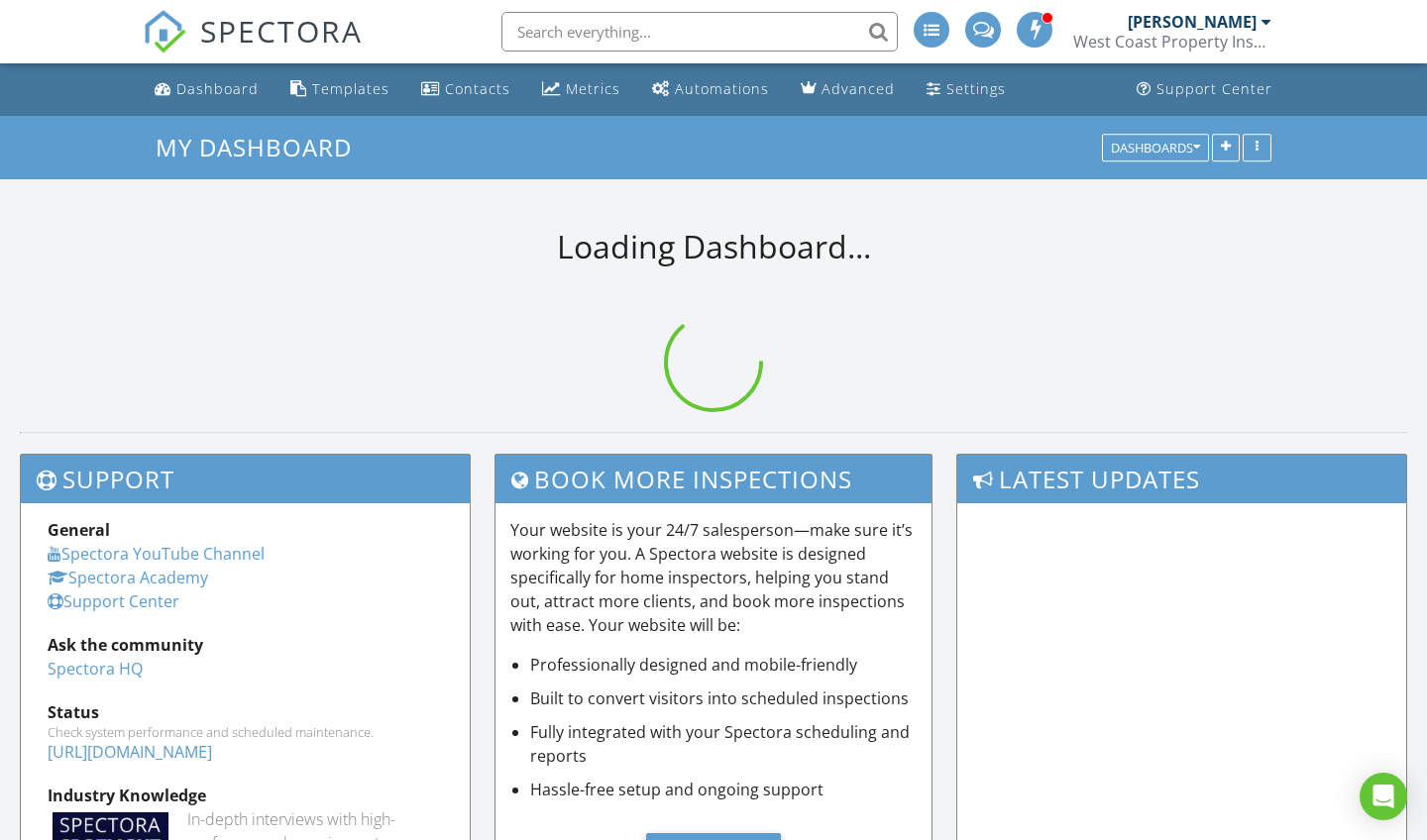 scroll, scrollTop: 0, scrollLeft: 0, axis: both 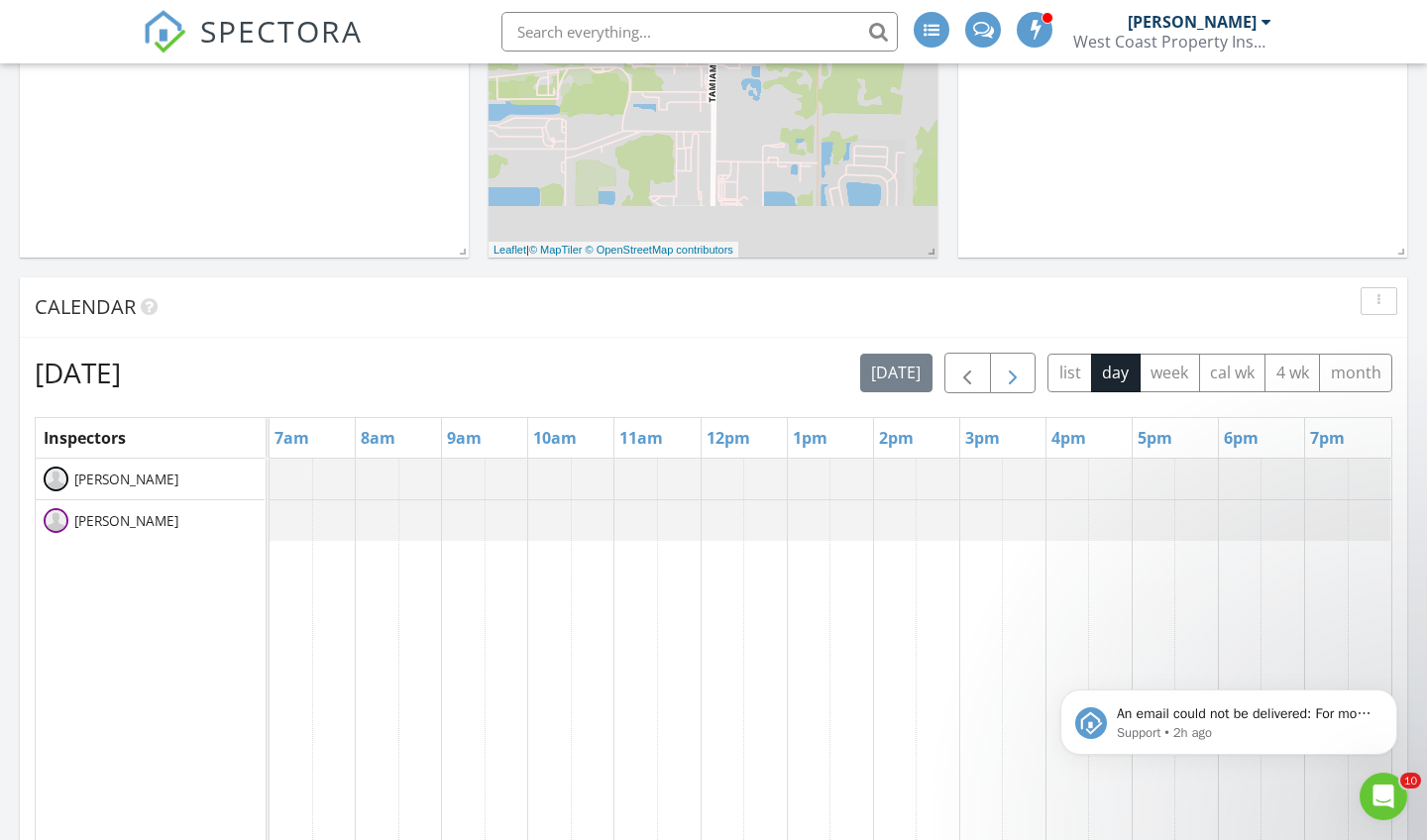 click at bounding box center [1013, 373] 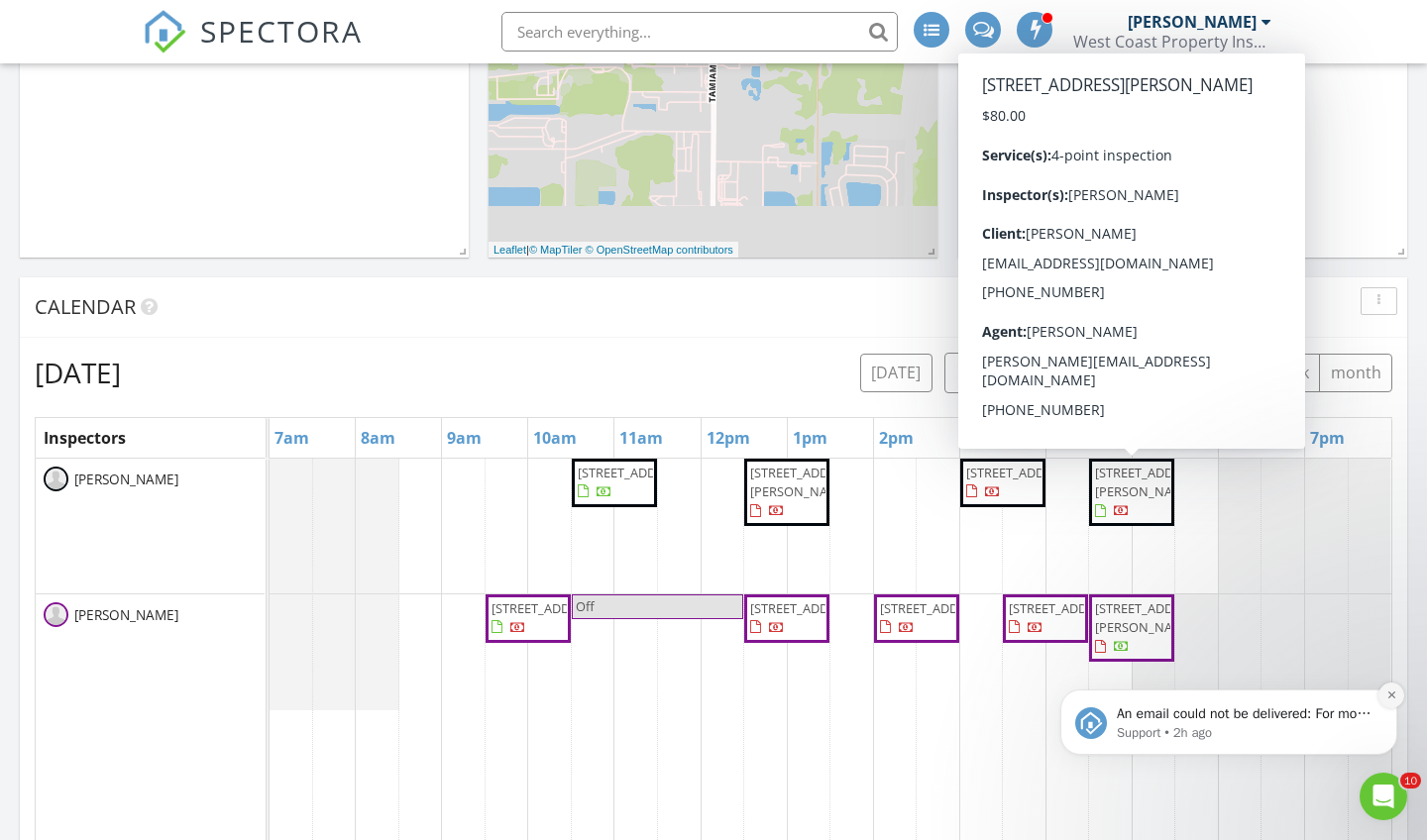 click 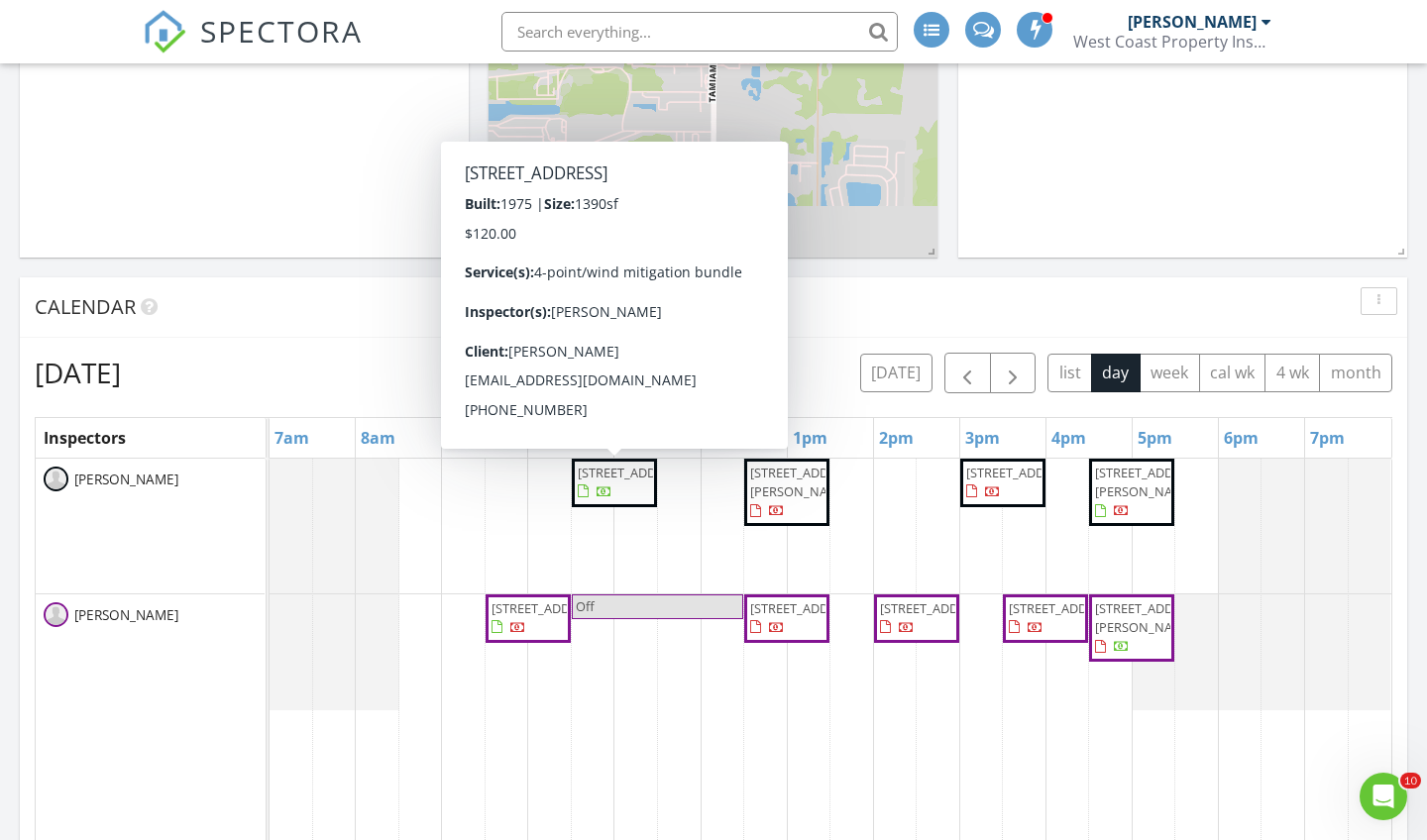 click on "13130 93rd Ave N, Seminole 33776" at bounding box center [614, 482] 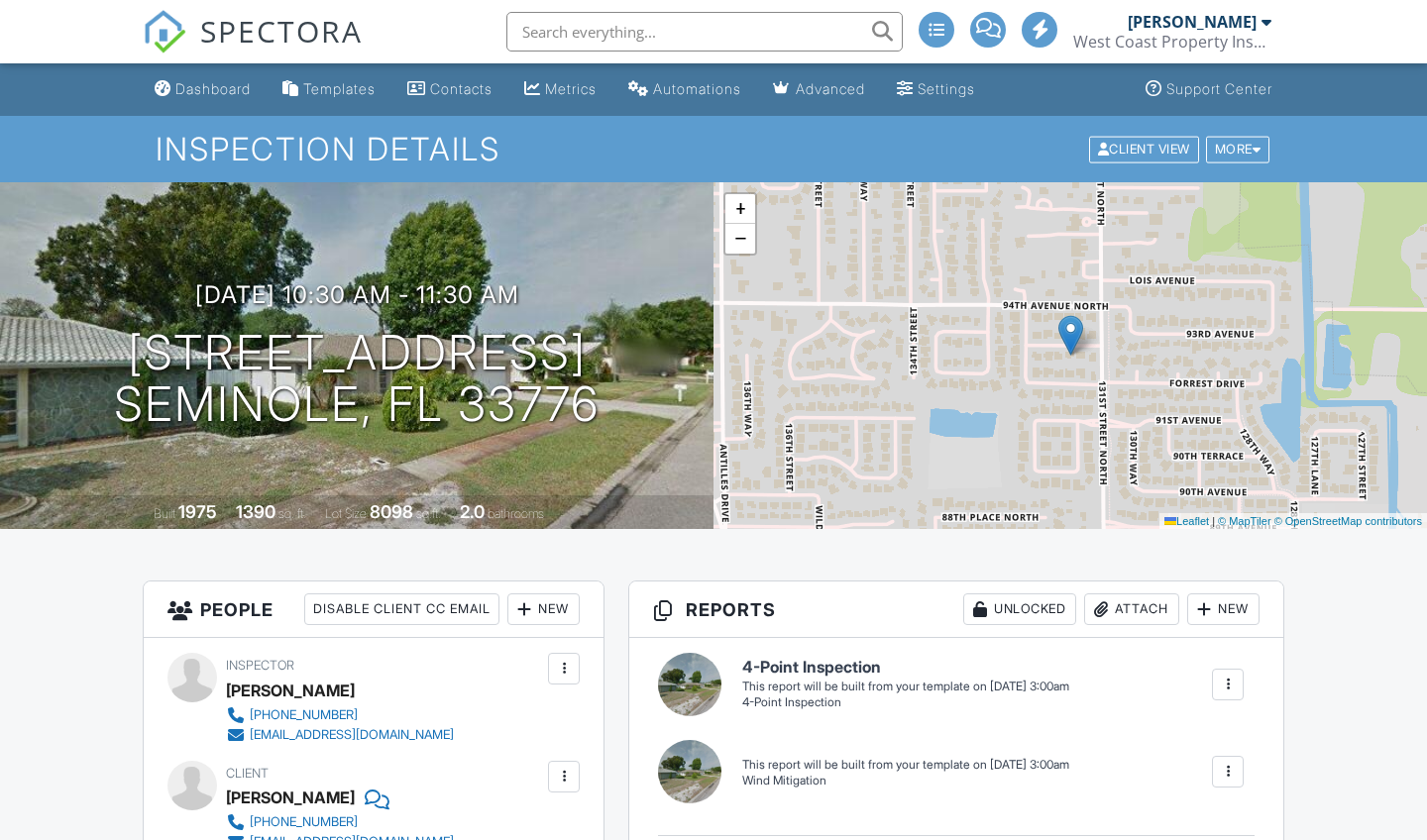 scroll, scrollTop: 0, scrollLeft: 0, axis: both 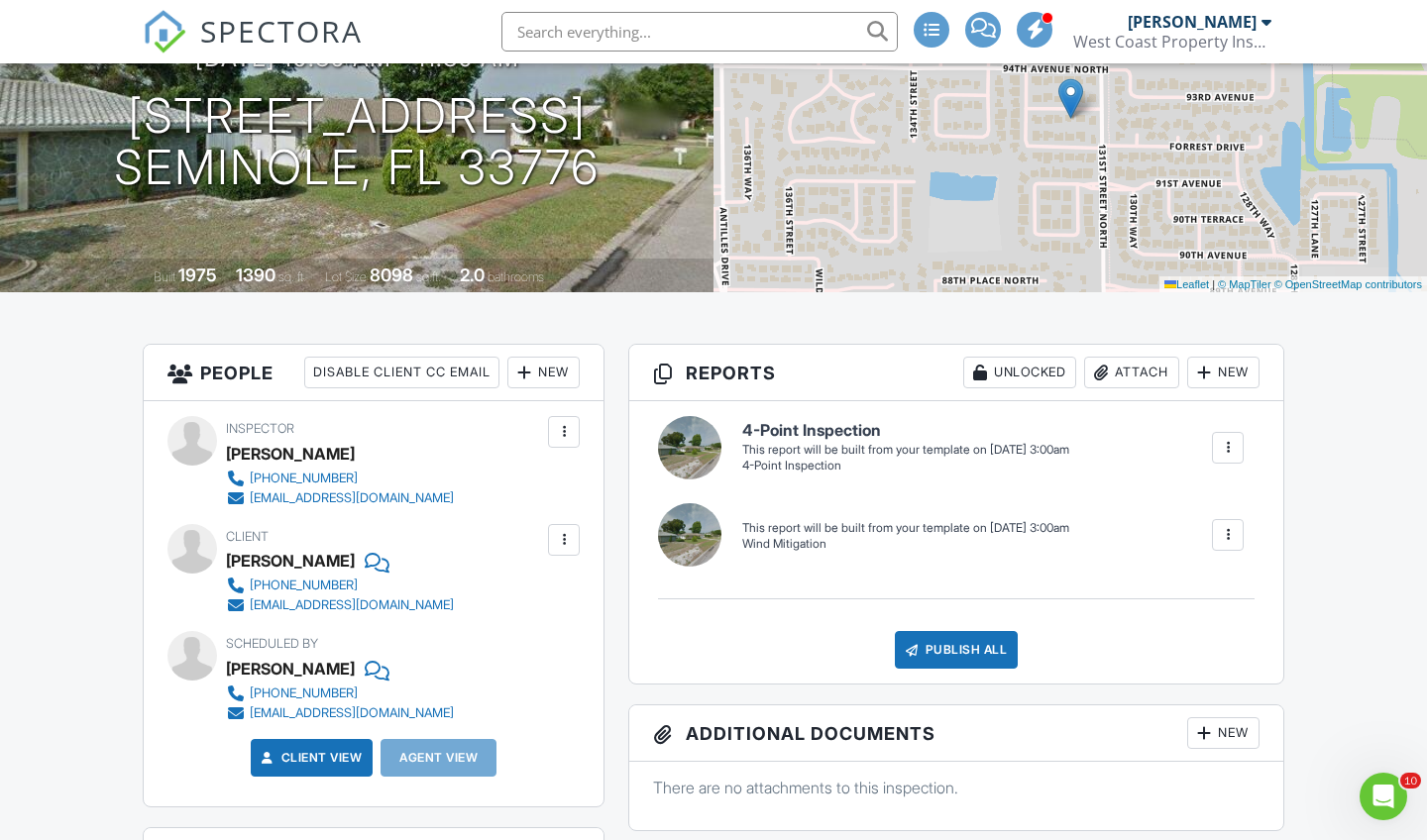 click at bounding box center (1228, 448) 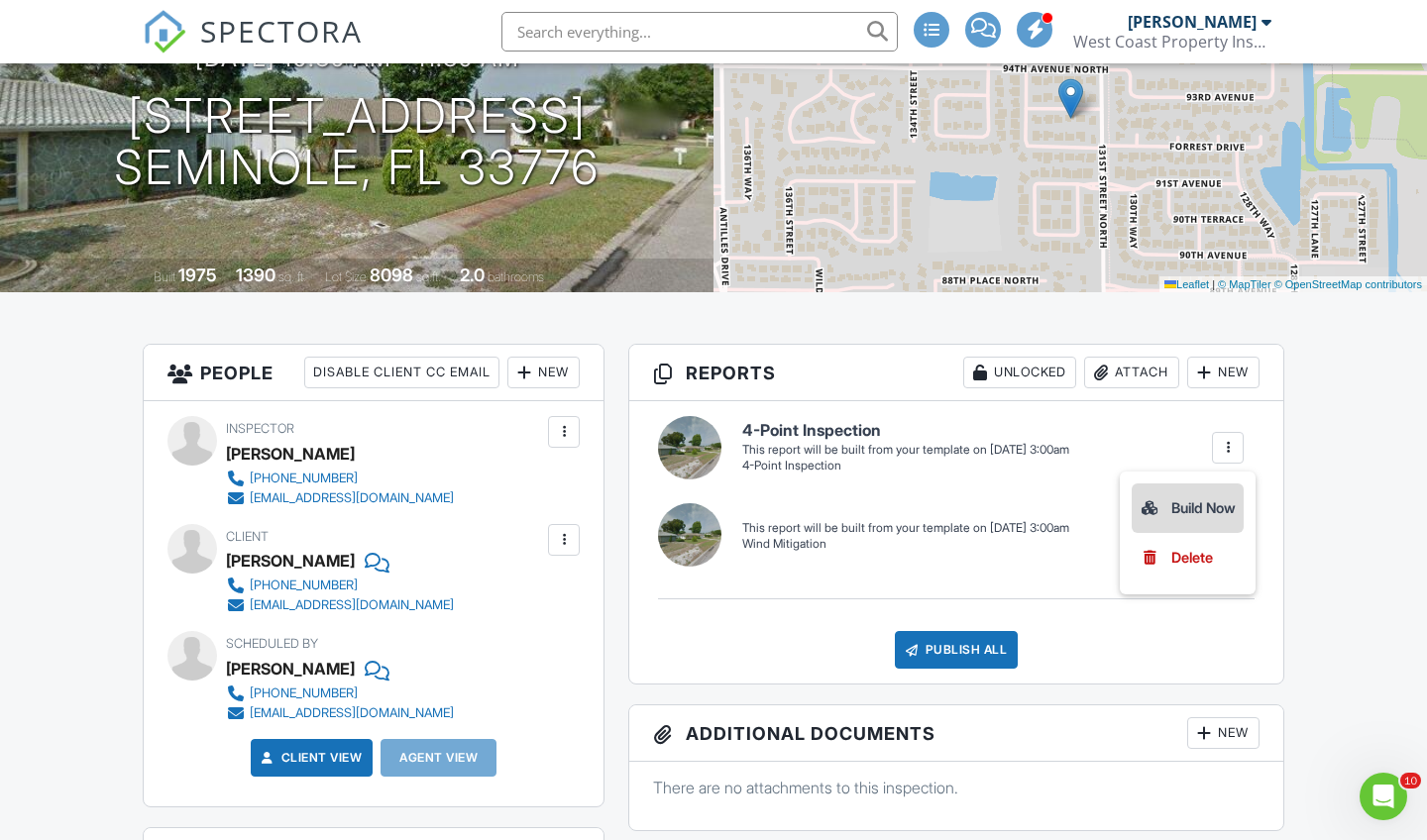 click on "Build Now" at bounding box center [1187, 508] 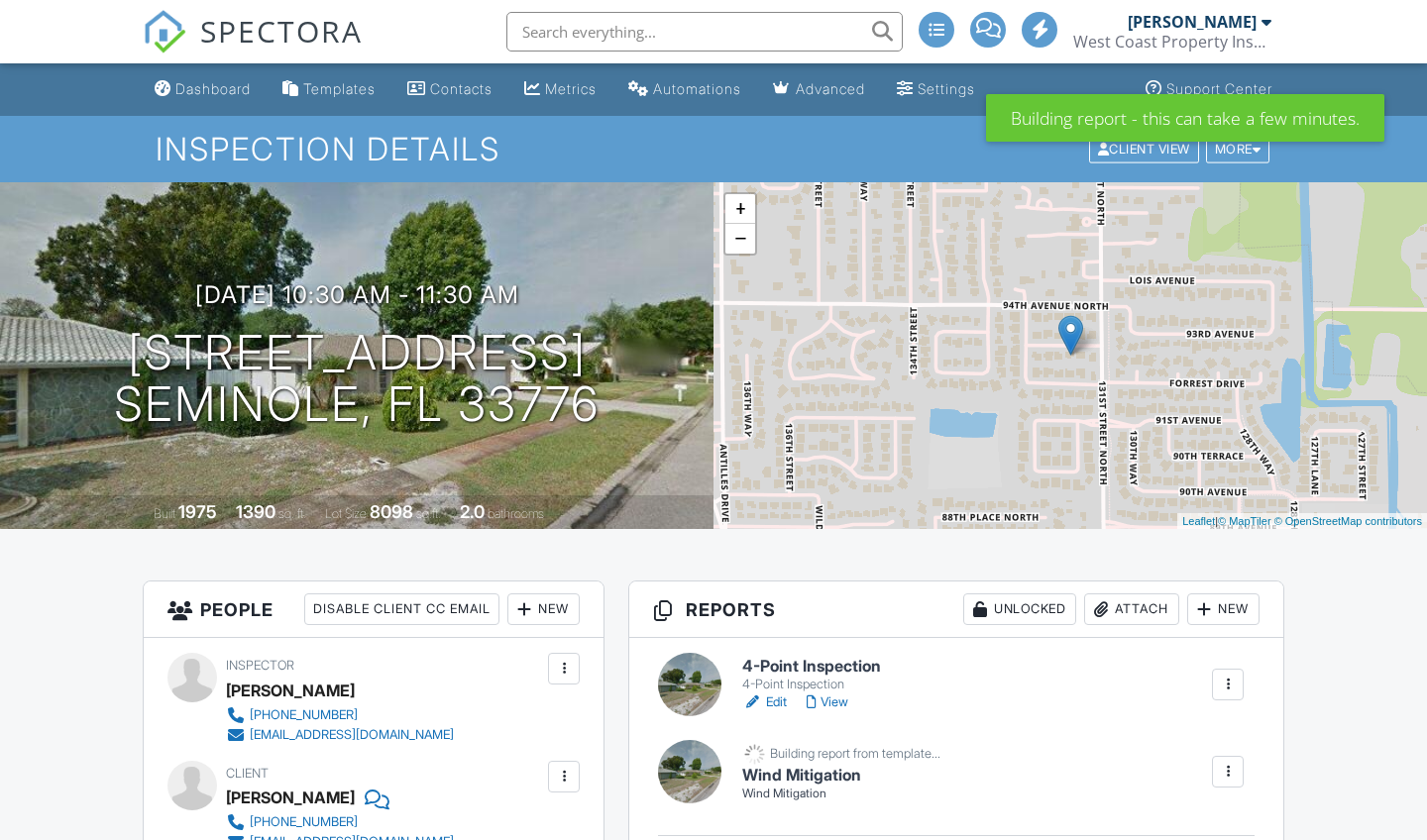 scroll, scrollTop: 0, scrollLeft: 0, axis: both 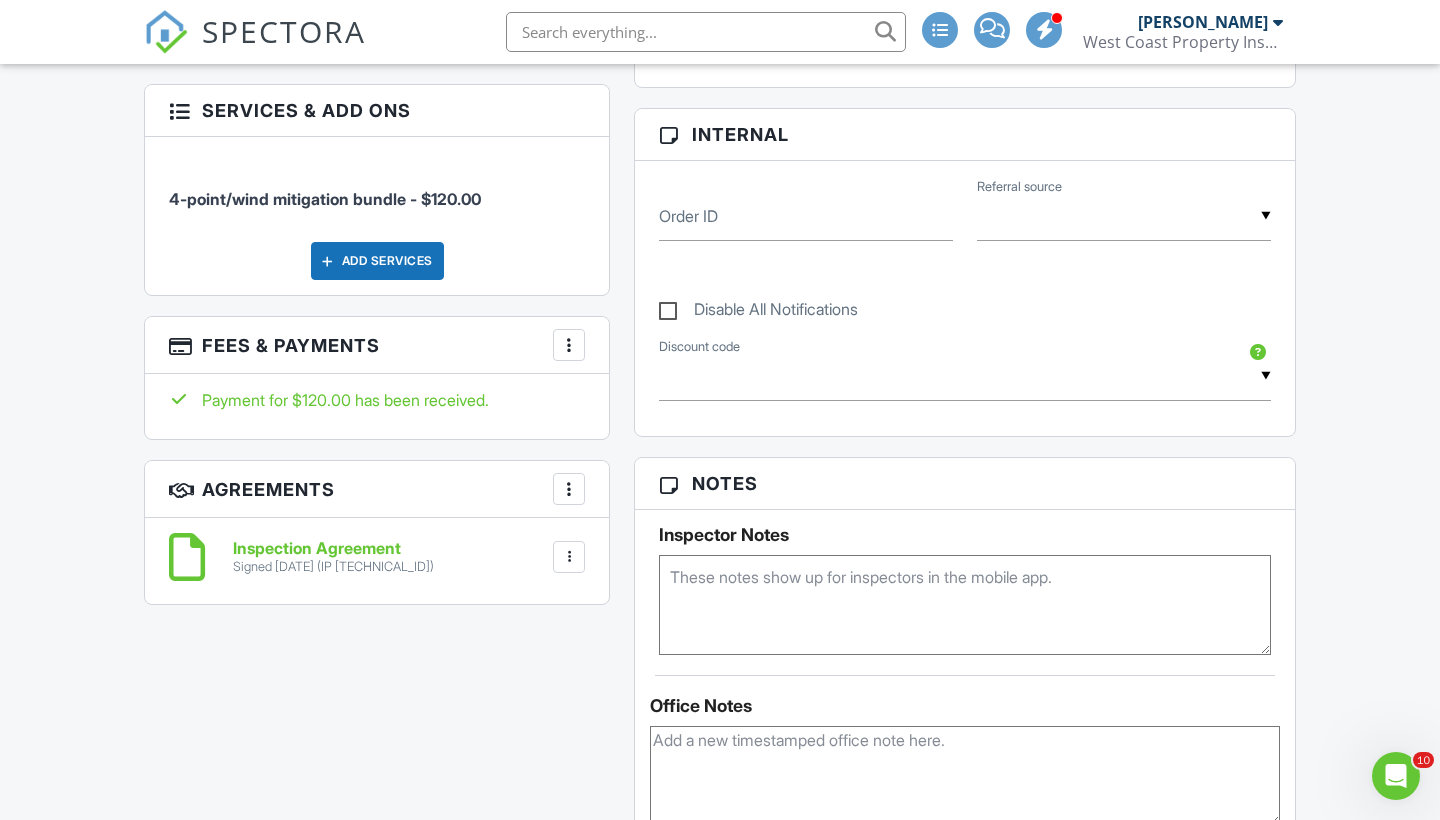 click at bounding box center [965, 605] 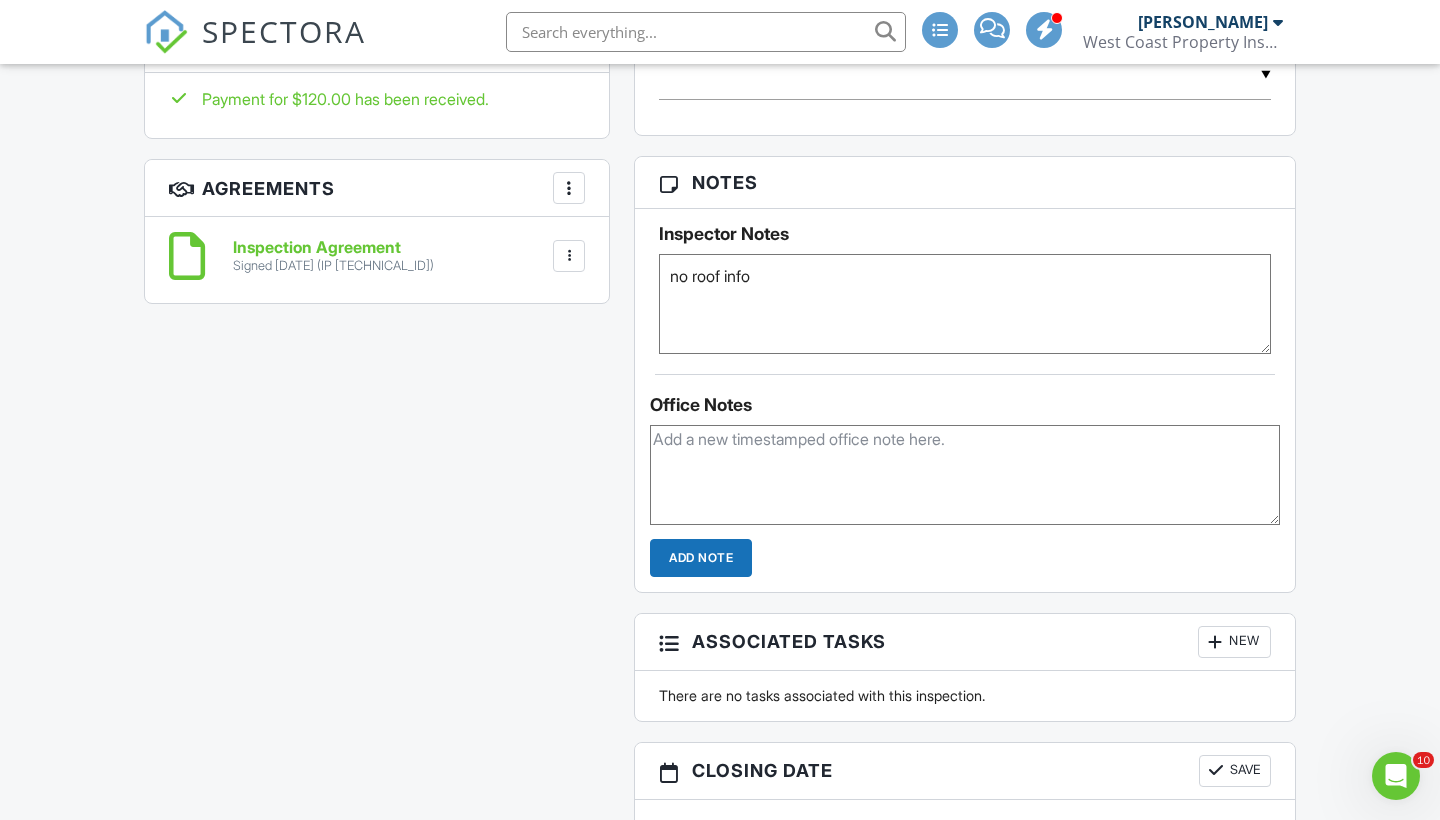 scroll, scrollTop: 1373, scrollLeft: 0, axis: vertical 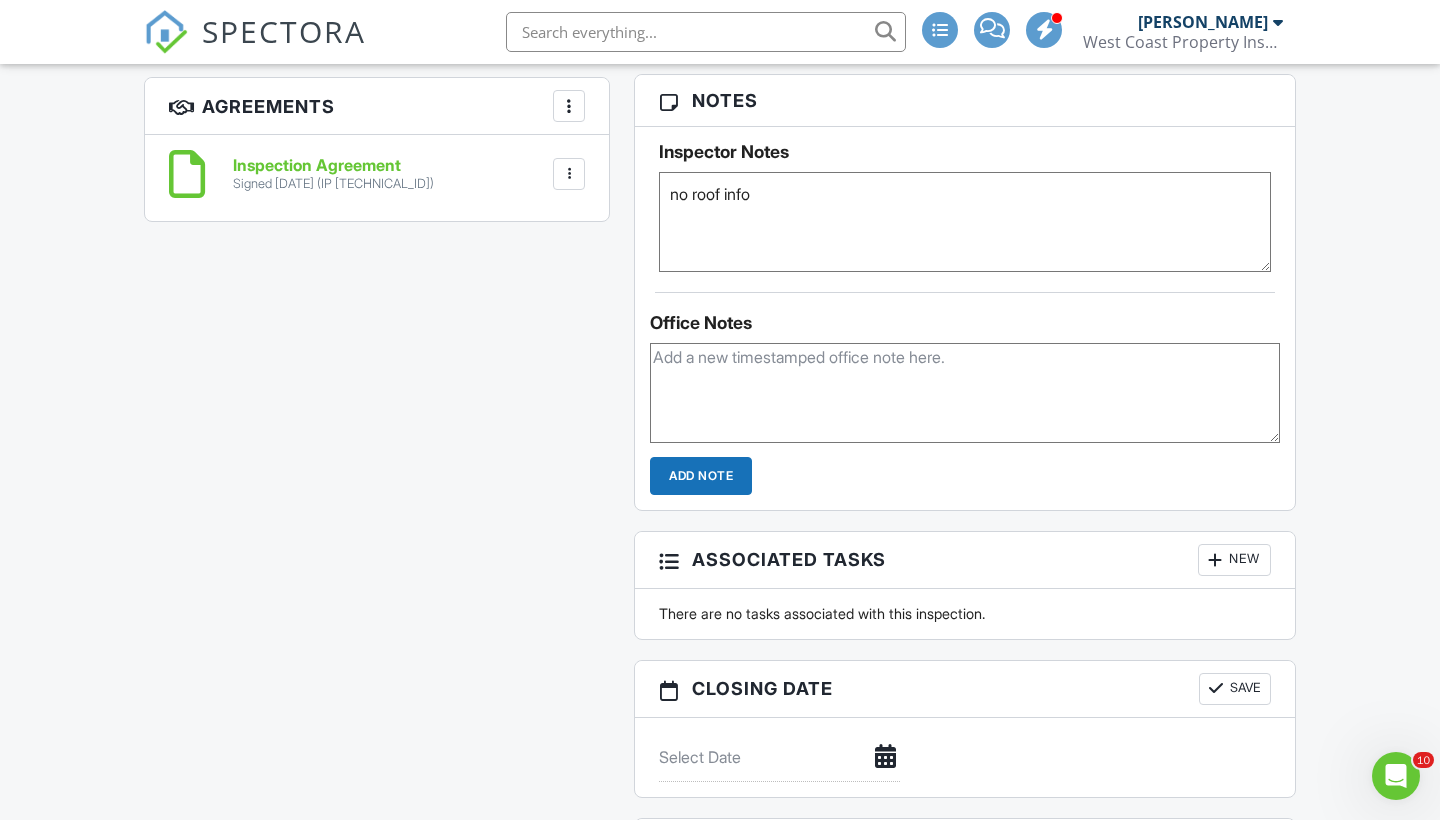 click on "Add Note" at bounding box center [701, 476] 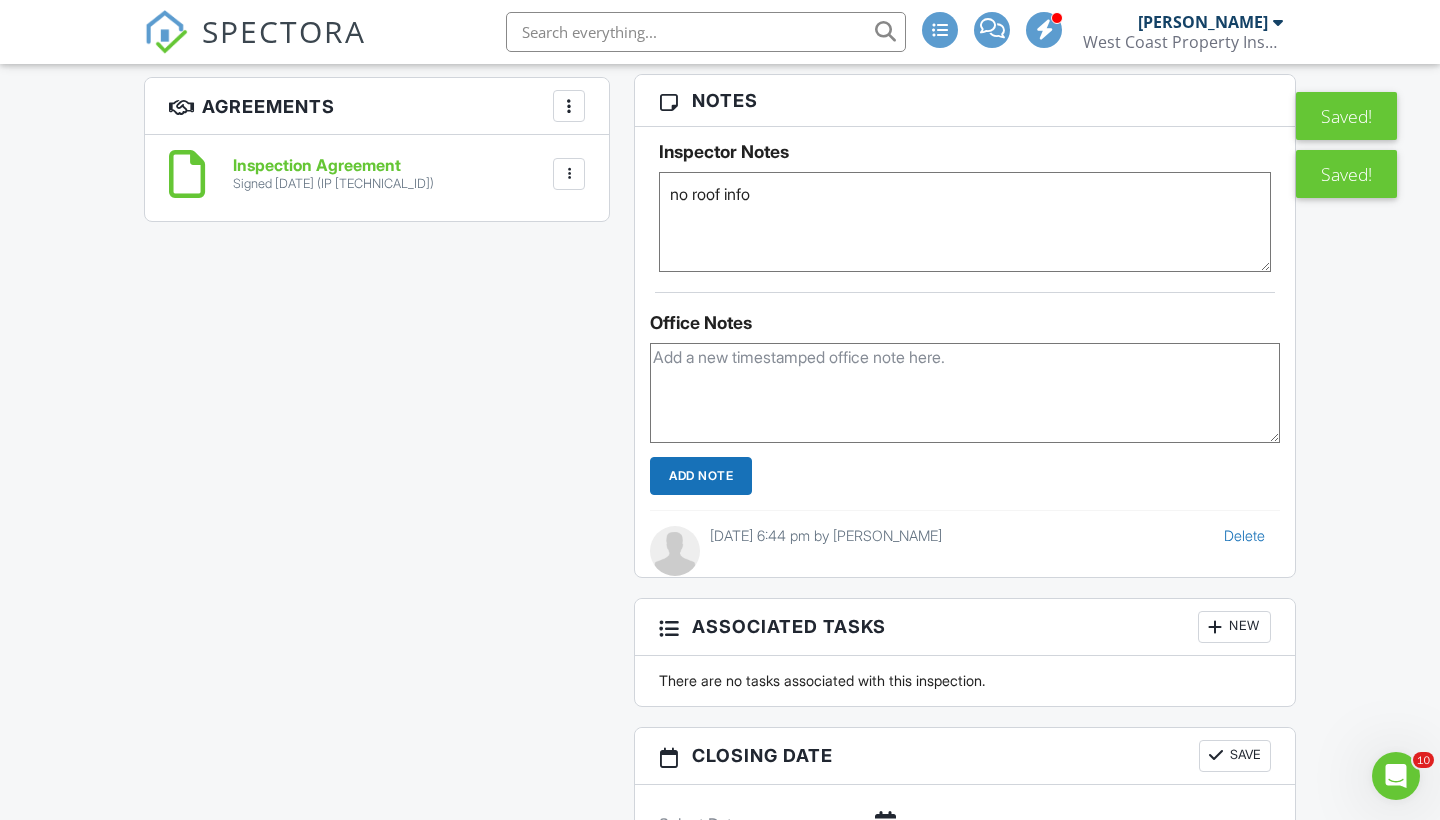 click on "no roof info" at bounding box center [965, 222] 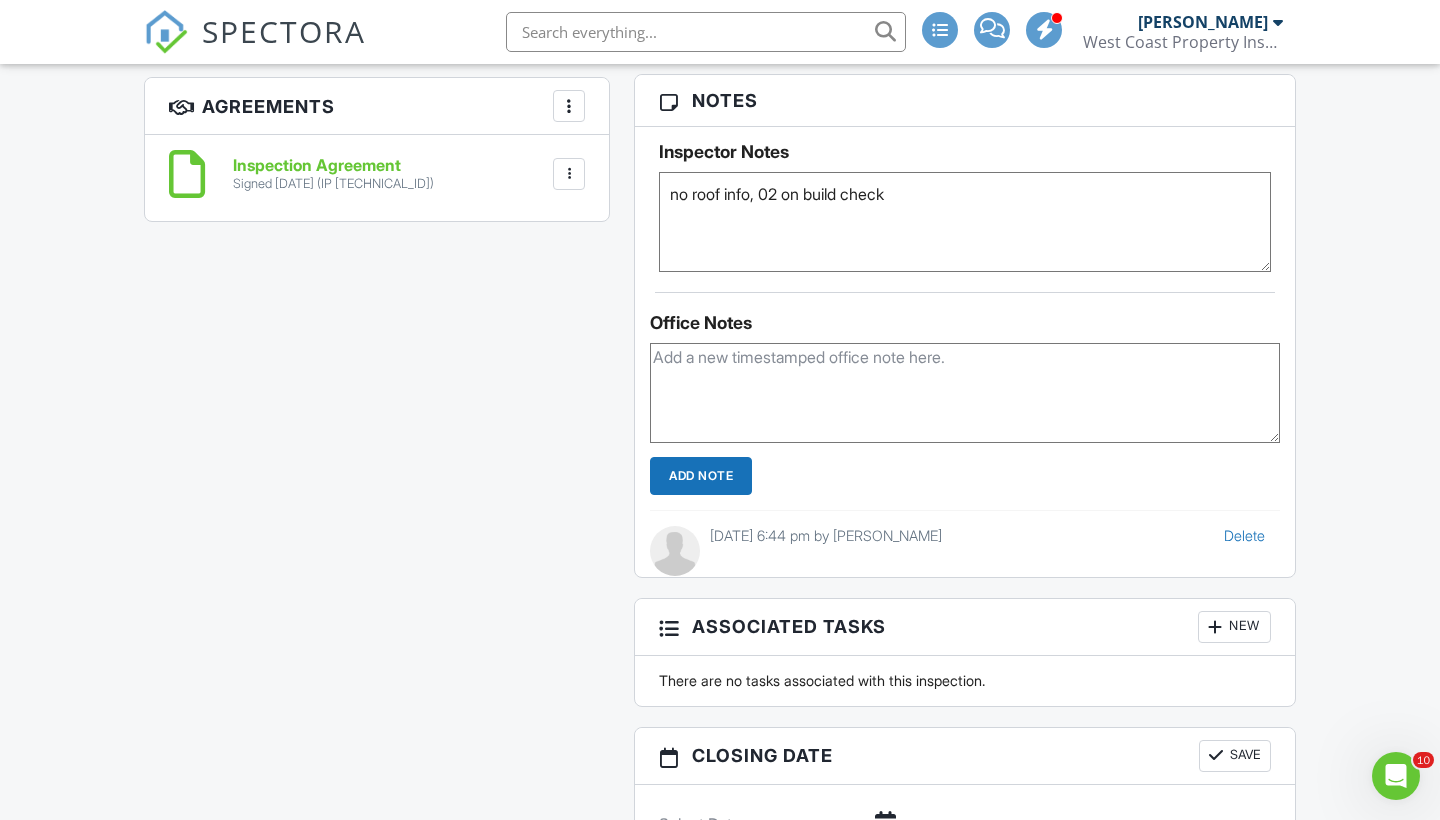 type on "no roof info, 02 on build check" 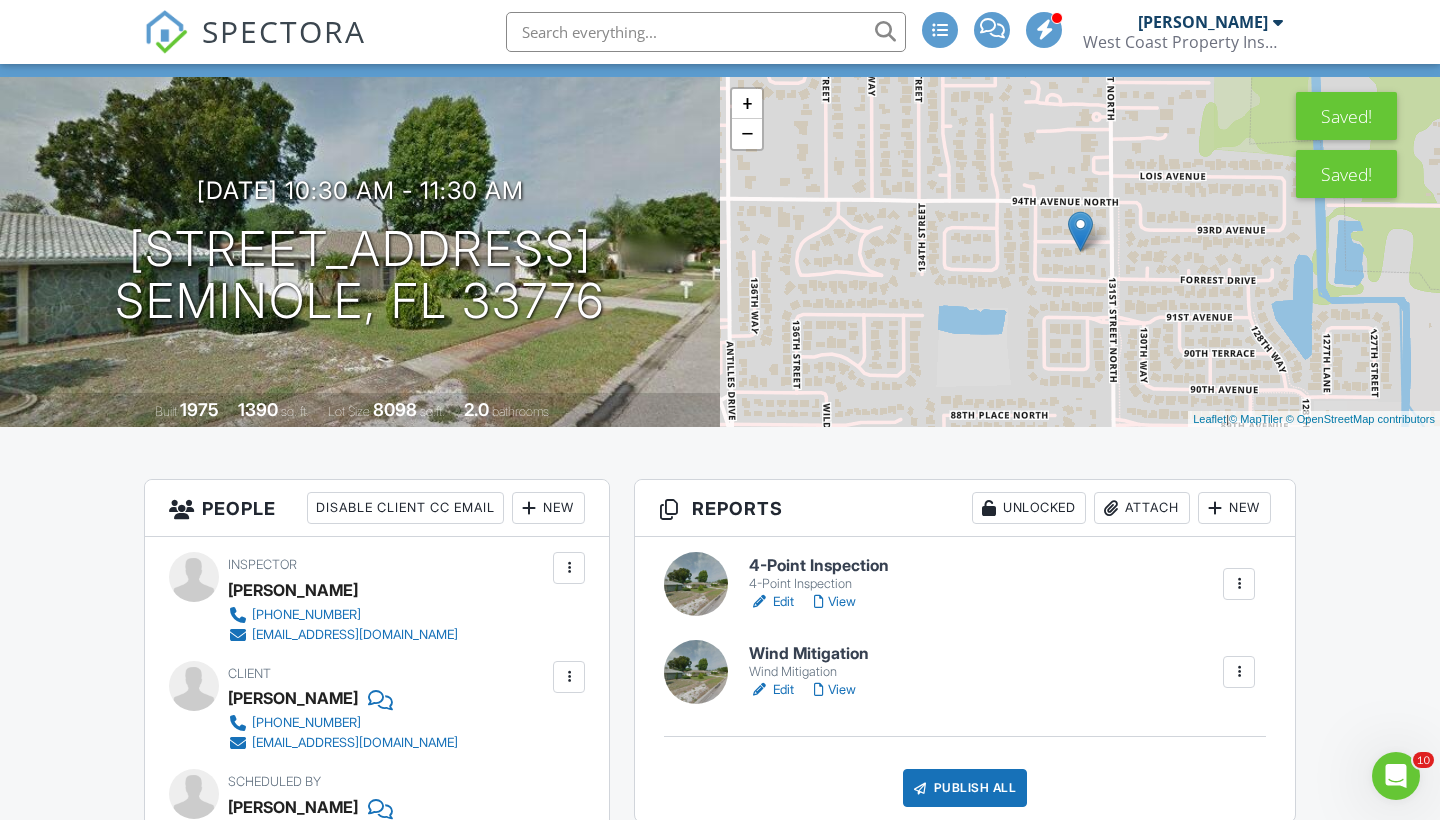 scroll, scrollTop: 116, scrollLeft: 0, axis: vertical 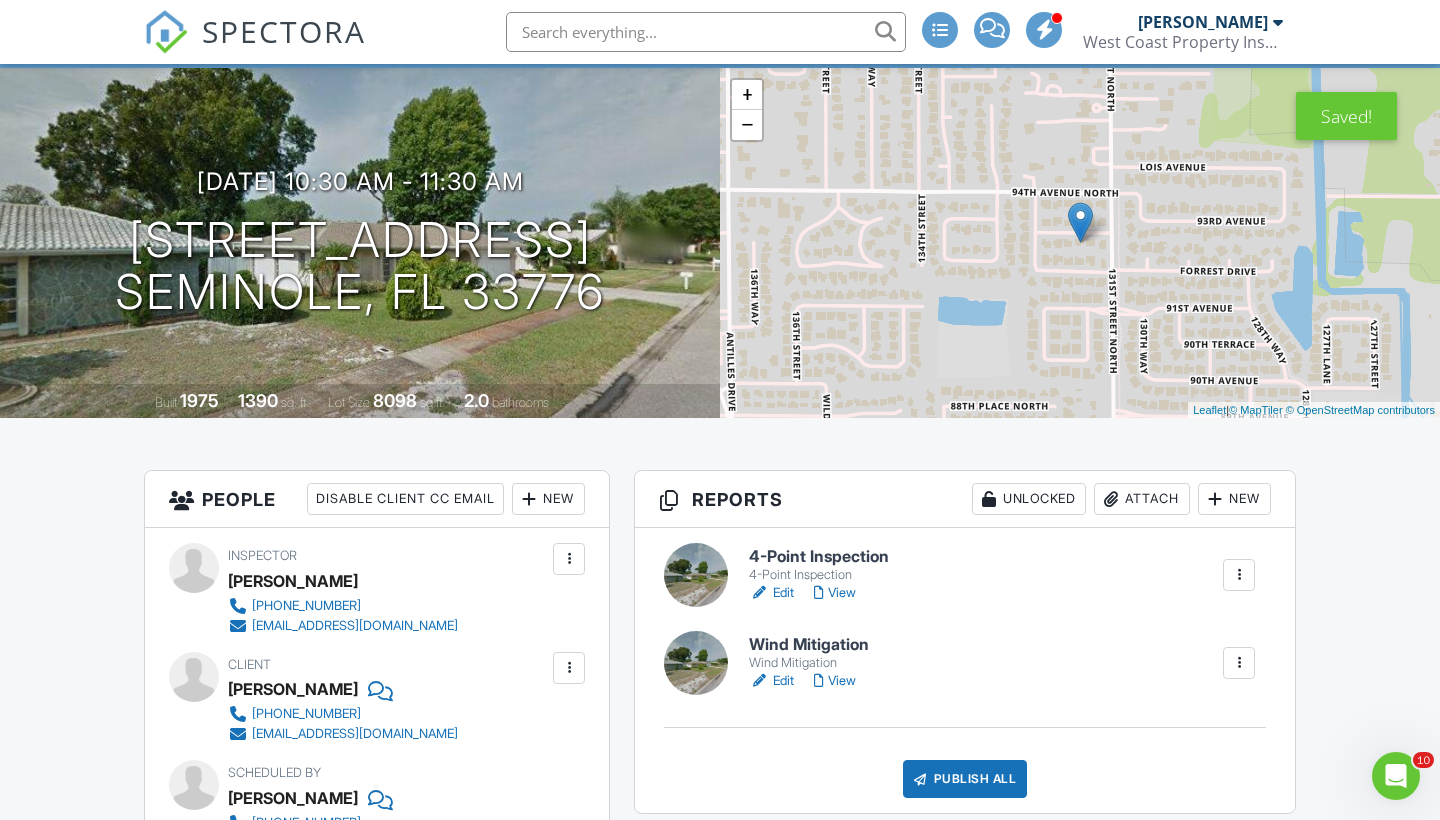click on "Edit" at bounding box center (771, 593) 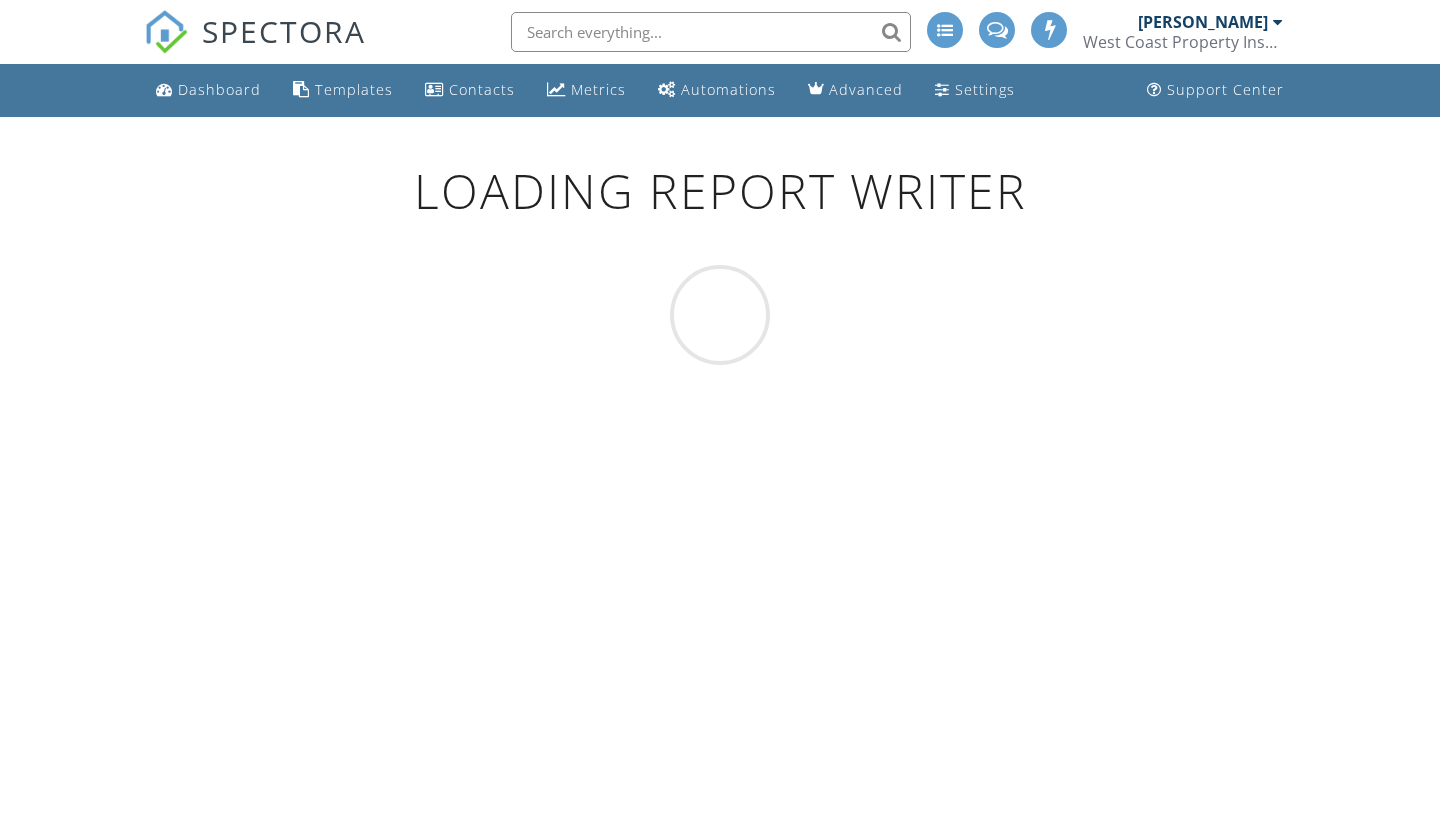 scroll, scrollTop: 0, scrollLeft: 0, axis: both 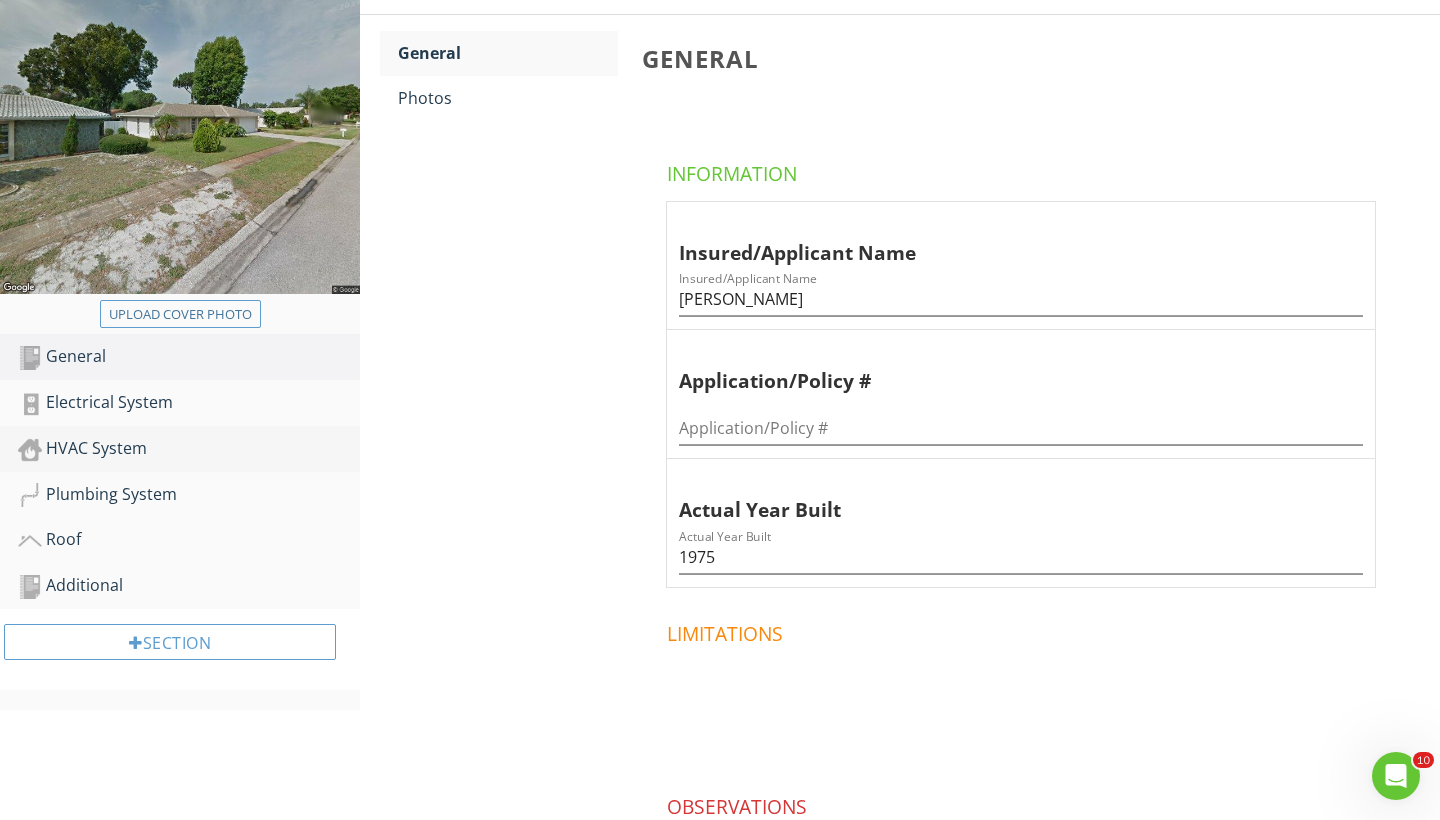 click on "HVAC System" at bounding box center (189, 449) 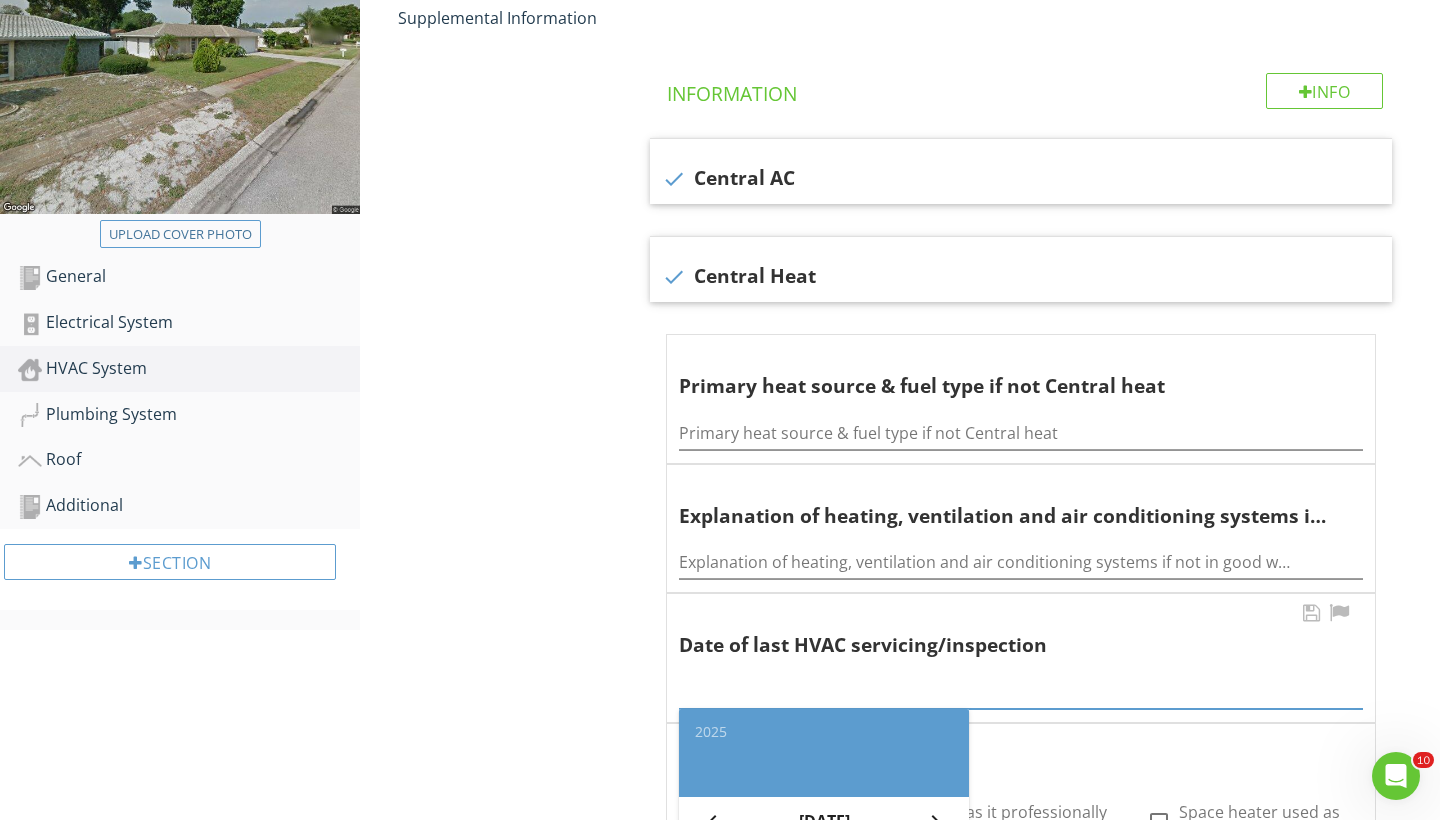click at bounding box center [1021, 692] 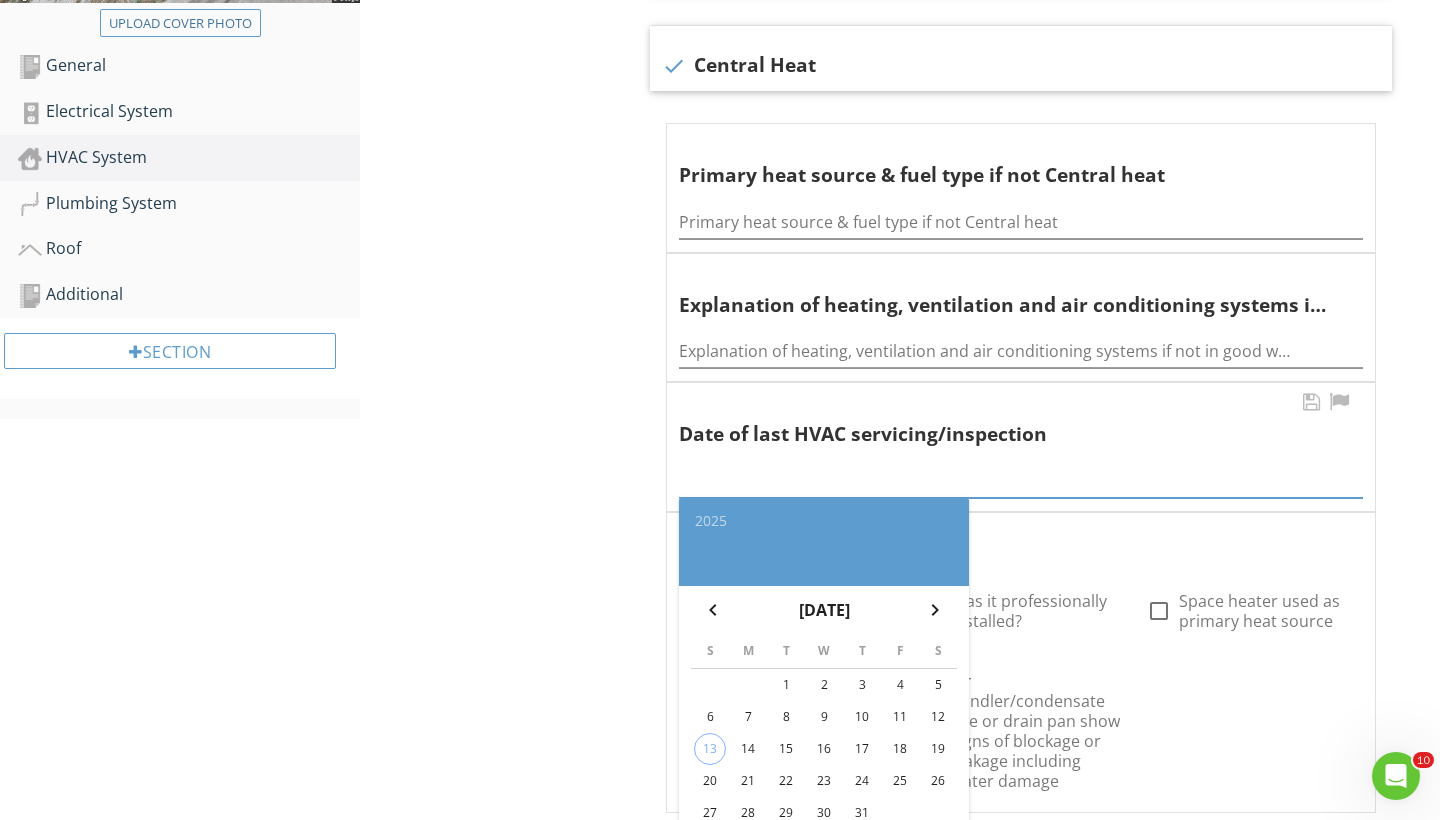 scroll, scrollTop: 582, scrollLeft: 0, axis: vertical 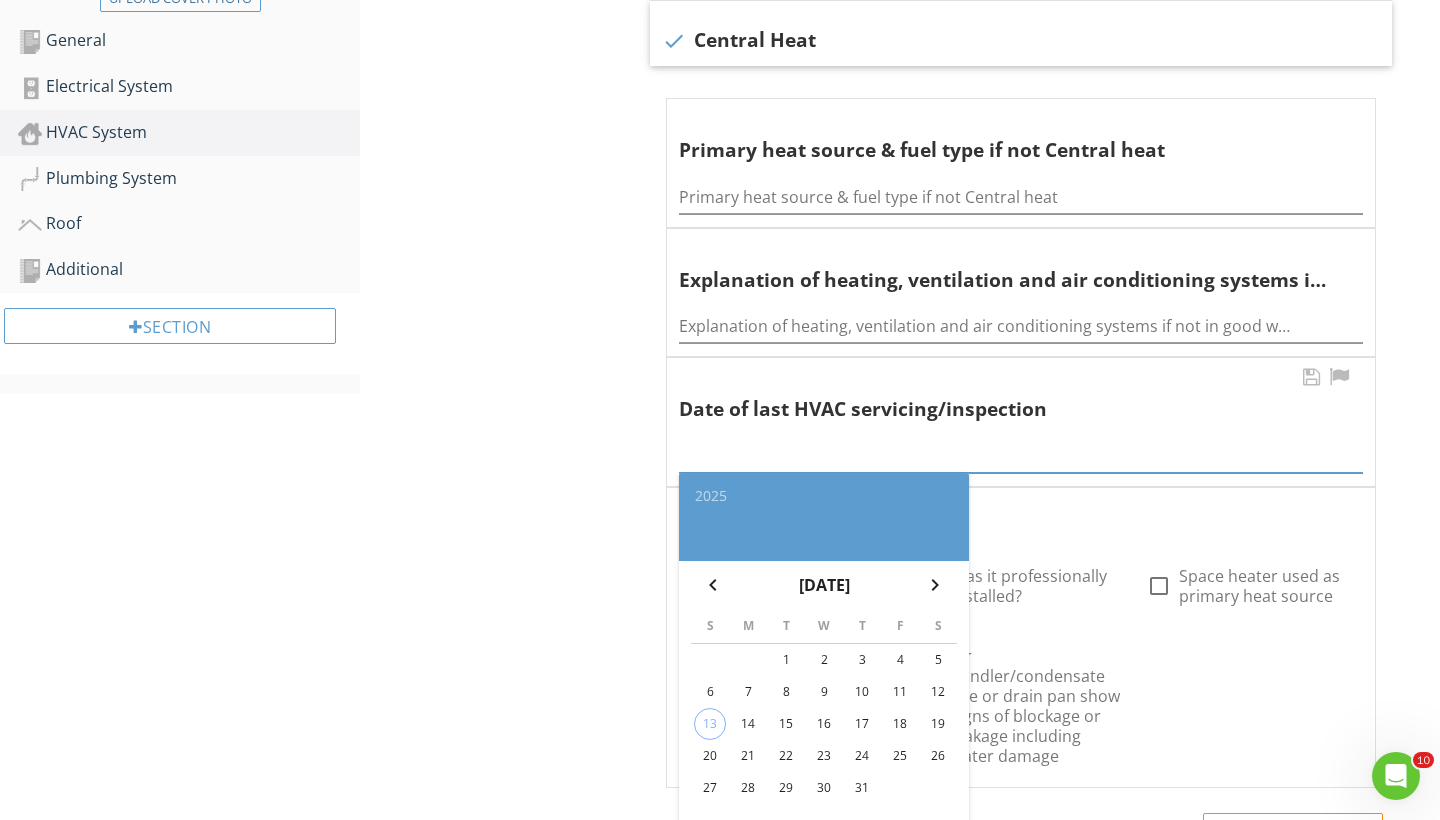 click on "14" at bounding box center [748, 724] 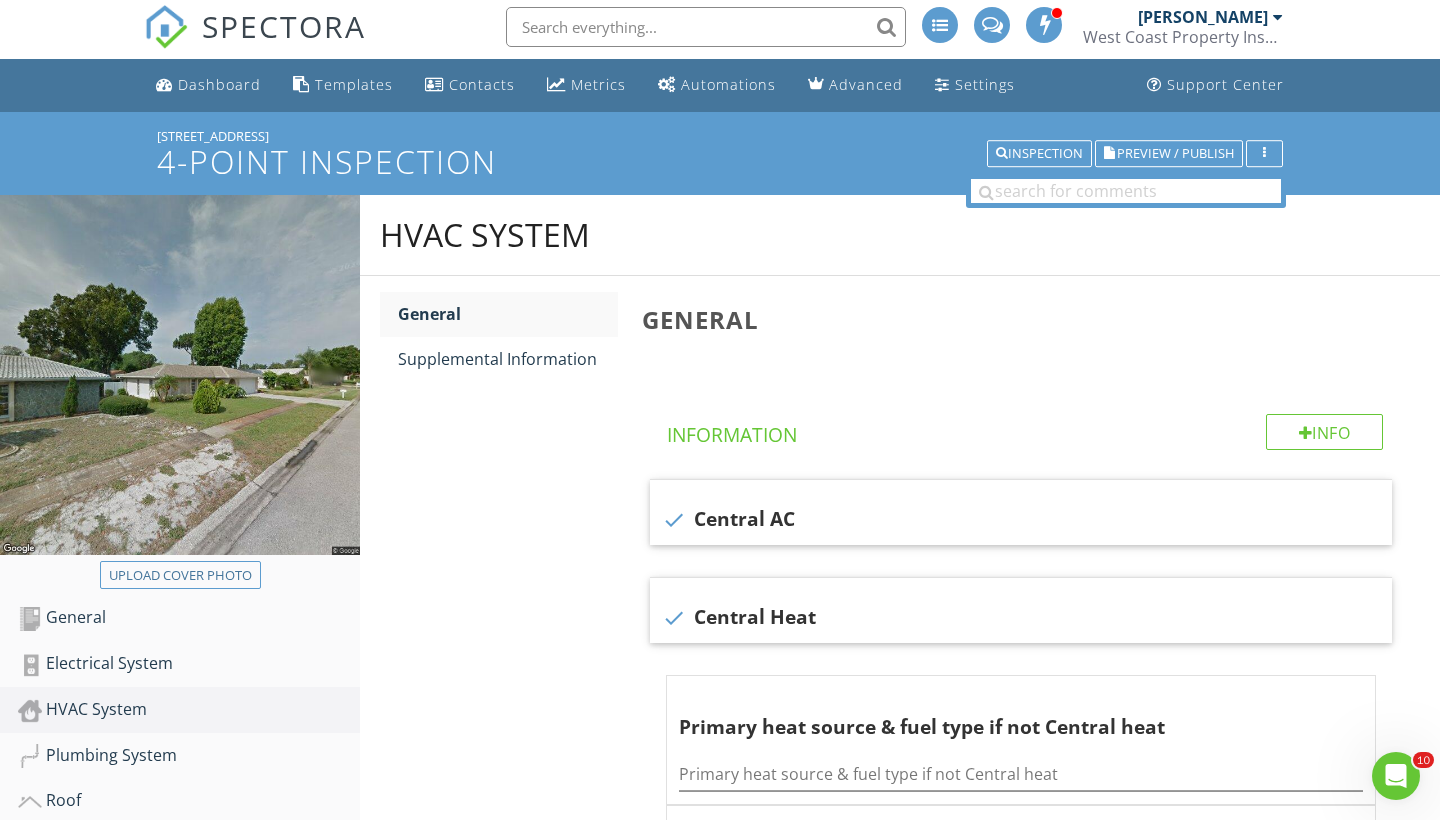 scroll, scrollTop: 0, scrollLeft: 0, axis: both 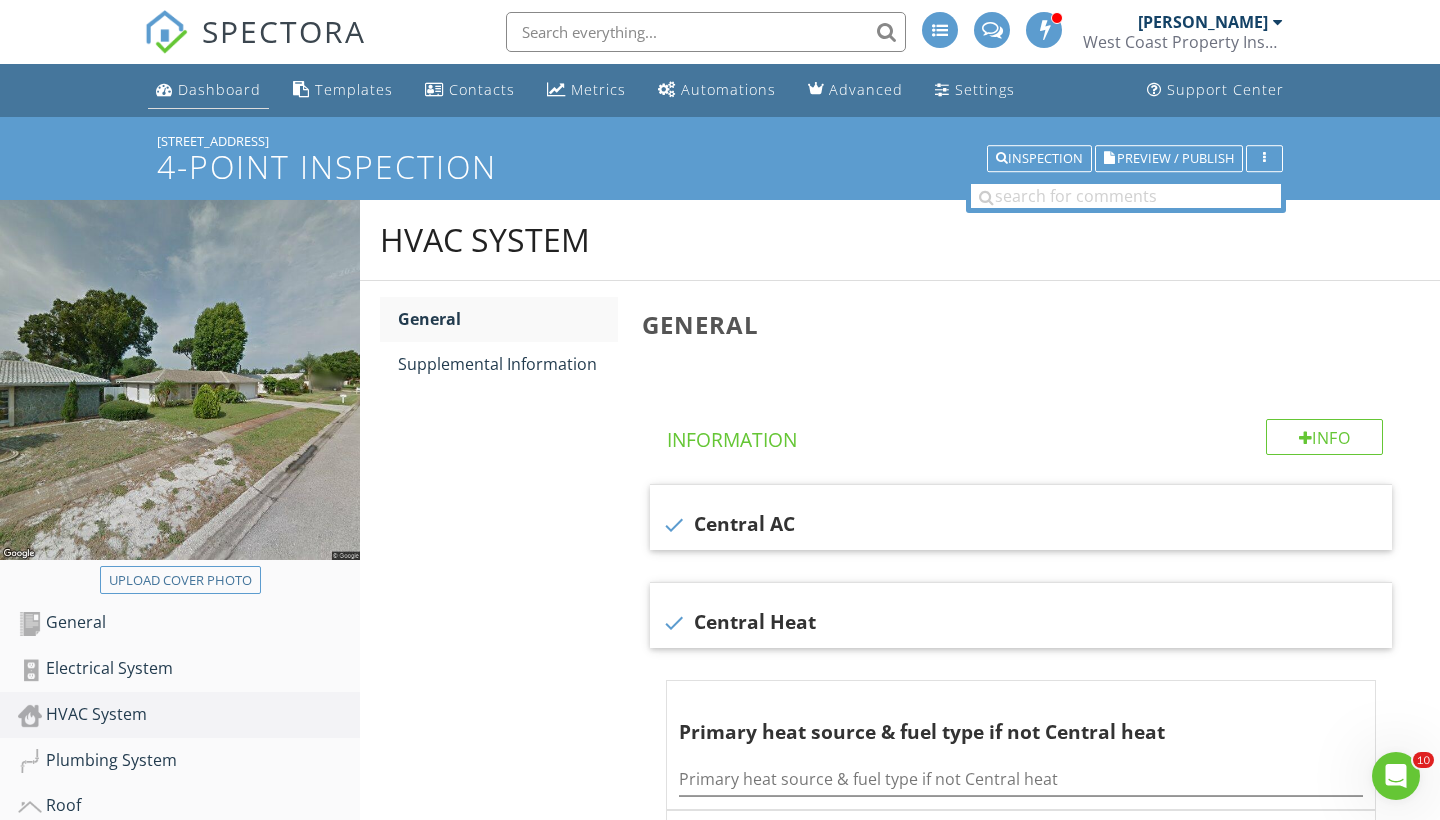 click on "Dashboard" at bounding box center (219, 89) 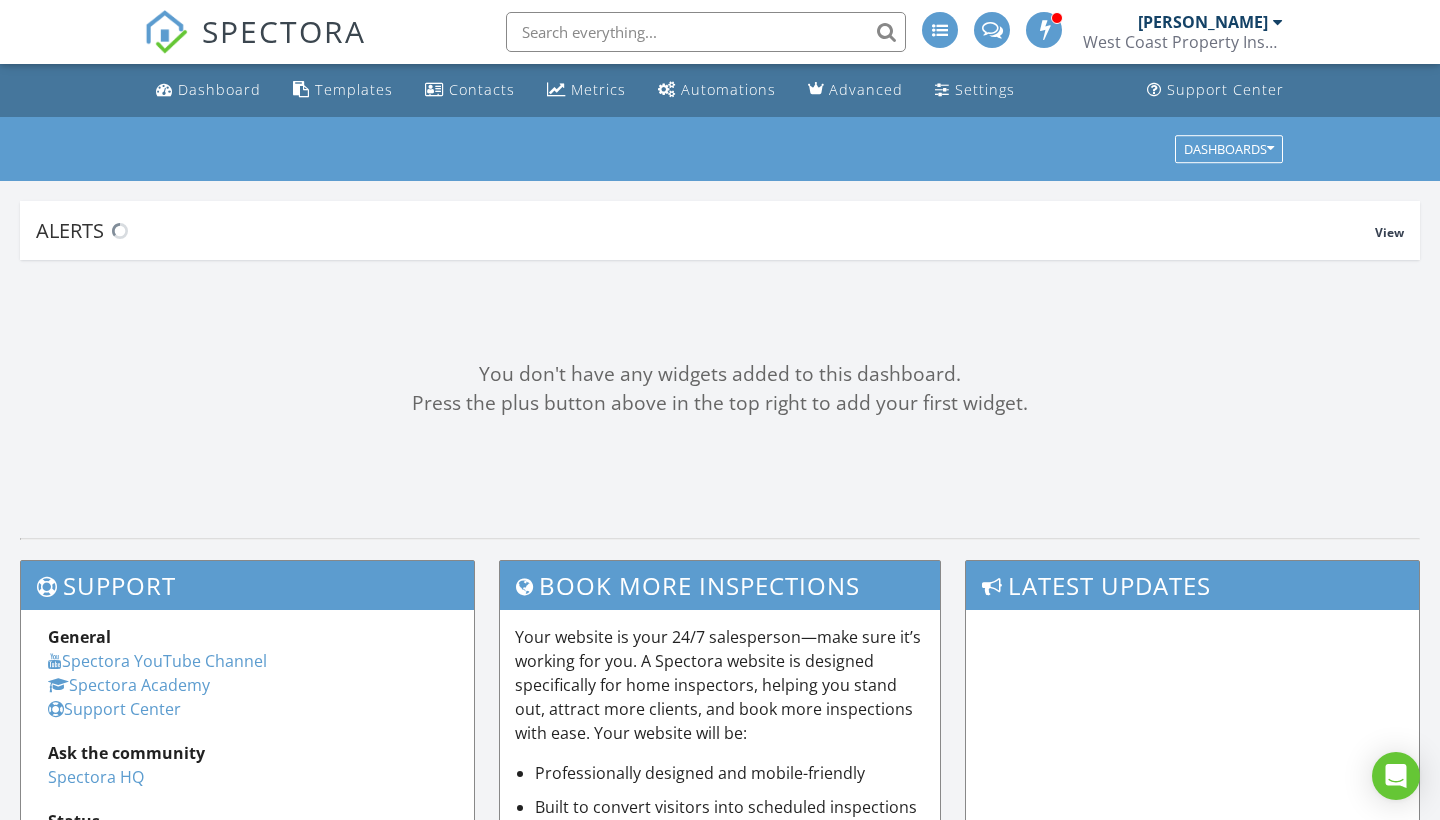 scroll, scrollTop: 0, scrollLeft: 0, axis: both 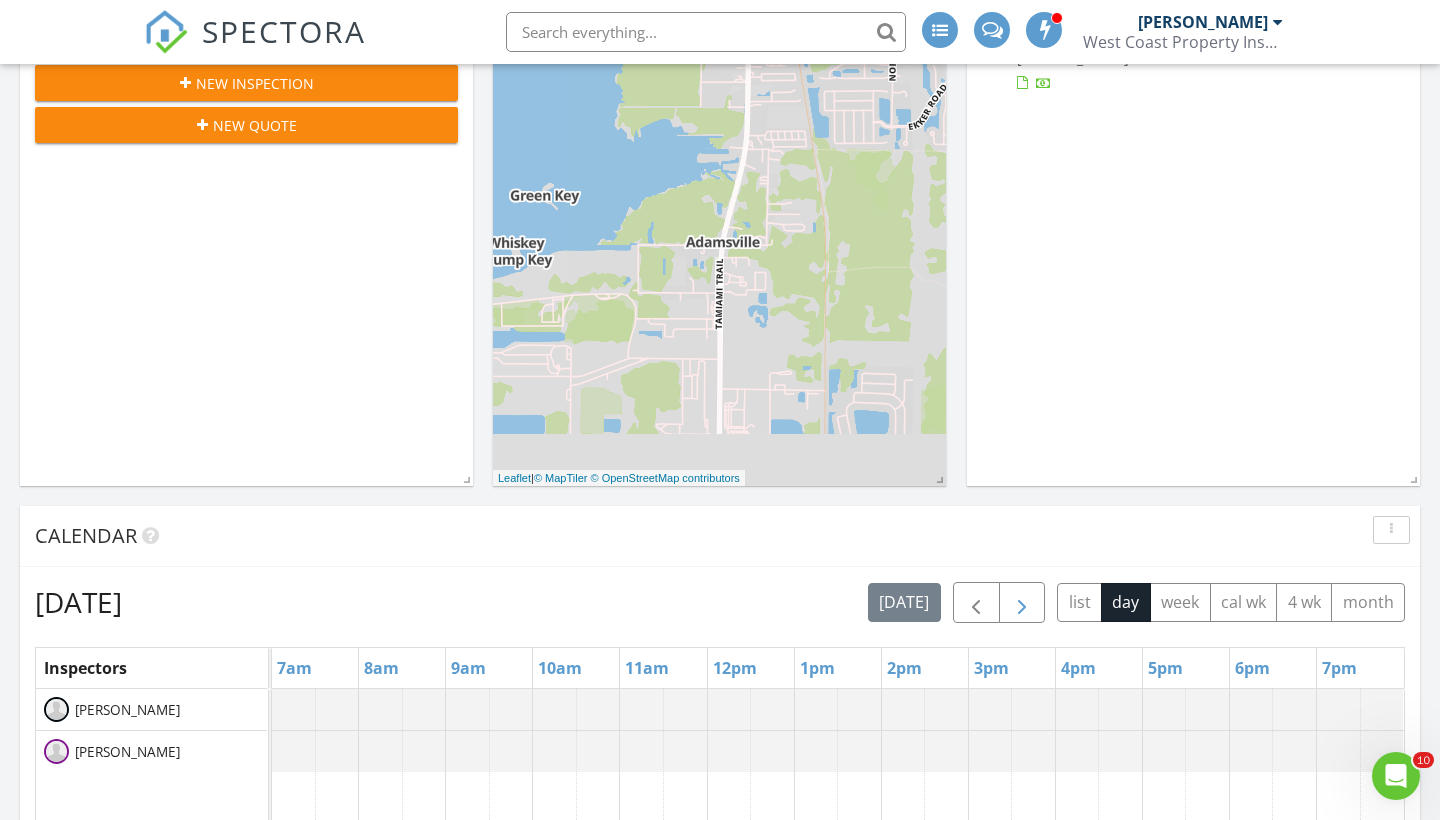 click at bounding box center [1022, 603] 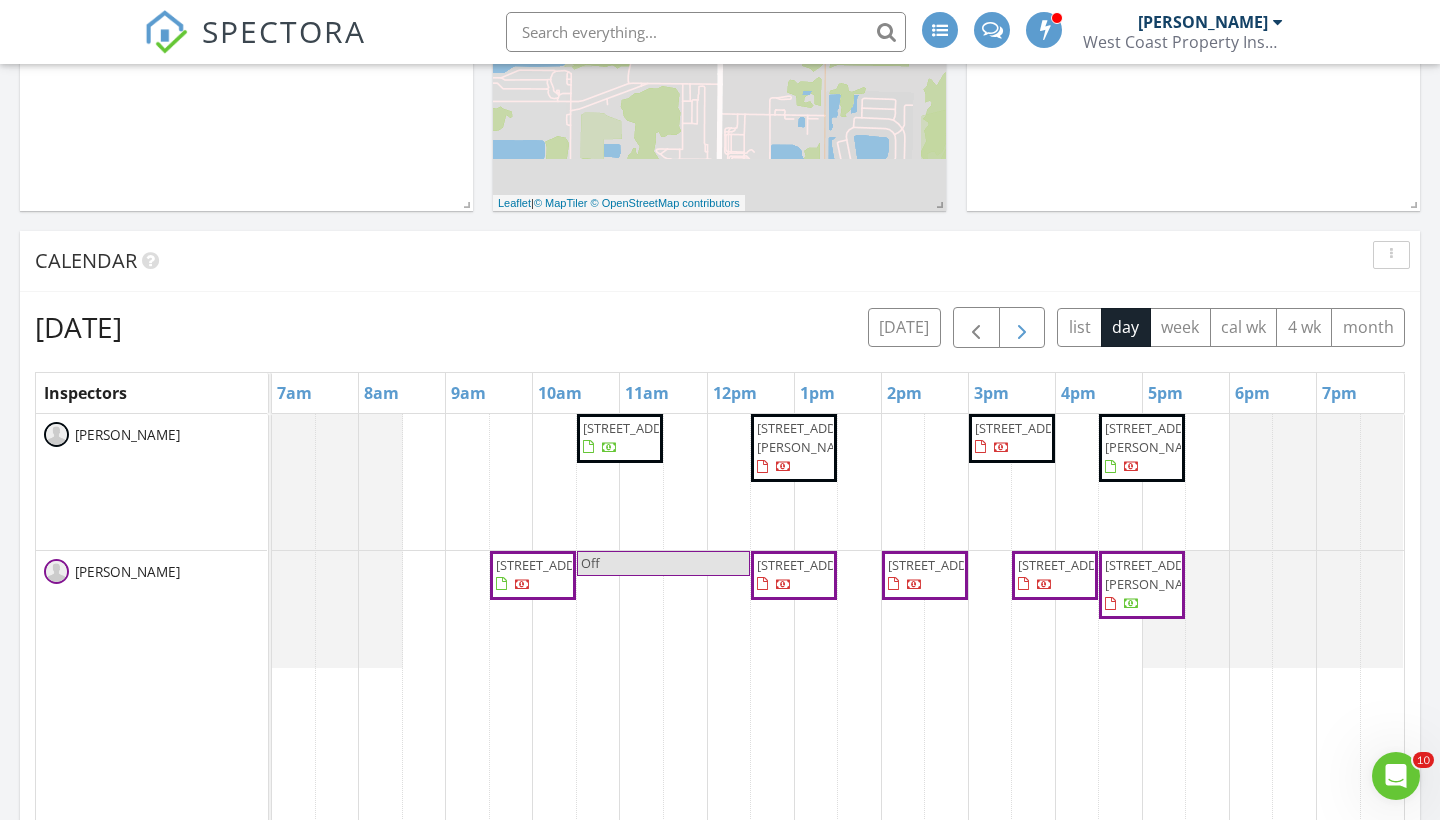 scroll, scrollTop: 731, scrollLeft: 0, axis: vertical 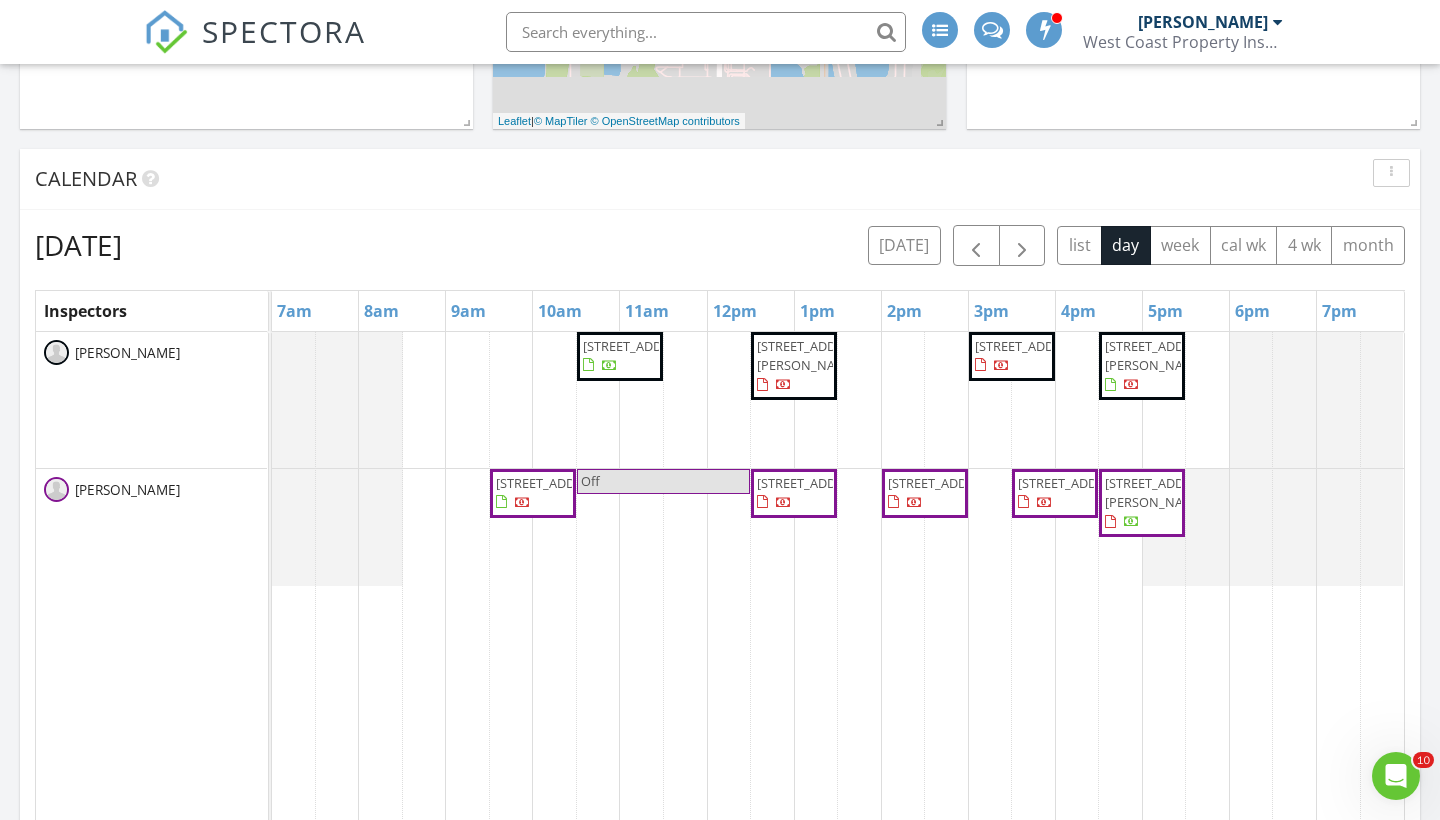 click on "[STREET_ADDRESS]" at bounding box center [620, 356] 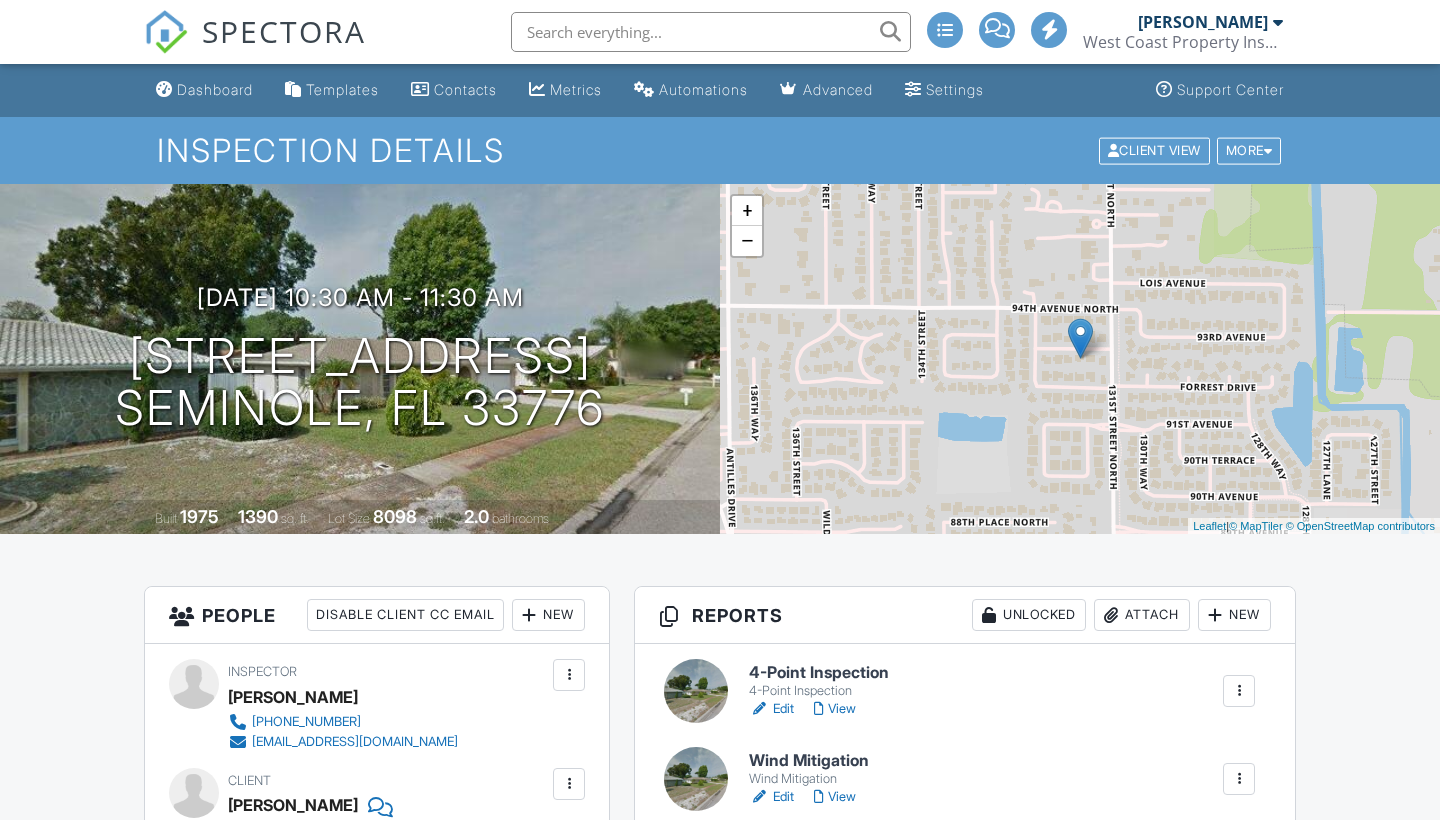 scroll, scrollTop: 150, scrollLeft: 0, axis: vertical 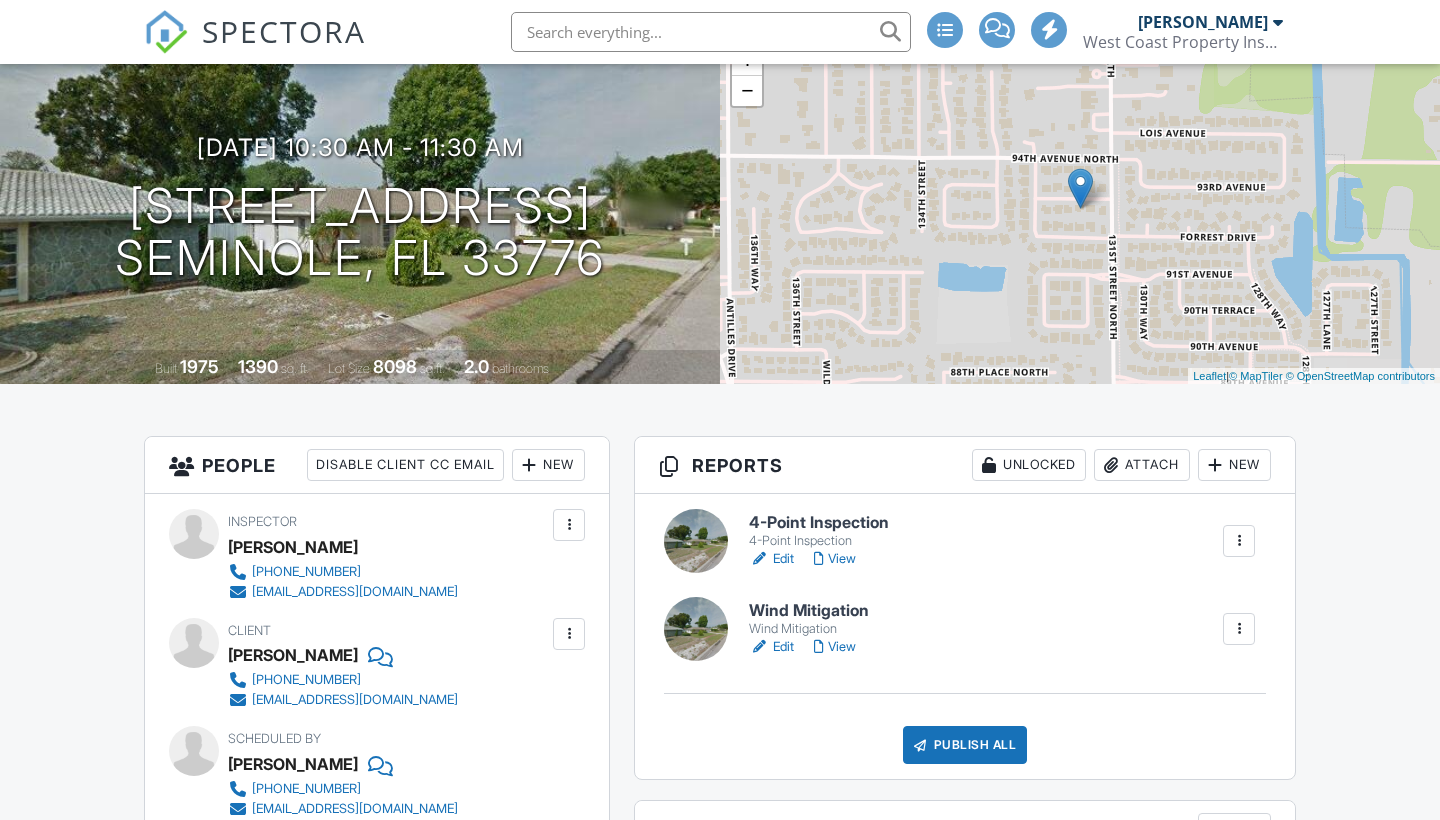 click on "Edit" at bounding box center (771, 647) 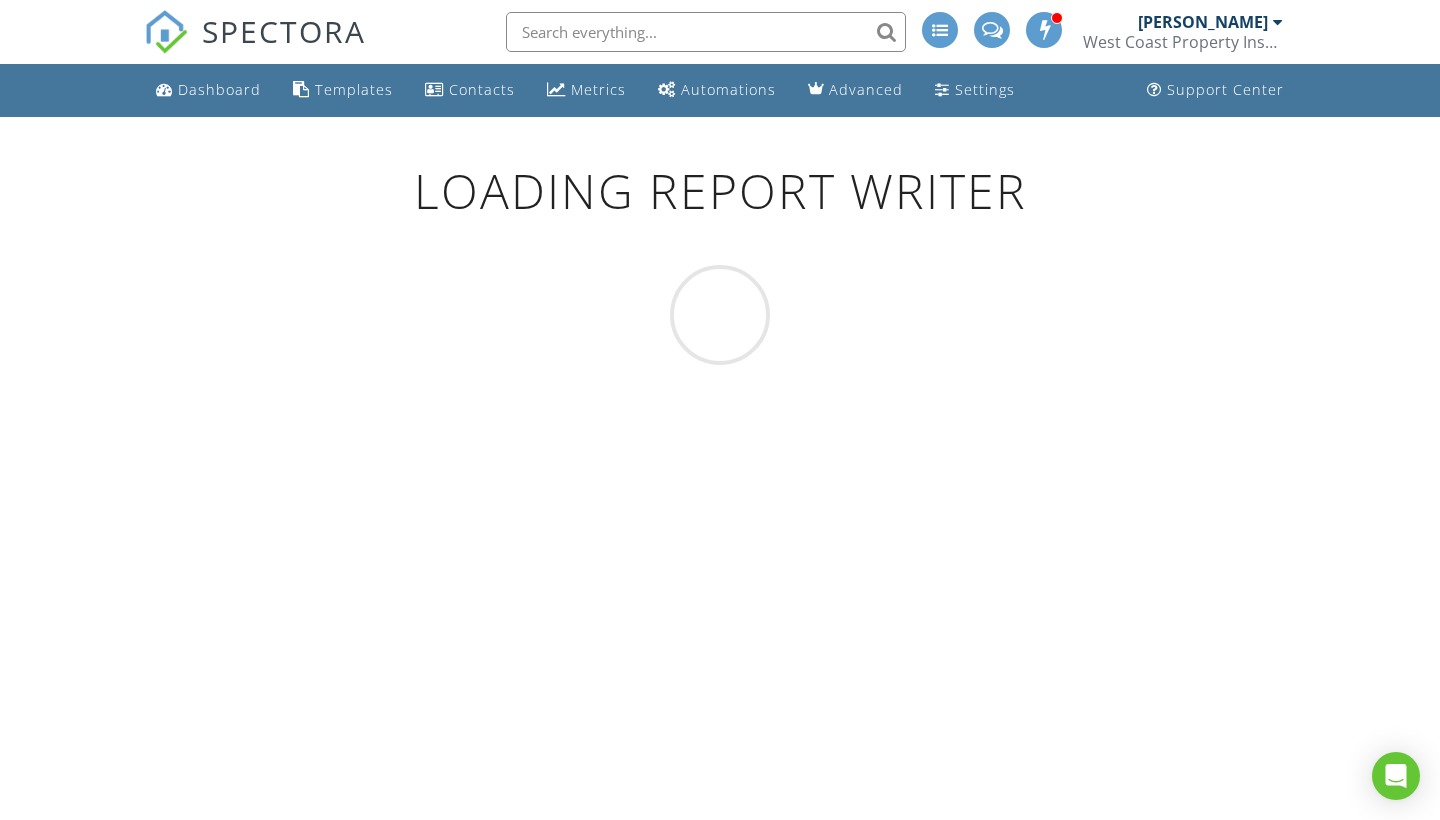 scroll, scrollTop: 0, scrollLeft: 0, axis: both 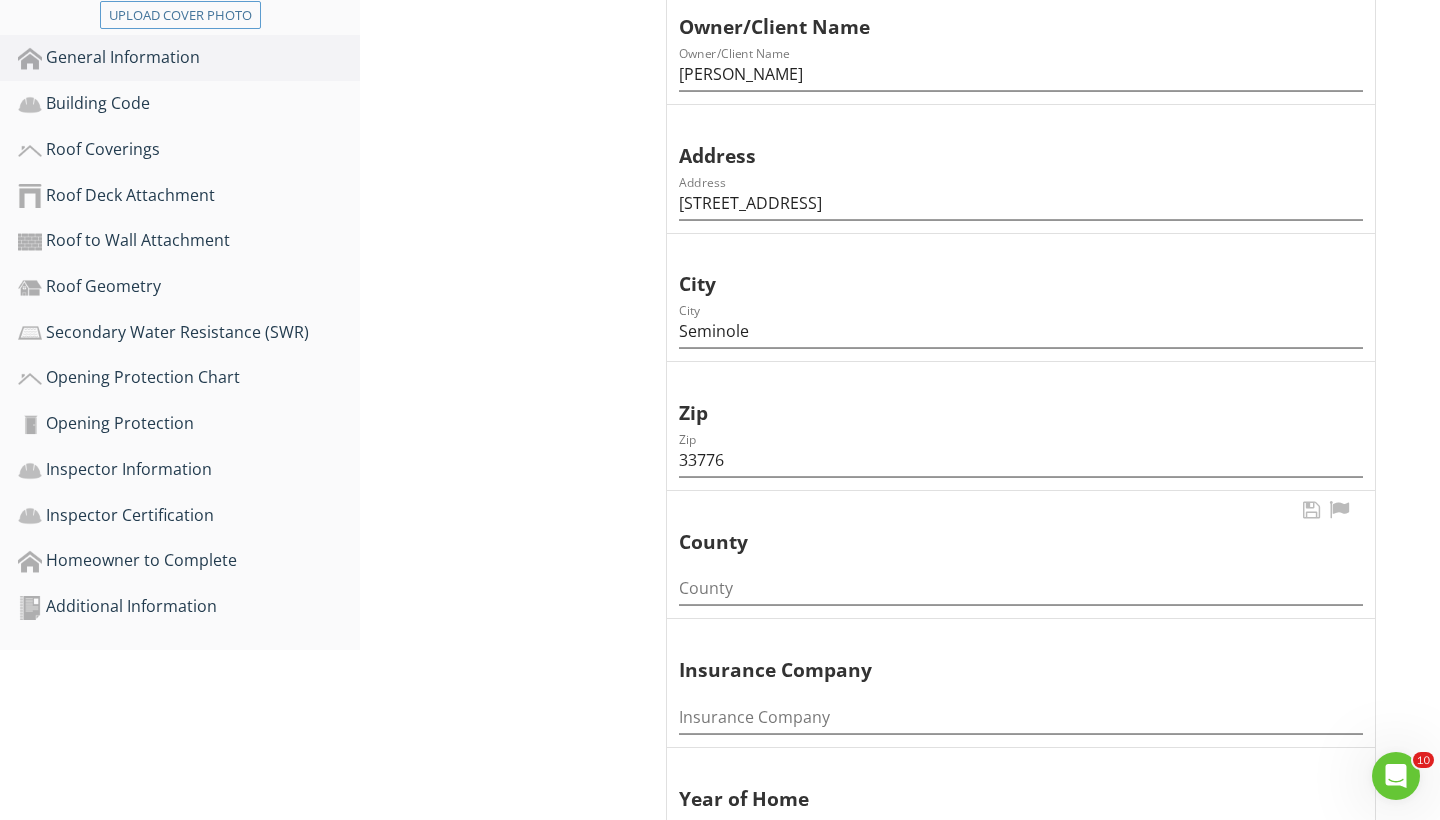 click on "County
County" at bounding box center (1021, 555) 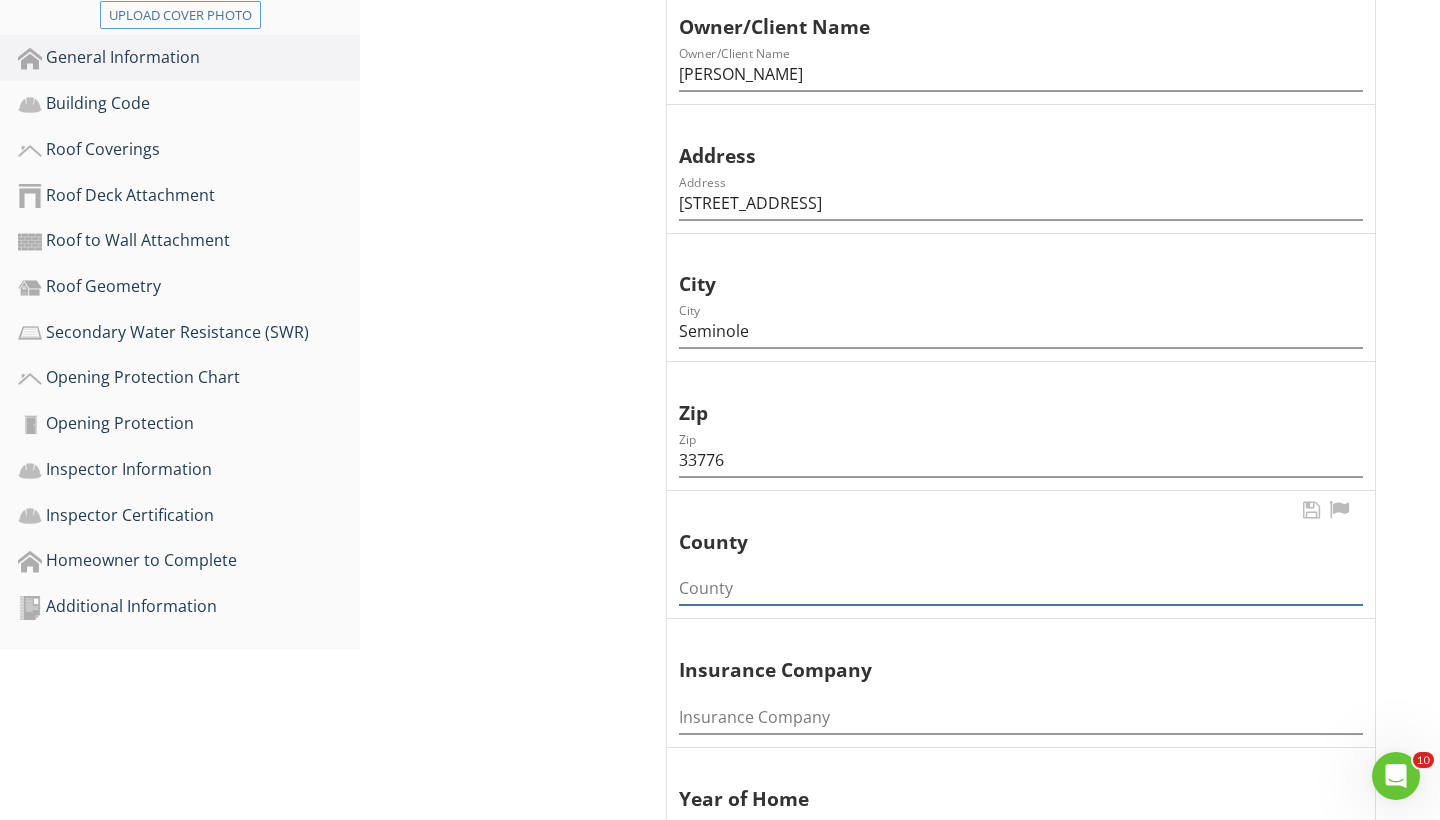 click at bounding box center (1021, 588) 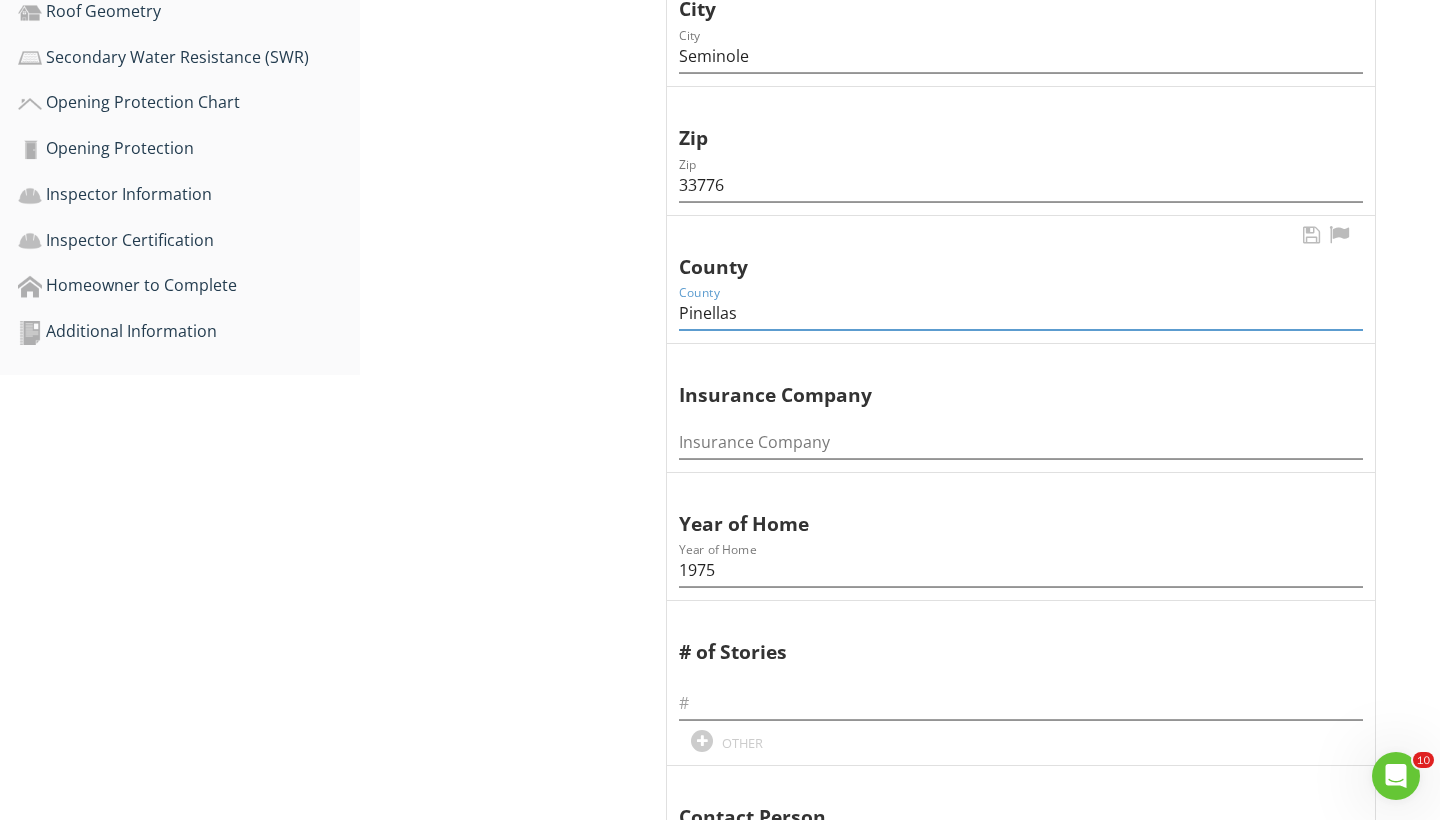 scroll, scrollTop: 881, scrollLeft: 0, axis: vertical 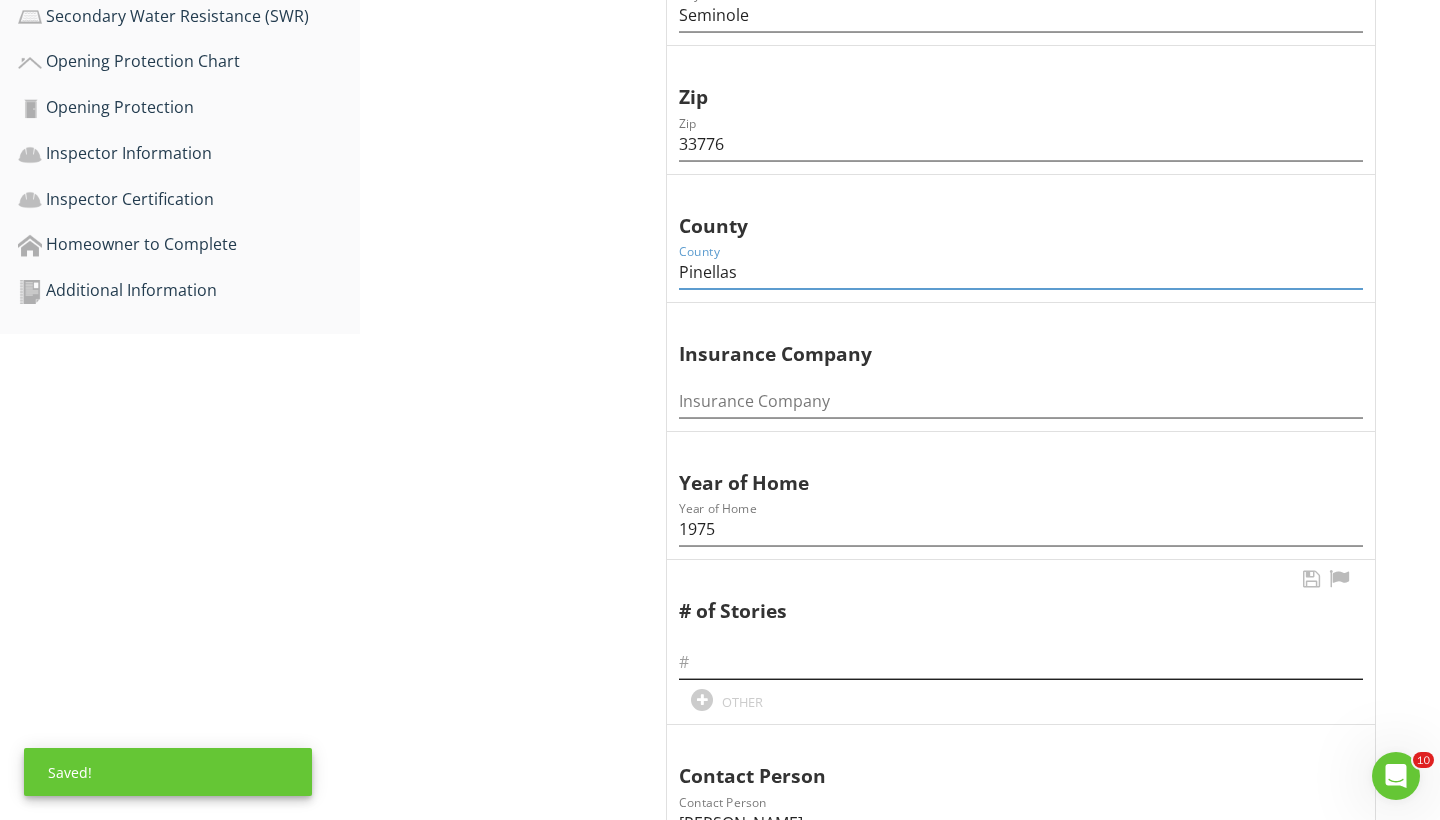 type on "Pinellas" 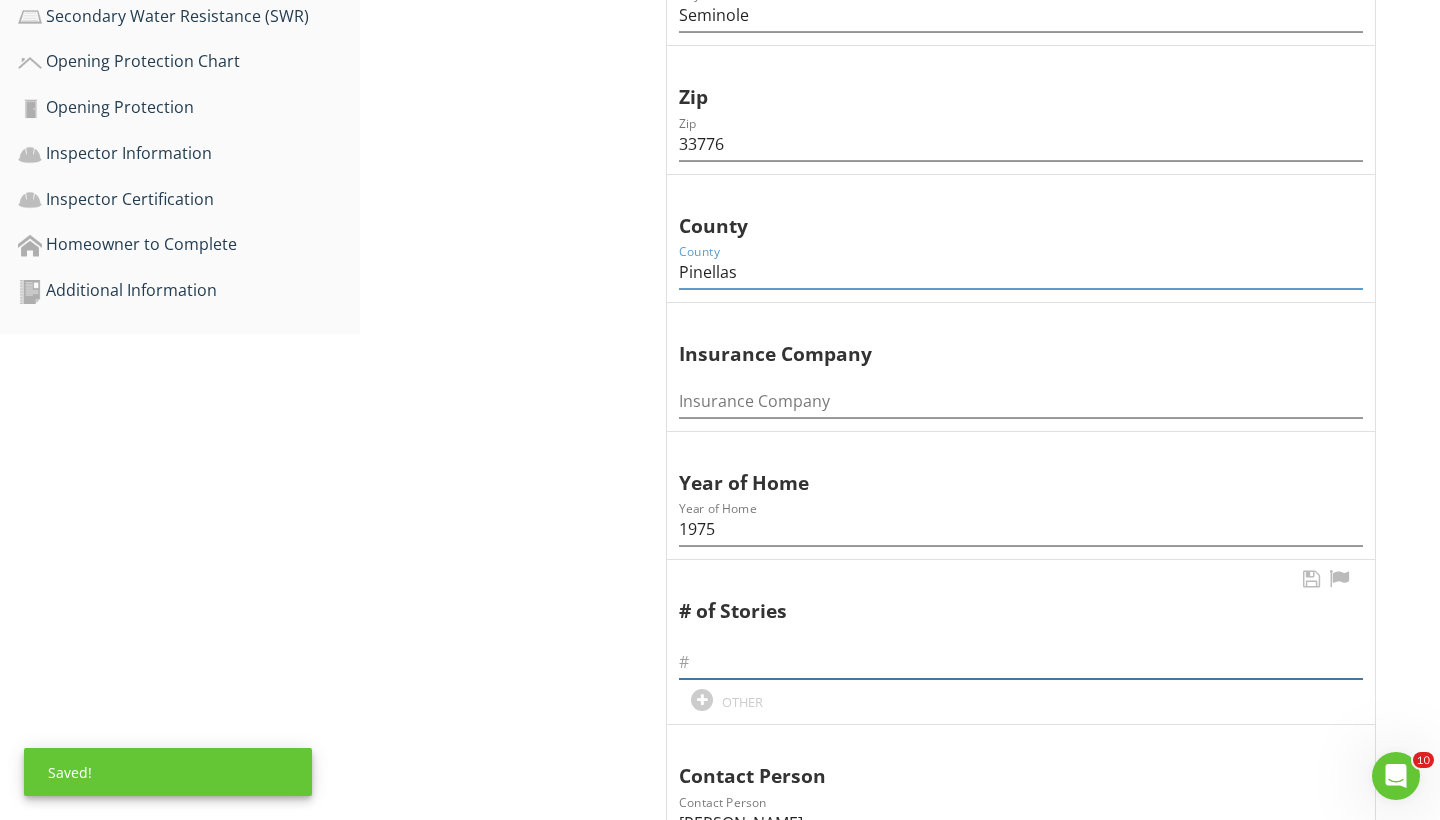 click at bounding box center [1021, 662] 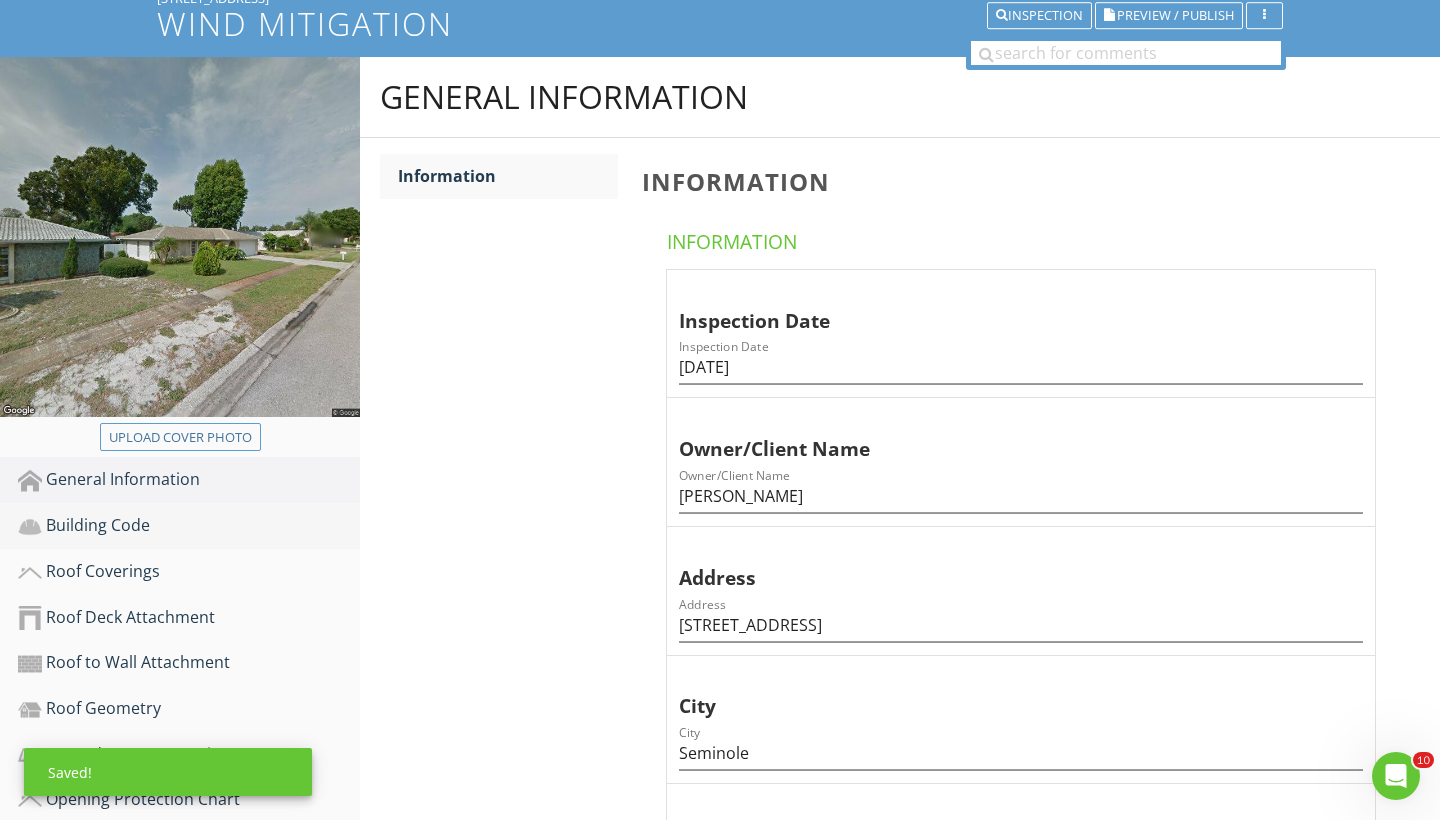 scroll, scrollTop: 129, scrollLeft: 0, axis: vertical 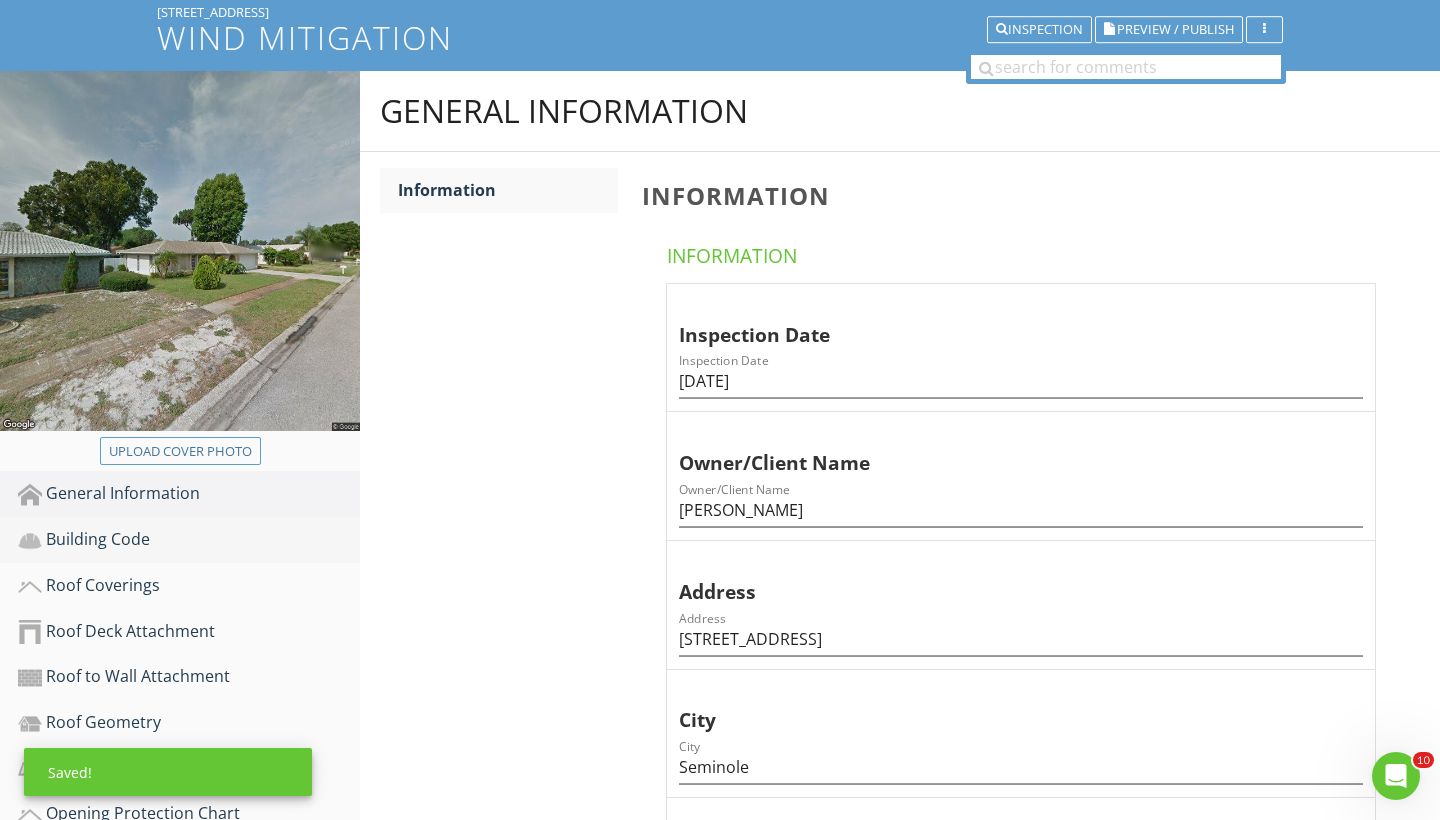 type on "1" 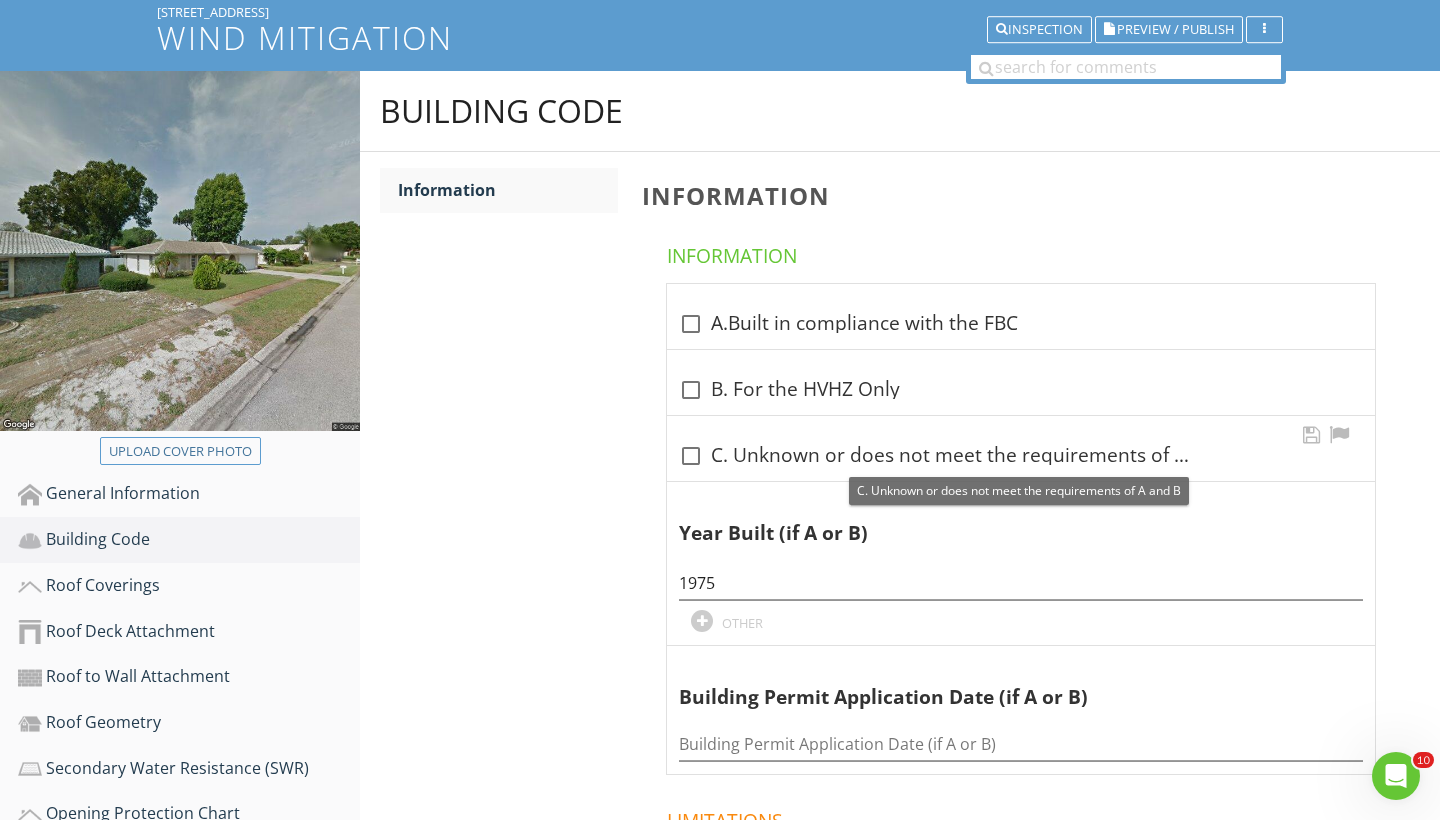 click at bounding box center [691, 456] 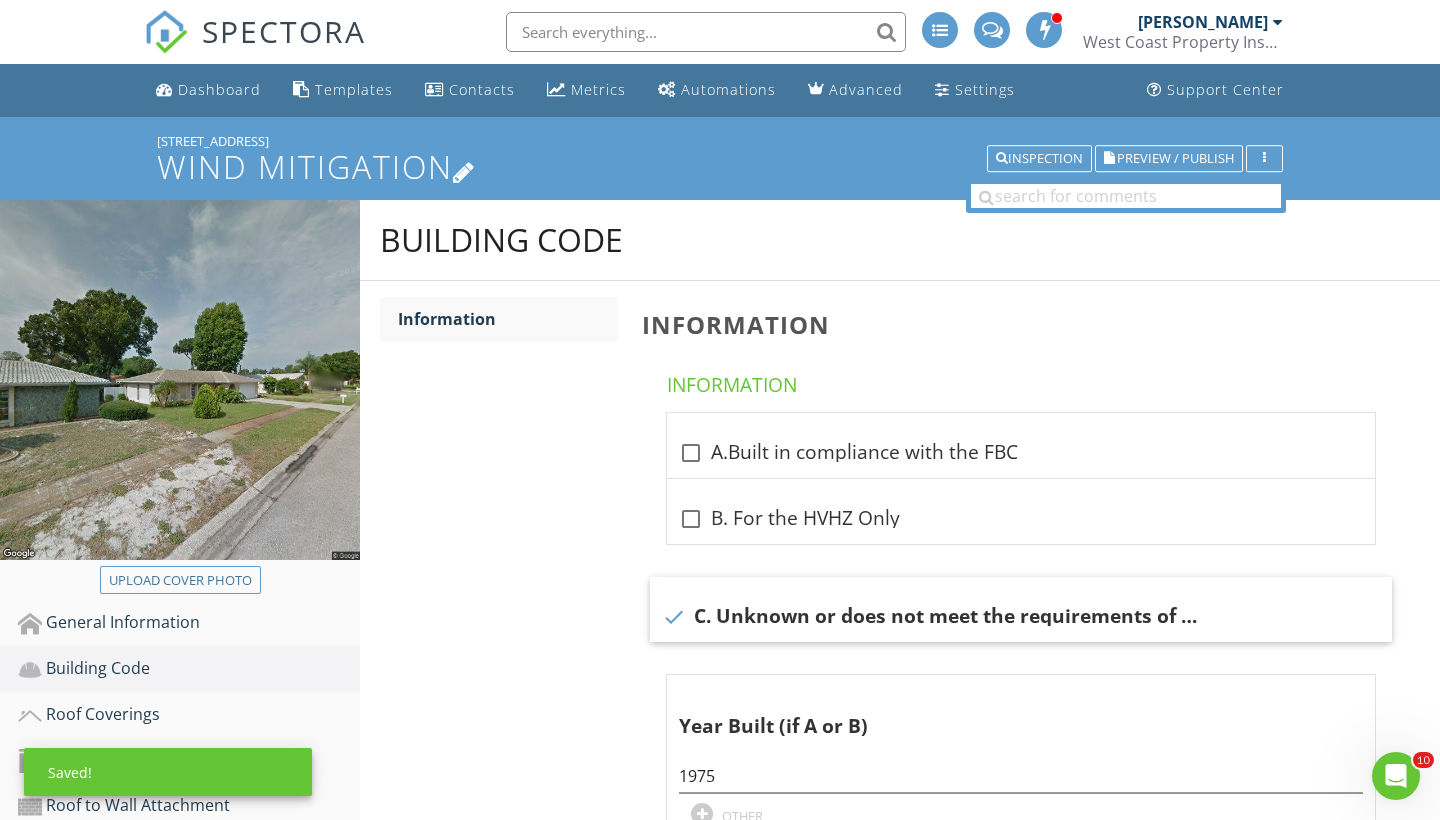 scroll, scrollTop: 0, scrollLeft: 0, axis: both 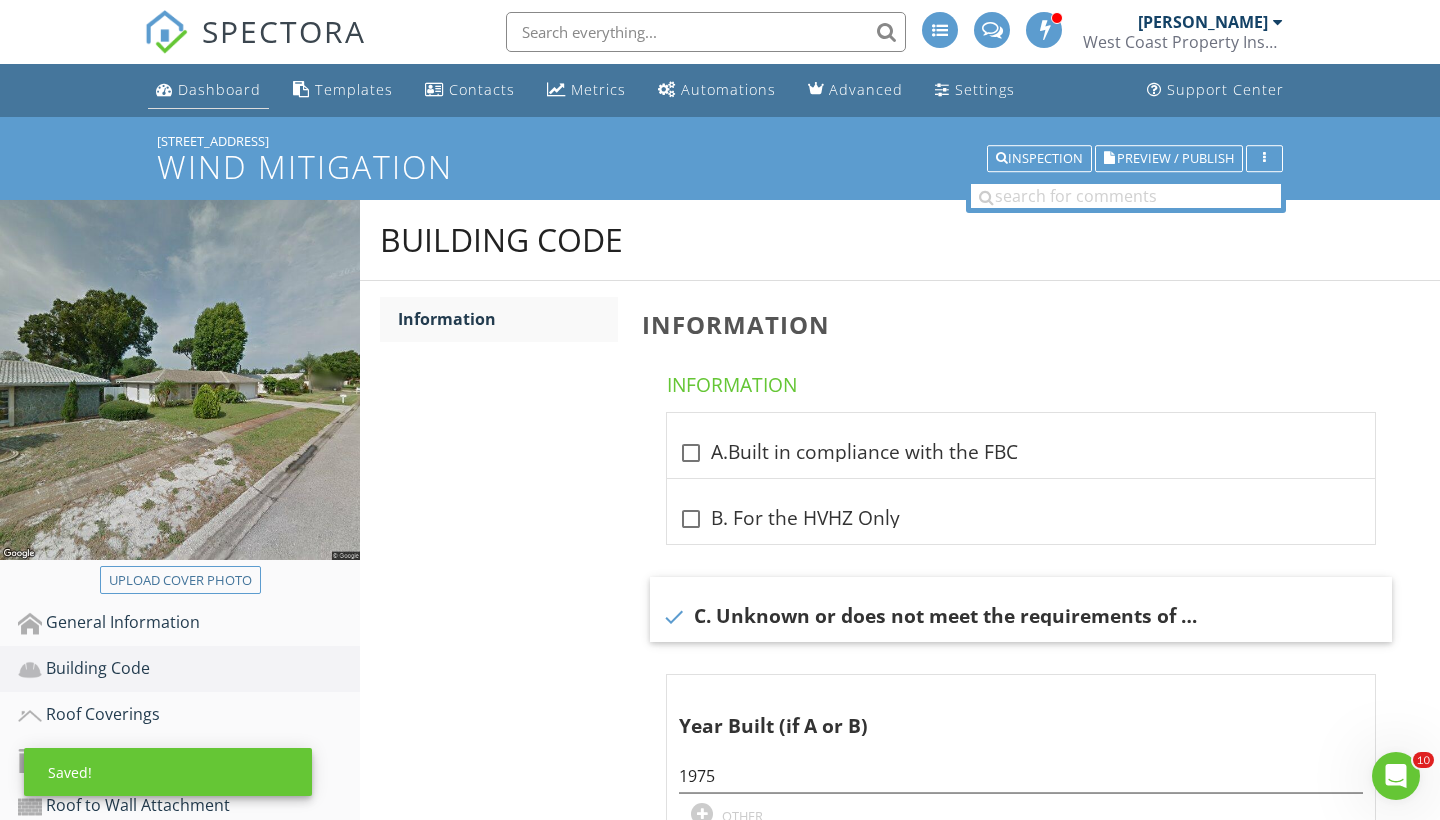 click on "Dashboard" at bounding box center [219, 89] 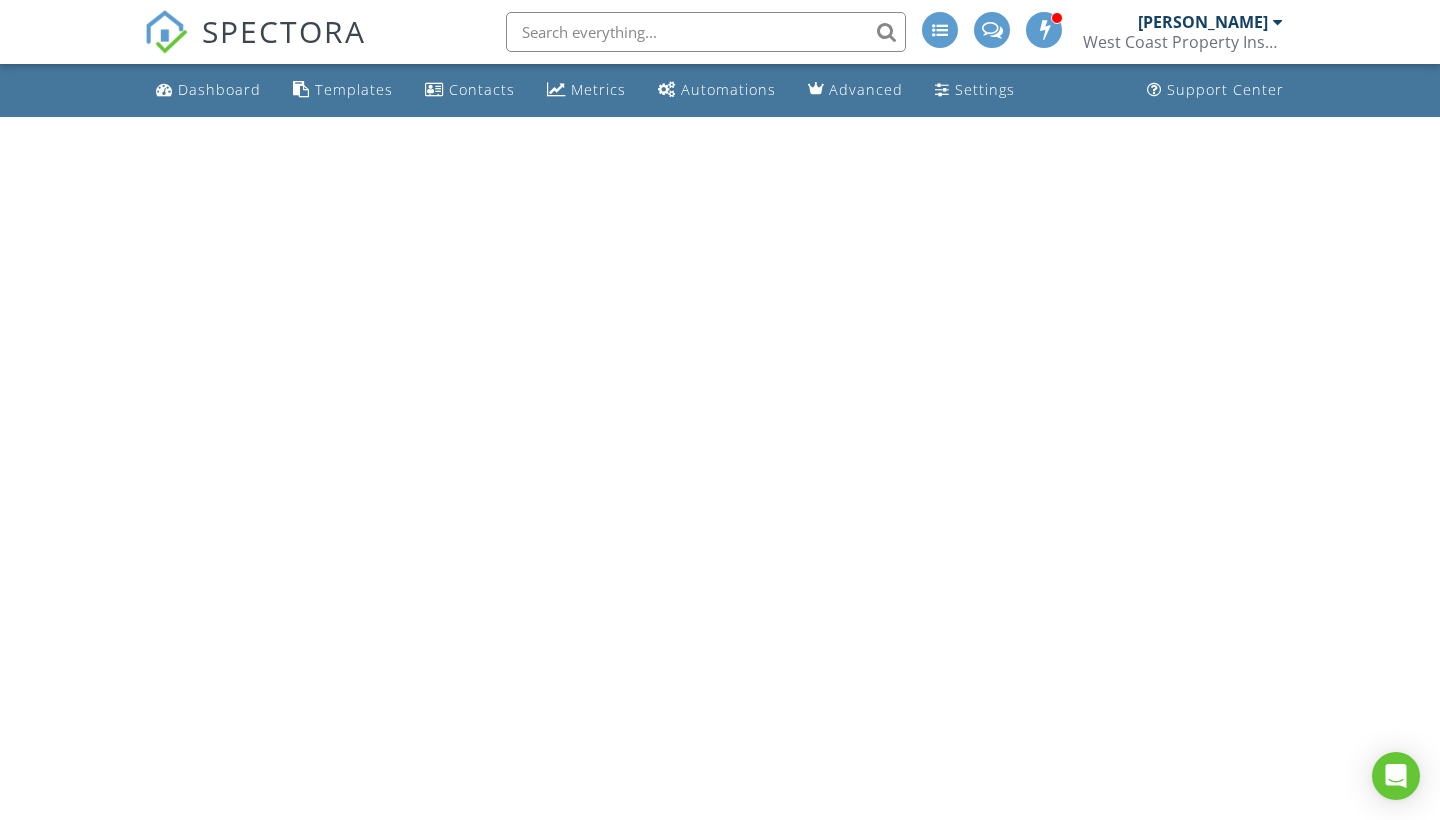 scroll, scrollTop: 0, scrollLeft: 0, axis: both 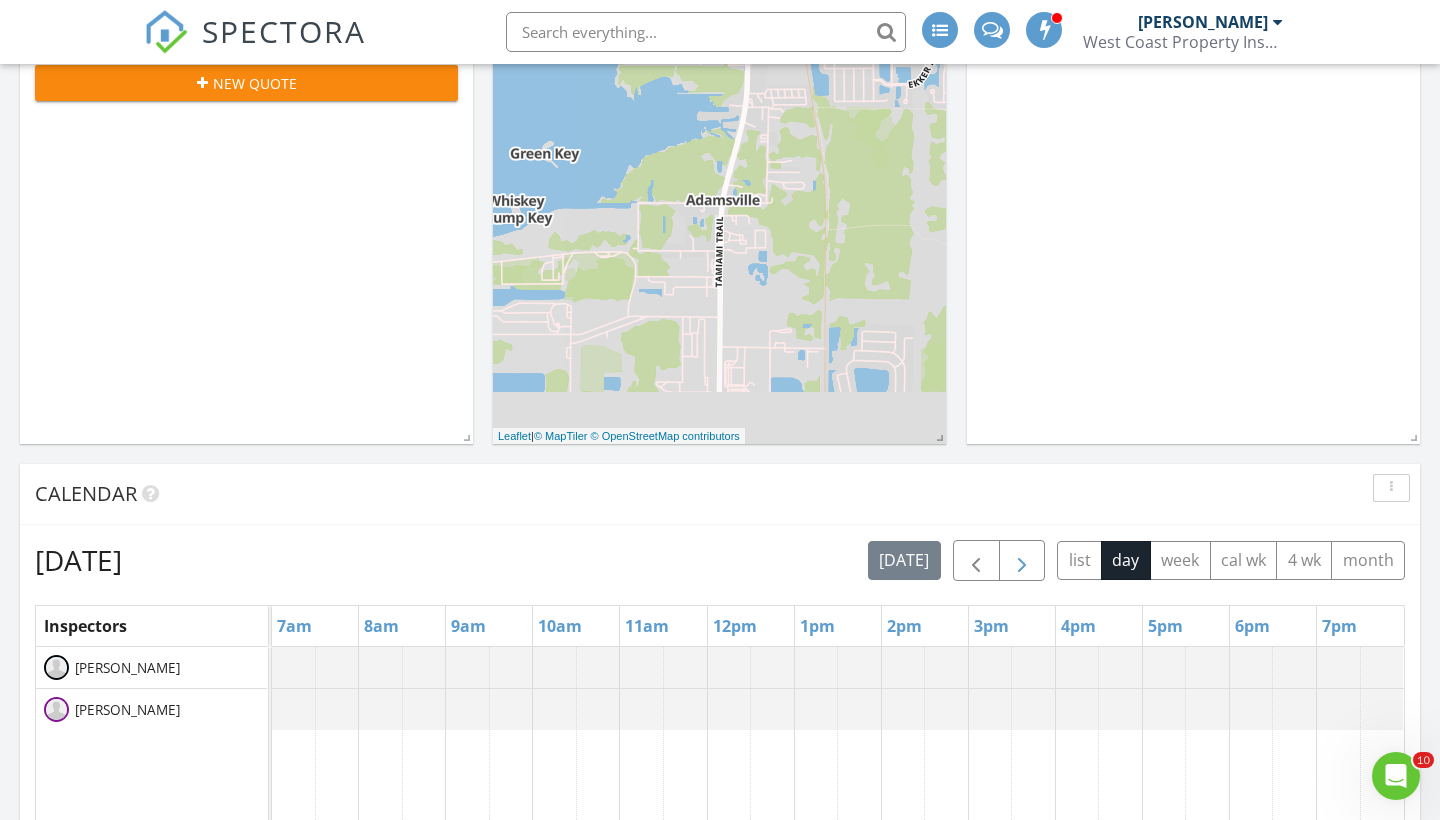 click at bounding box center (1022, 560) 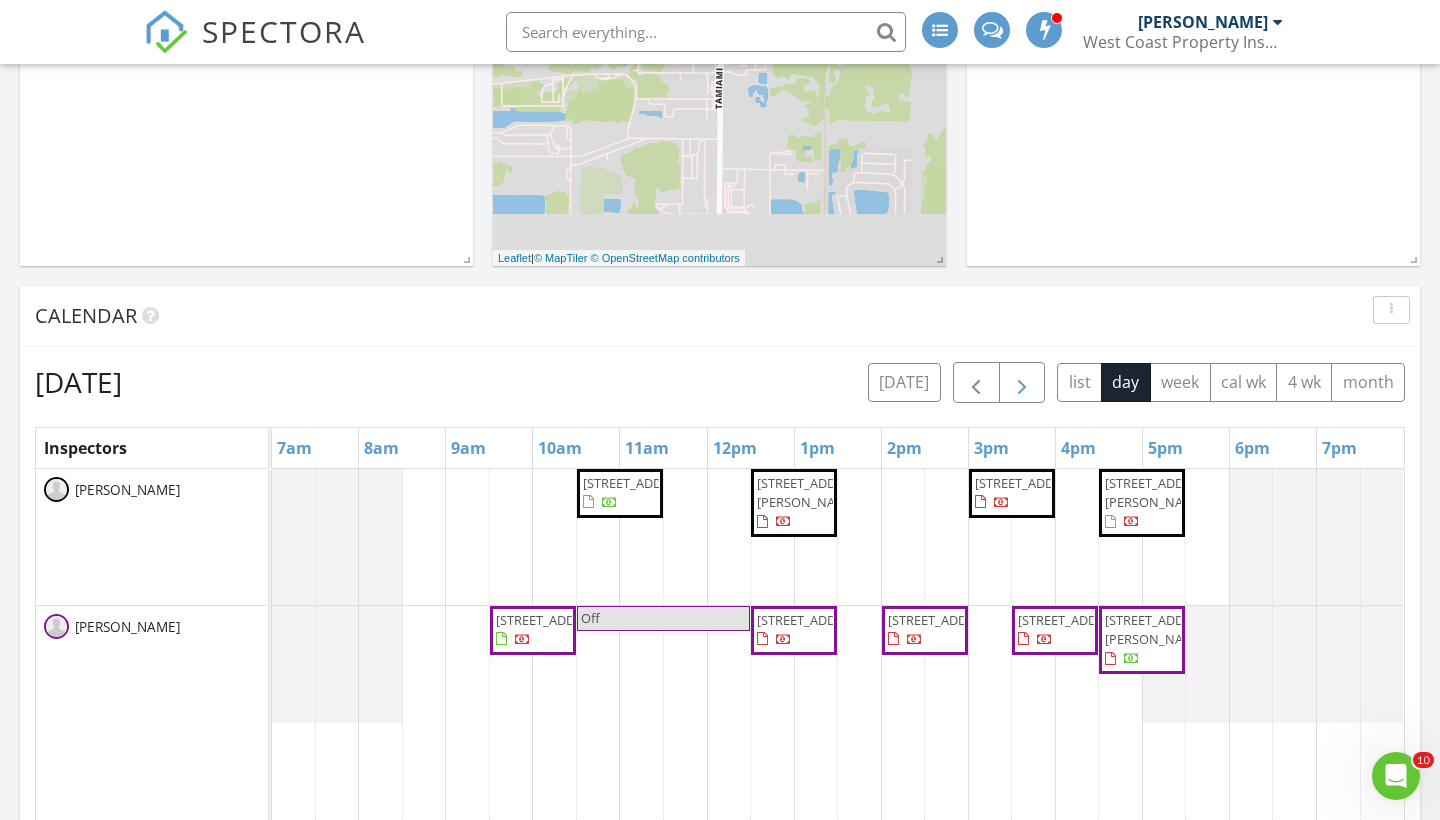scroll, scrollTop: 597, scrollLeft: 0, axis: vertical 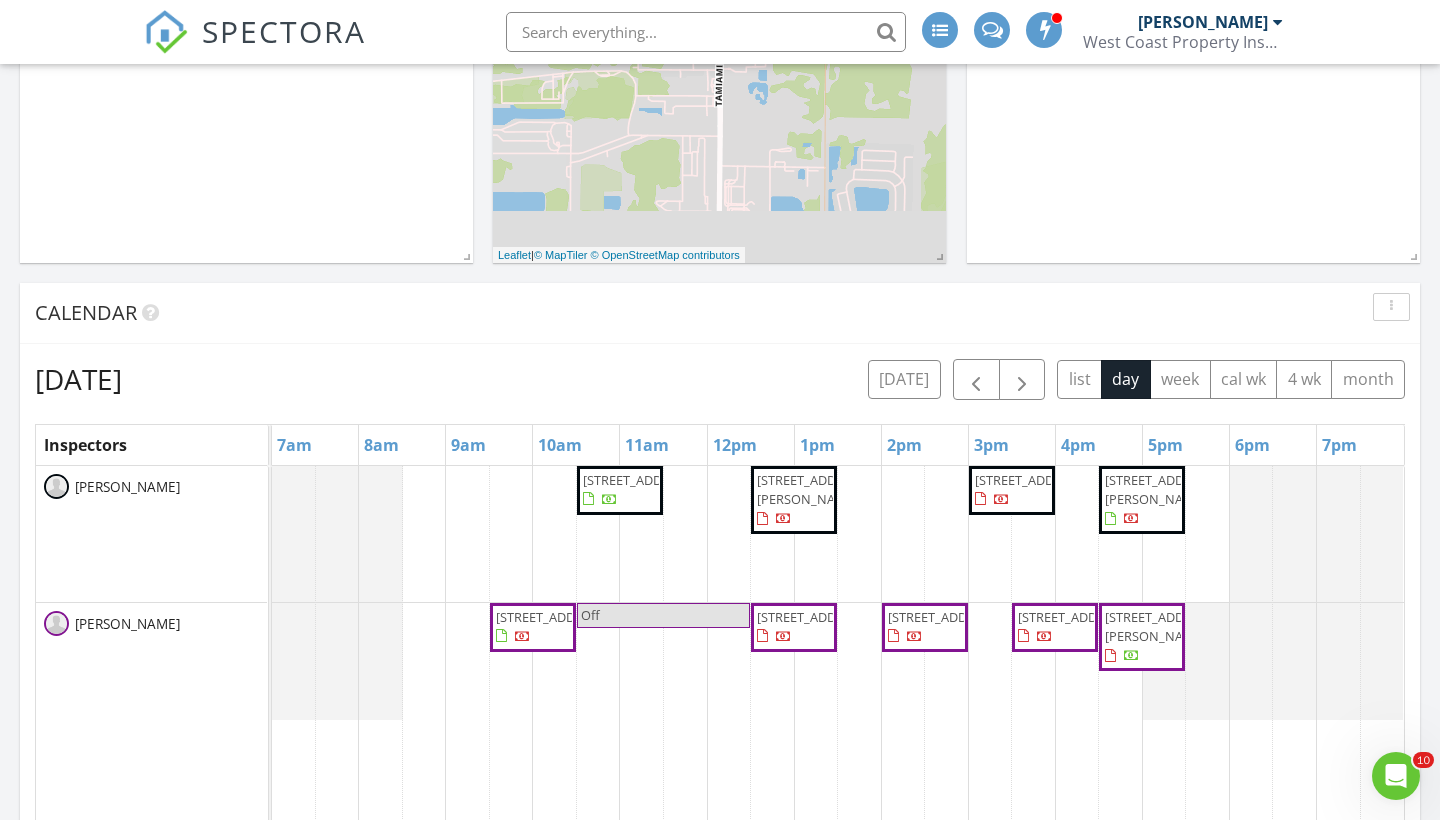 click on "[STREET_ADDRESS][PERSON_NAME]" at bounding box center (813, 489) 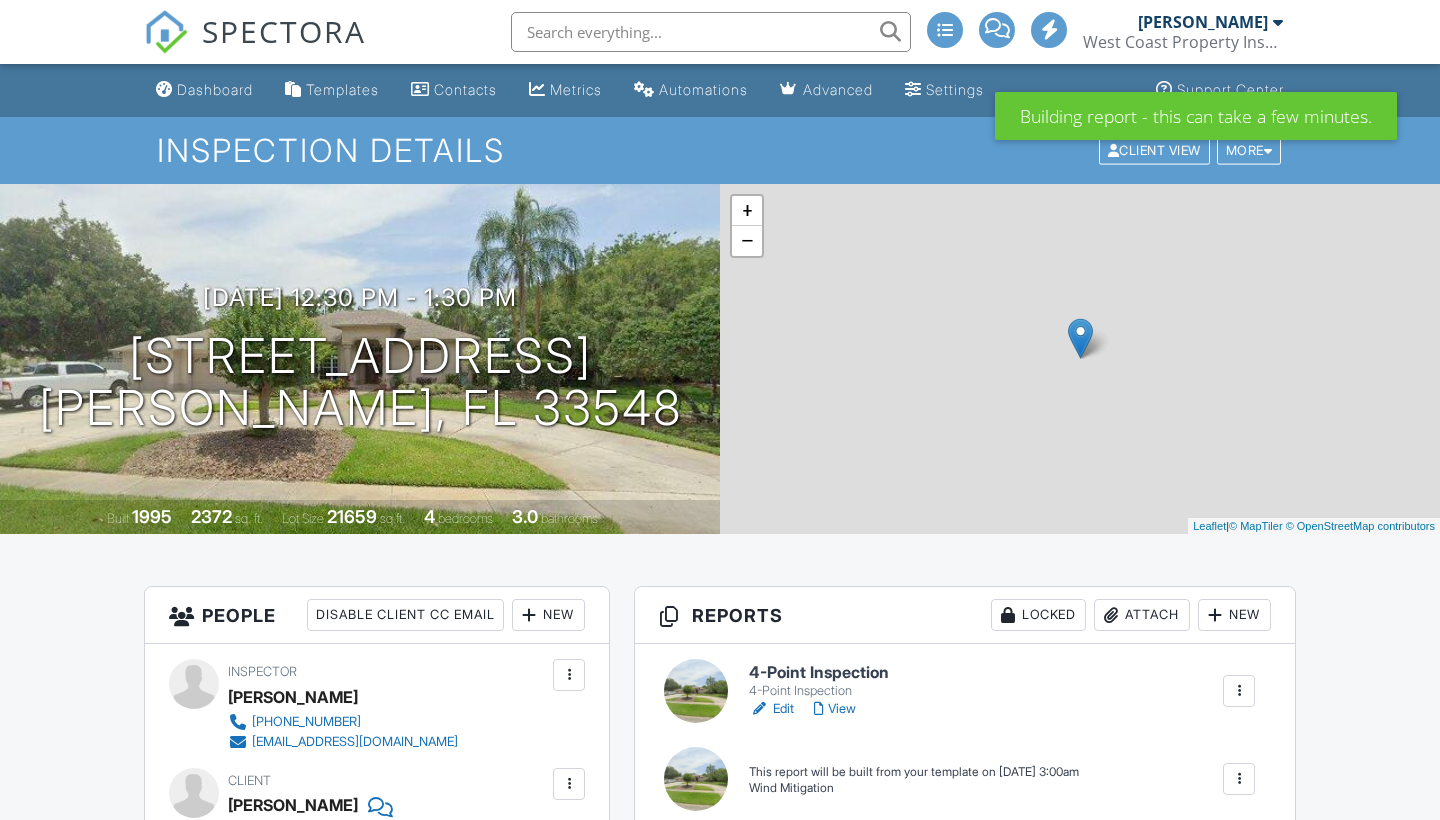 click at bounding box center (1239, 779) 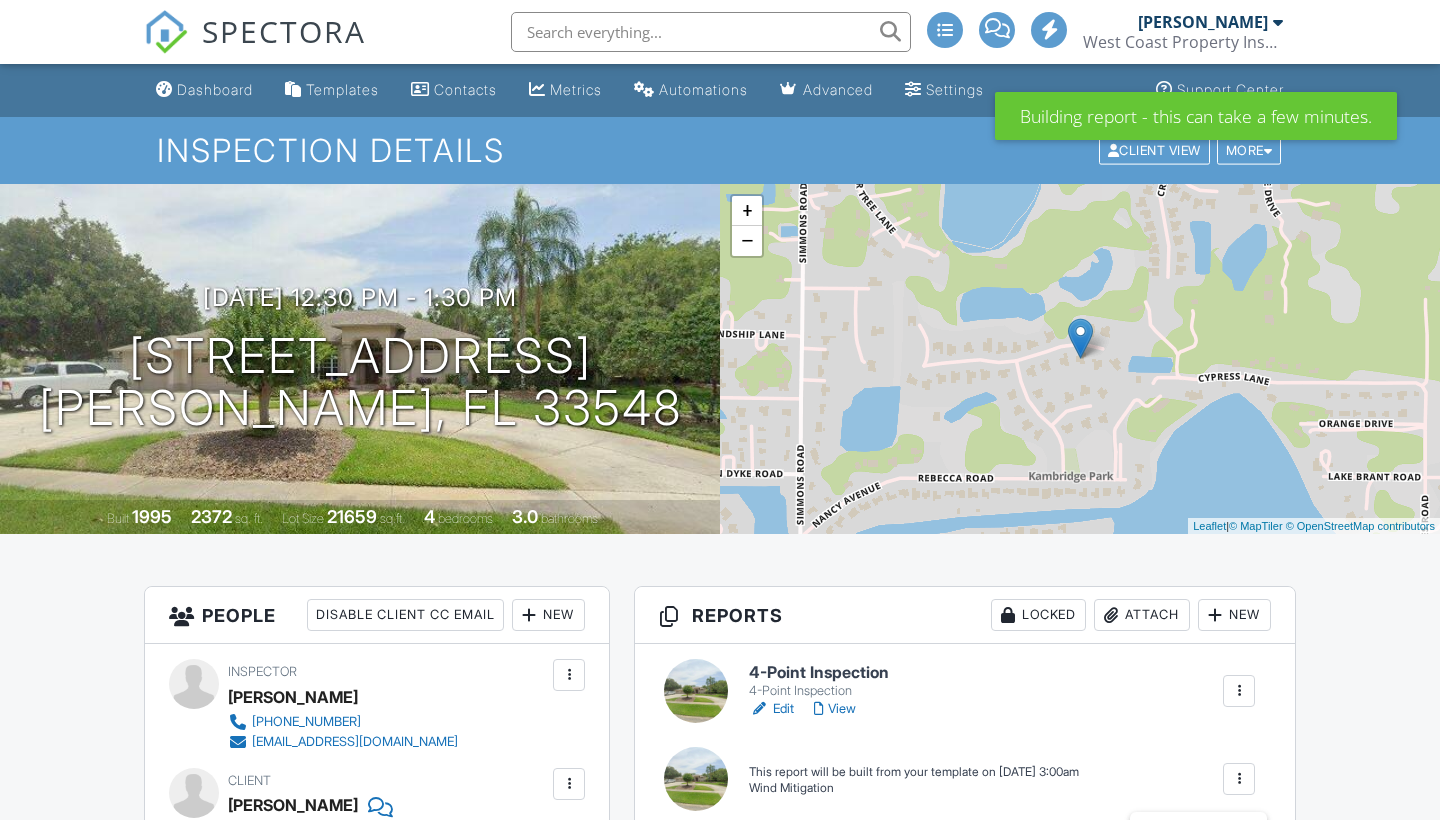 scroll, scrollTop: 192, scrollLeft: 0, axis: vertical 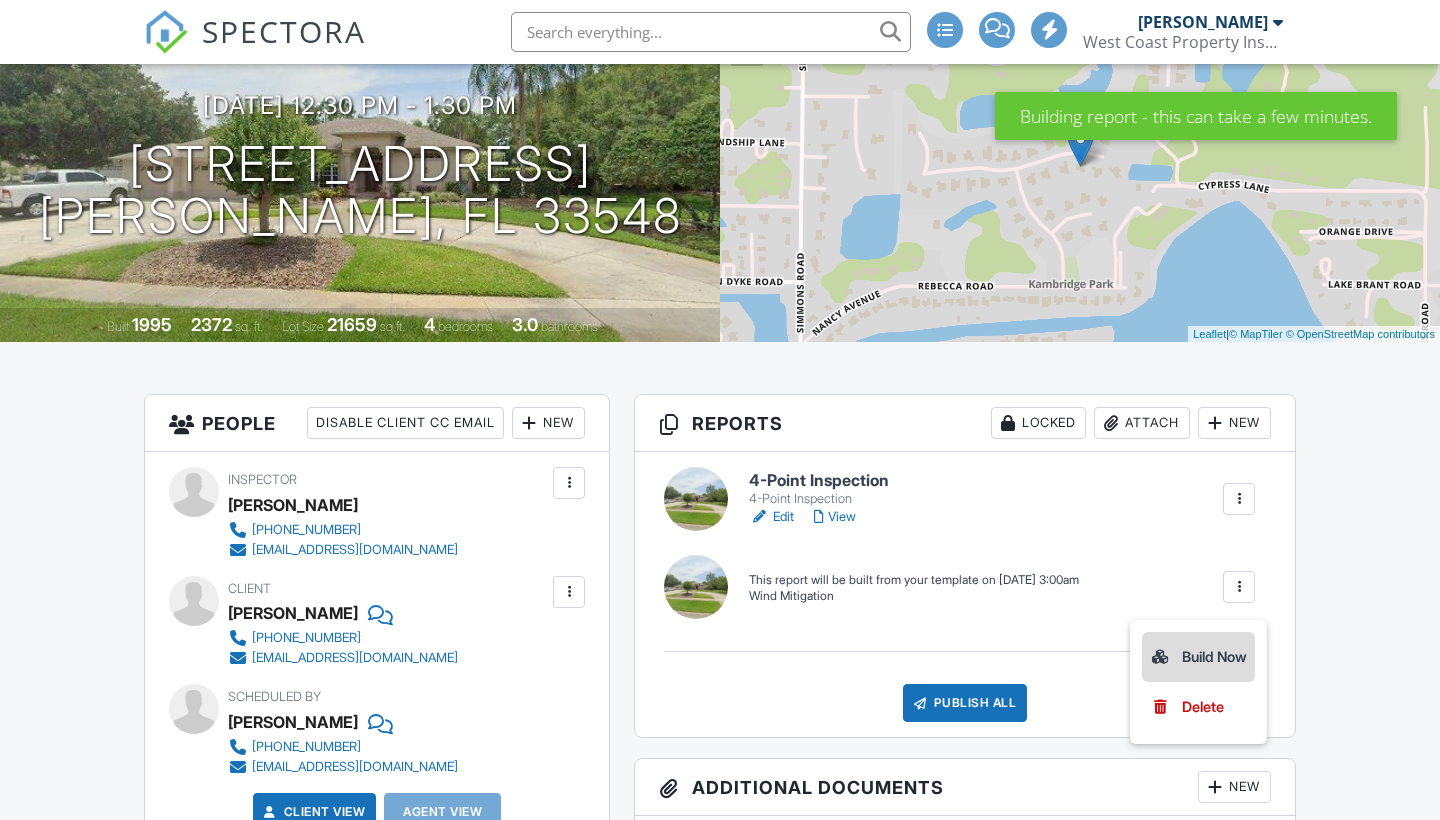 click on "Build Now" at bounding box center [1198, 657] 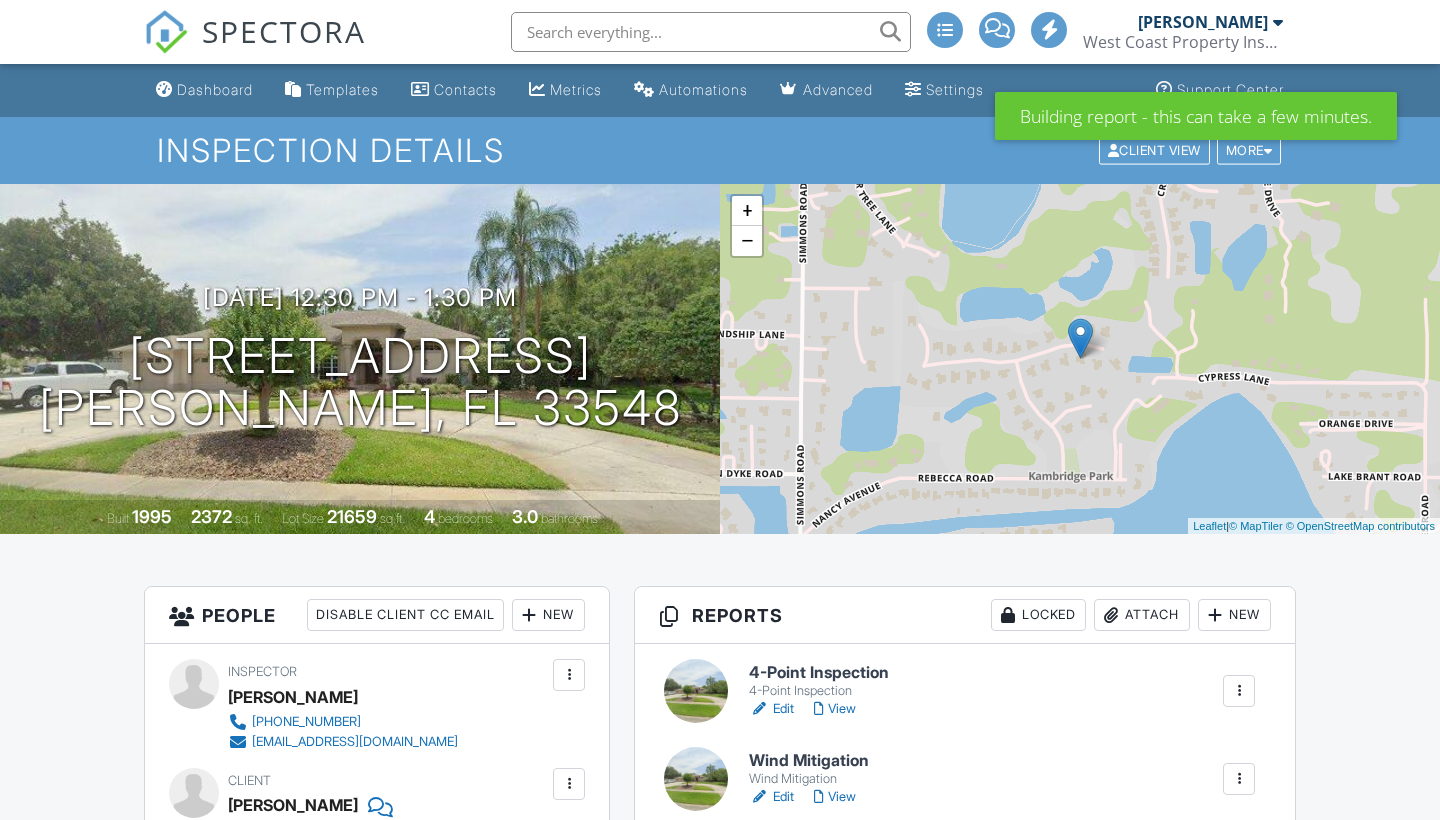 scroll, scrollTop: 0, scrollLeft: 0, axis: both 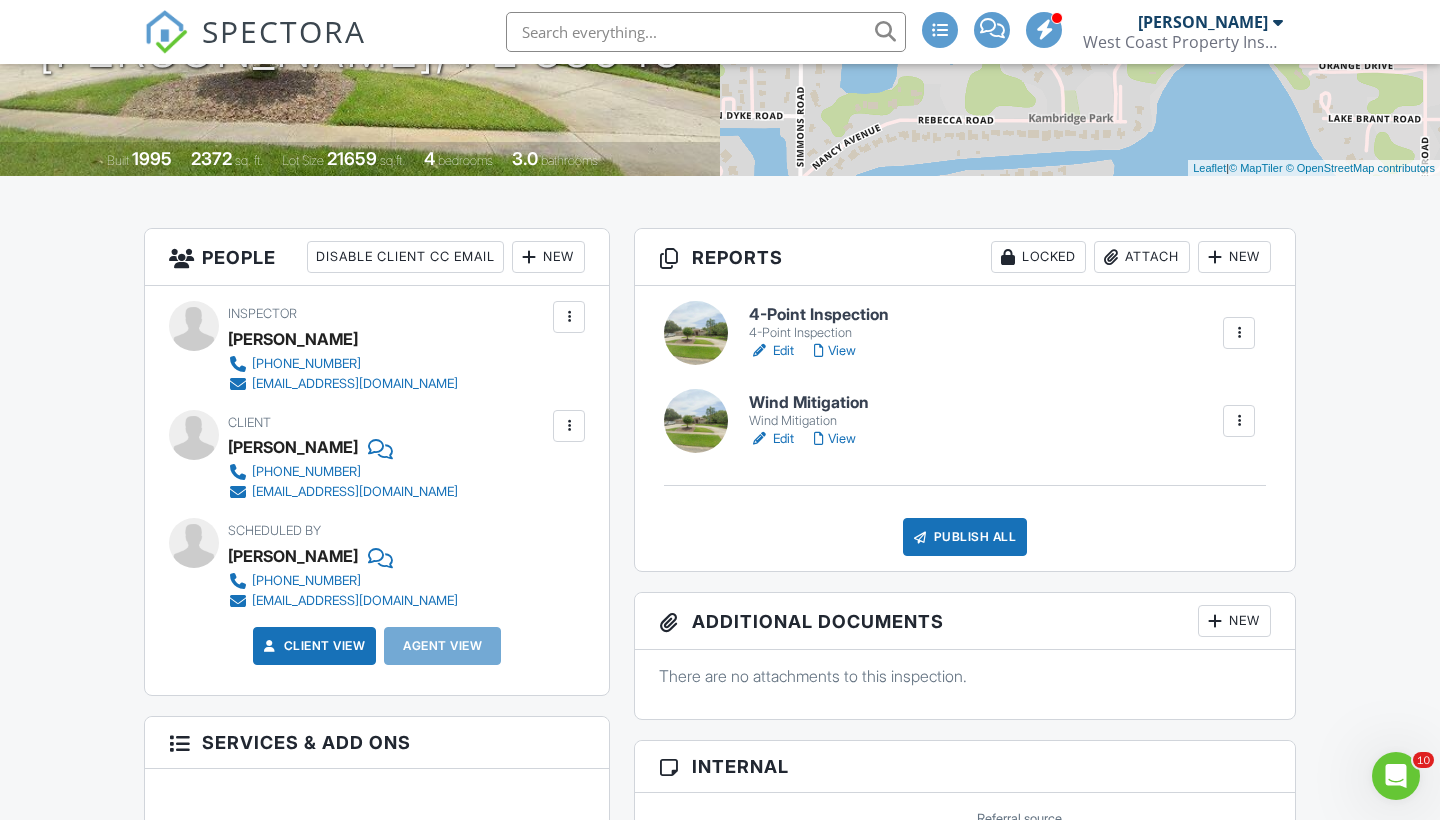 click on "Edit" at bounding box center [771, 351] 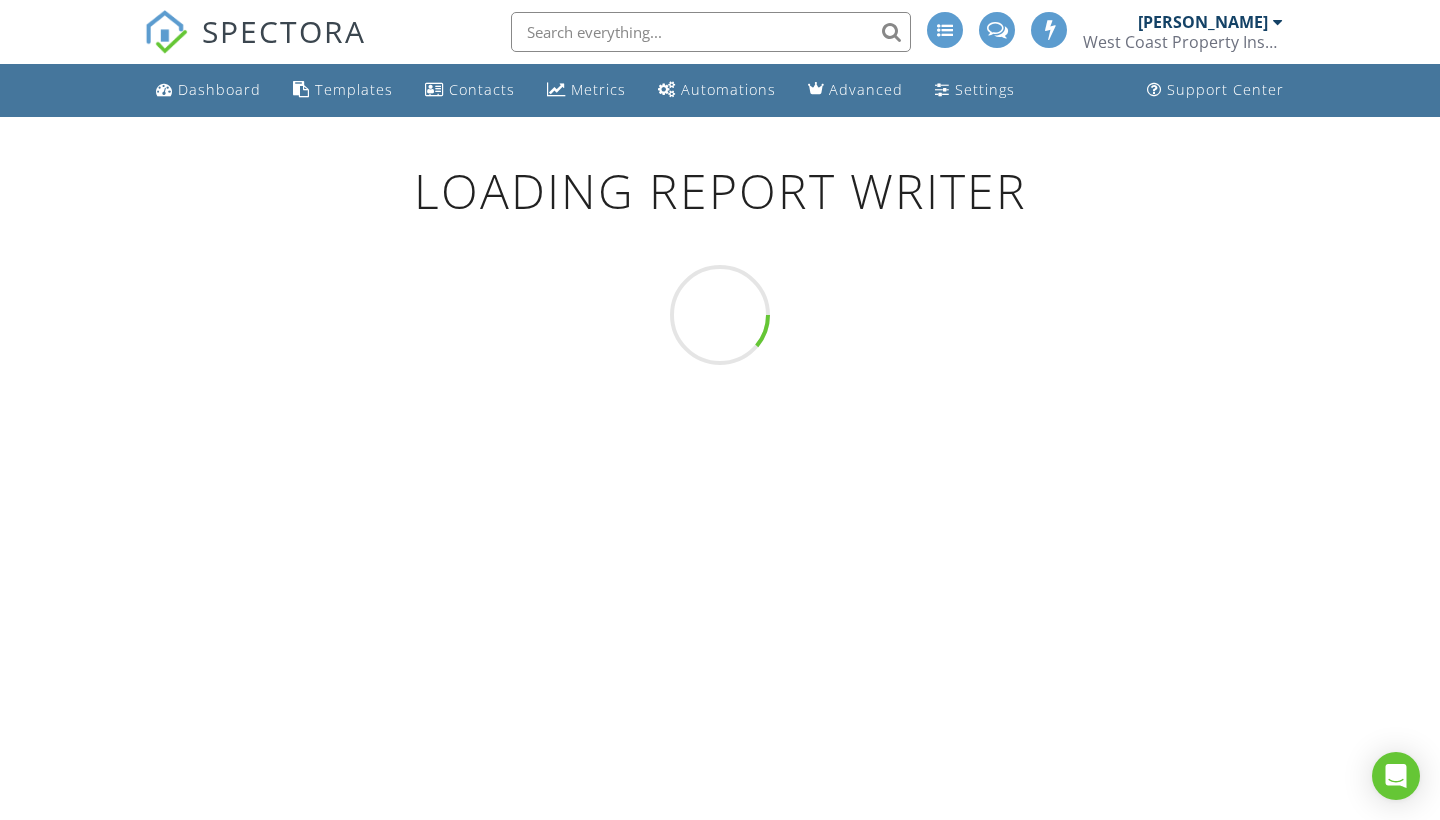 scroll, scrollTop: 0, scrollLeft: 0, axis: both 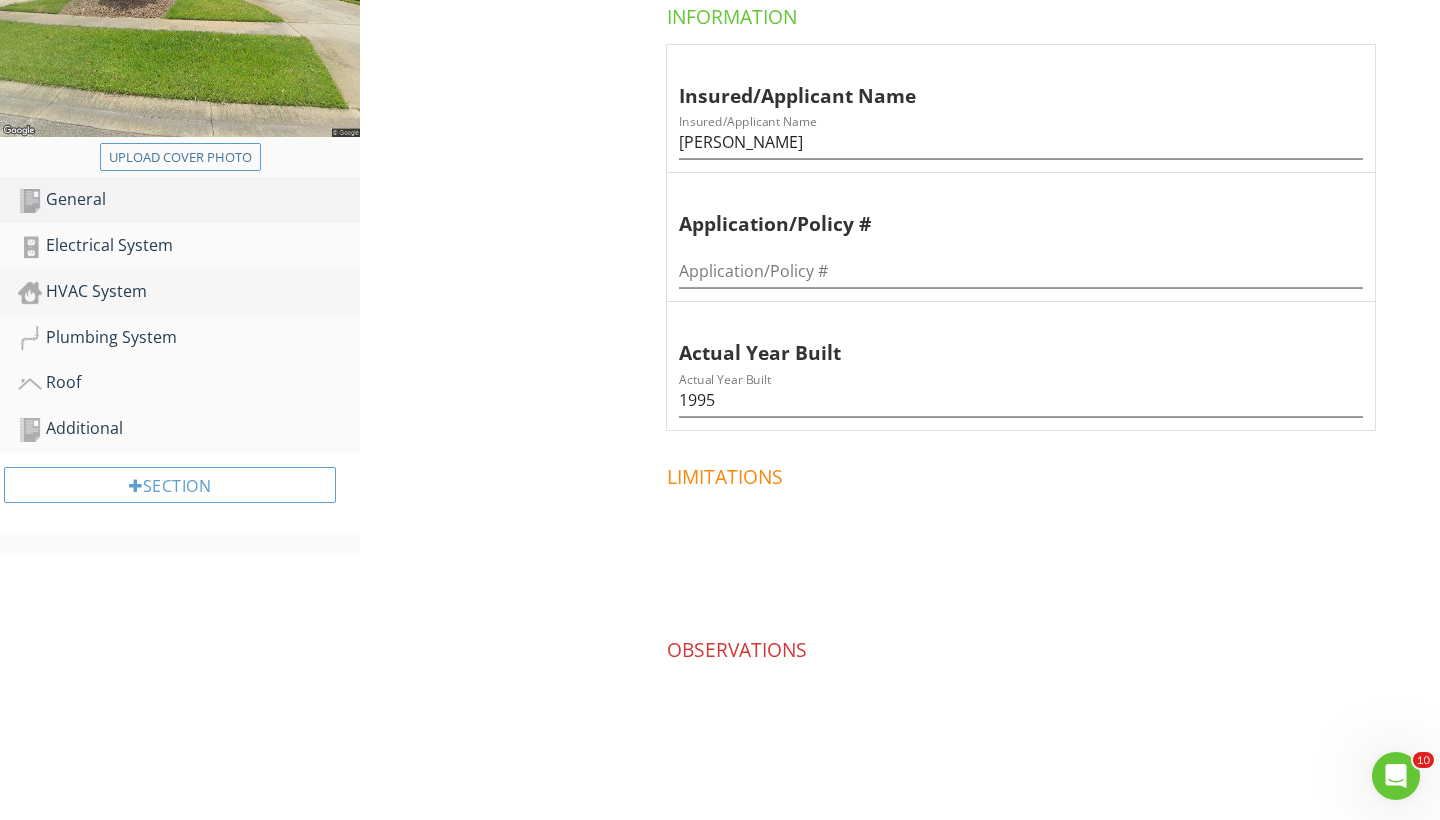 click on "HVAC System" at bounding box center (189, 292) 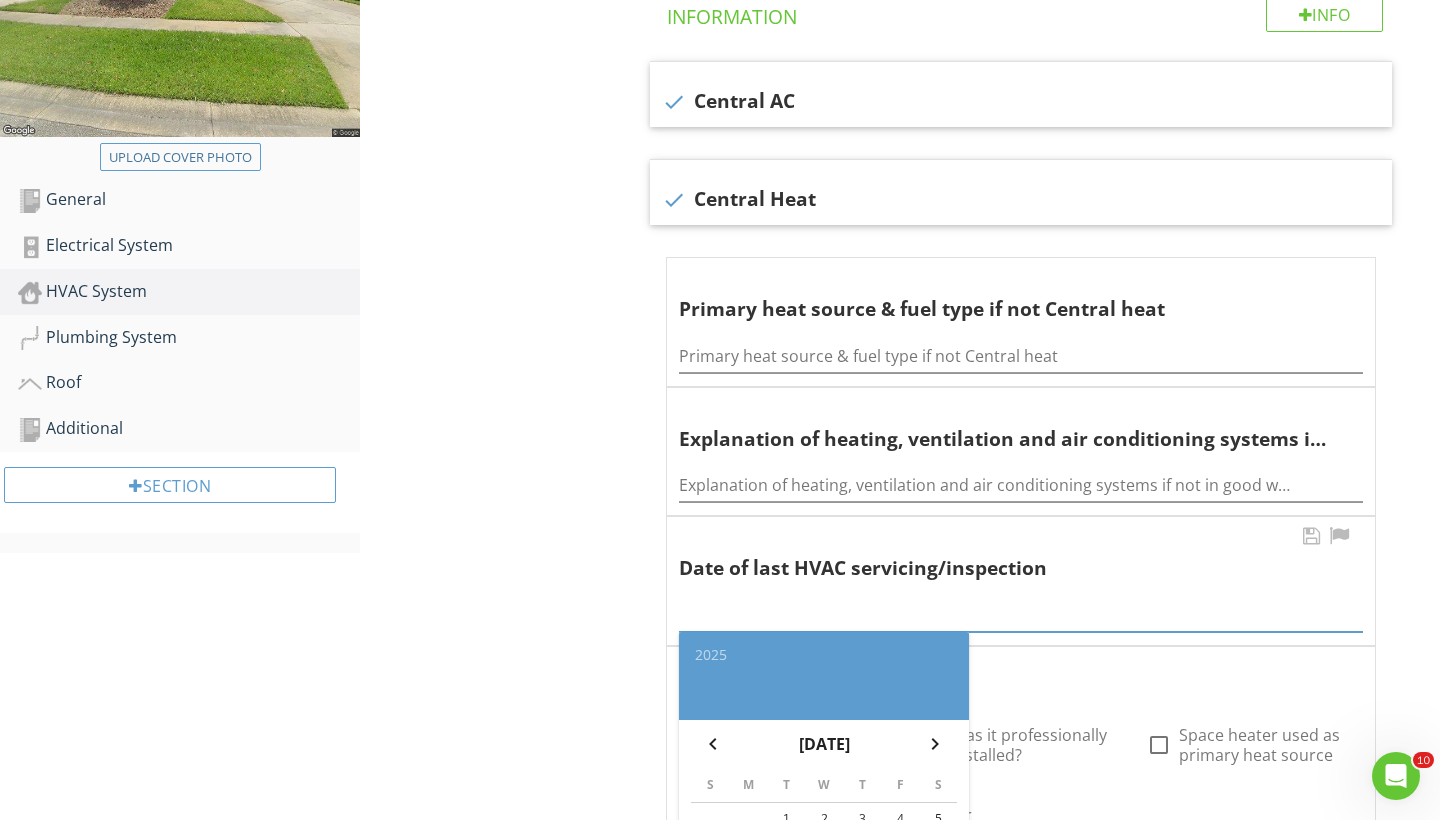 click at bounding box center (1021, 615) 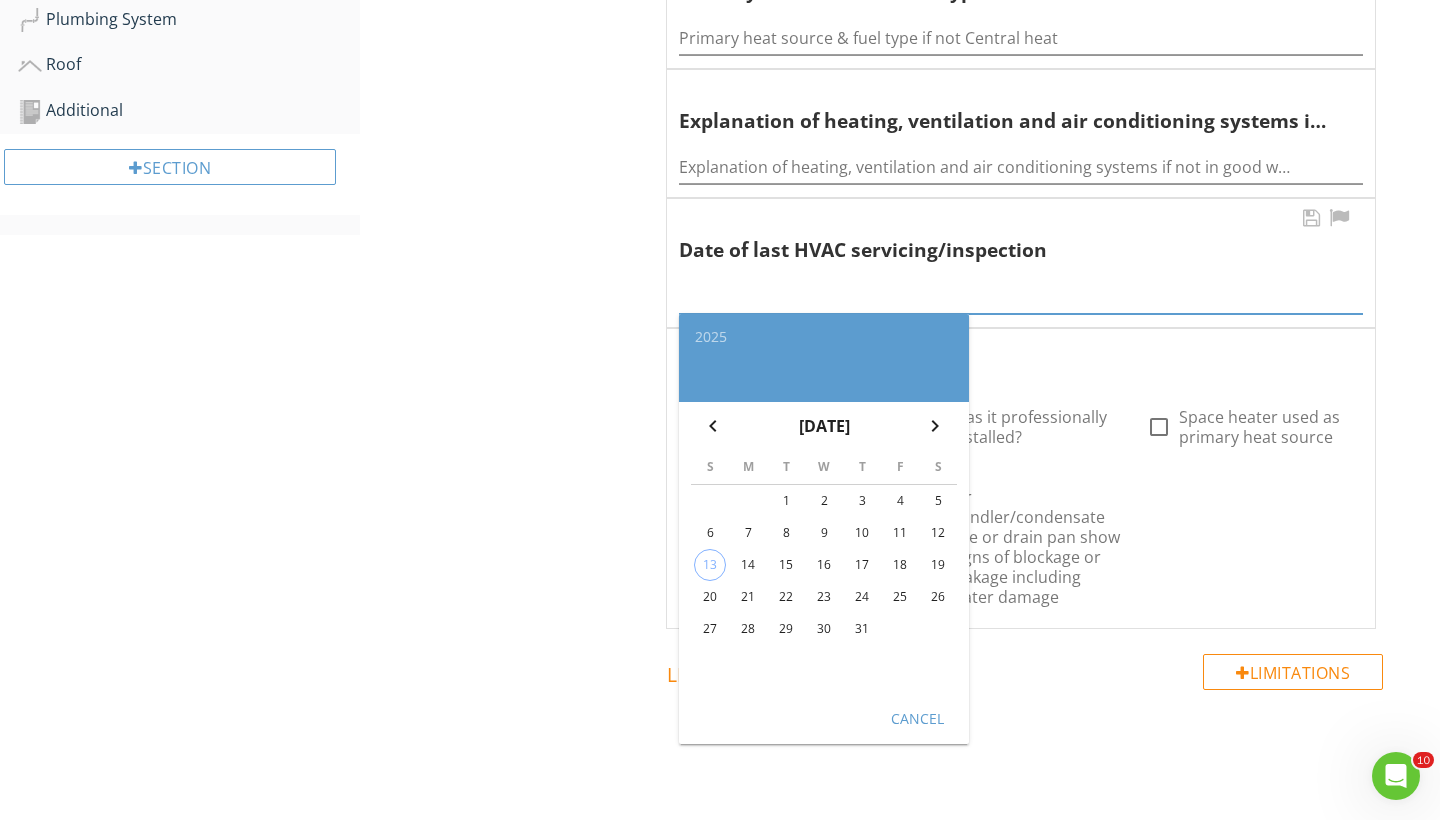 scroll, scrollTop: 849, scrollLeft: 0, axis: vertical 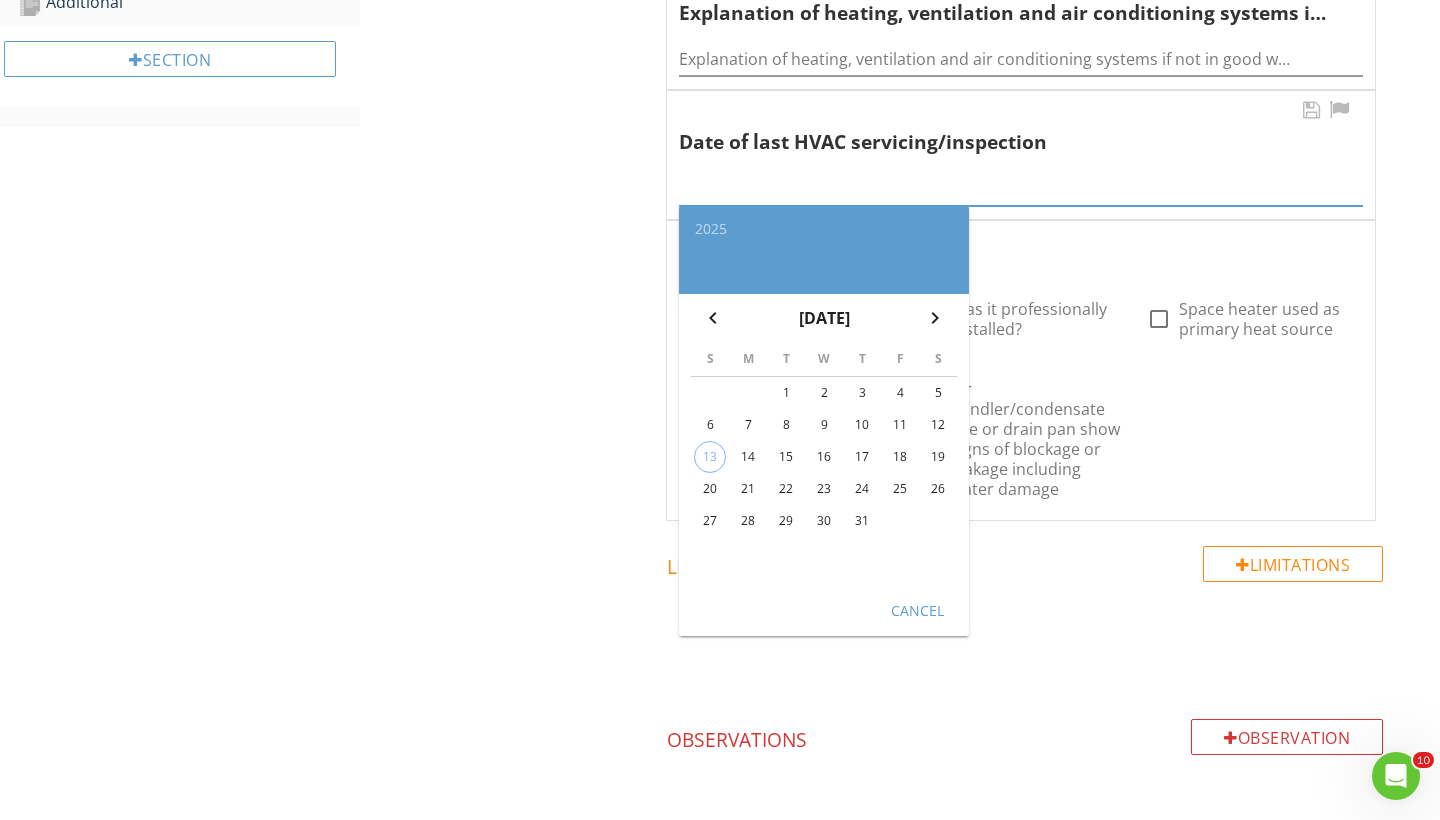 click on "14" at bounding box center (748, 457) 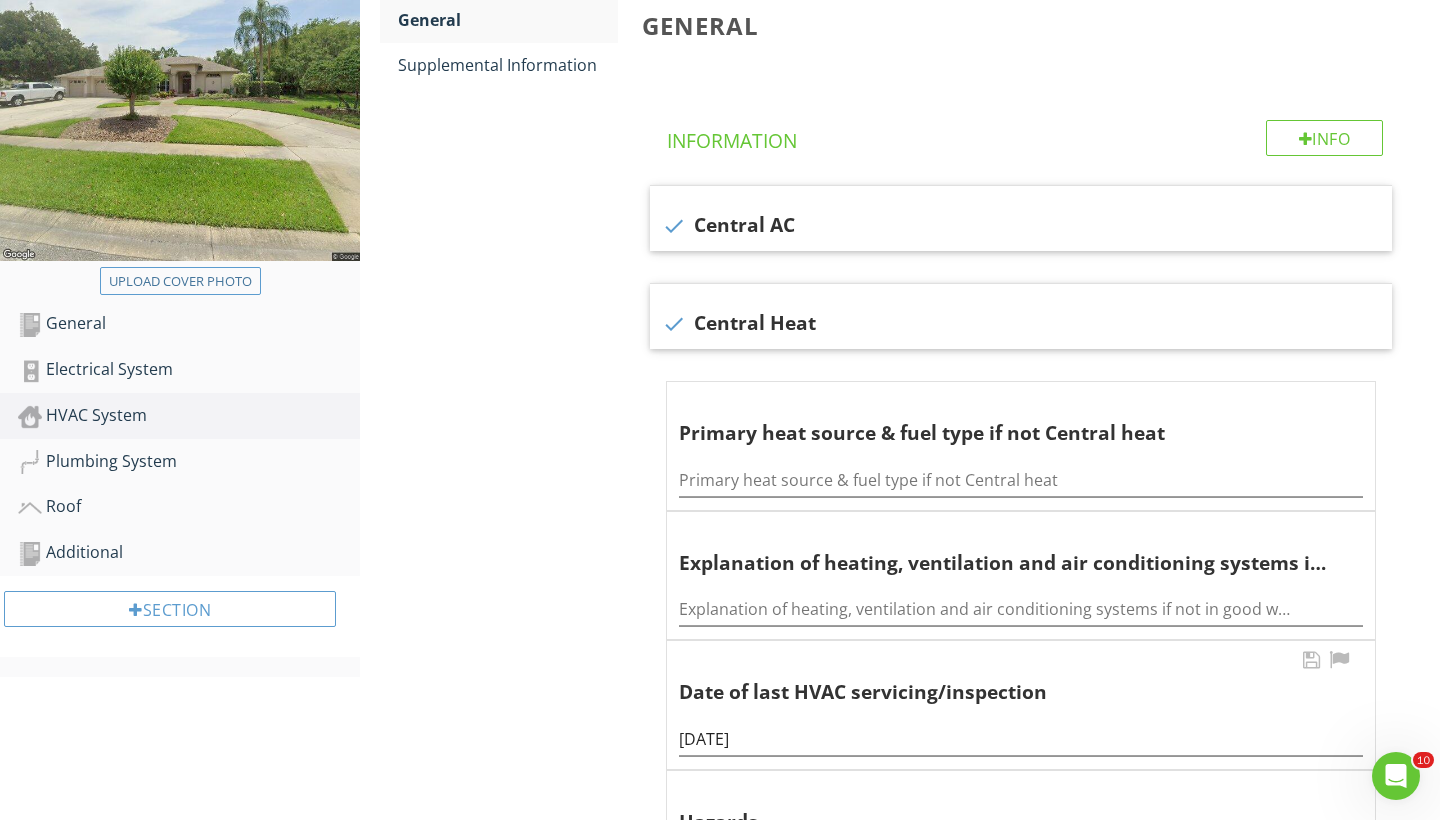 scroll, scrollTop: 0, scrollLeft: 0, axis: both 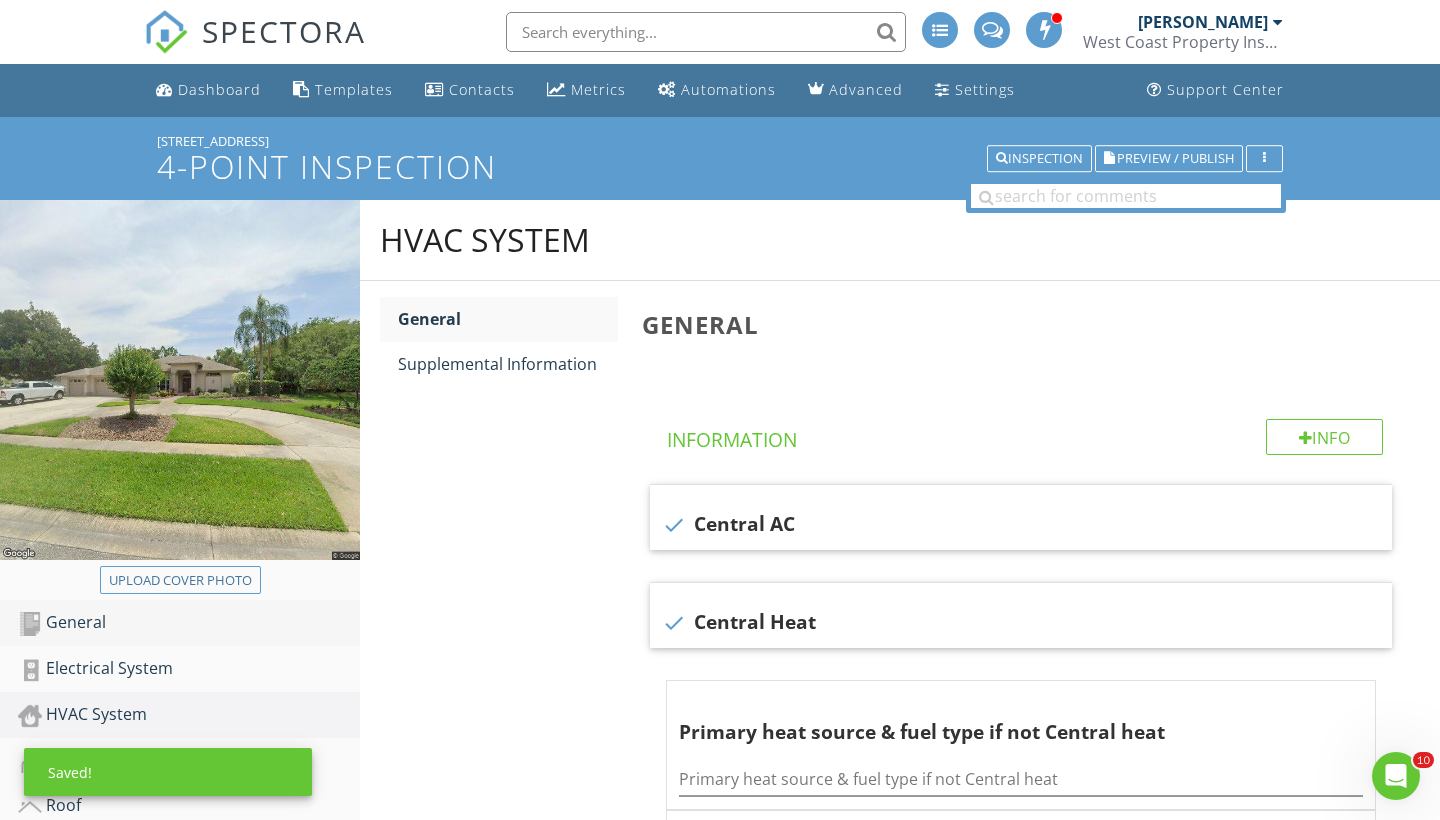 click on "General" at bounding box center [189, 623] 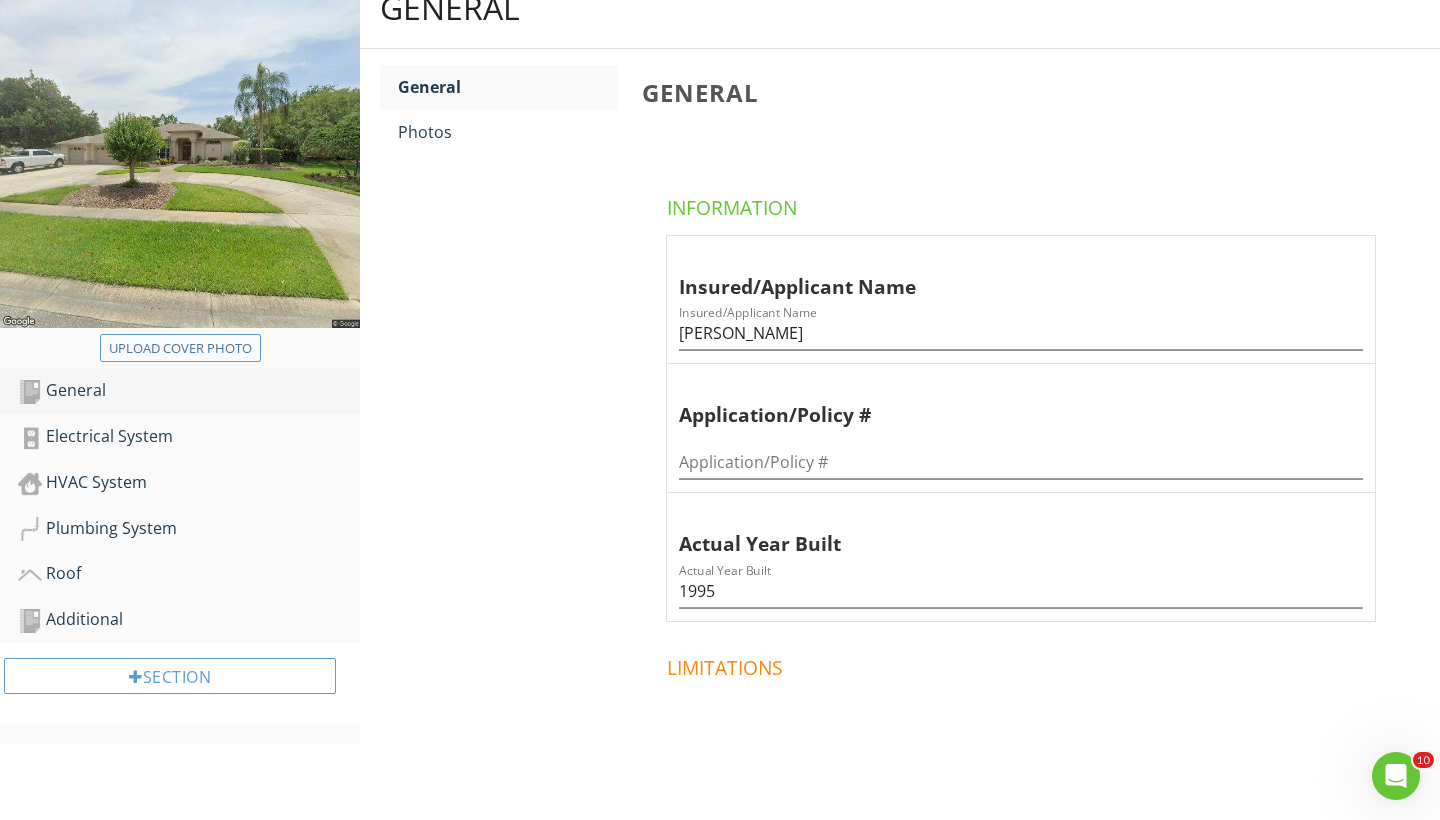 scroll, scrollTop: 234, scrollLeft: 0, axis: vertical 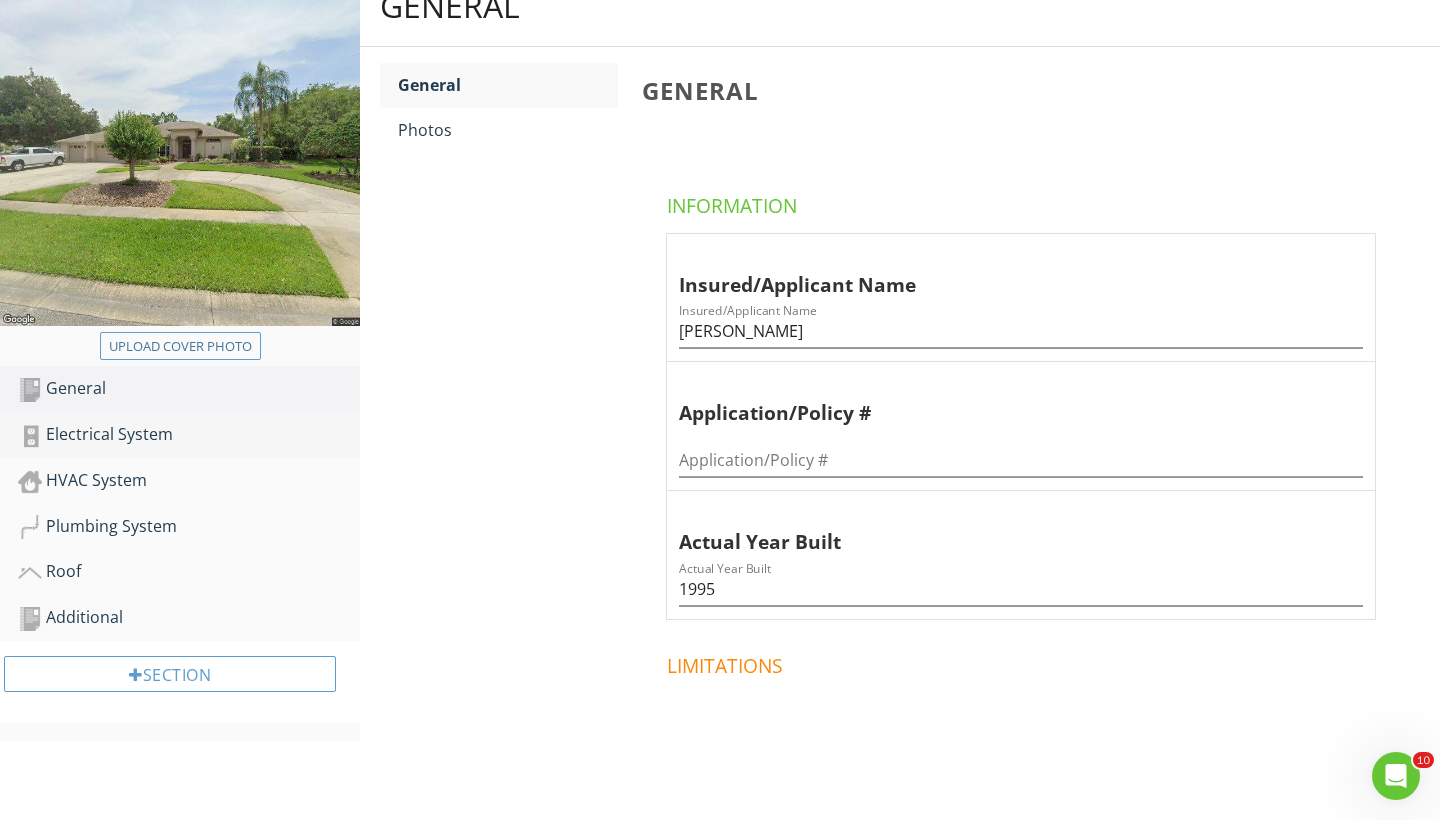 click on "Electrical System" at bounding box center (189, 435) 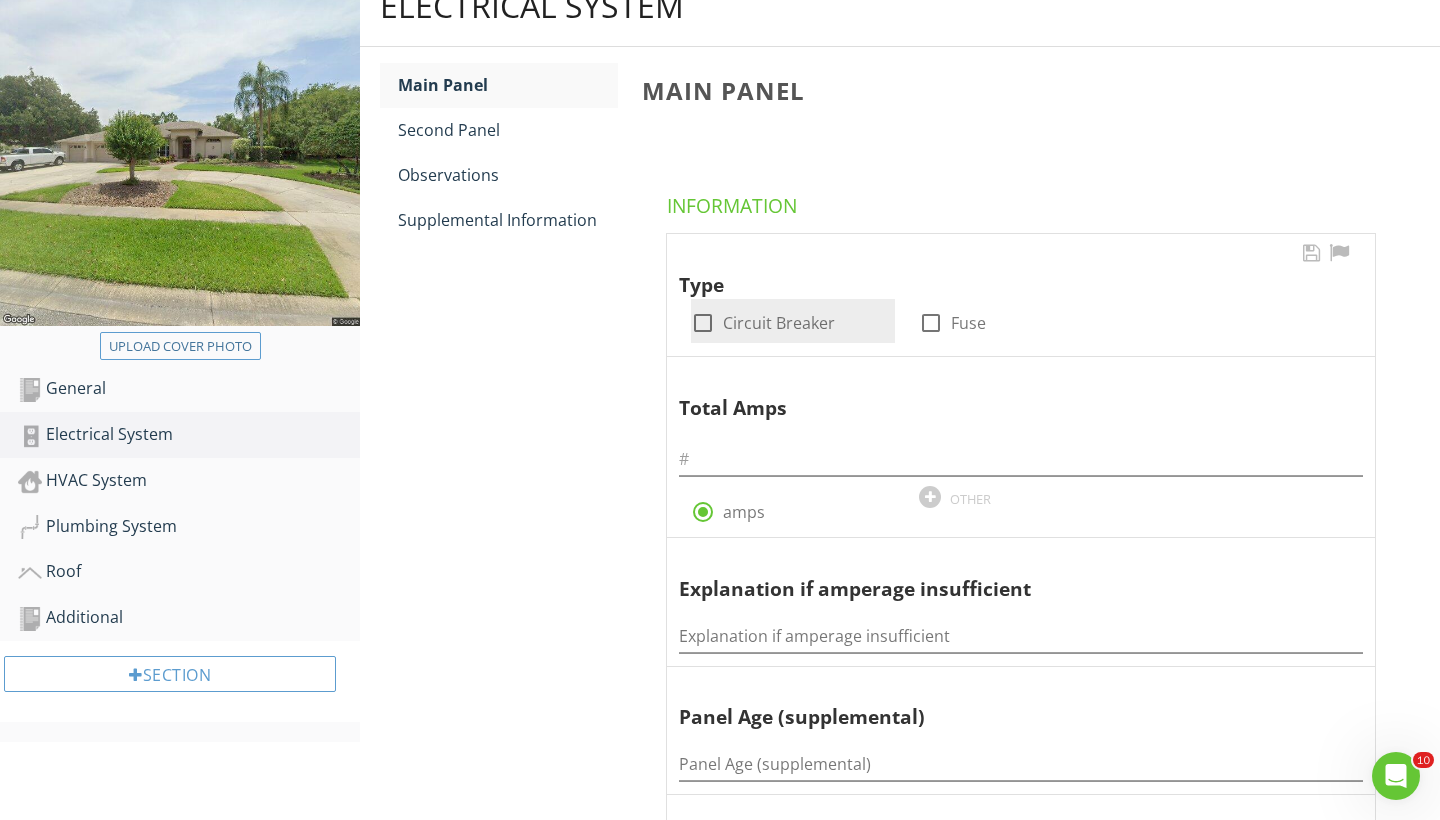 click at bounding box center (703, 323) 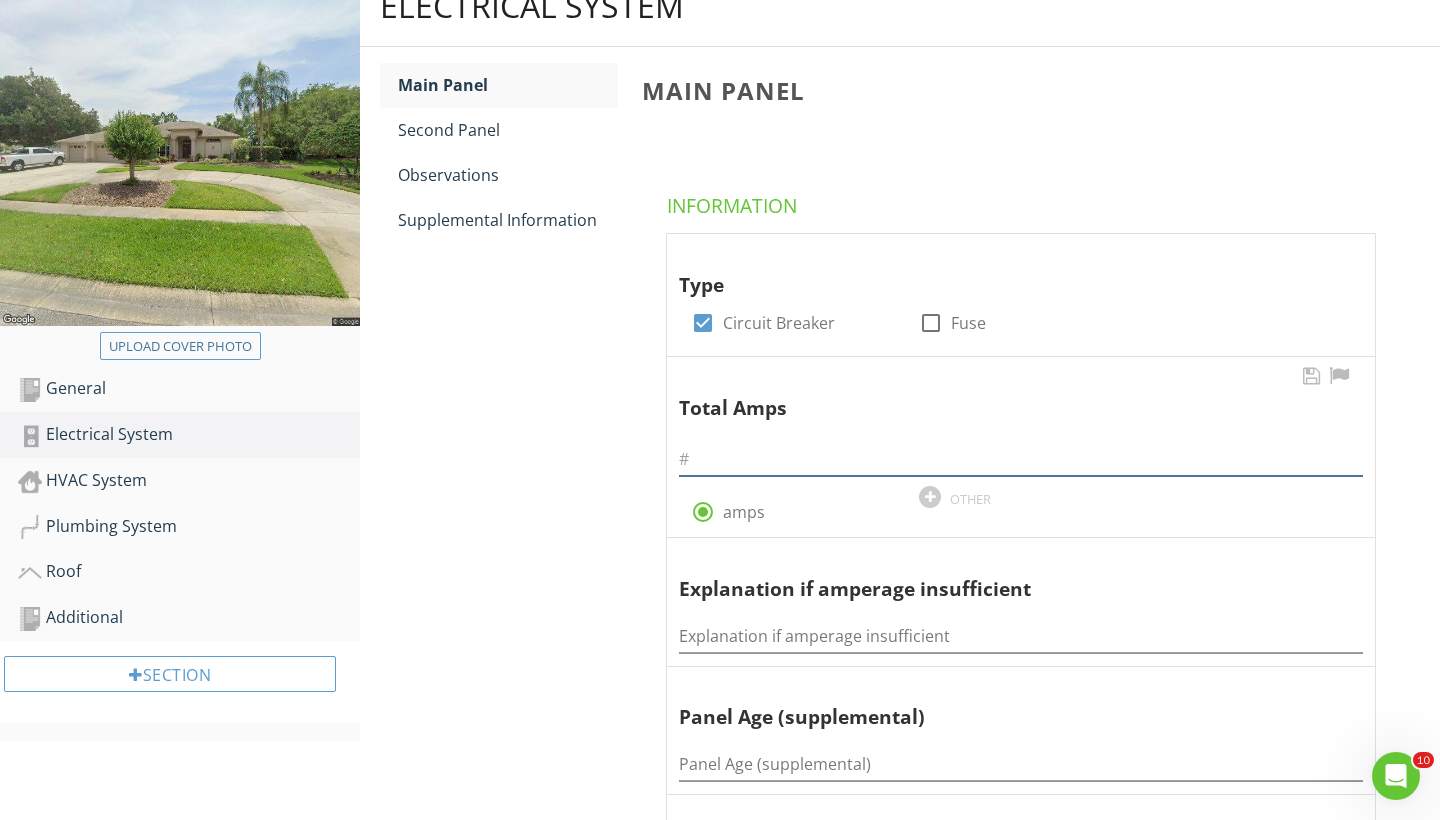click at bounding box center (1021, 459) 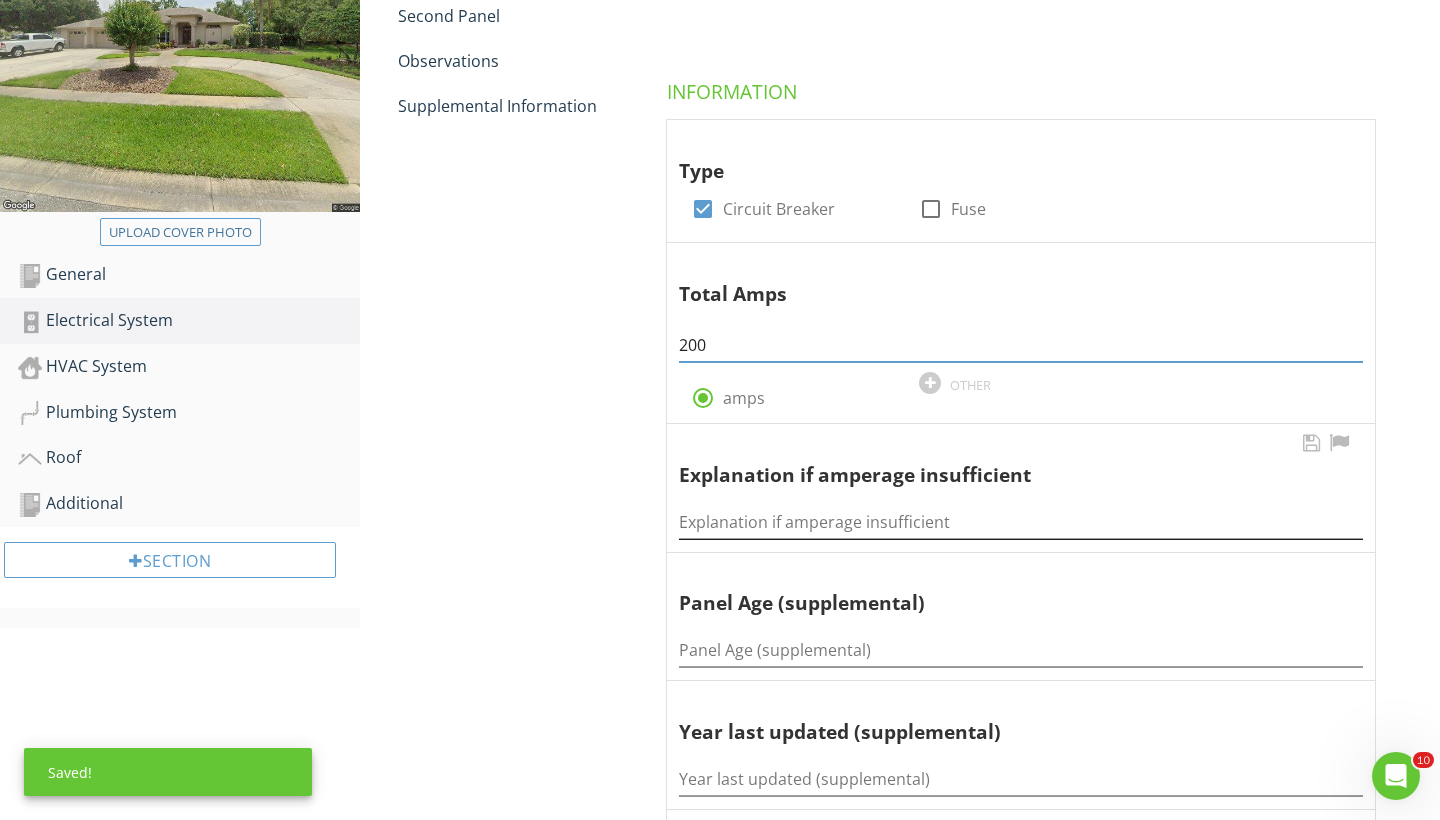 scroll, scrollTop: 359, scrollLeft: 0, axis: vertical 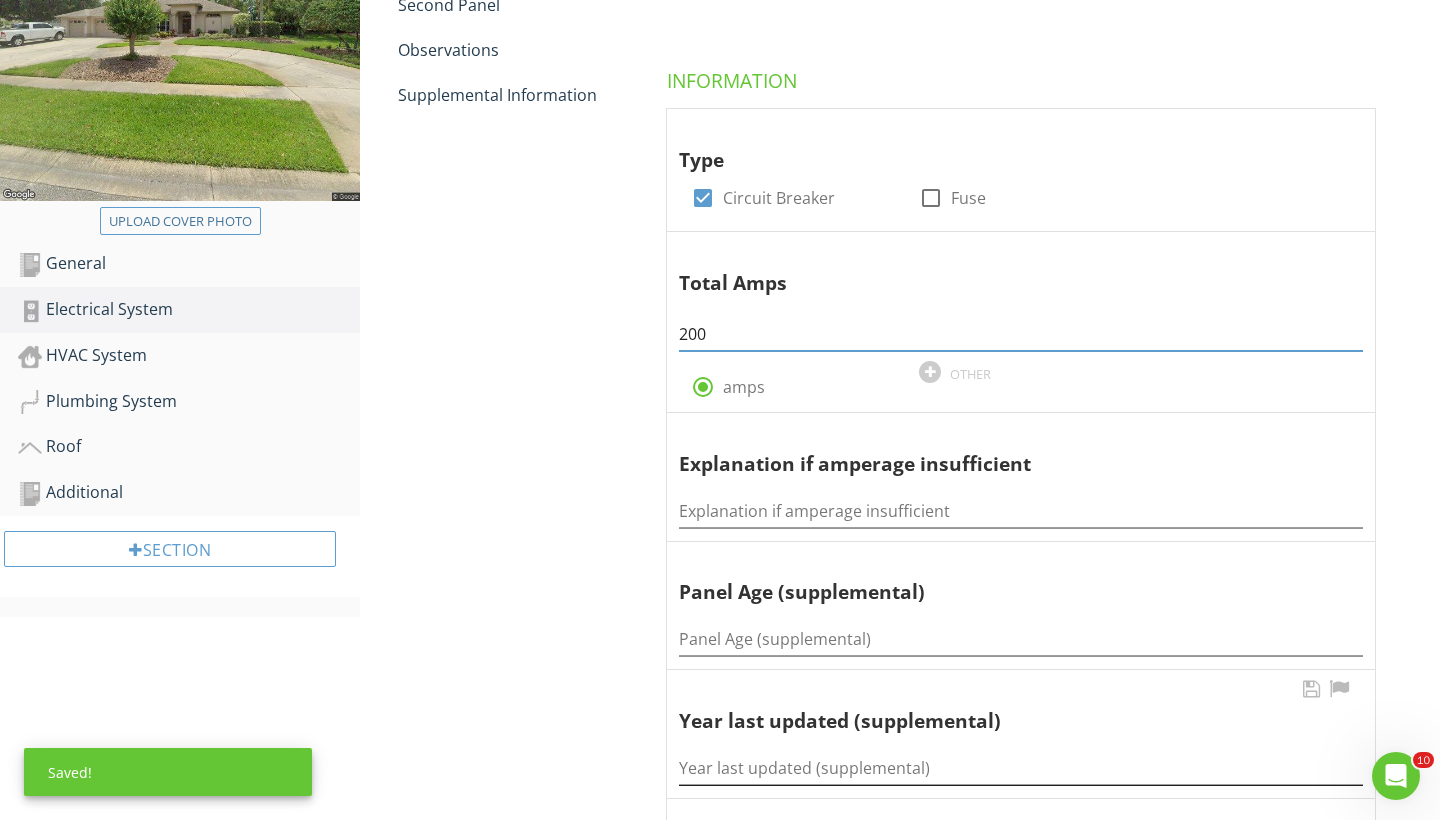 type on "200" 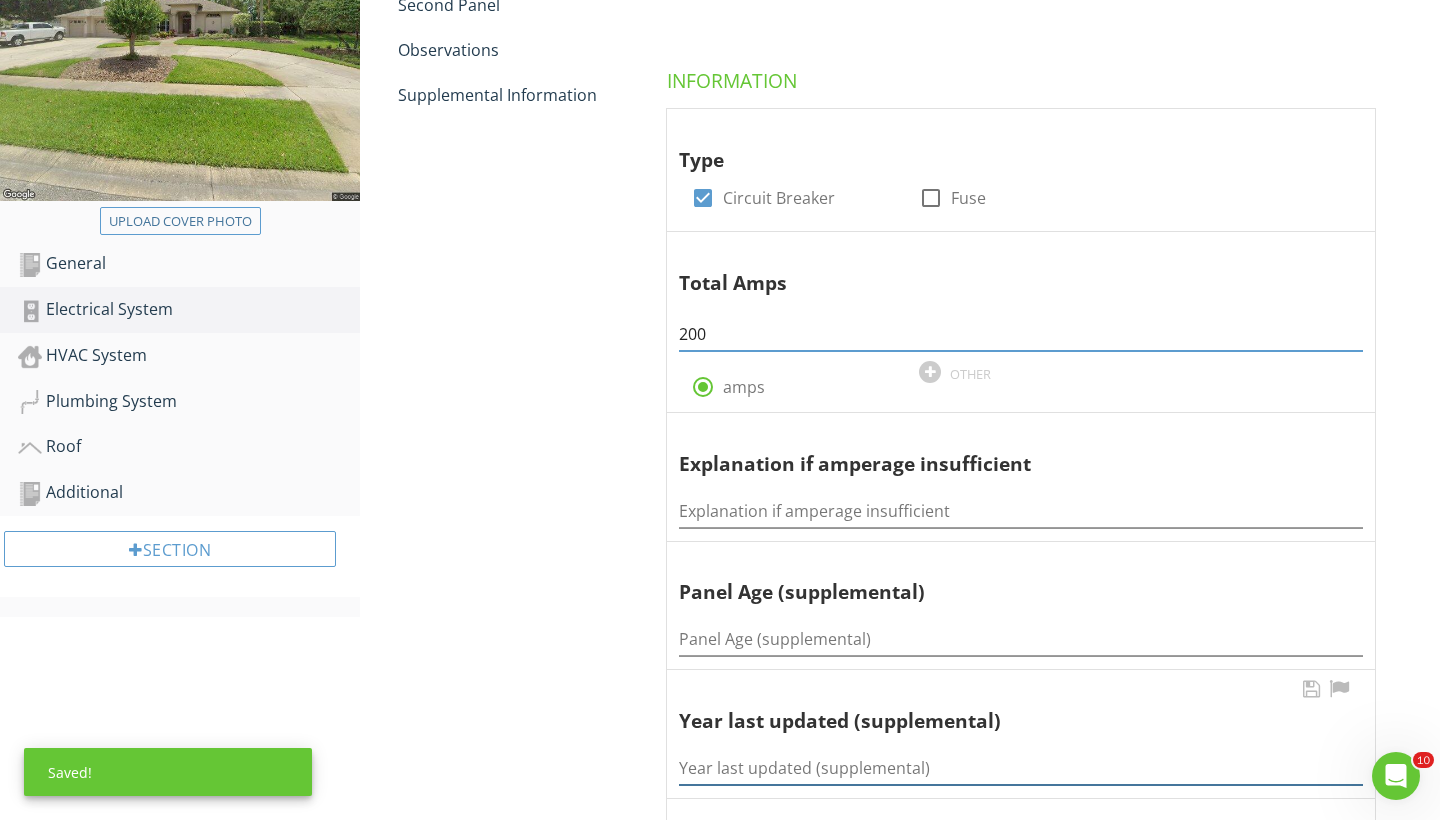 click at bounding box center [1021, 768] 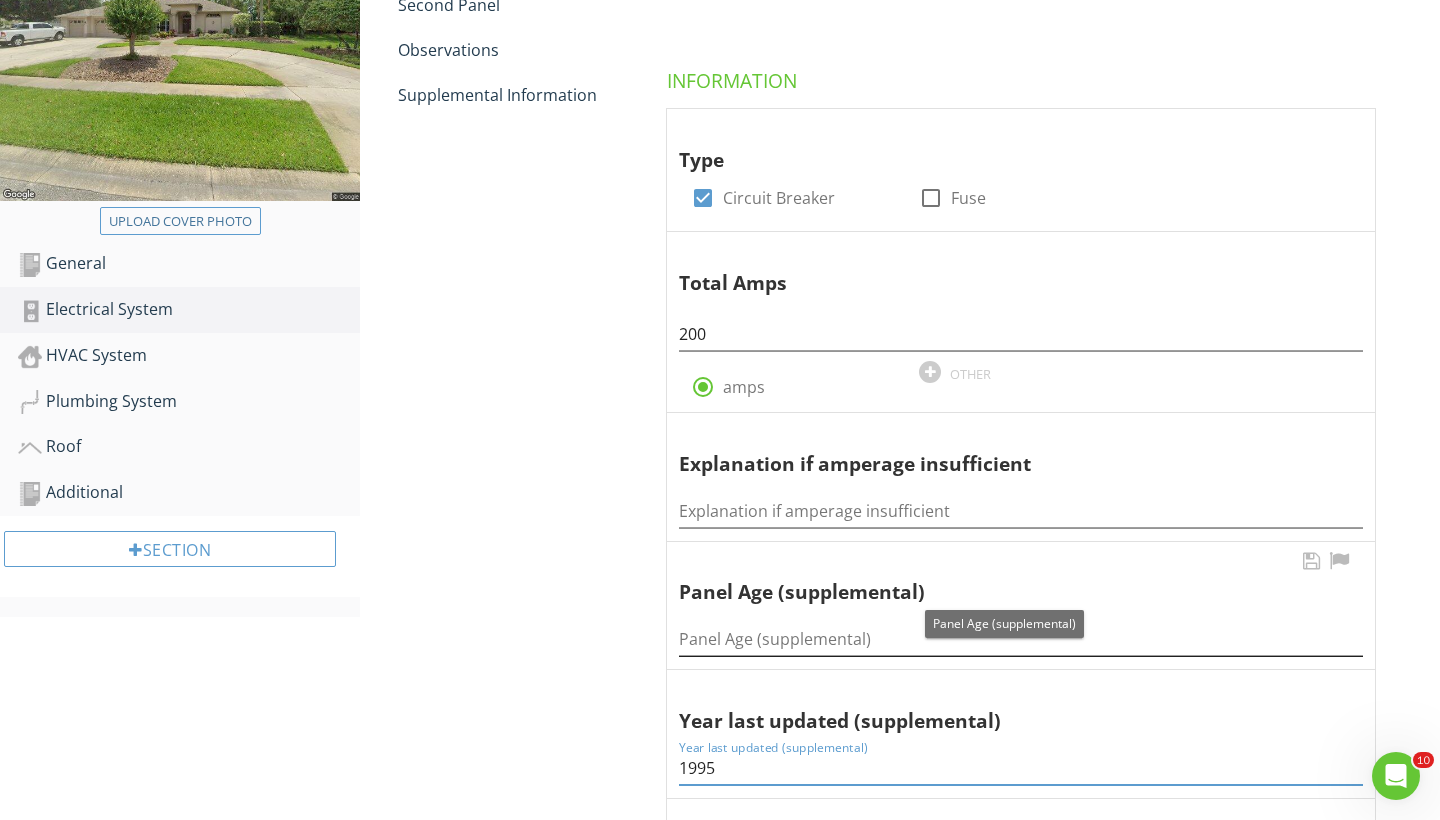 type on "1995" 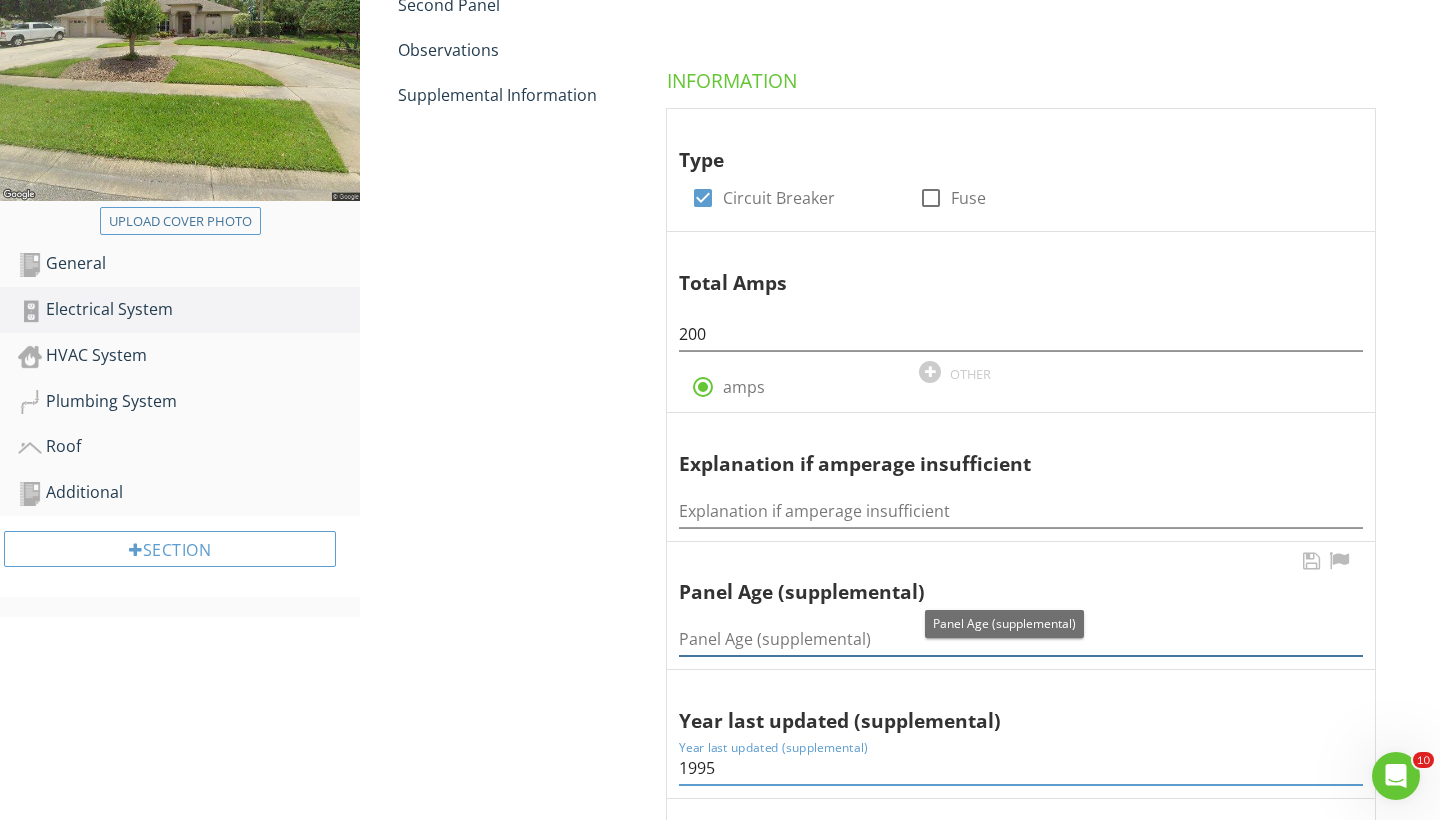 click at bounding box center [1021, 639] 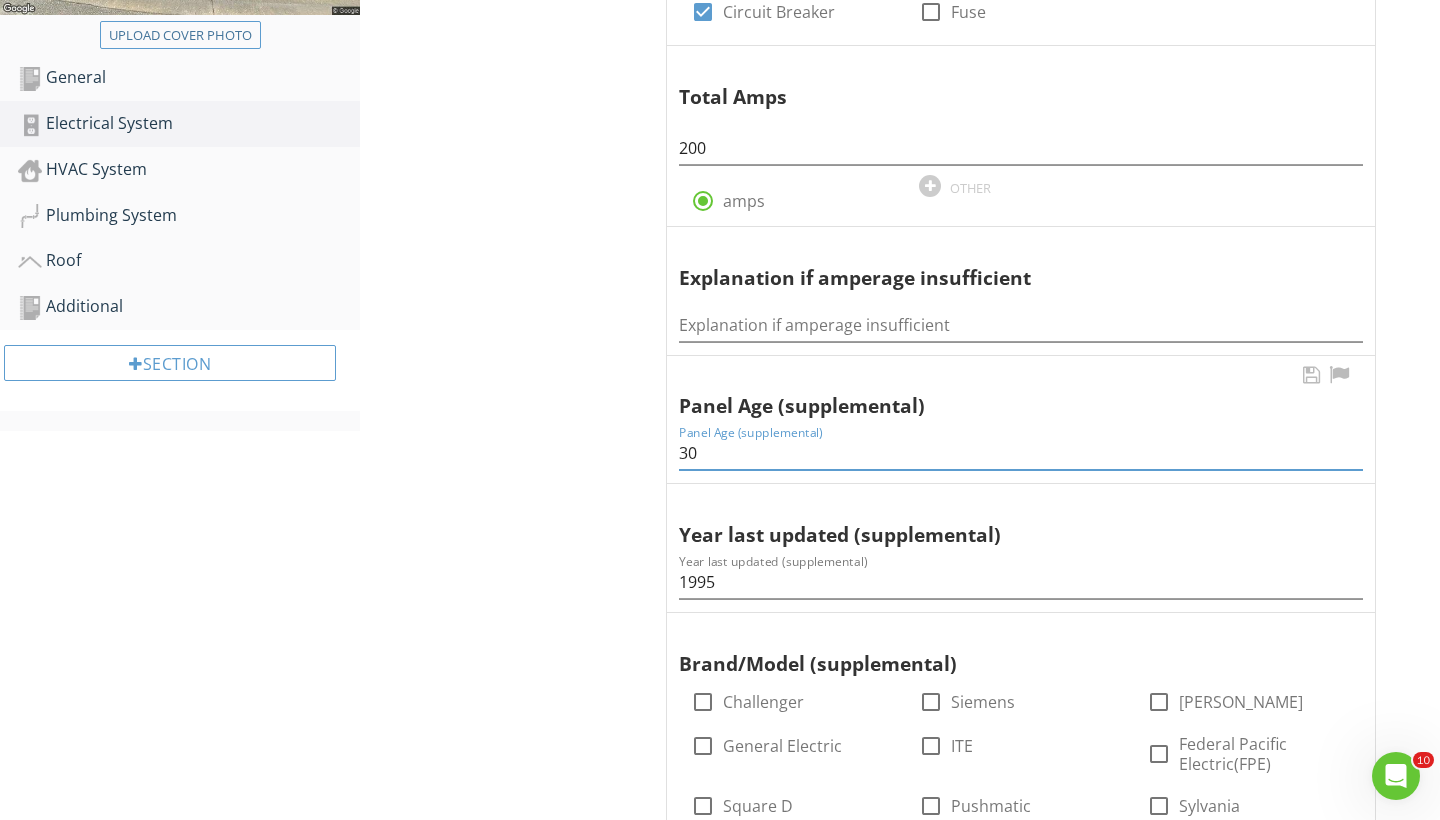 scroll, scrollTop: 546, scrollLeft: 0, axis: vertical 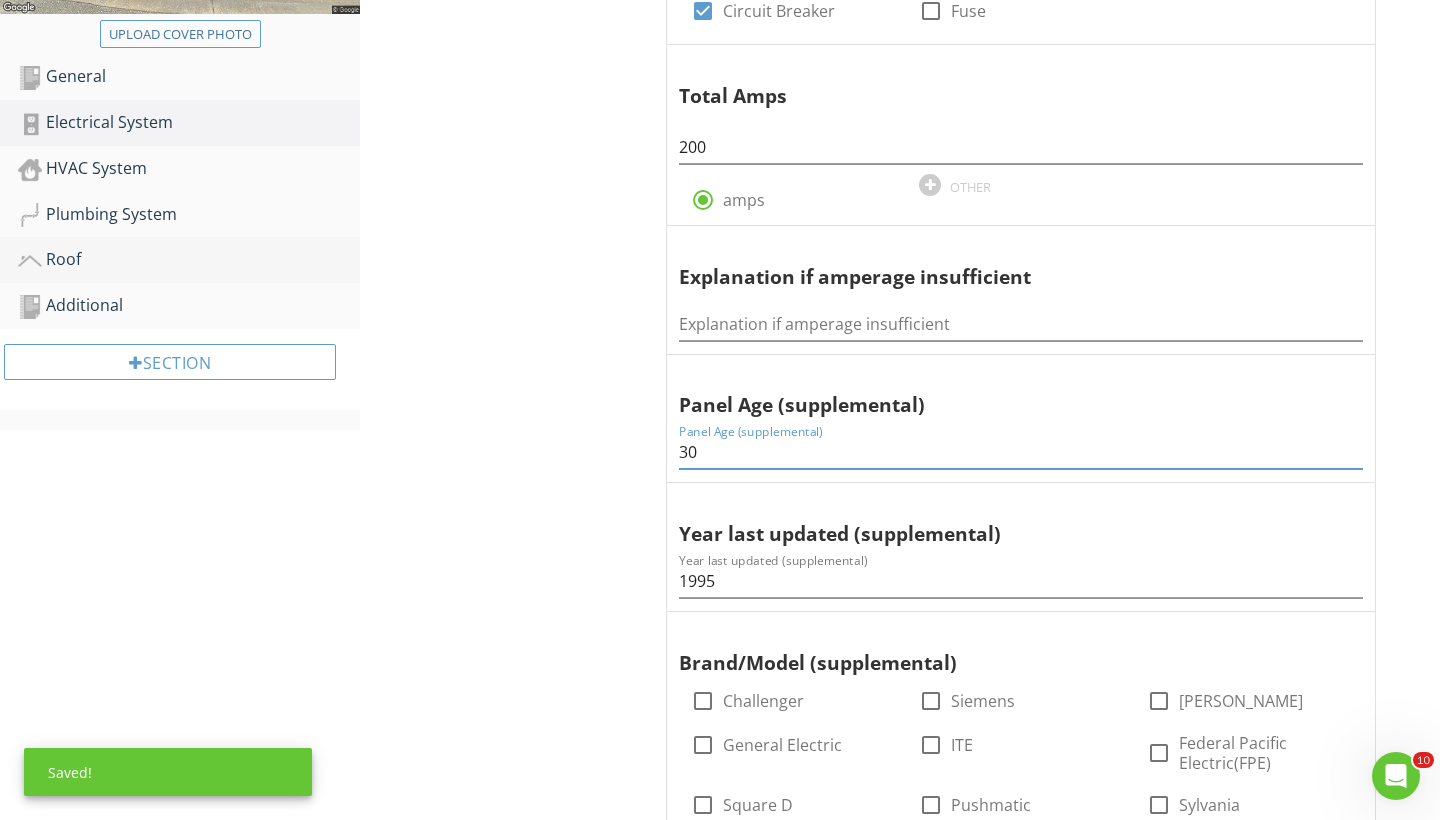 type on "30" 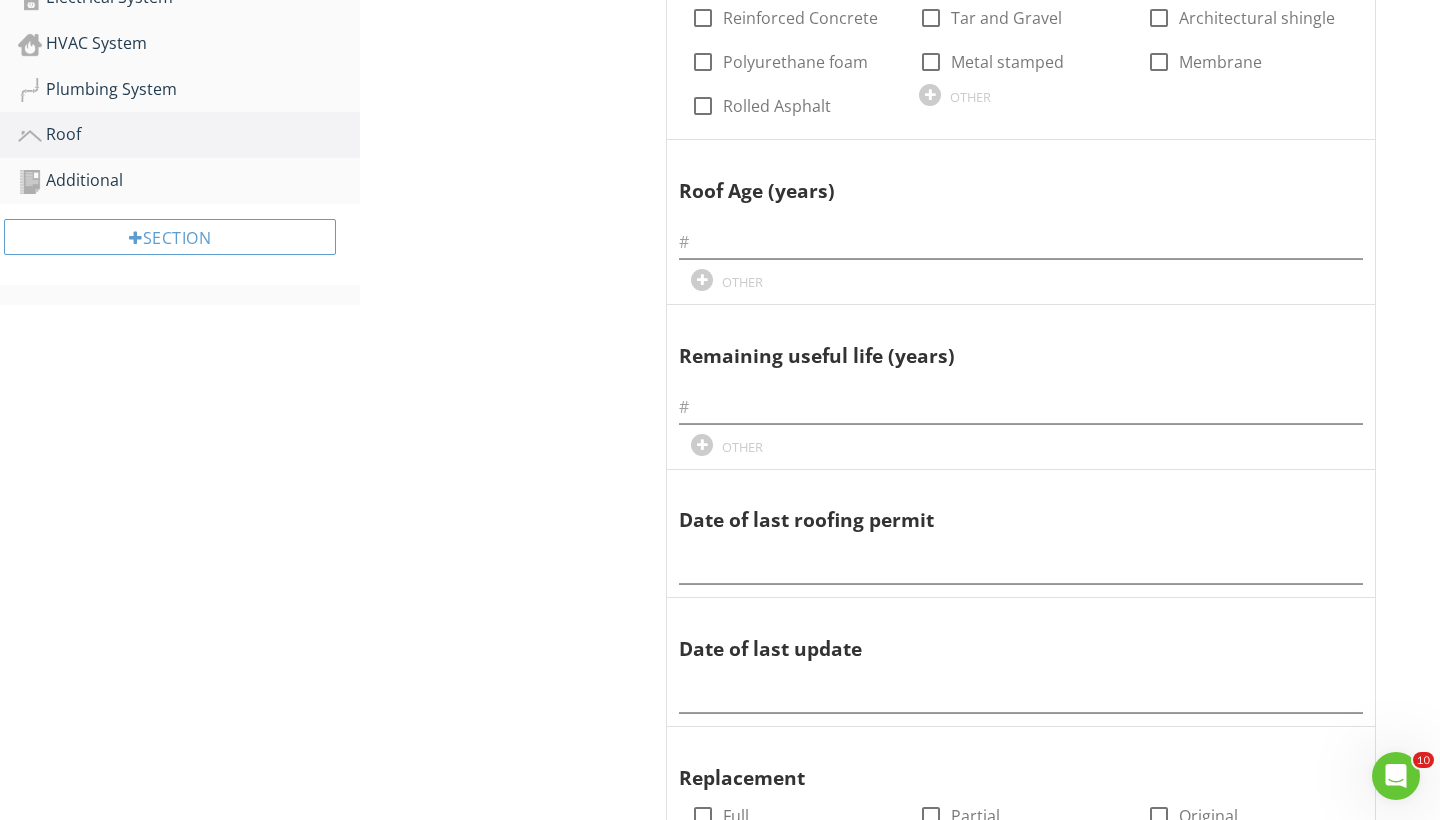 scroll, scrollTop: 773, scrollLeft: 0, axis: vertical 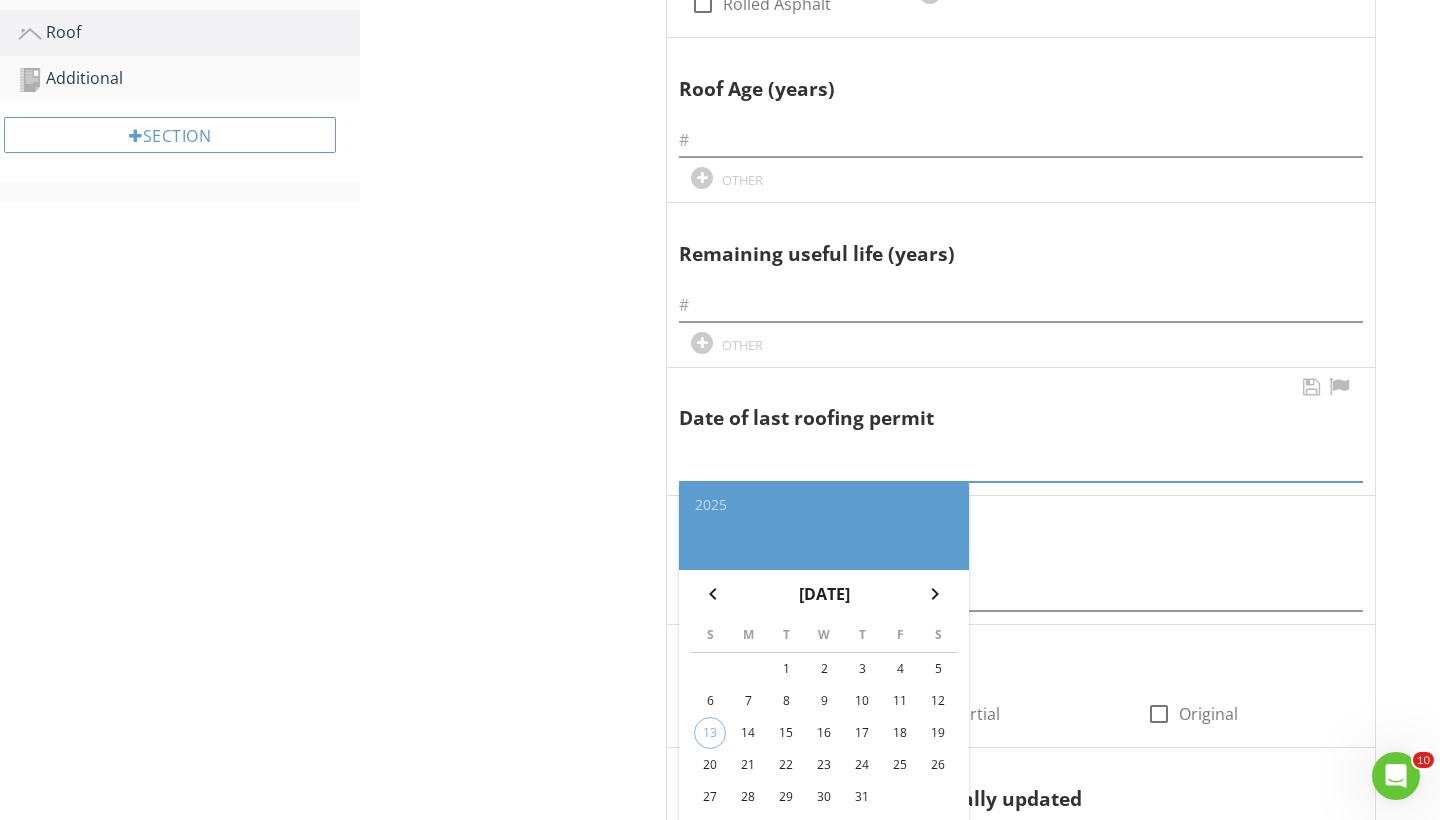 click at bounding box center [1021, 465] 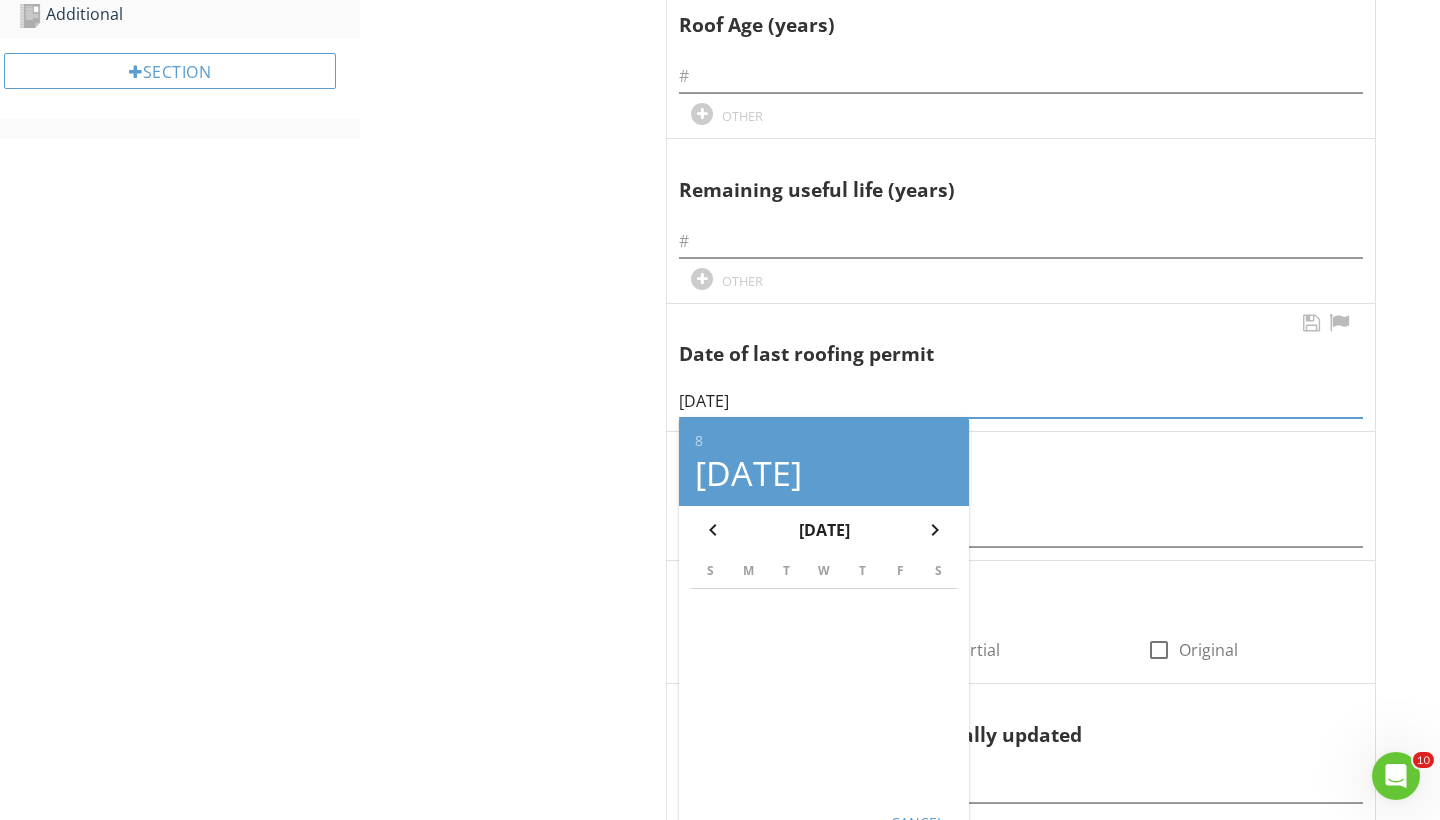 scroll, scrollTop: 851, scrollLeft: 0, axis: vertical 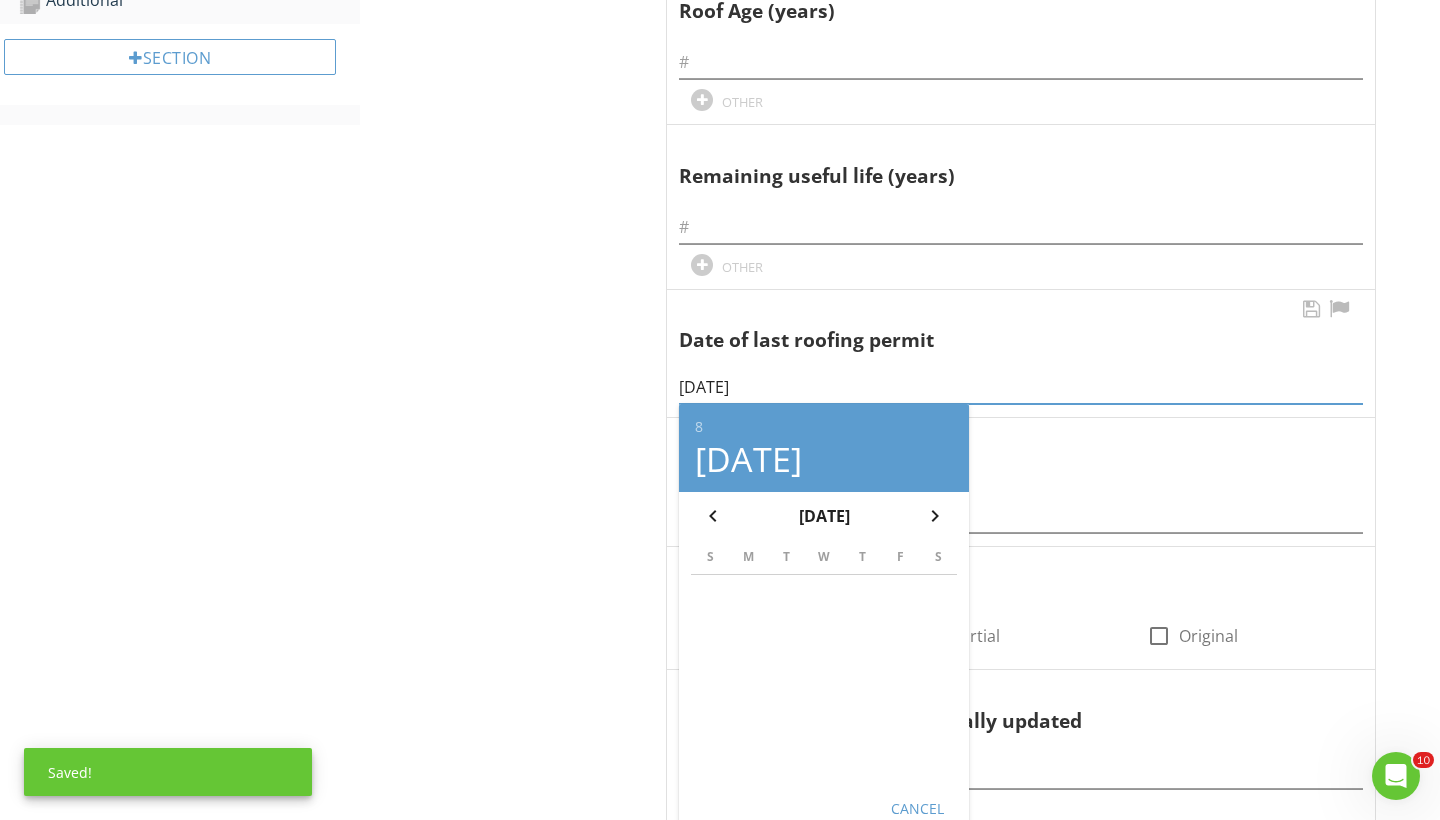 type on "08/25/2015" 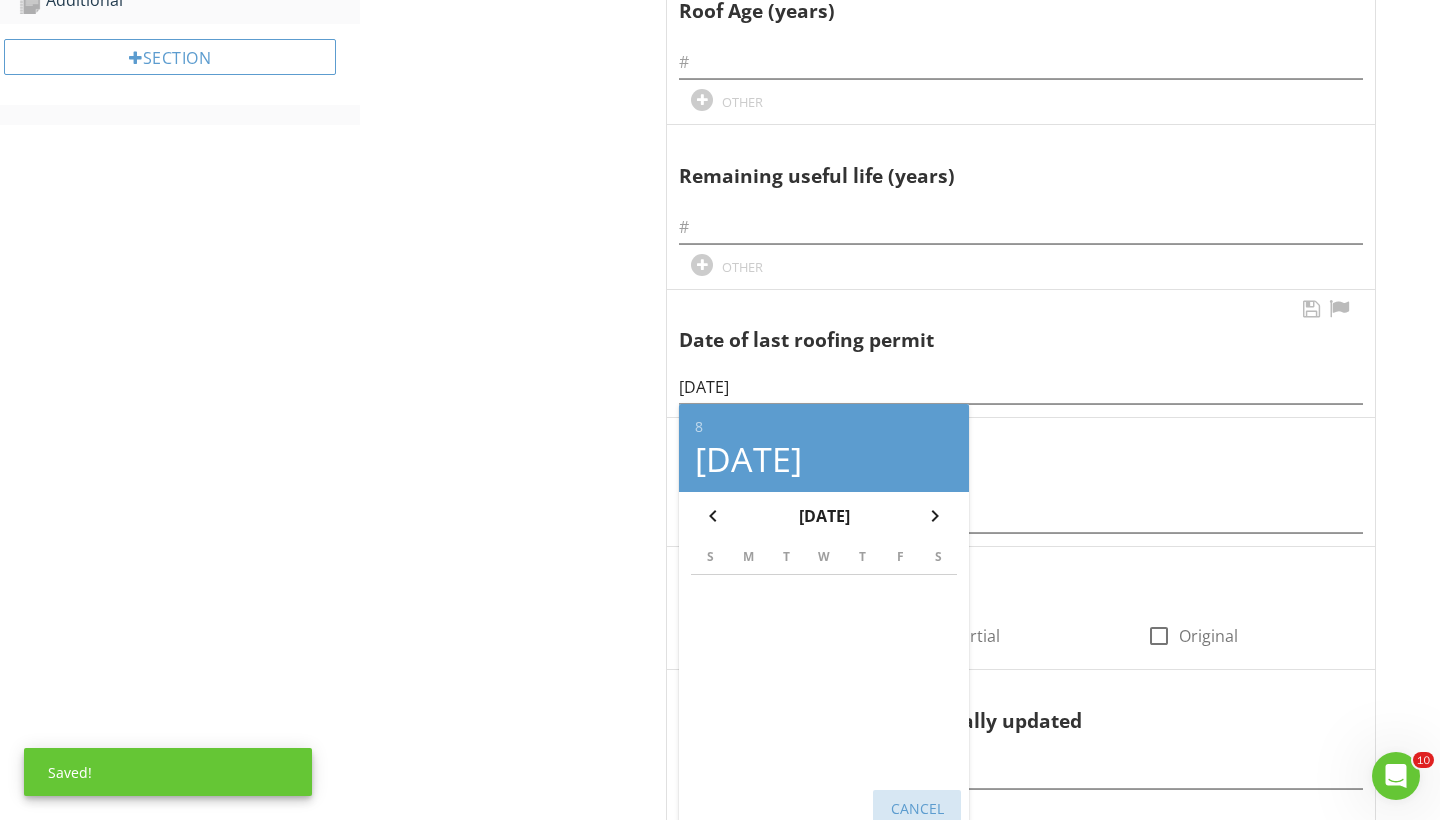 click on "Cancel" at bounding box center [917, 808] 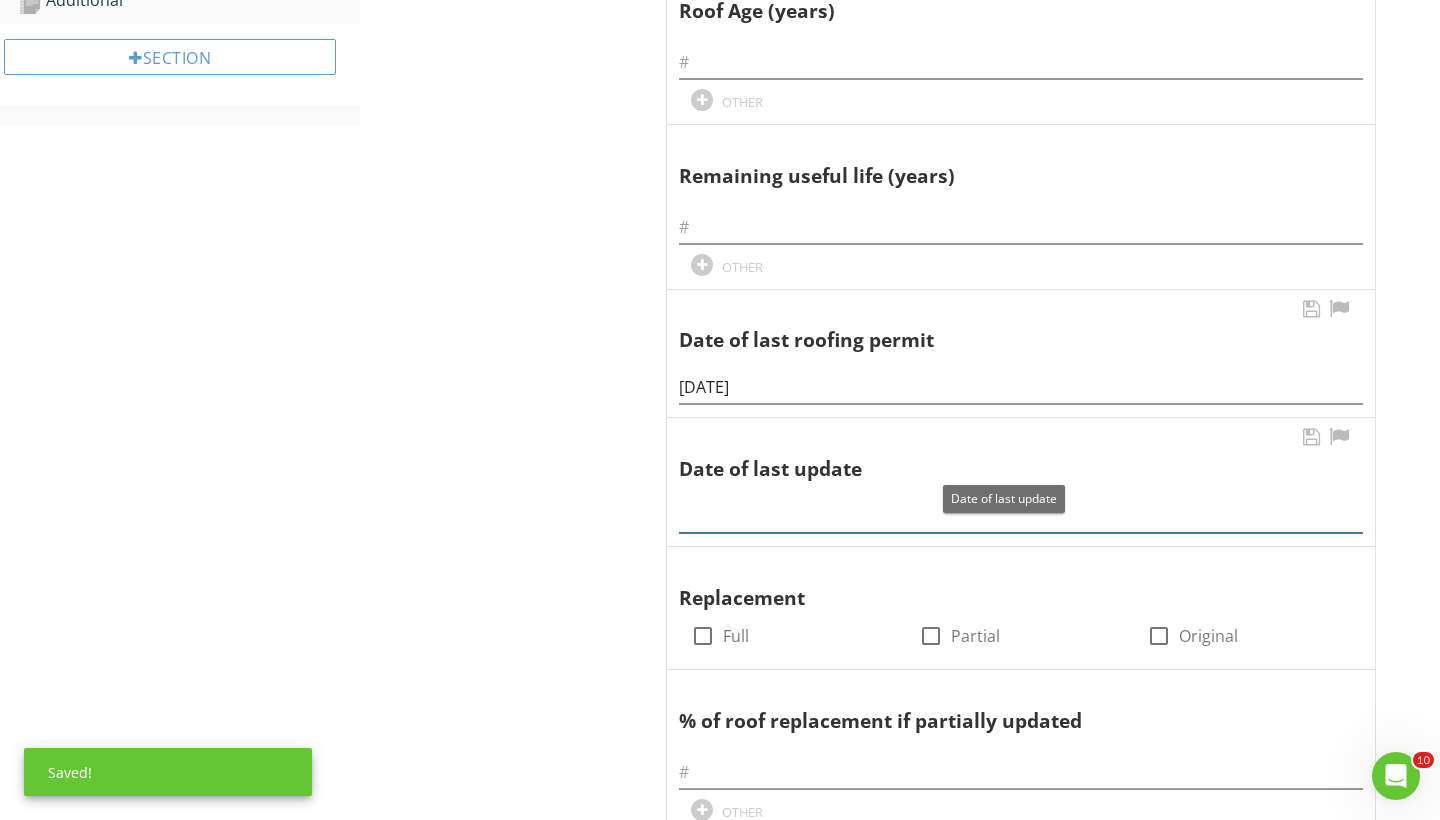 click at bounding box center (1021, 516) 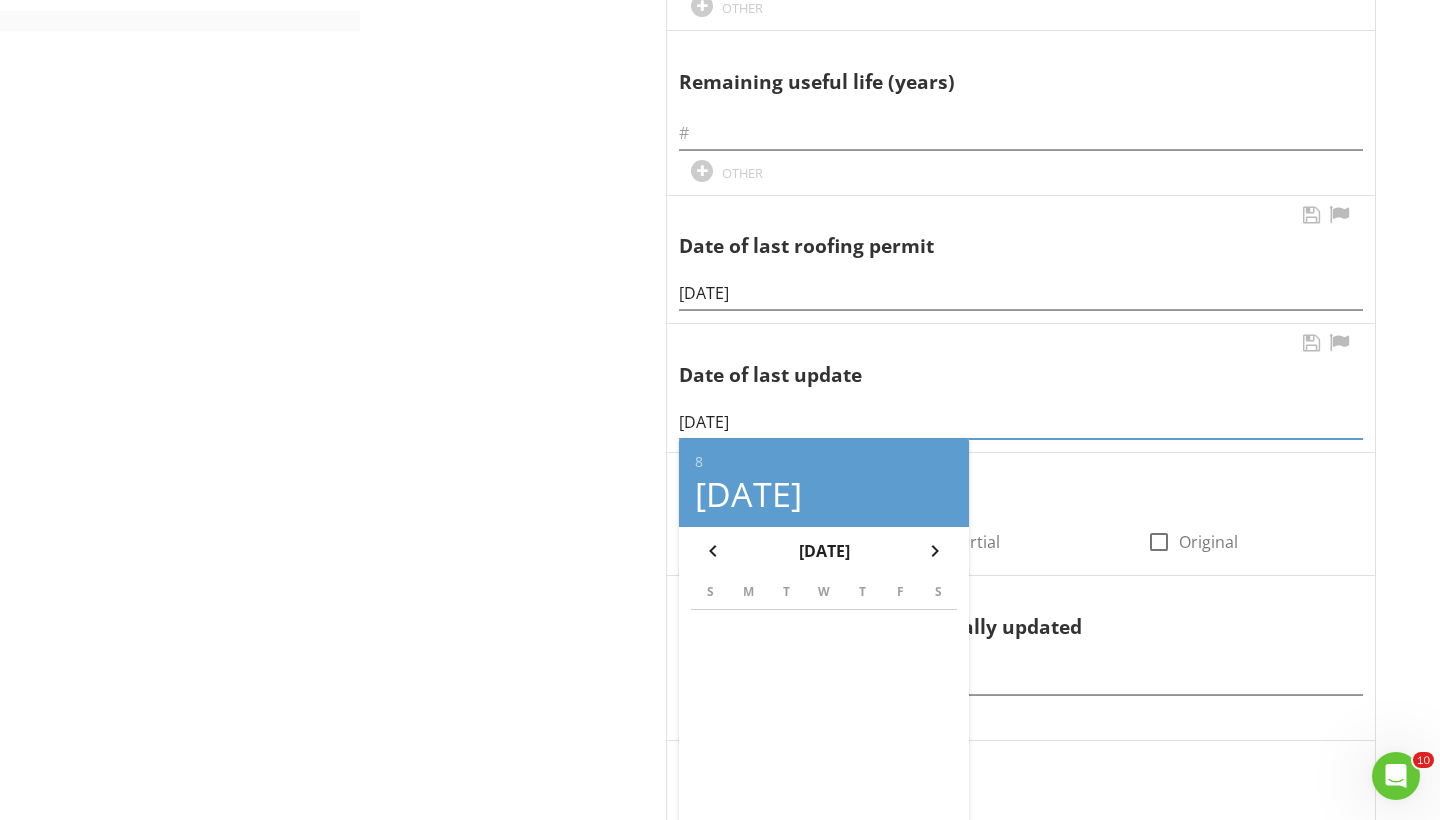 scroll, scrollTop: 997, scrollLeft: 0, axis: vertical 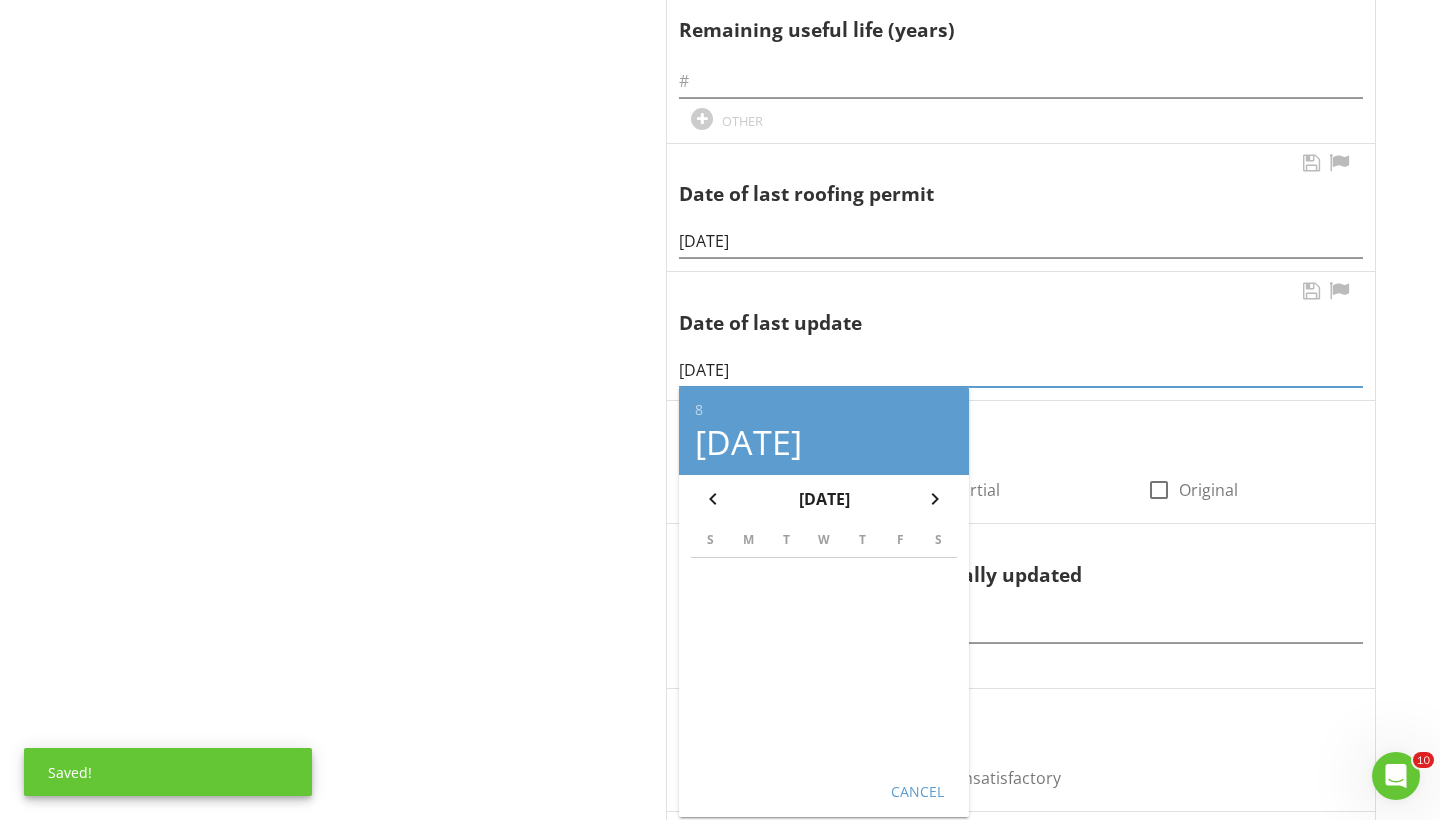 type on "08/25/2015" 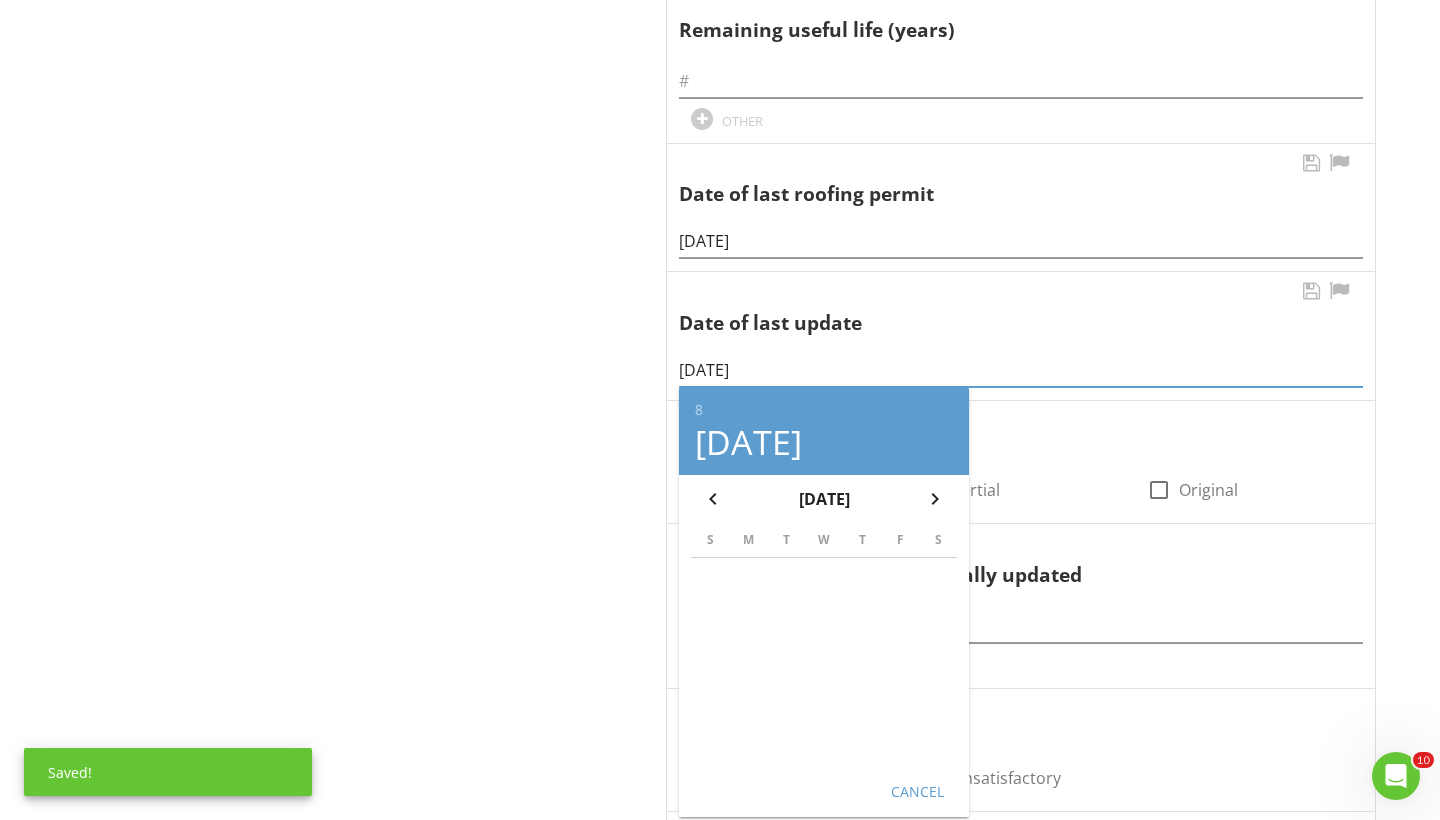 click on "Cancel" at bounding box center [917, 791] 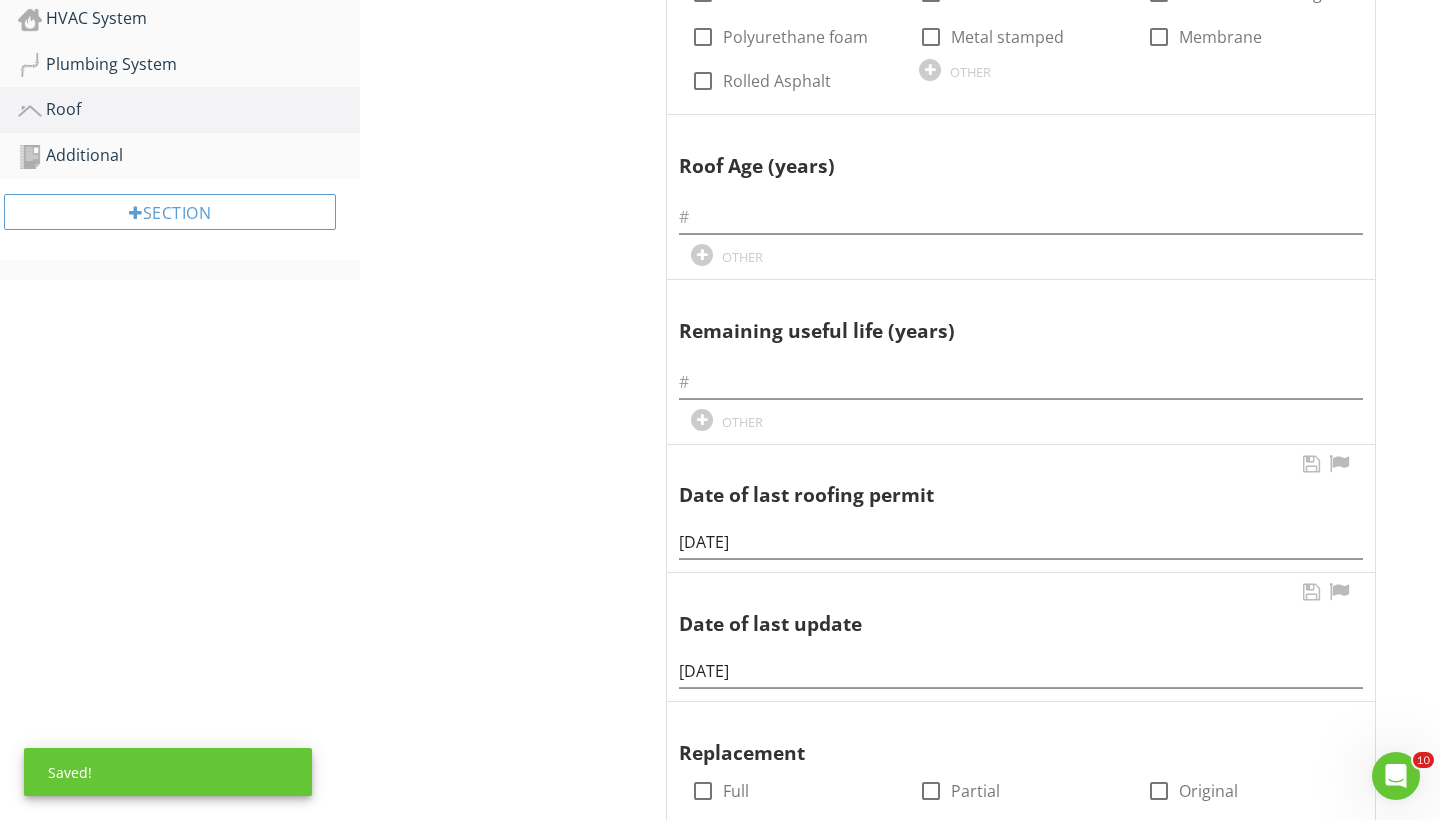 scroll, scrollTop: 656, scrollLeft: 0, axis: vertical 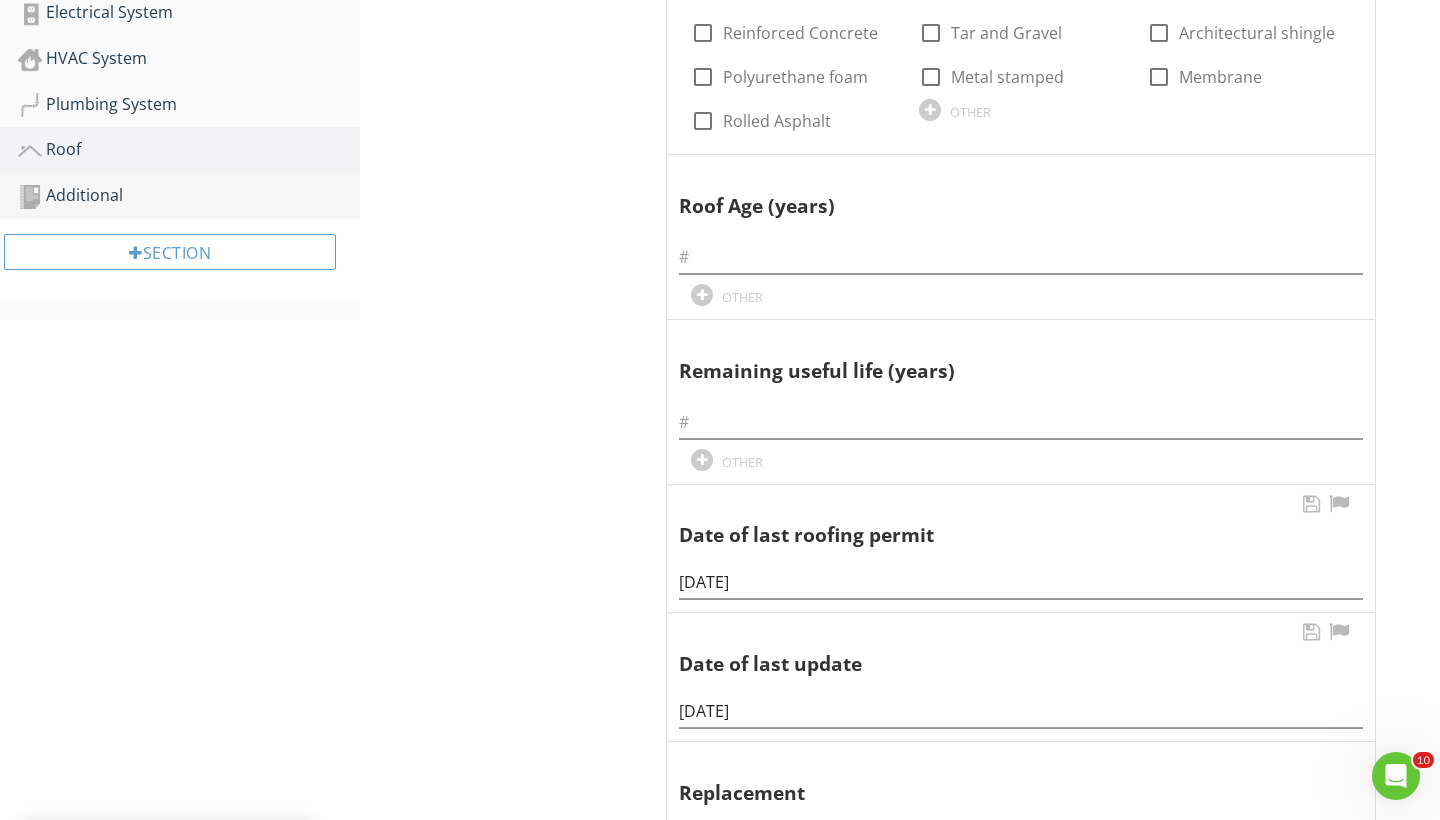 click on "Additional" at bounding box center [189, 196] 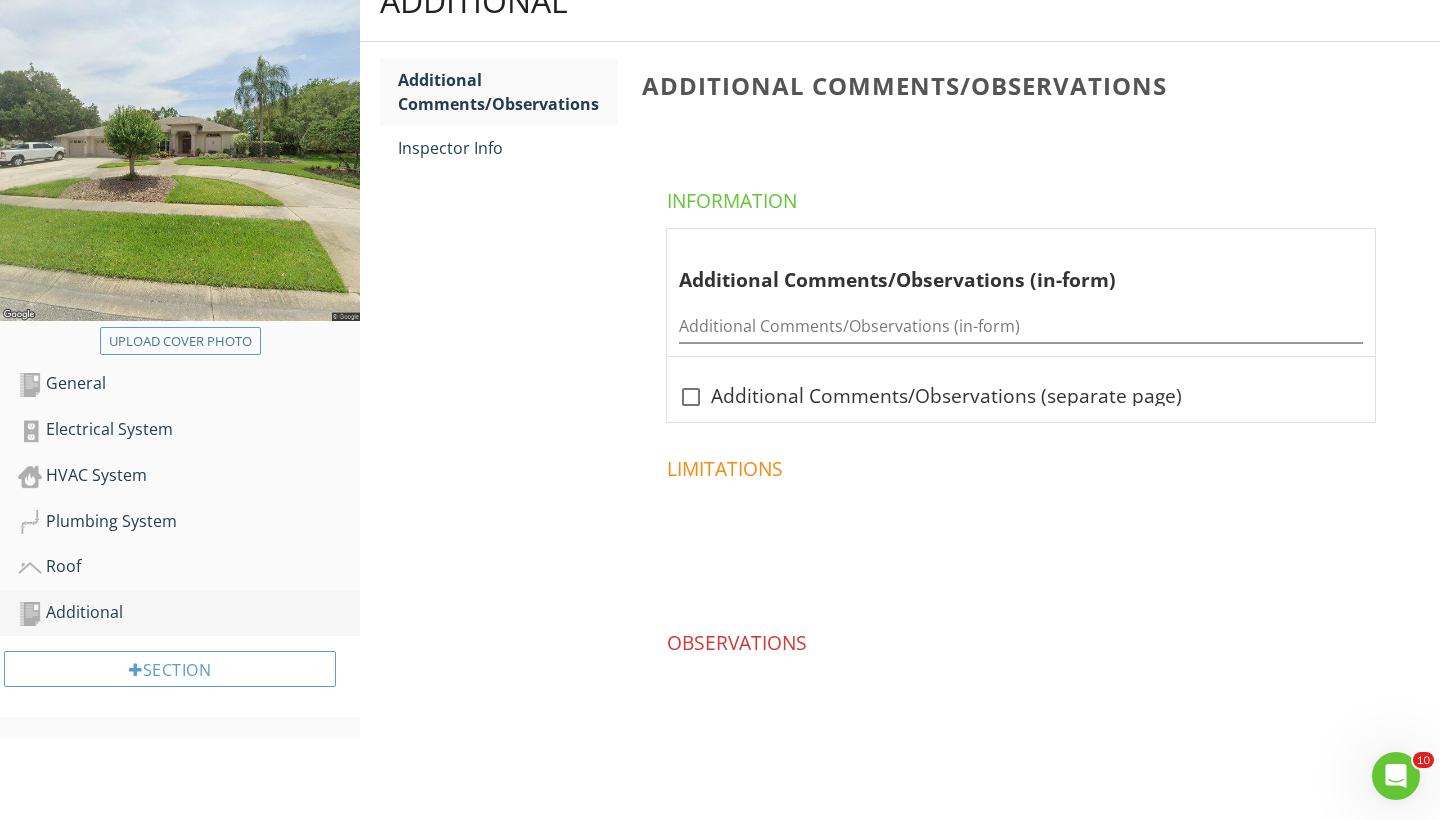 scroll, scrollTop: 235, scrollLeft: 0, axis: vertical 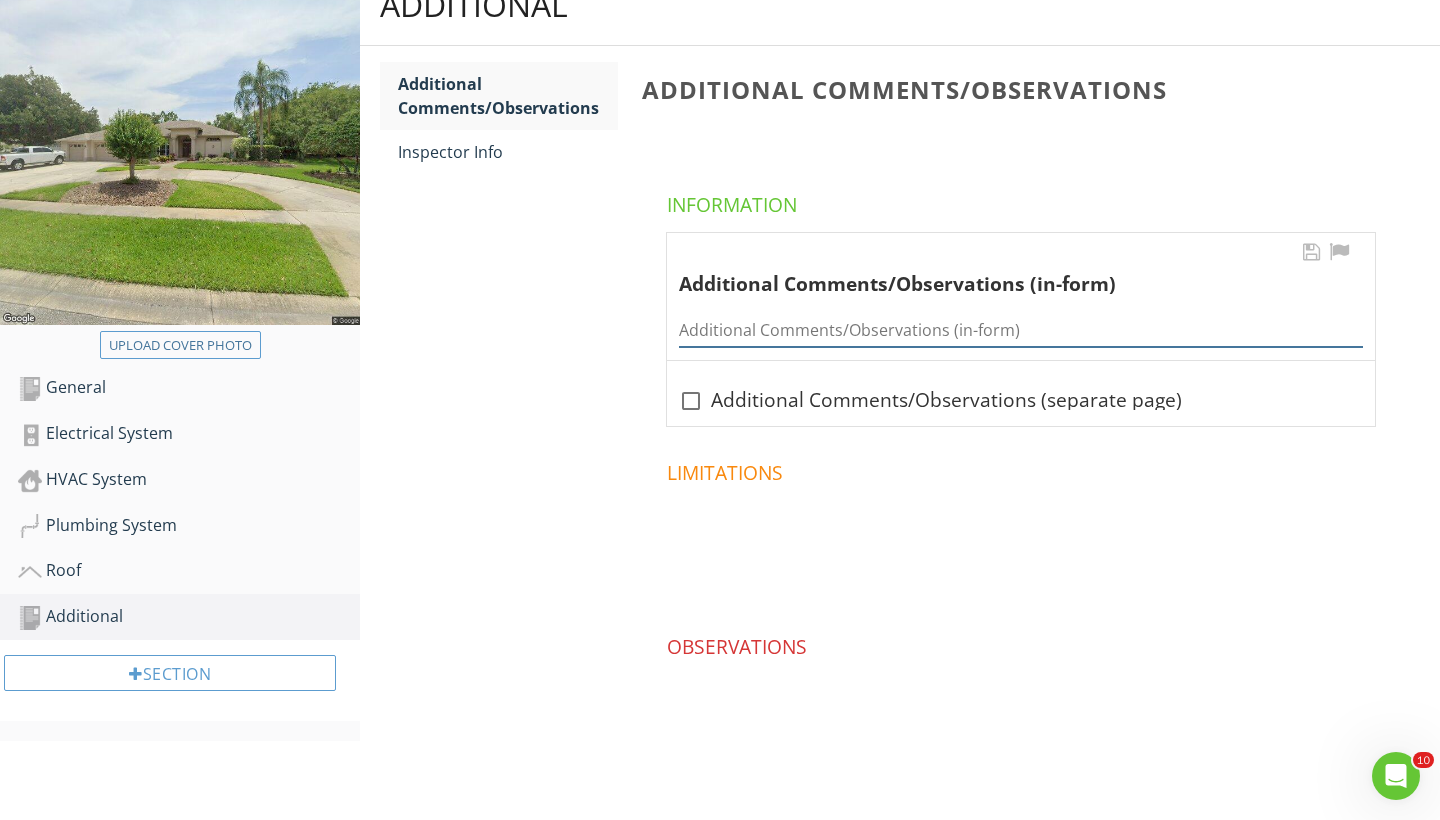 click at bounding box center [1021, 330] 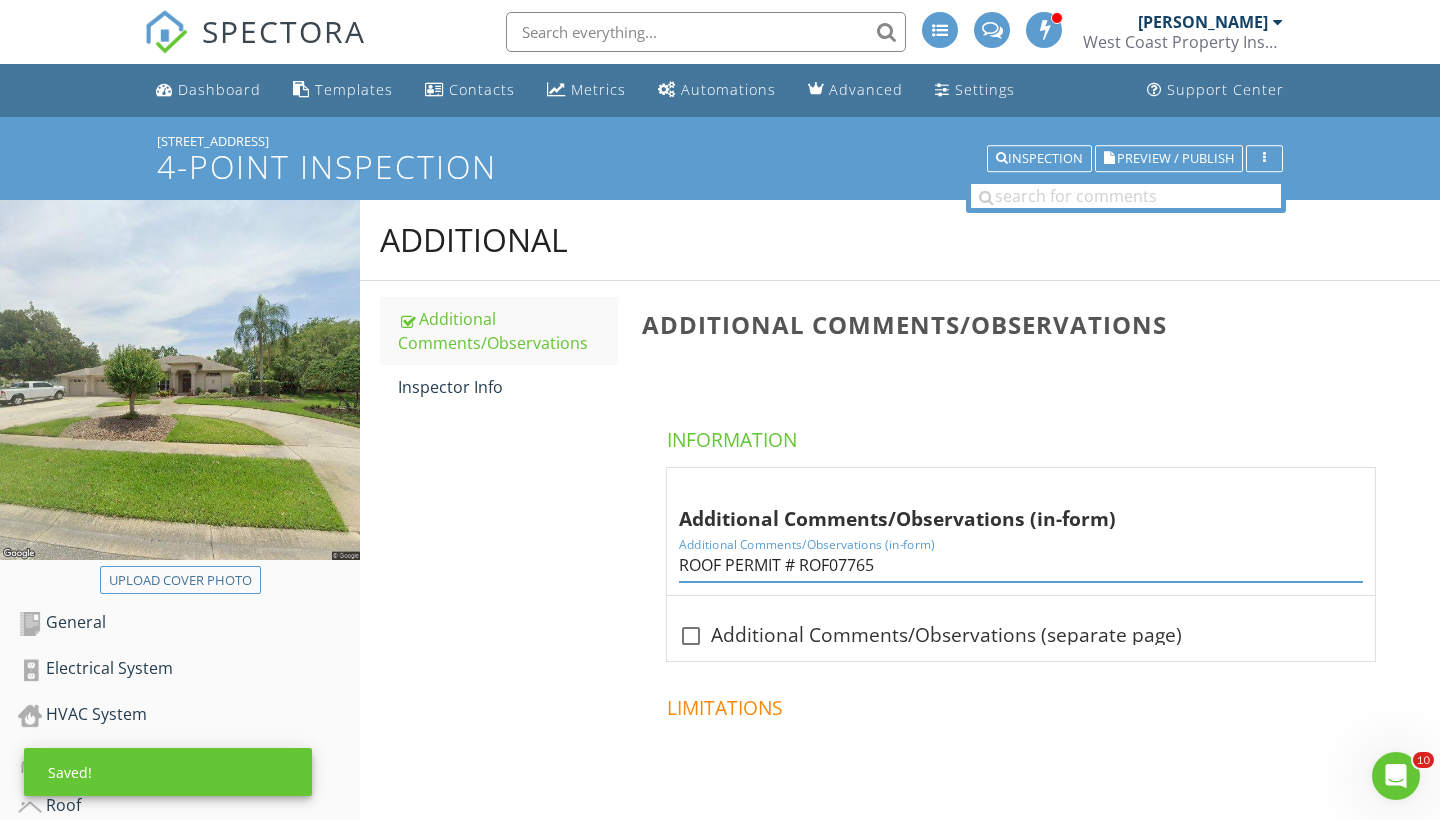 scroll, scrollTop: 0, scrollLeft: 0, axis: both 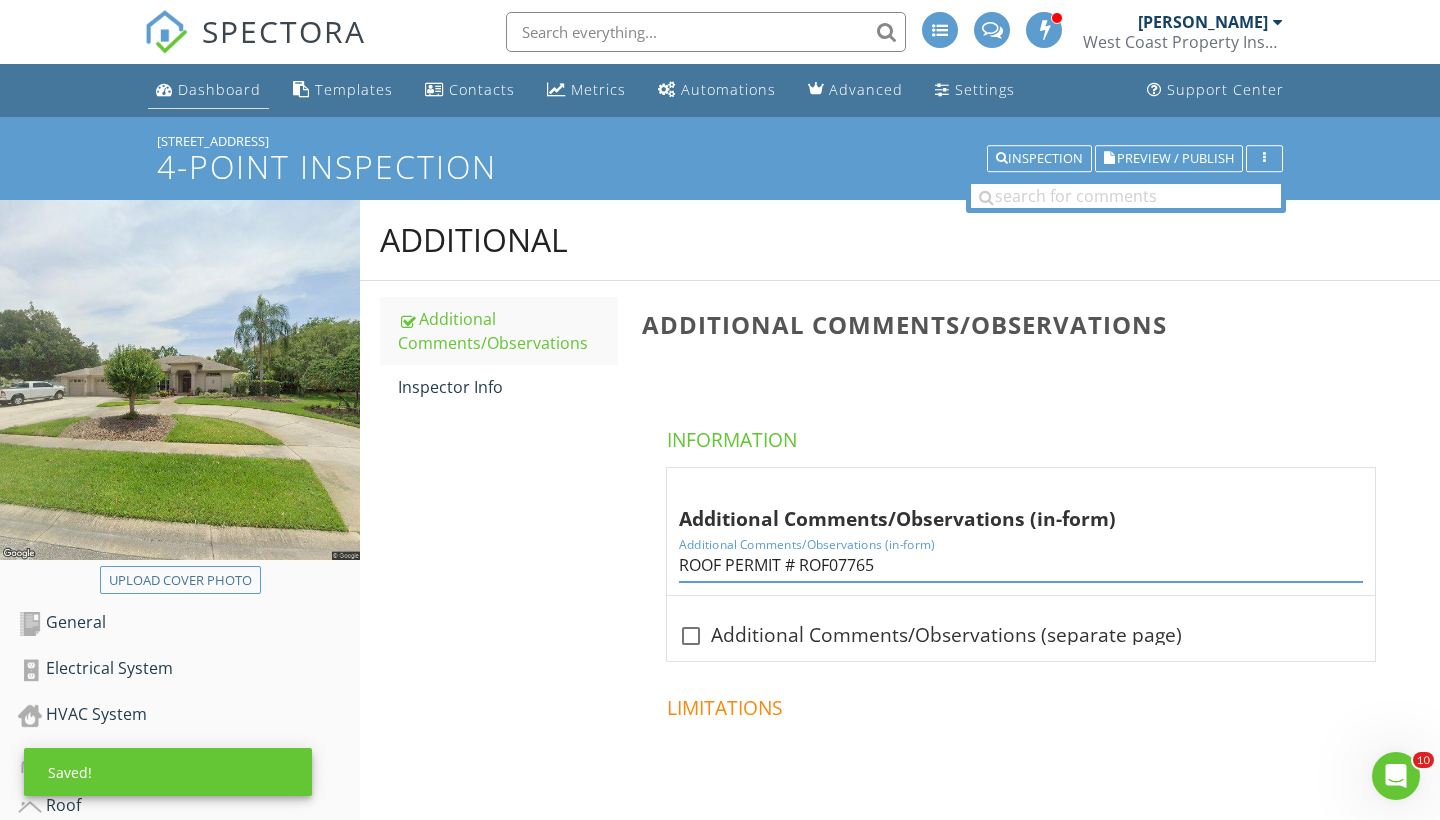 type on "ROOF PERMIT # ROF07765" 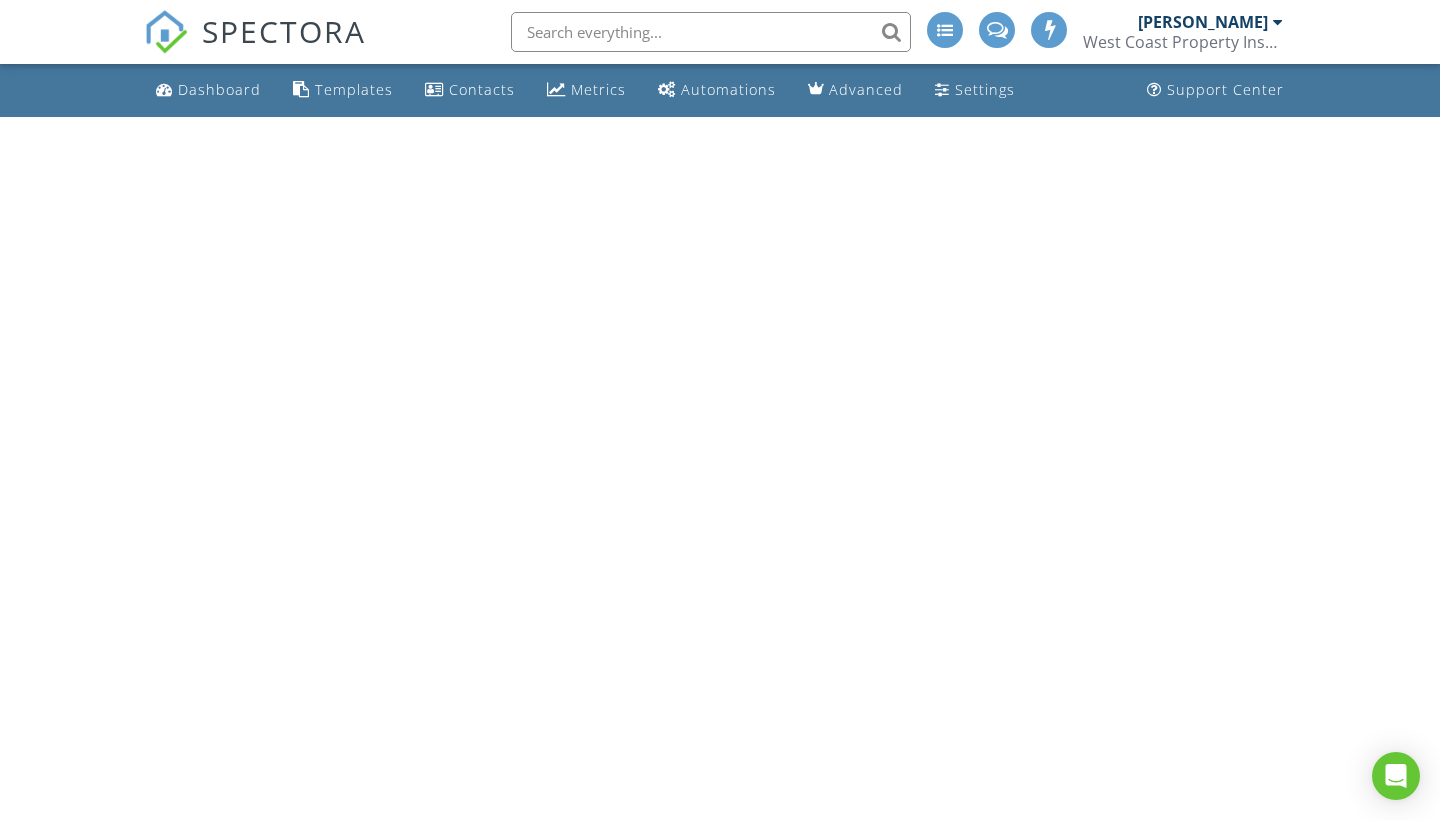 scroll, scrollTop: 0, scrollLeft: 0, axis: both 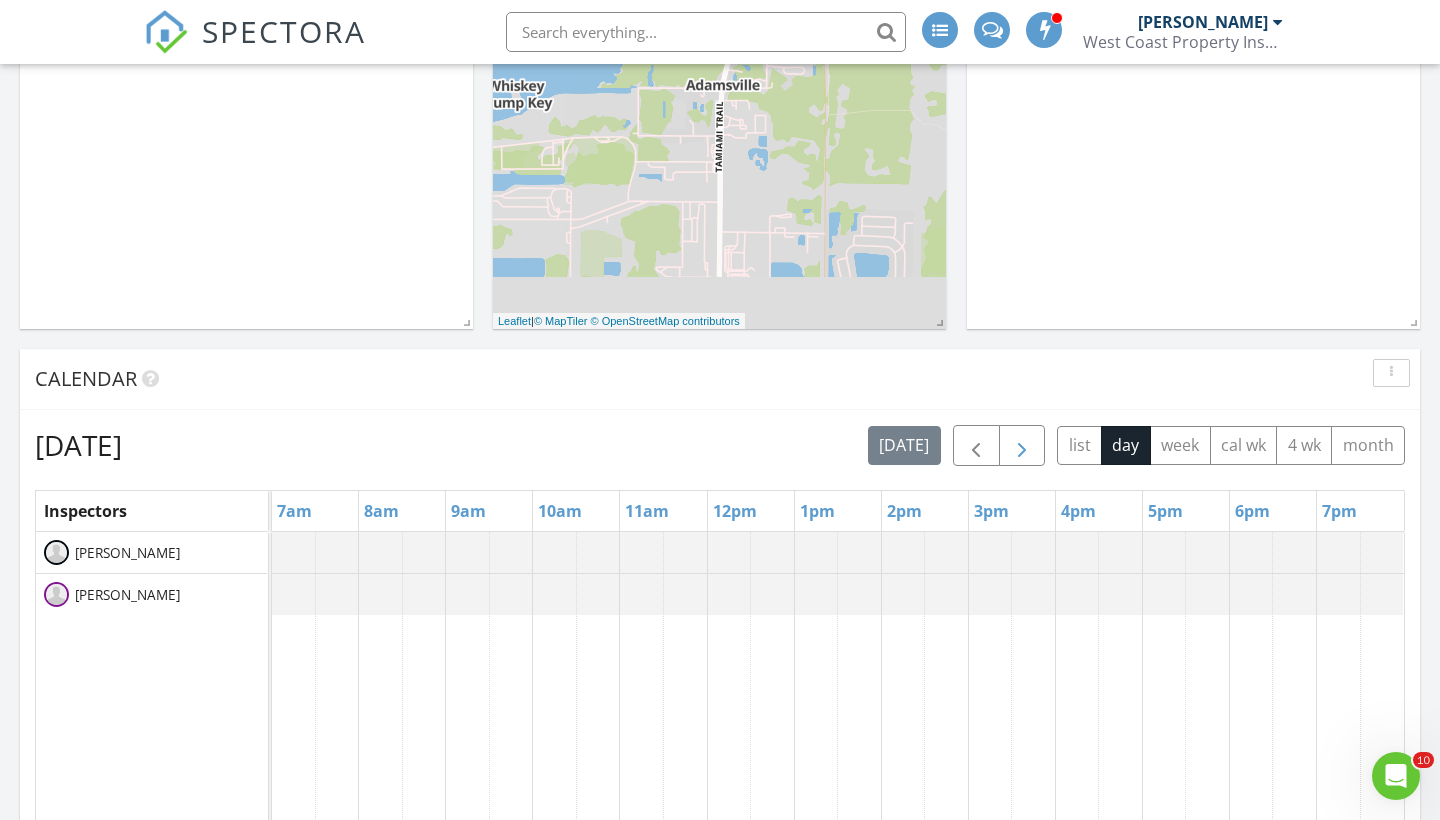 click at bounding box center [1022, 446] 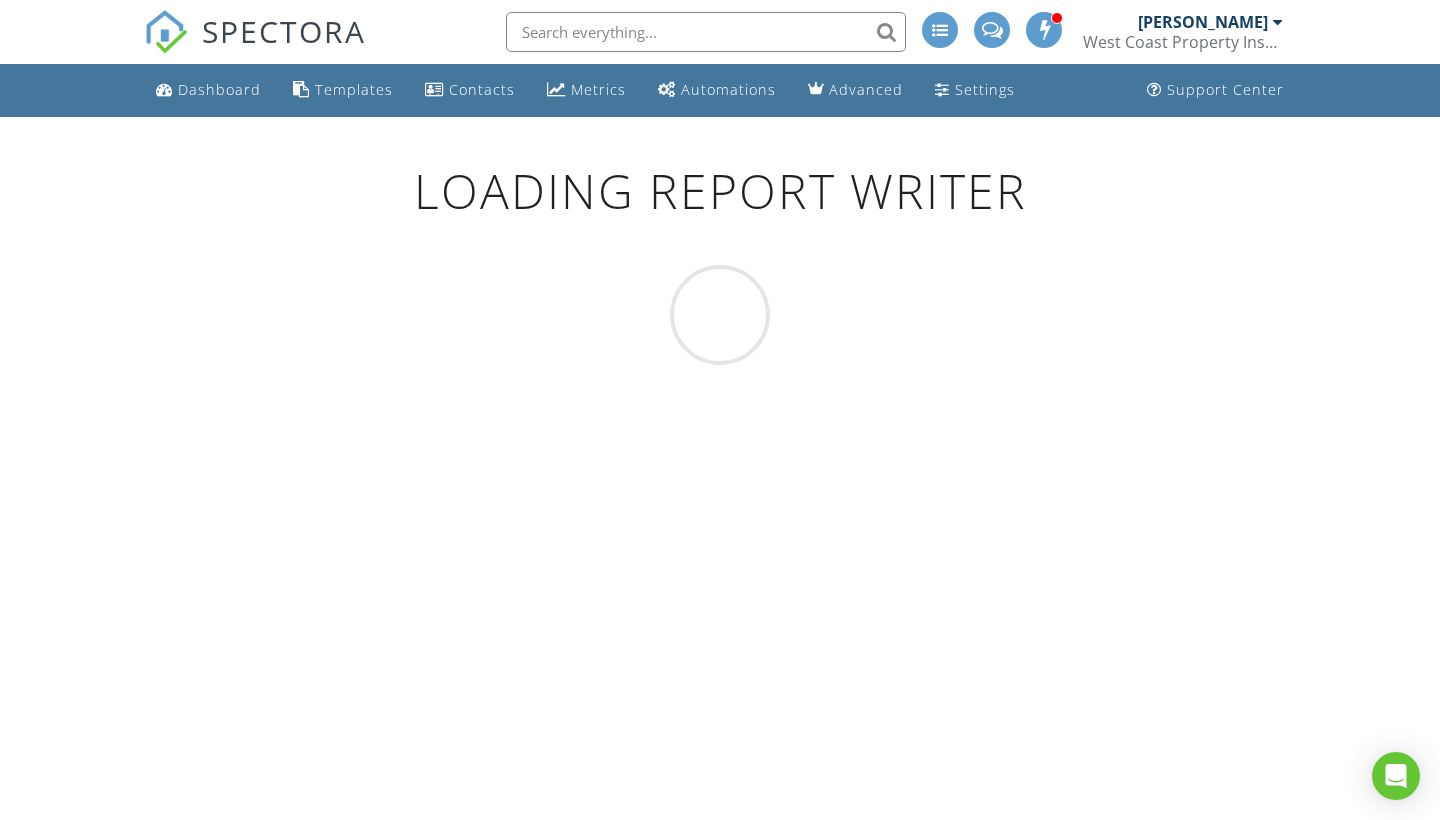 scroll, scrollTop: 0, scrollLeft: 0, axis: both 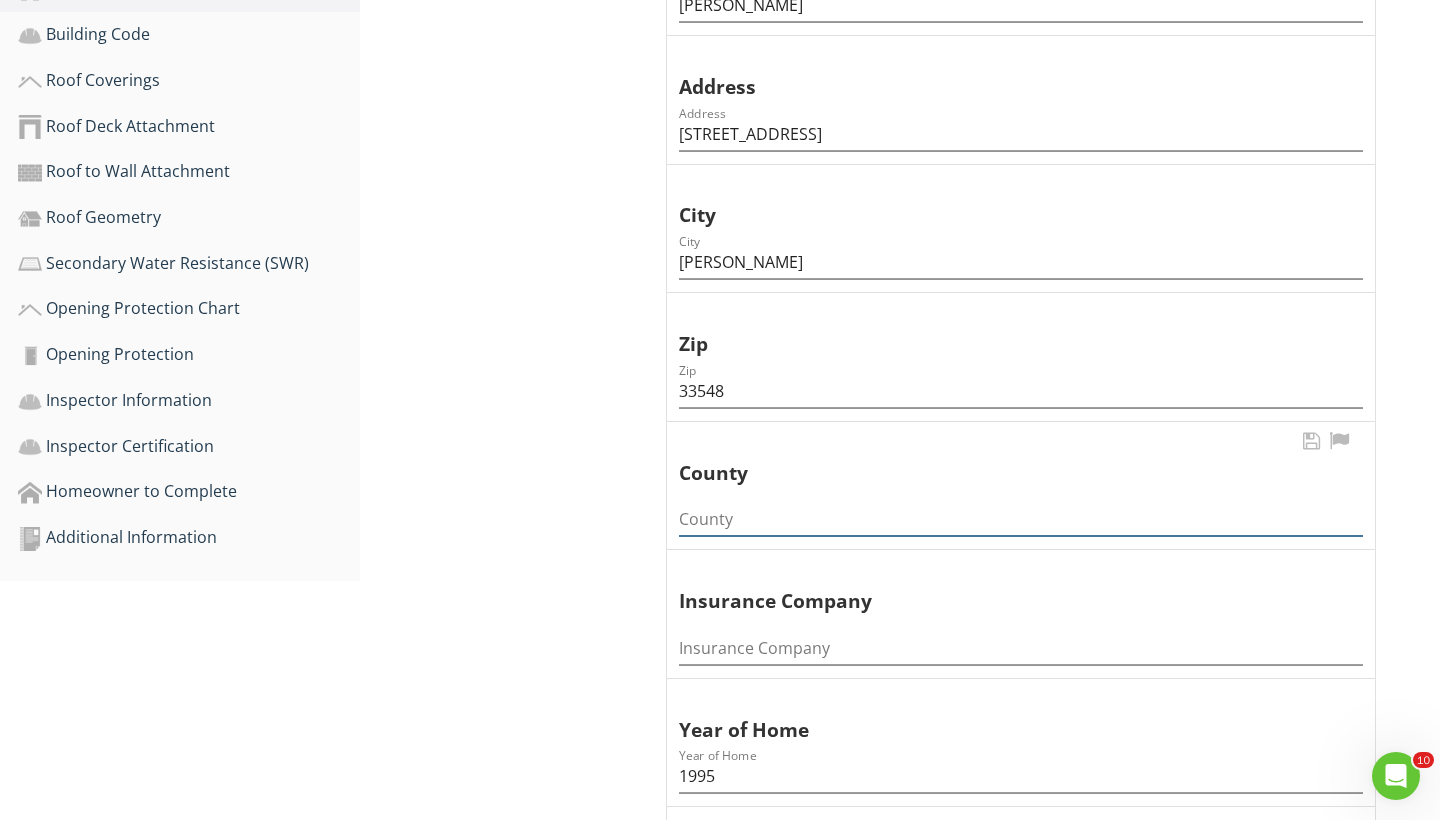 click at bounding box center [1021, 519] 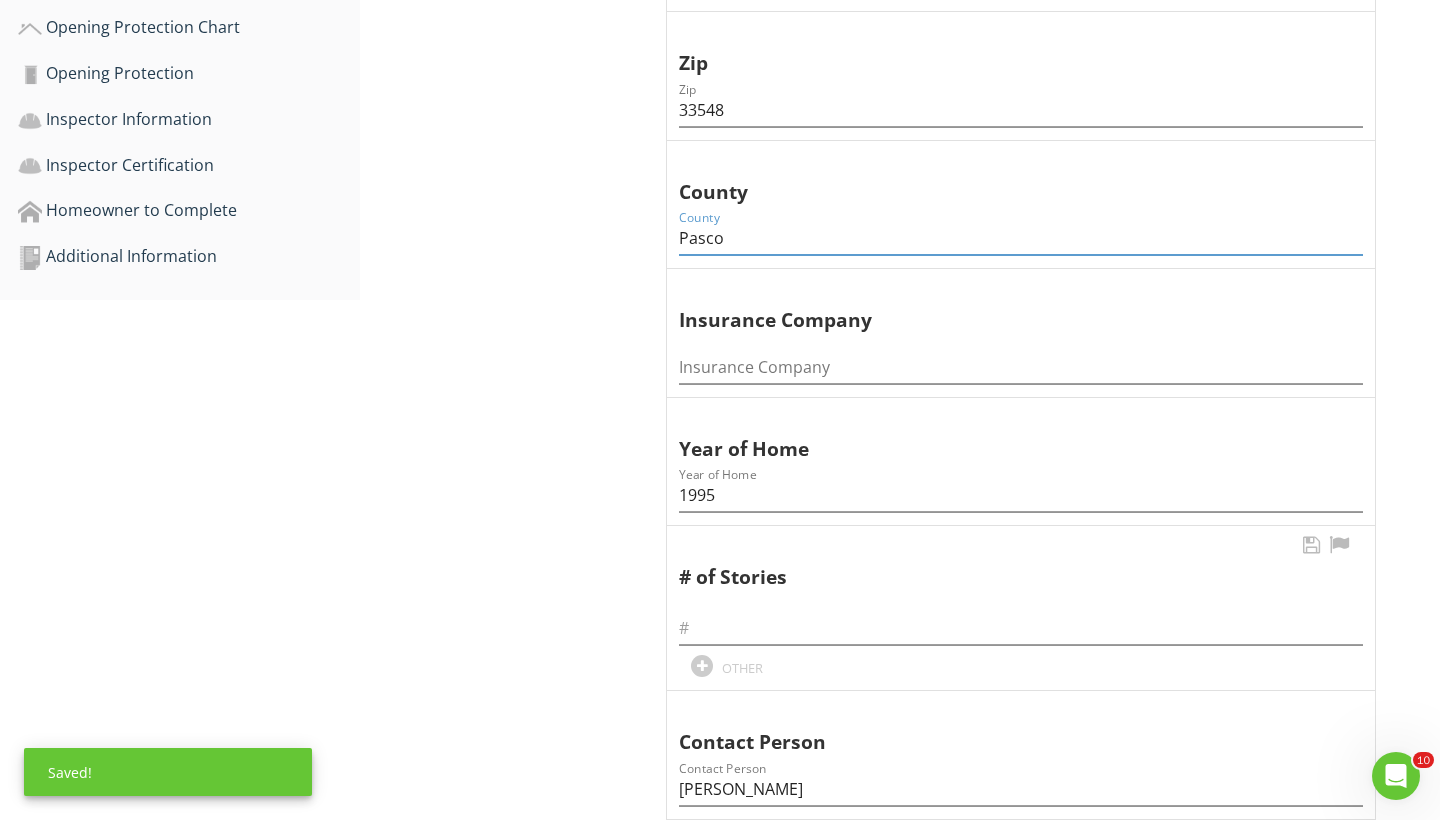 scroll, scrollTop: 919, scrollLeft: 0, axis: vertical 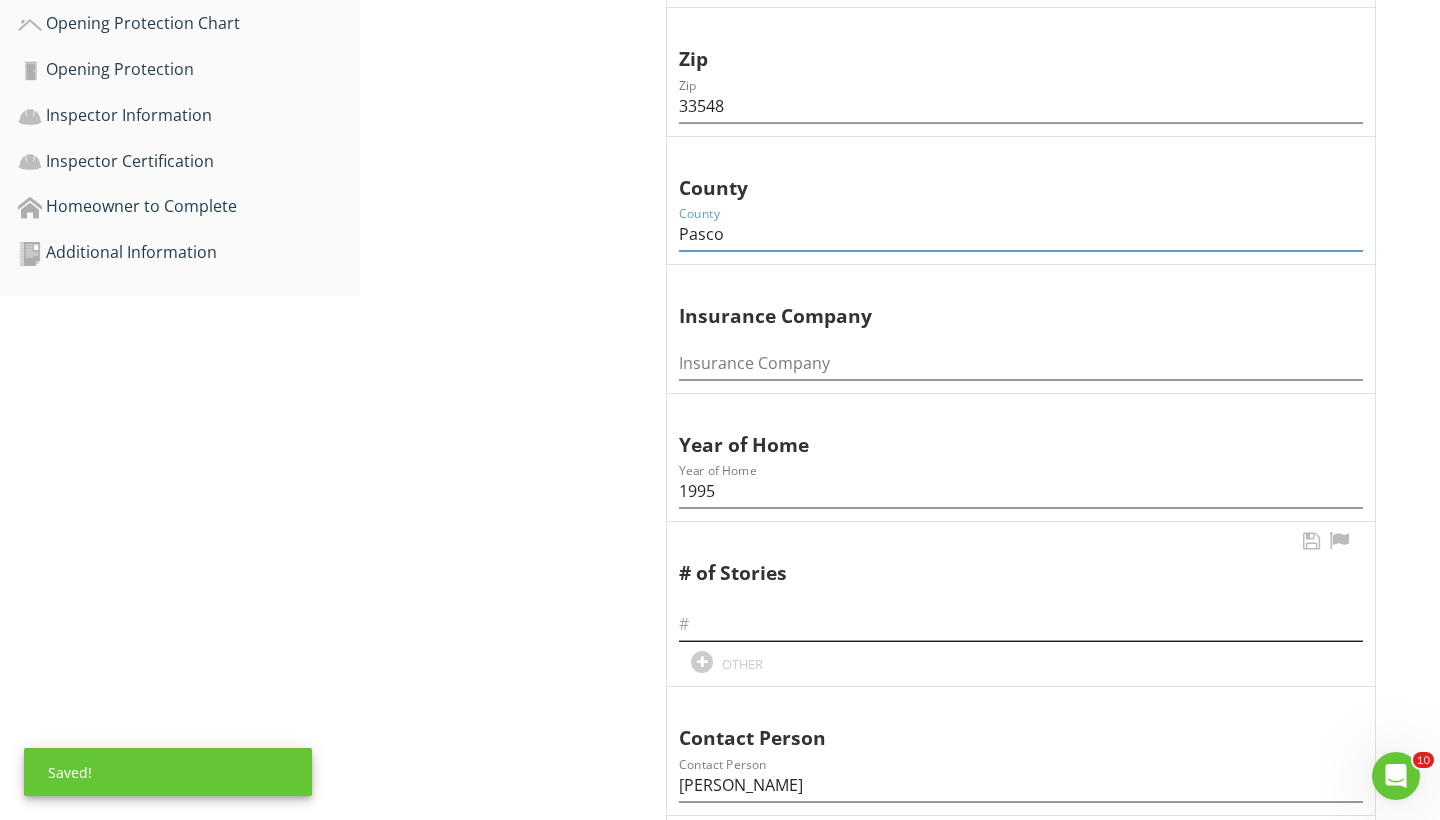 type on "Pasco" 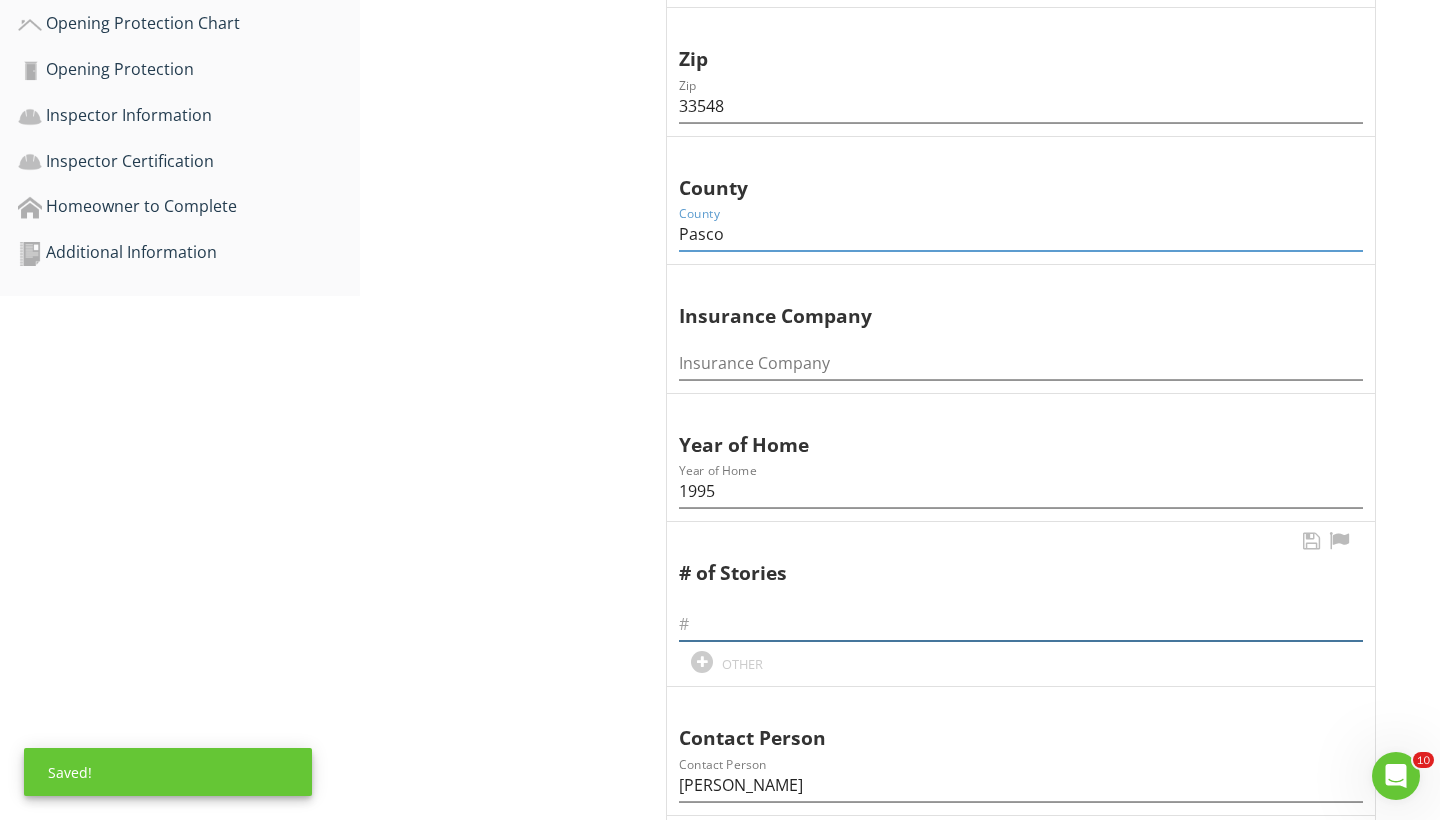 click at bounding box center [1021, 624] 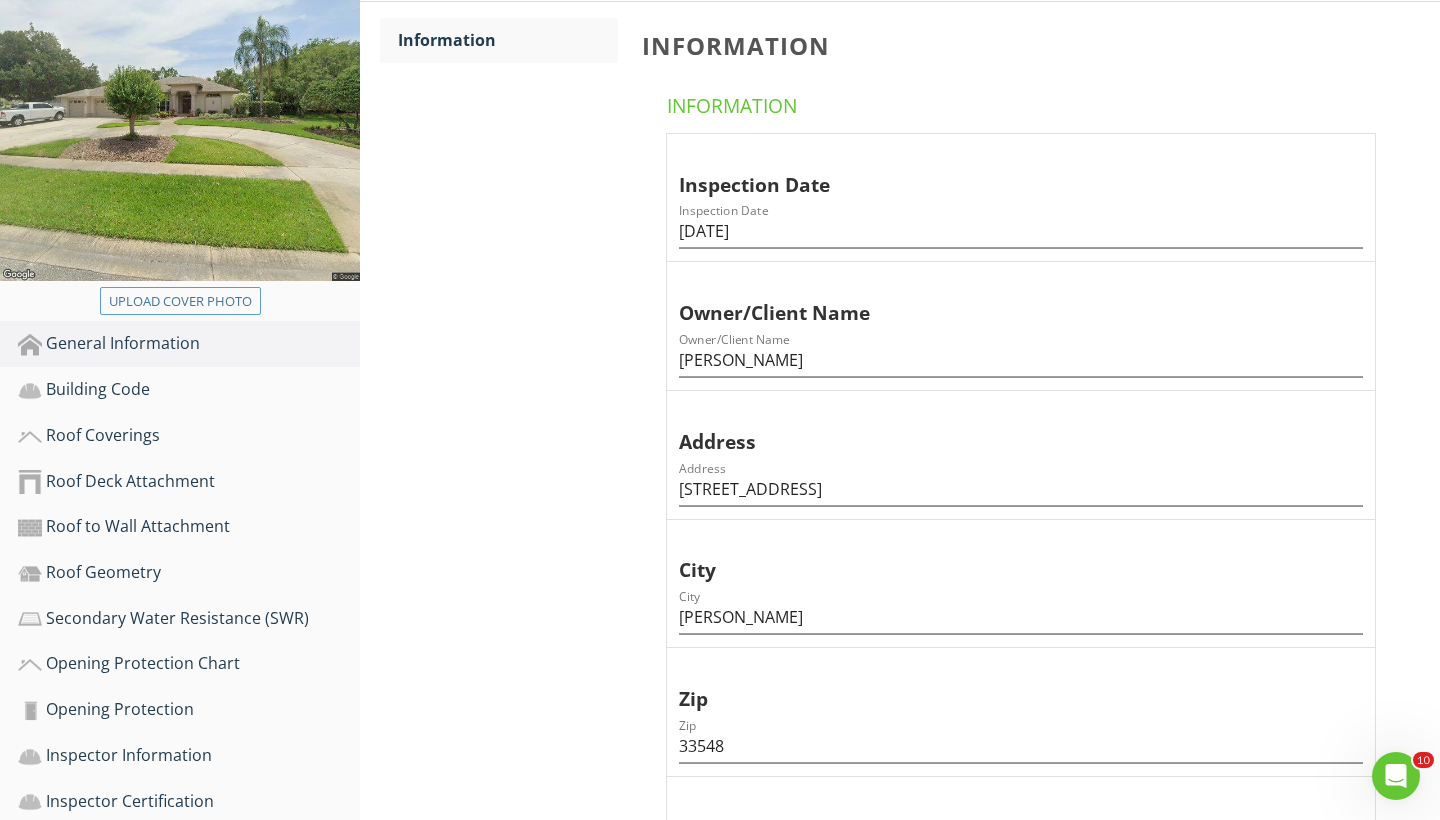 scroll, scrollTop: 255, scrollLeft: 0, axis: vertical 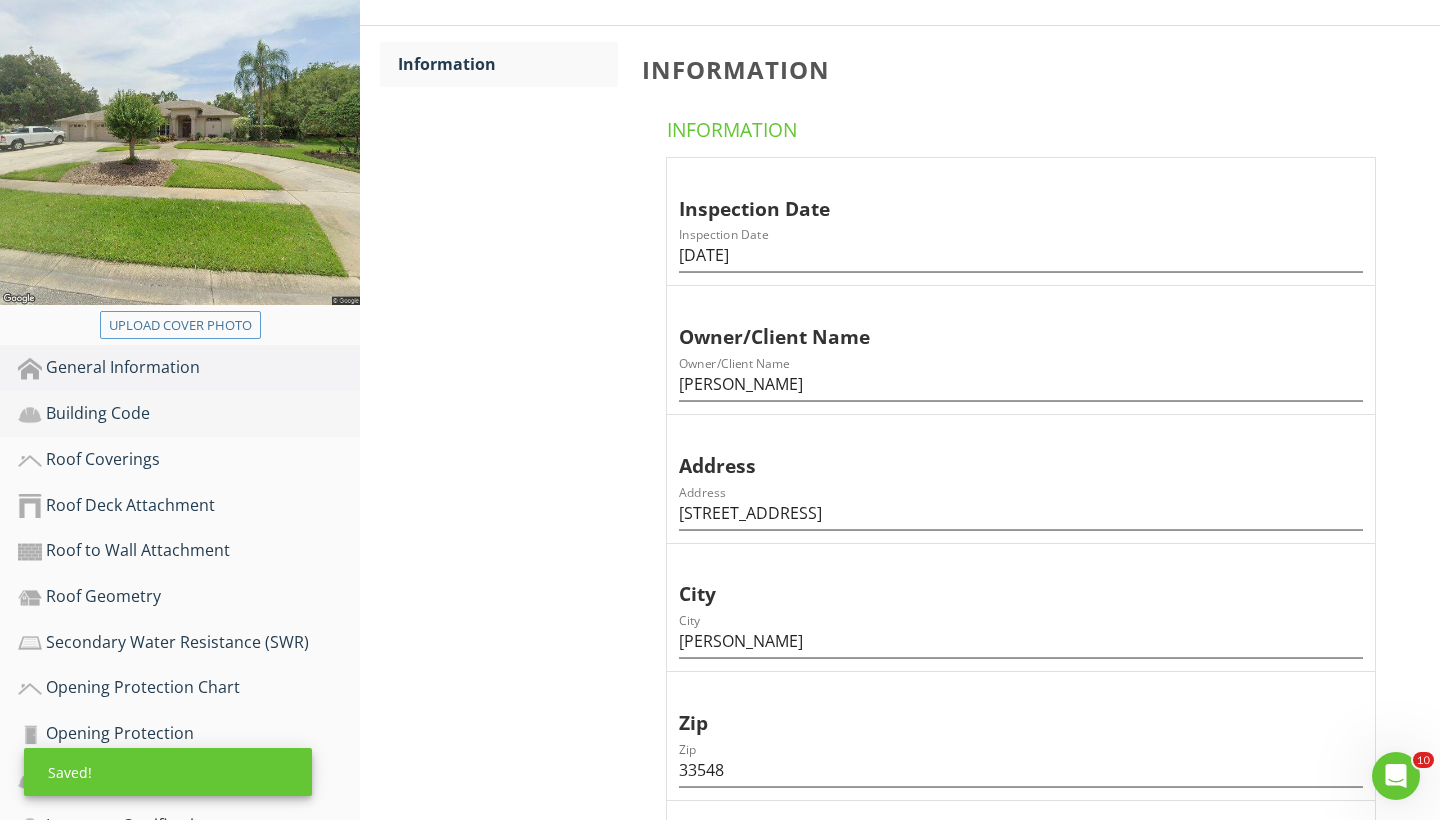 type on "1" 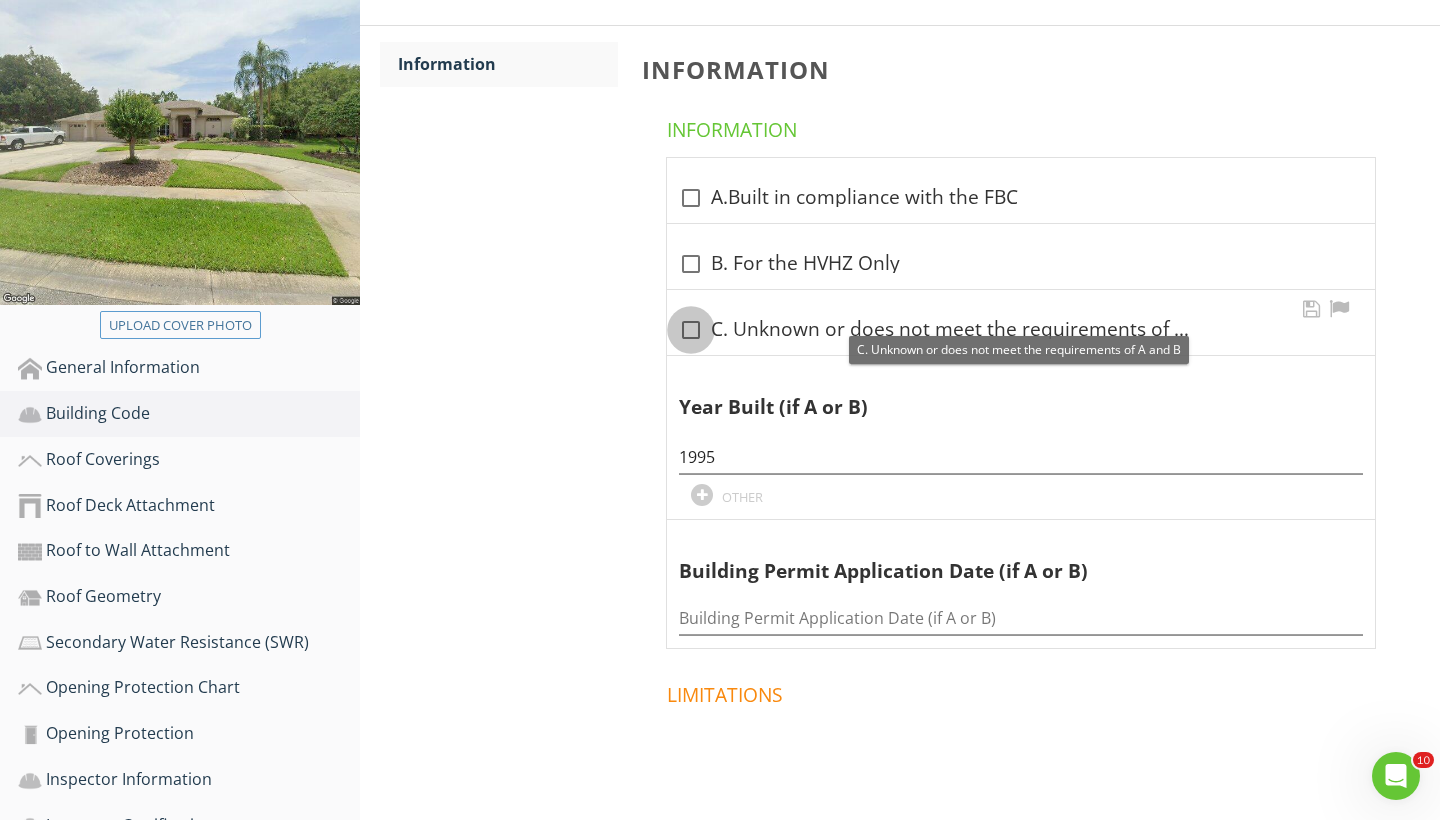 click at bounding box center [691, 330] 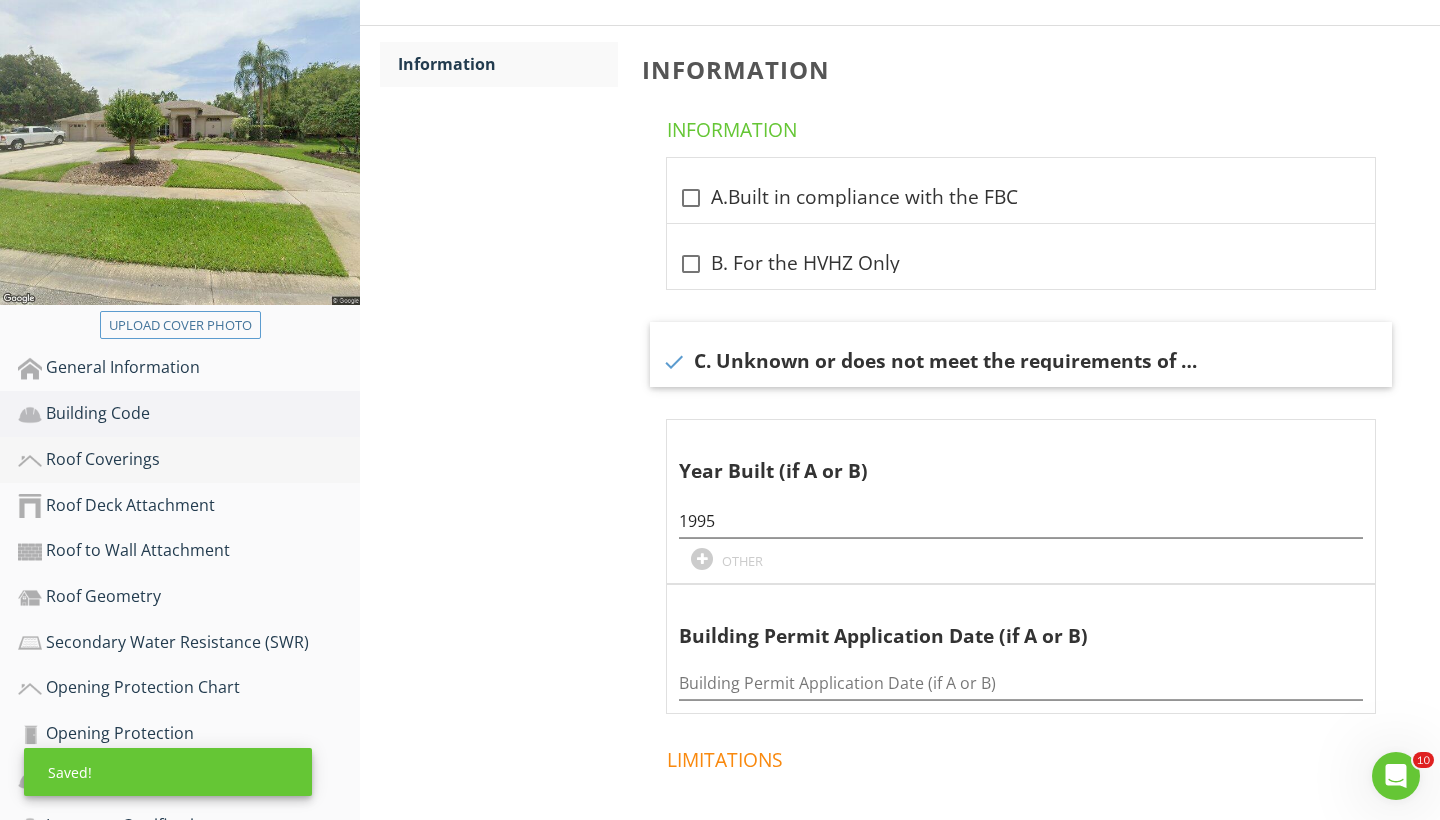 click on "Roof Coverings" at bounding box center (189, 460) 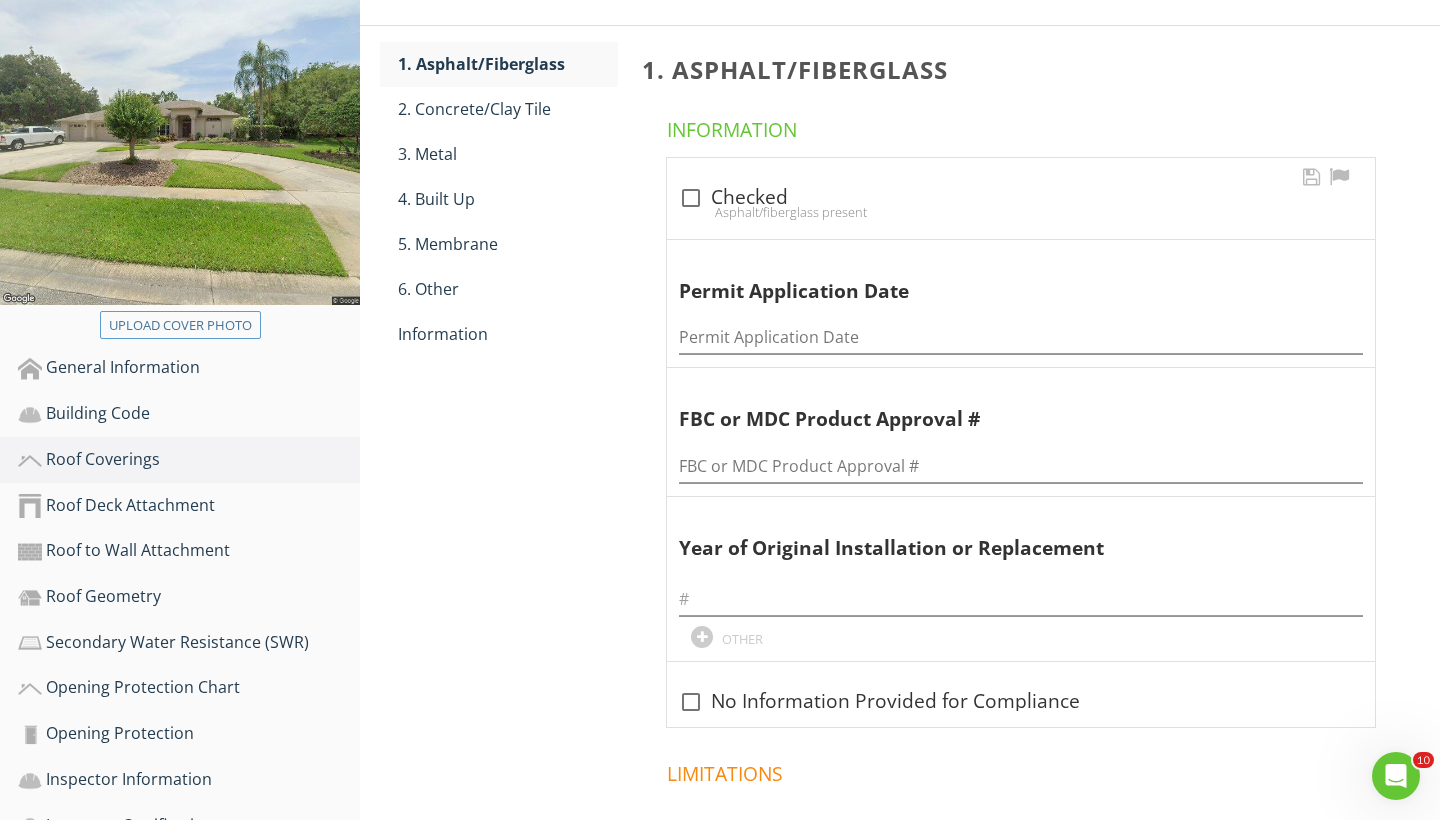 click at bounding box center [691, 198] 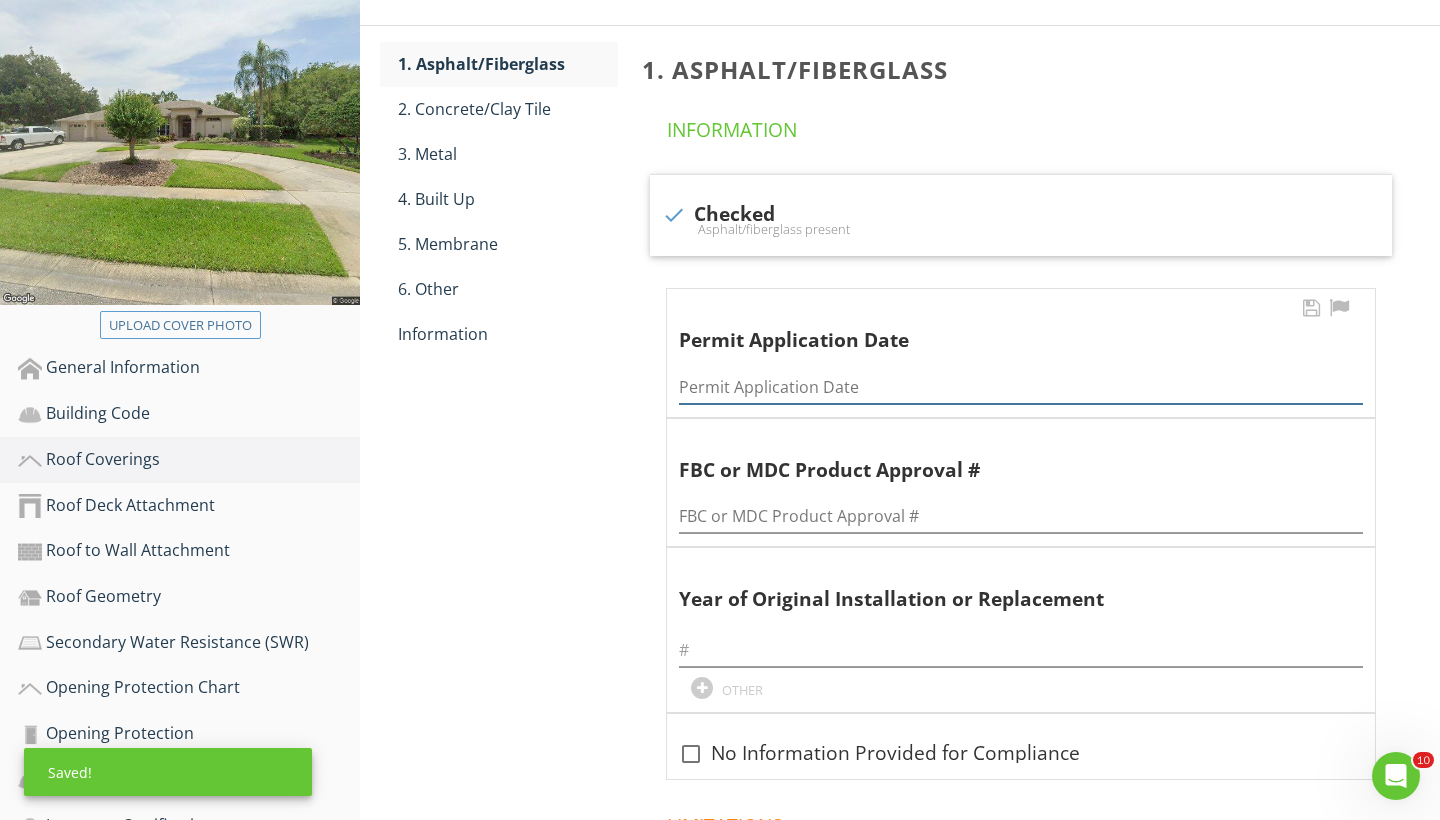click at bounding box center (1021, 387) 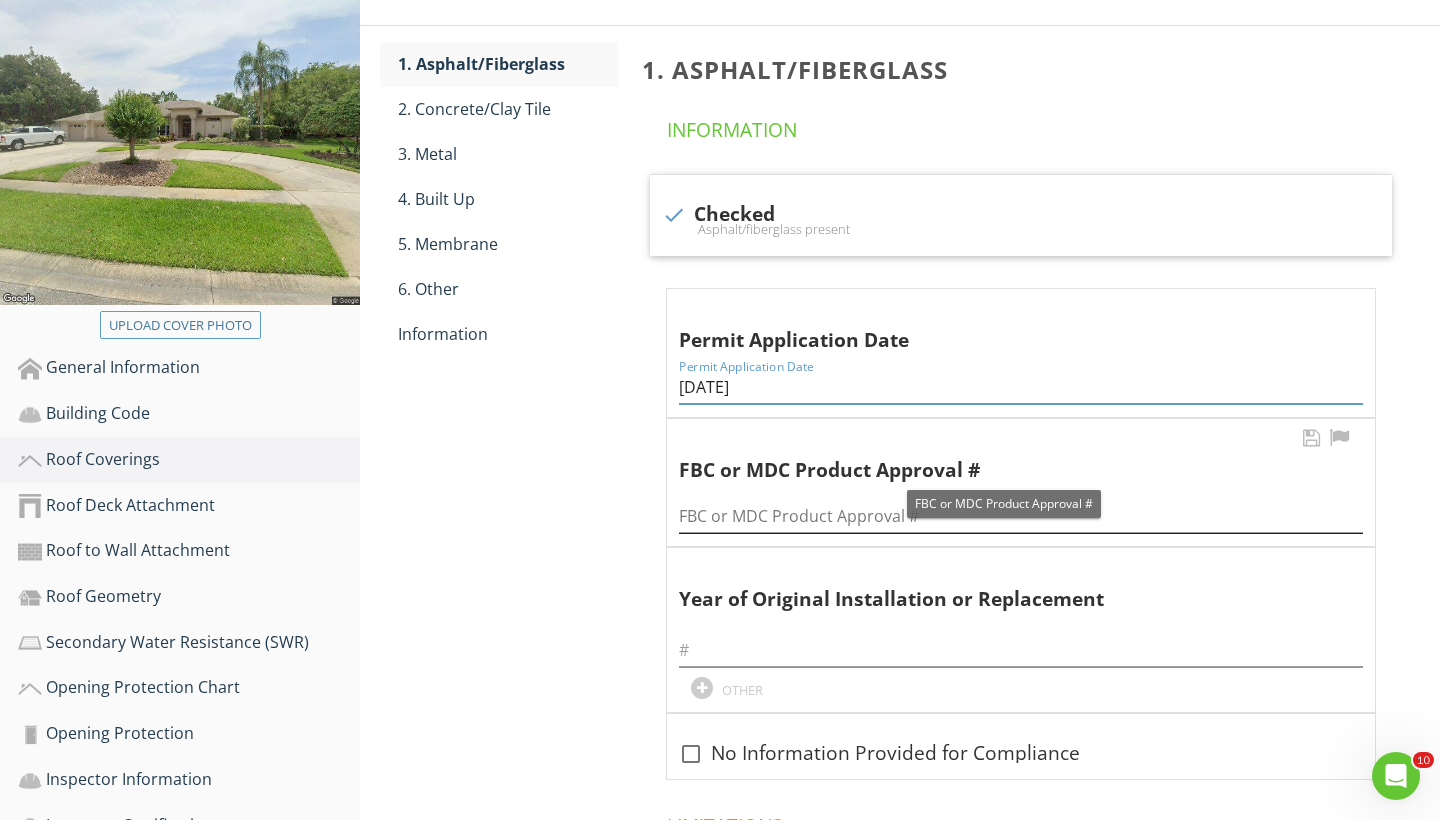 type on "08/25/2015" 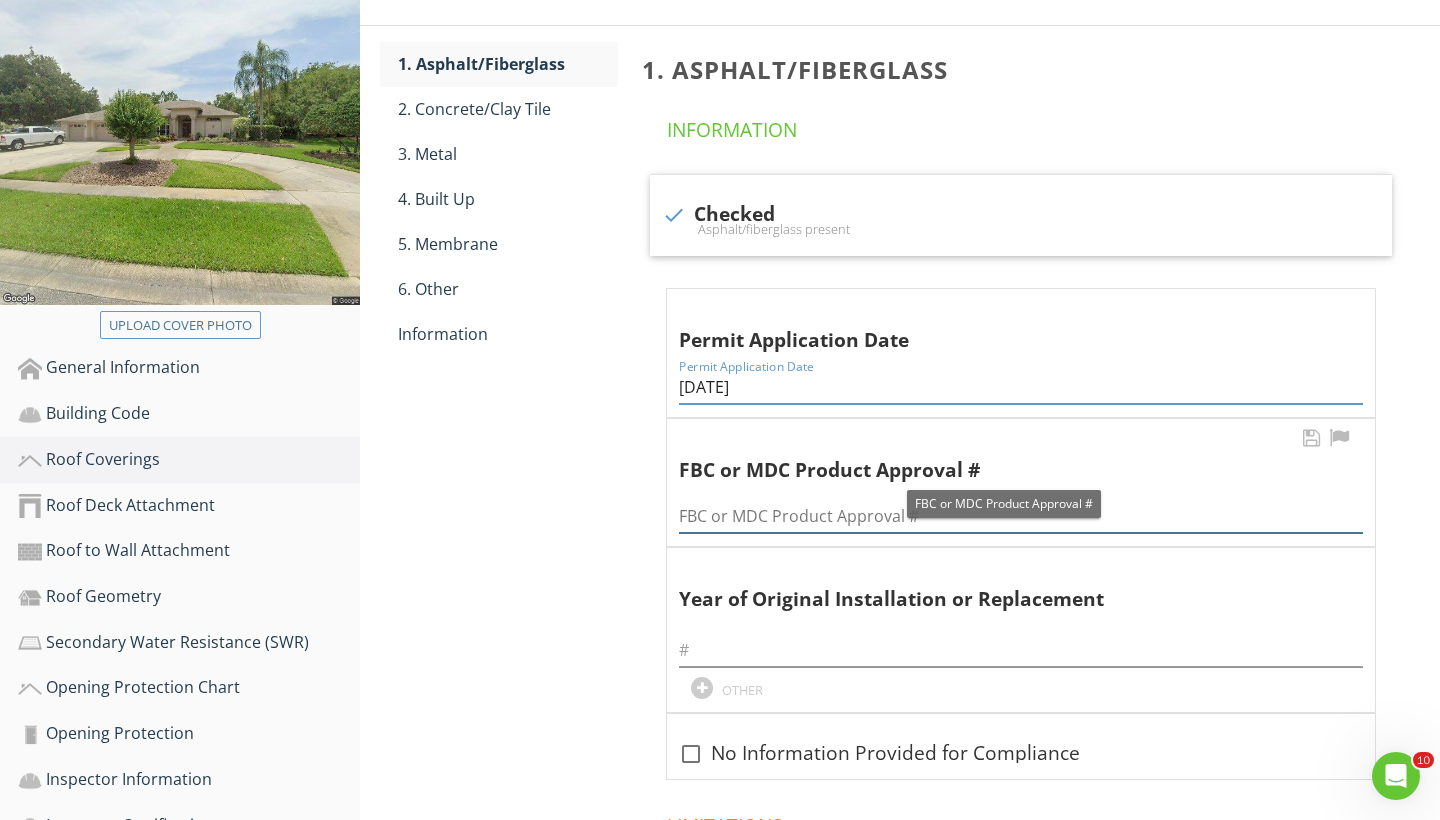 click at bounding box center [1021, 516] 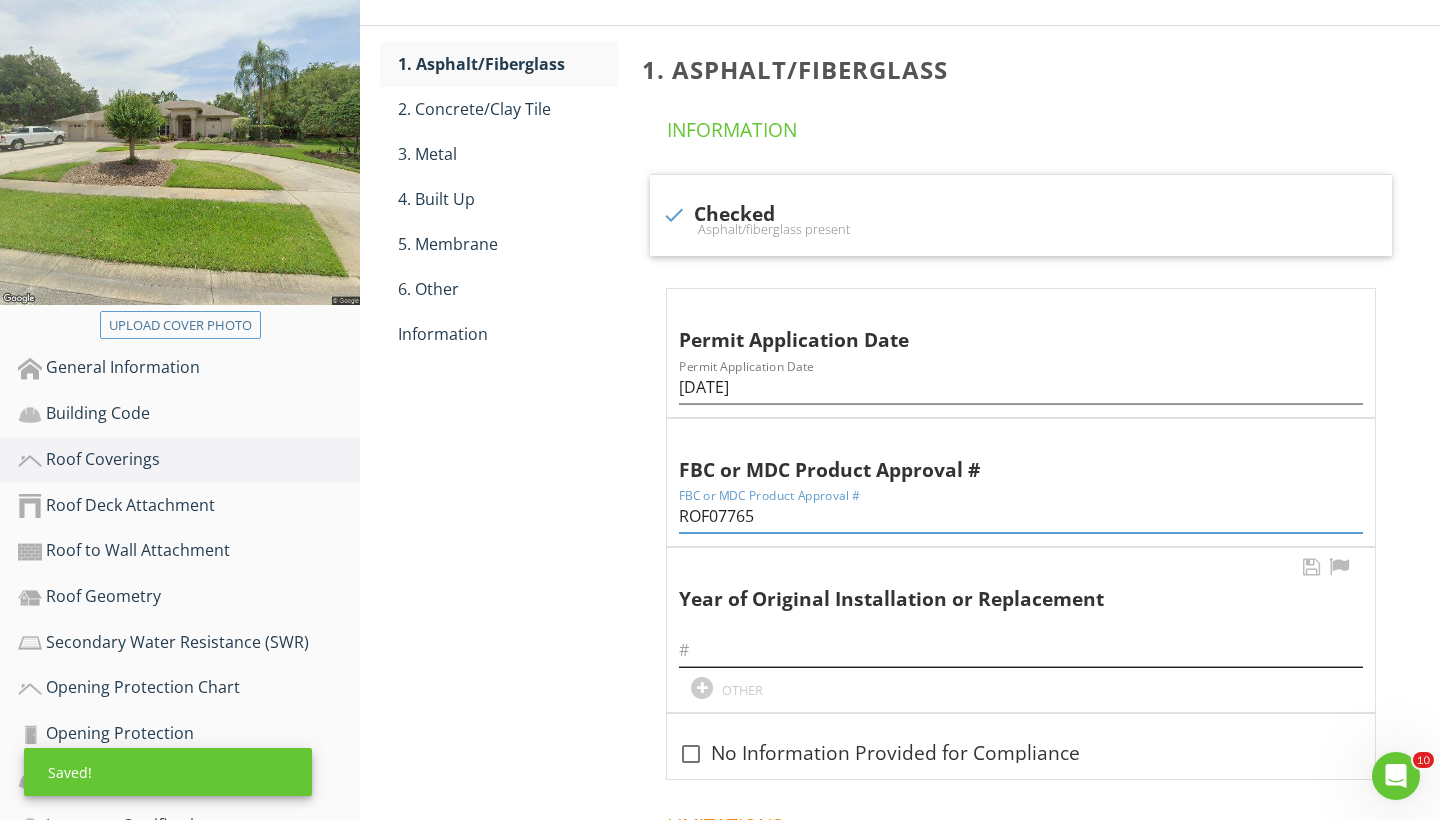 type on "ROF07765" 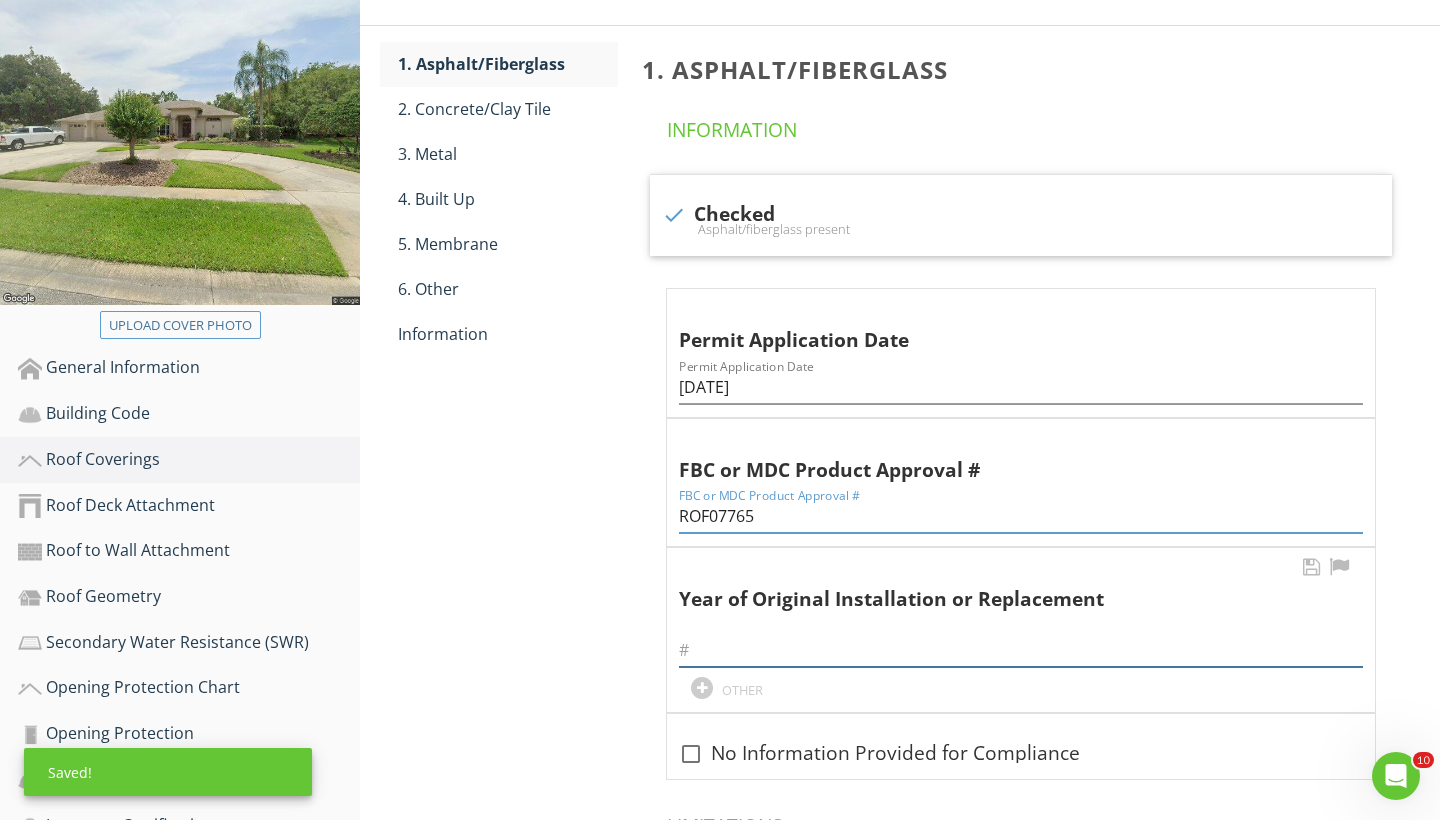 click at bounding box center [1021, 650] 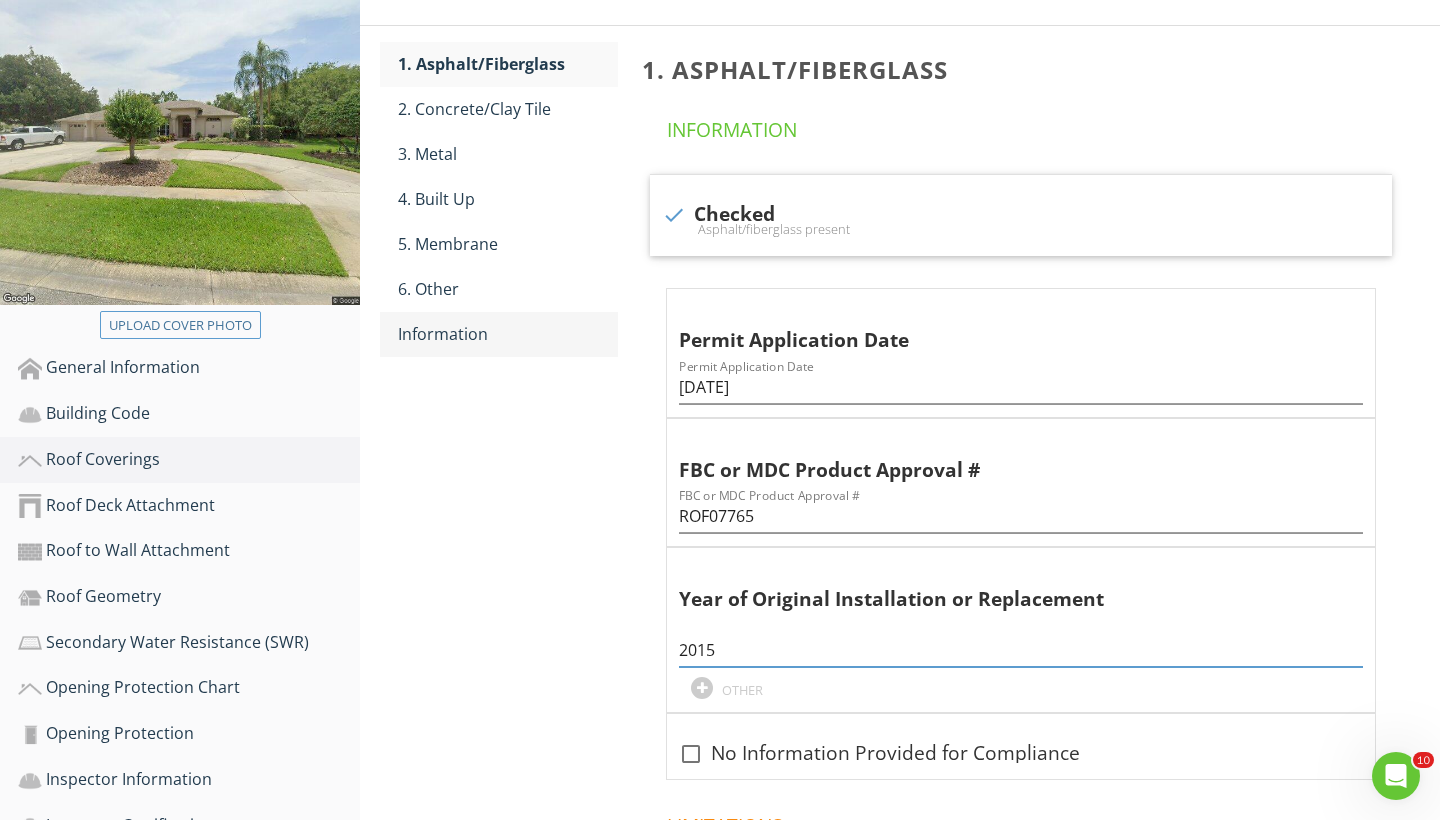 type on "2015" 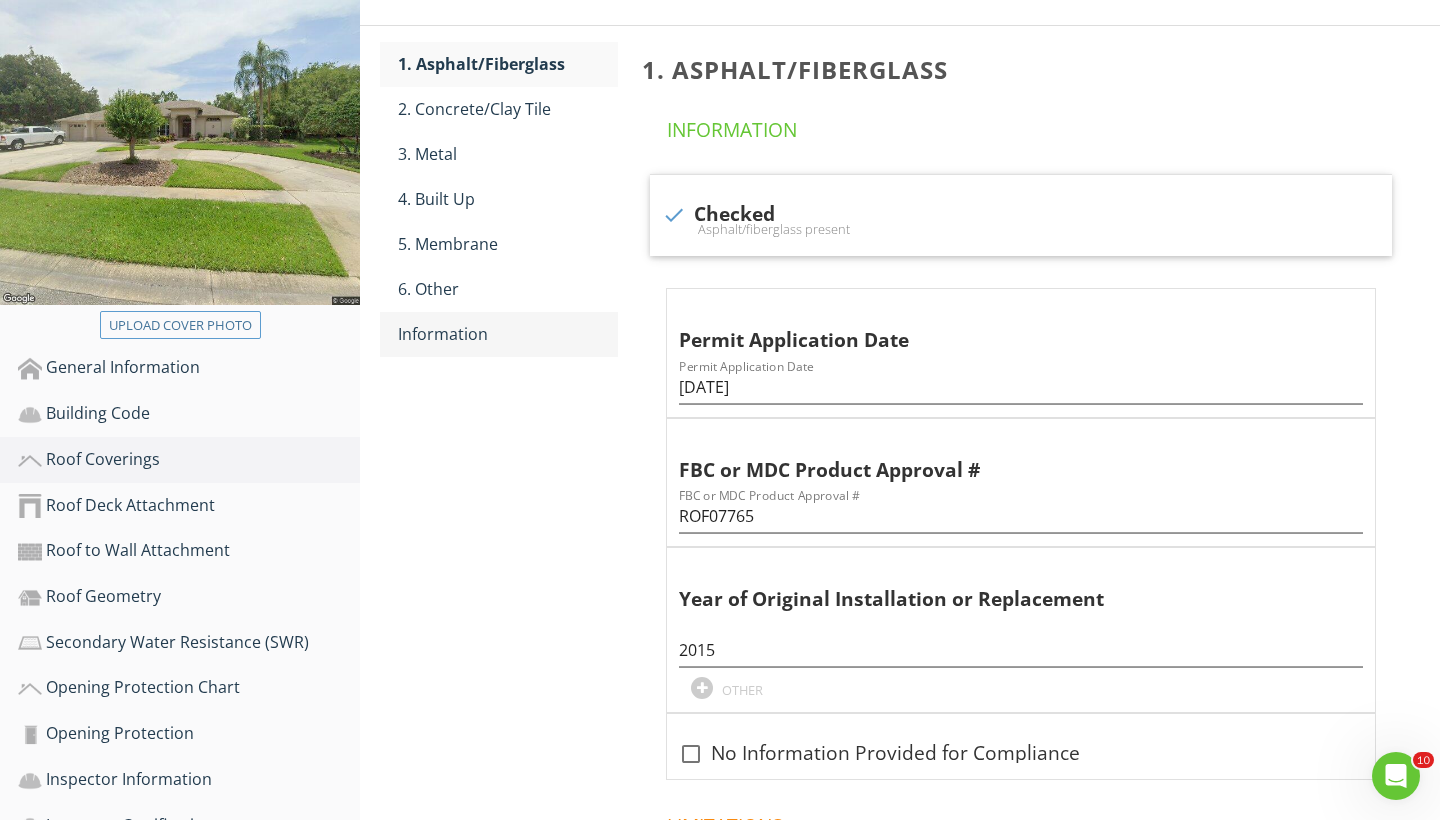 click on "Information" at bounding box center [508, 334] 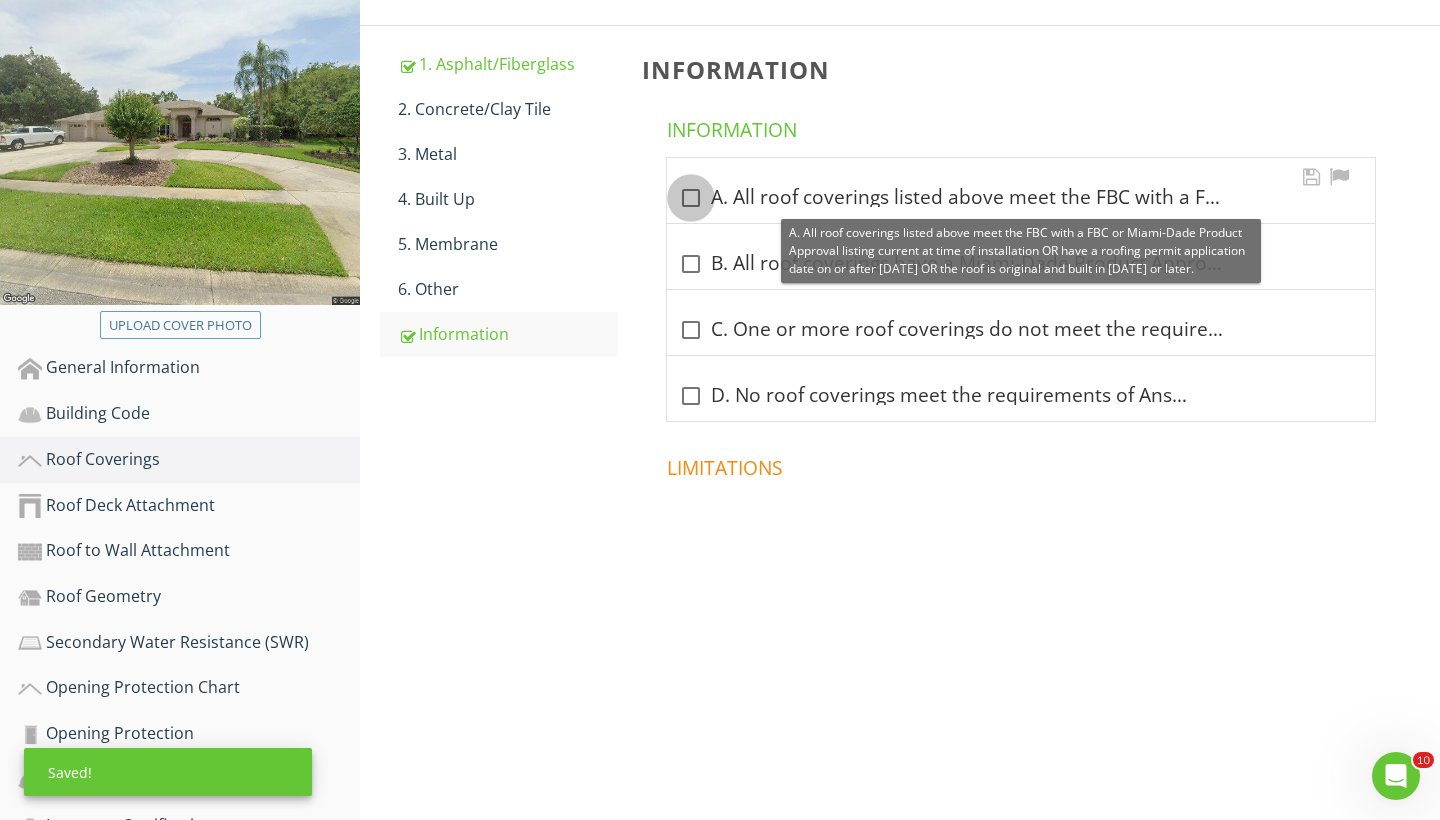 click at bounding box center (691, 198) 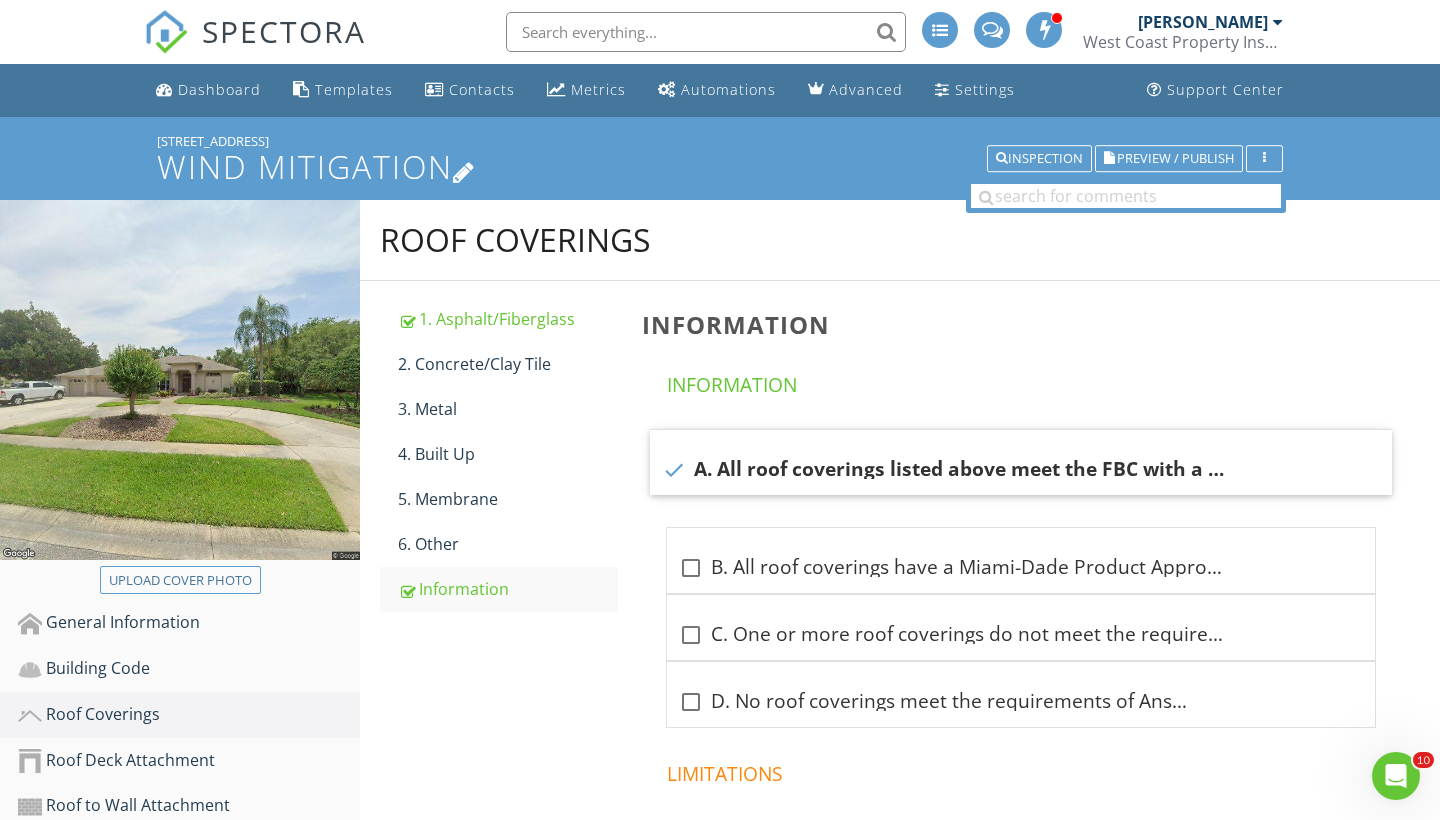 scroll, scrollTop: 0, scrollLeft: 0, axis: both 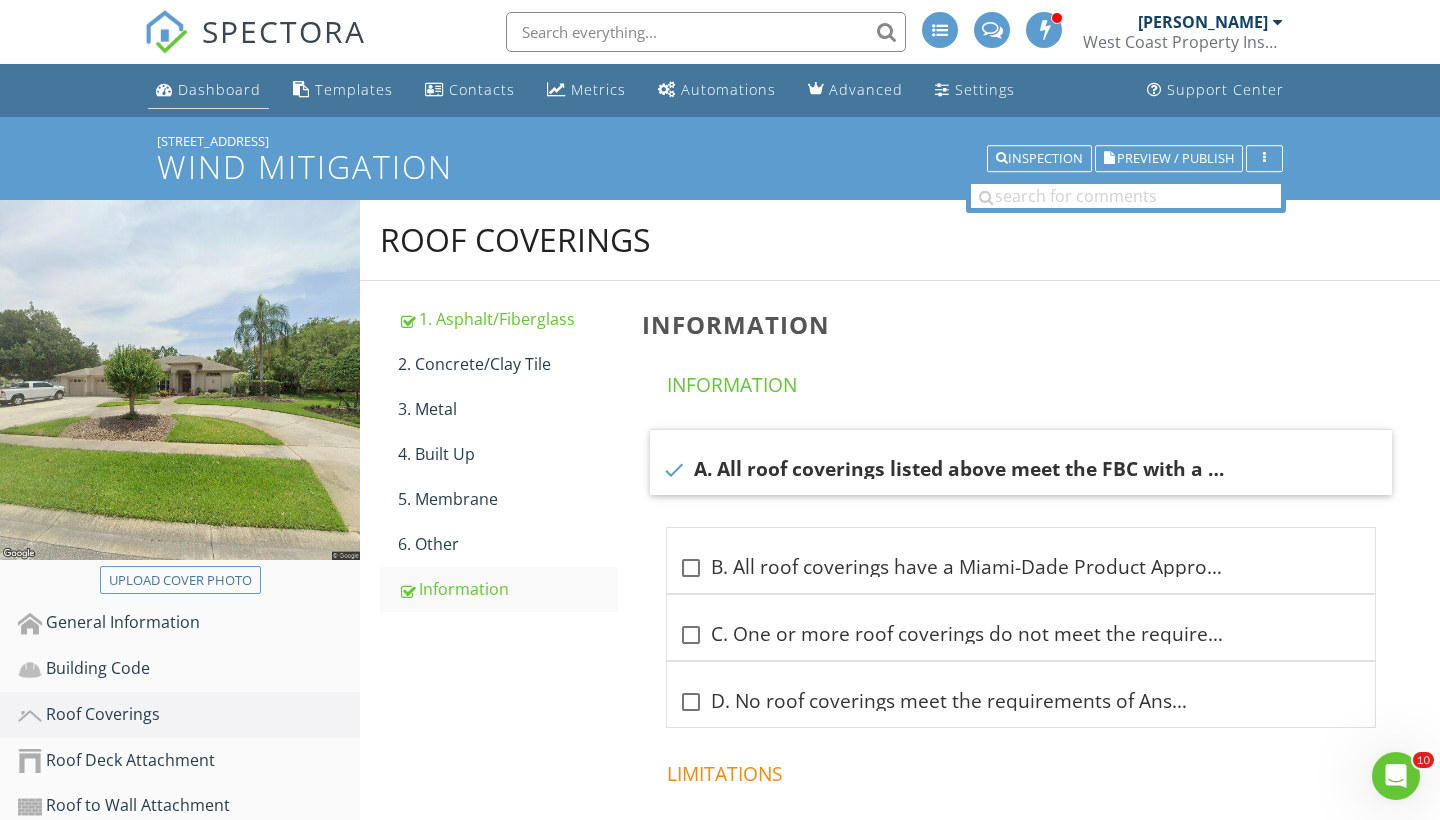 click on "Dashboard" at bounding box center (219, 89) 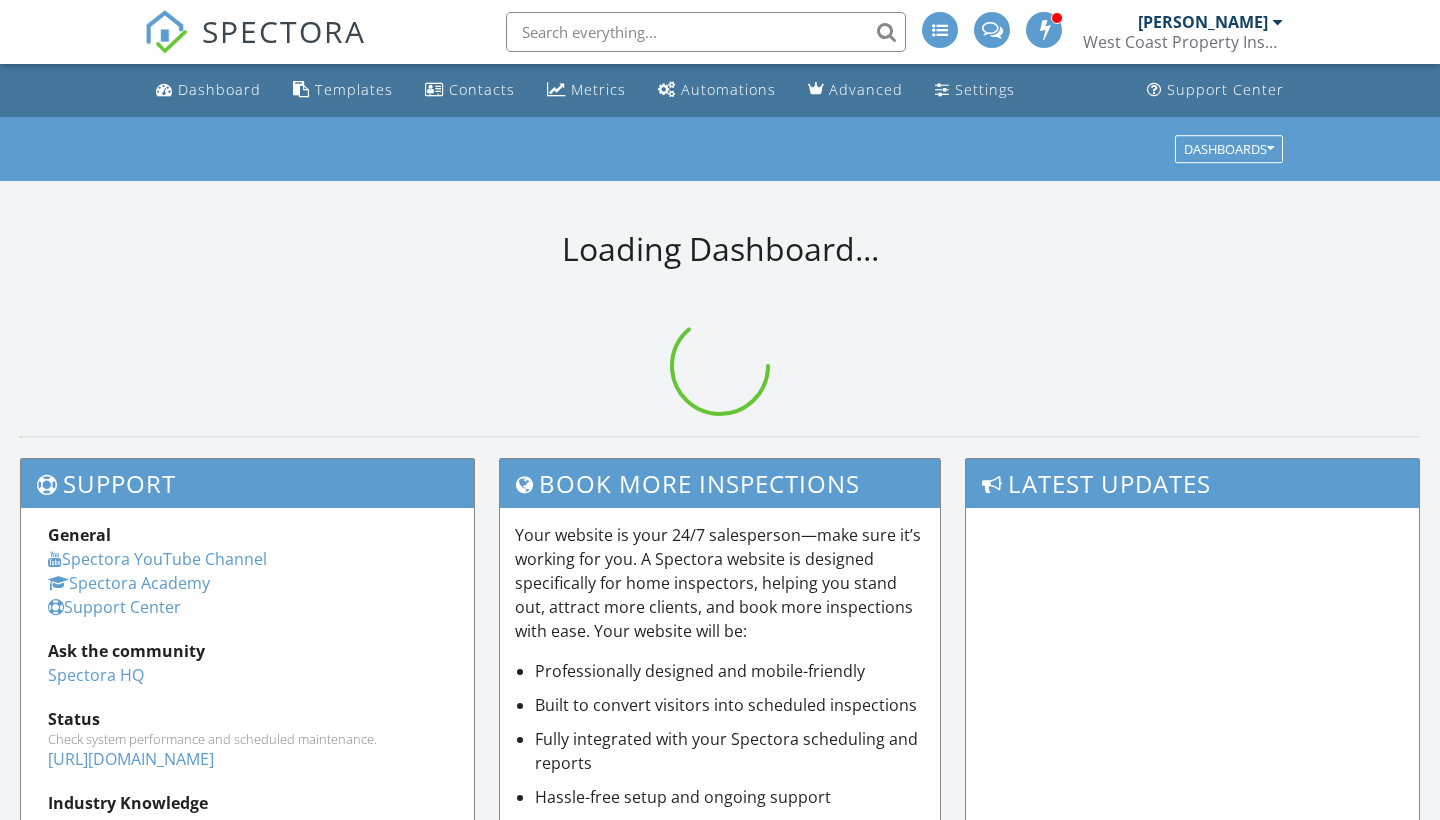 scroll, scrollTop: 0, scrollLeft: 0, axis: both 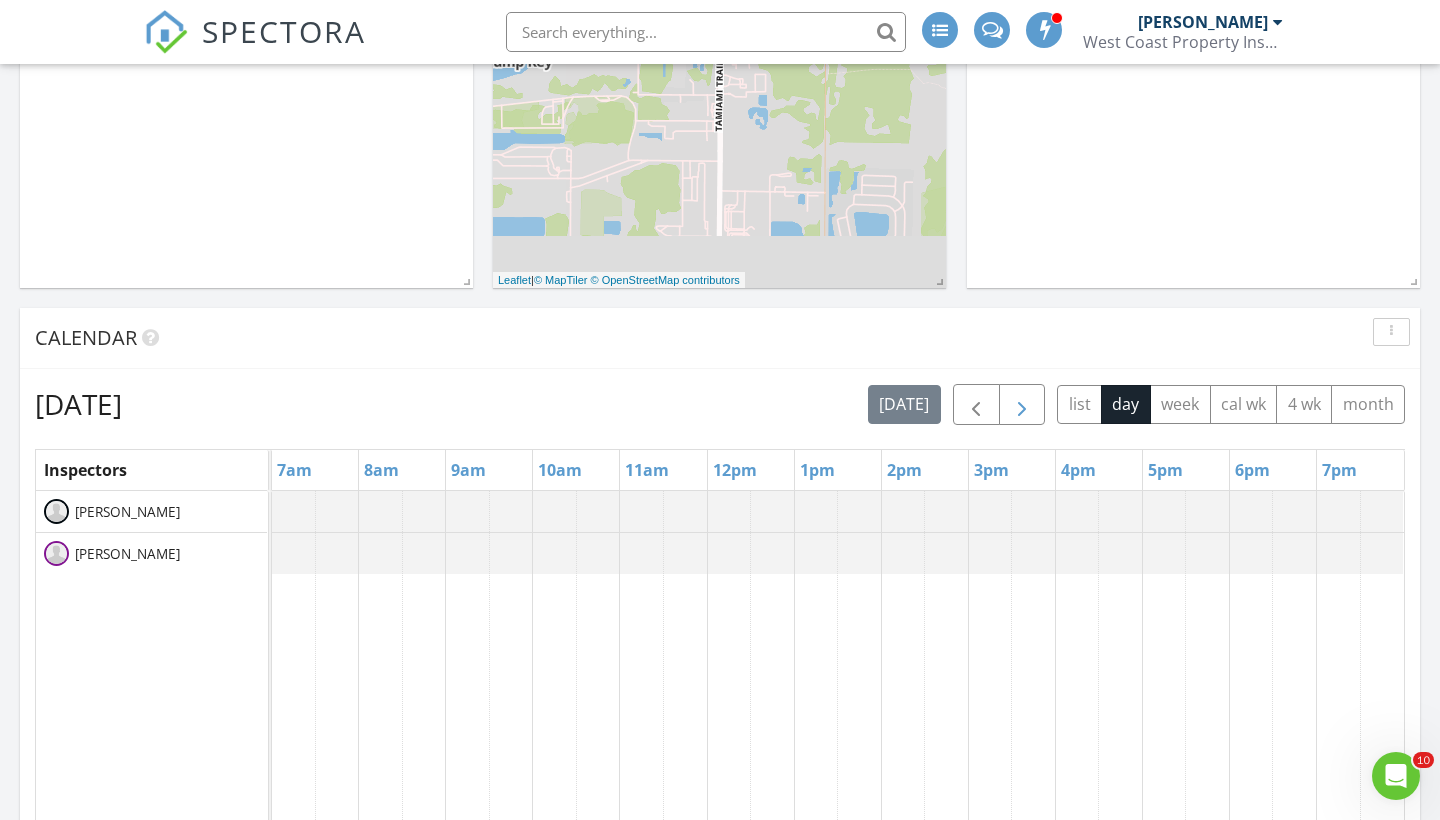 click at bounding box center [1022, 405] 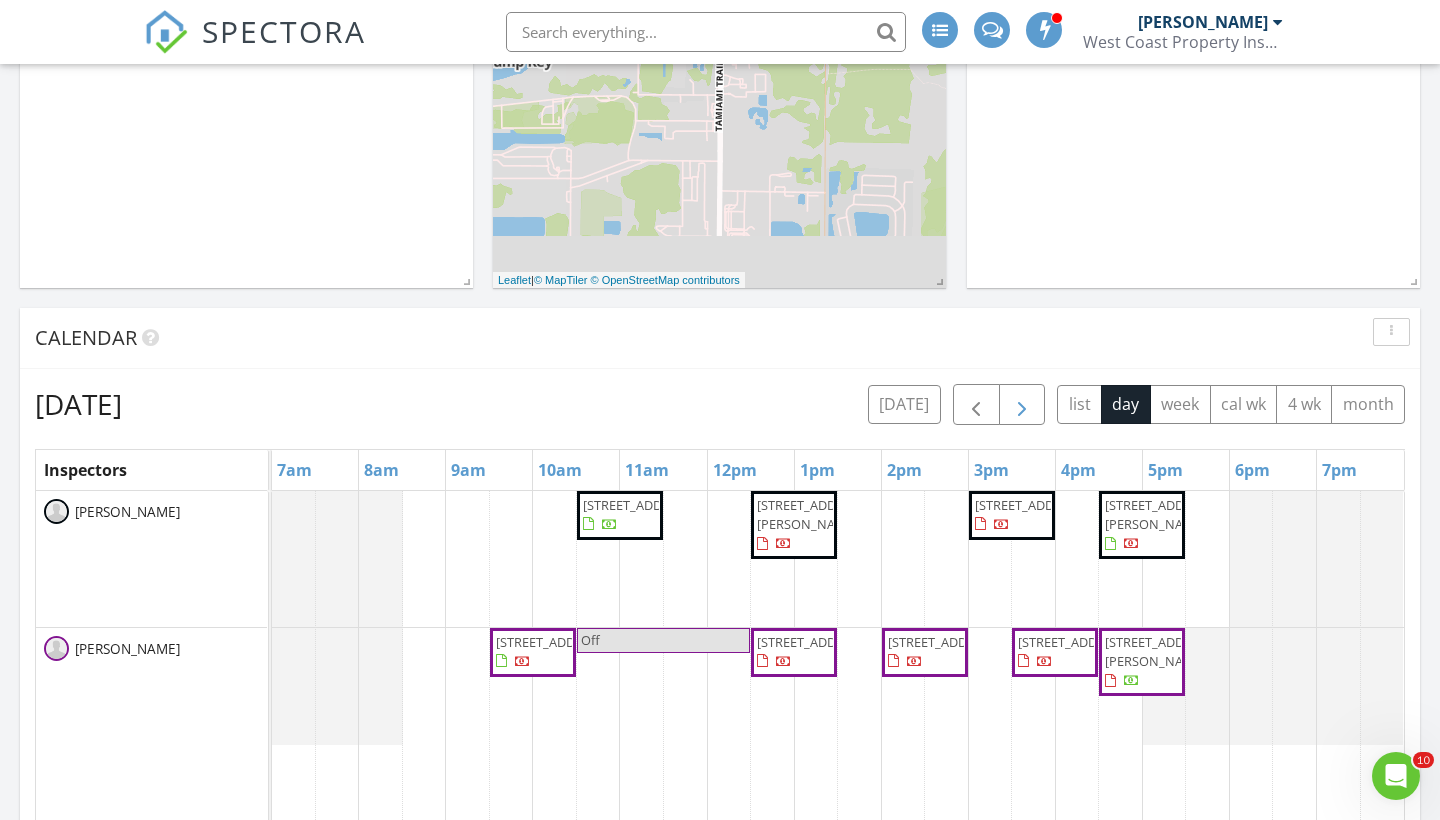 click at bounding box center (1022, 405) 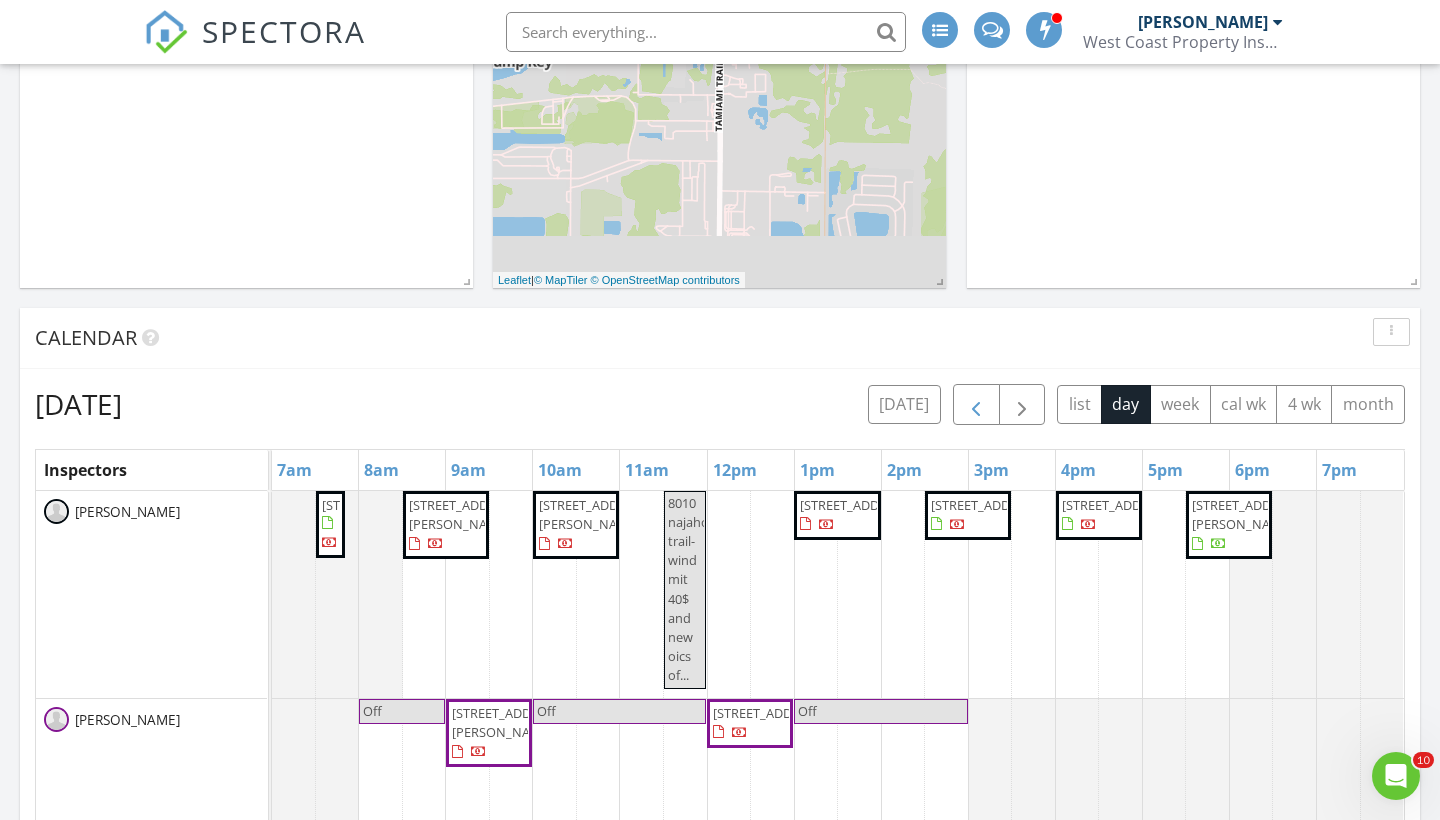 click at bounding box center [976, 405] 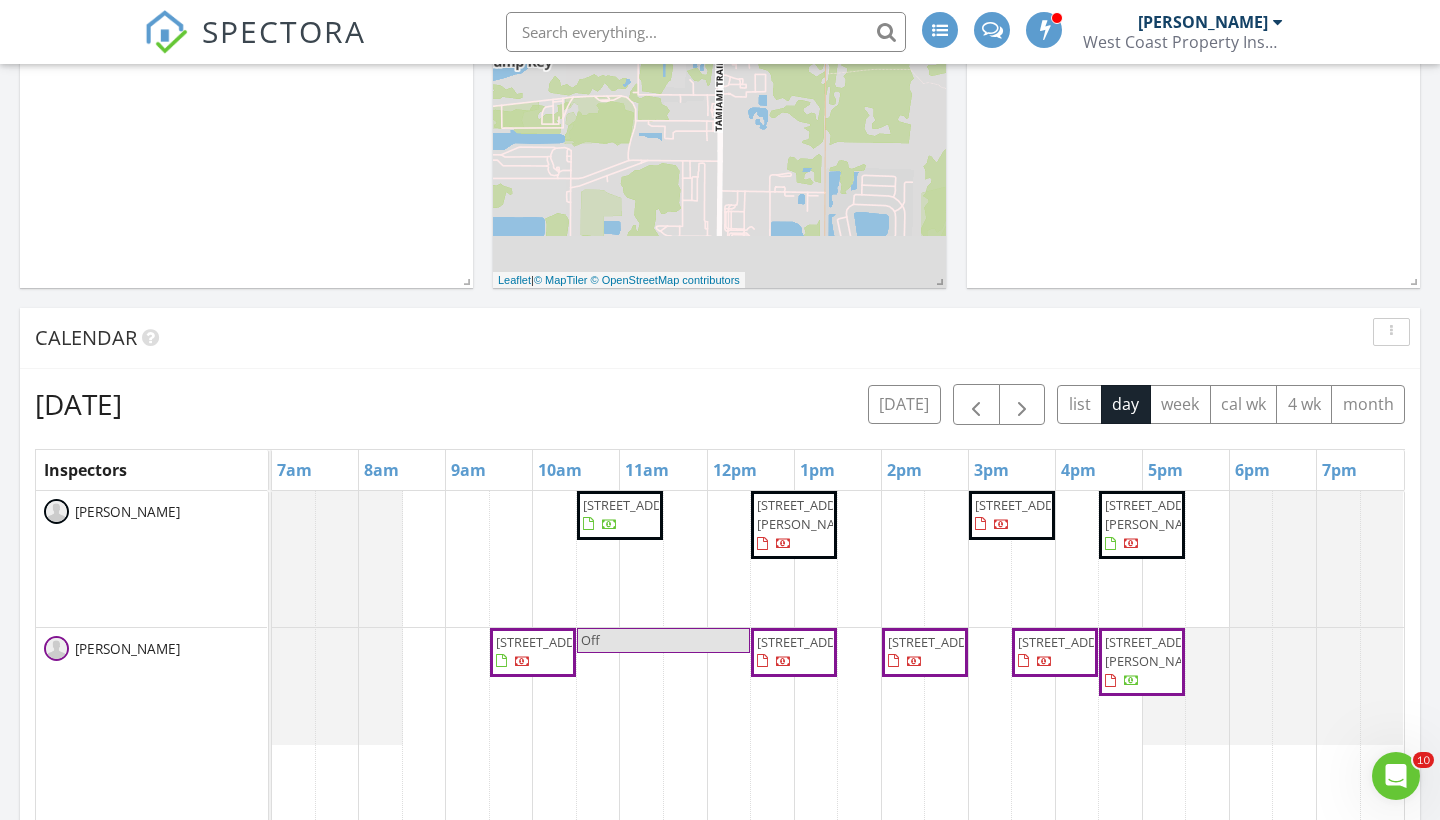 click on "2223 New Bedford Dr, Sun City Center 33573" at bounding box center (1031, 505) 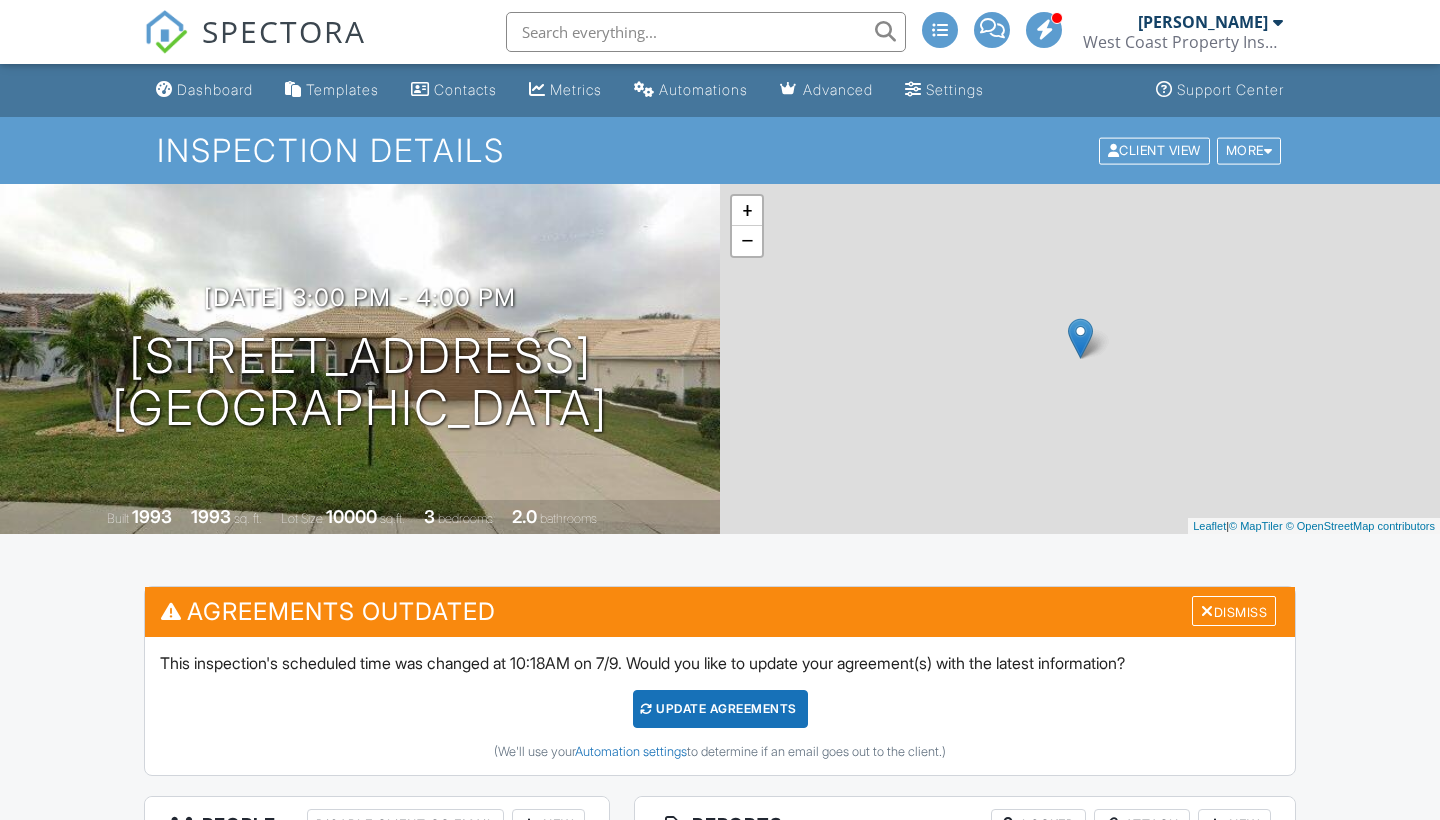 scroll, scrollTop: 0, scrollLeft: 0, axis: both 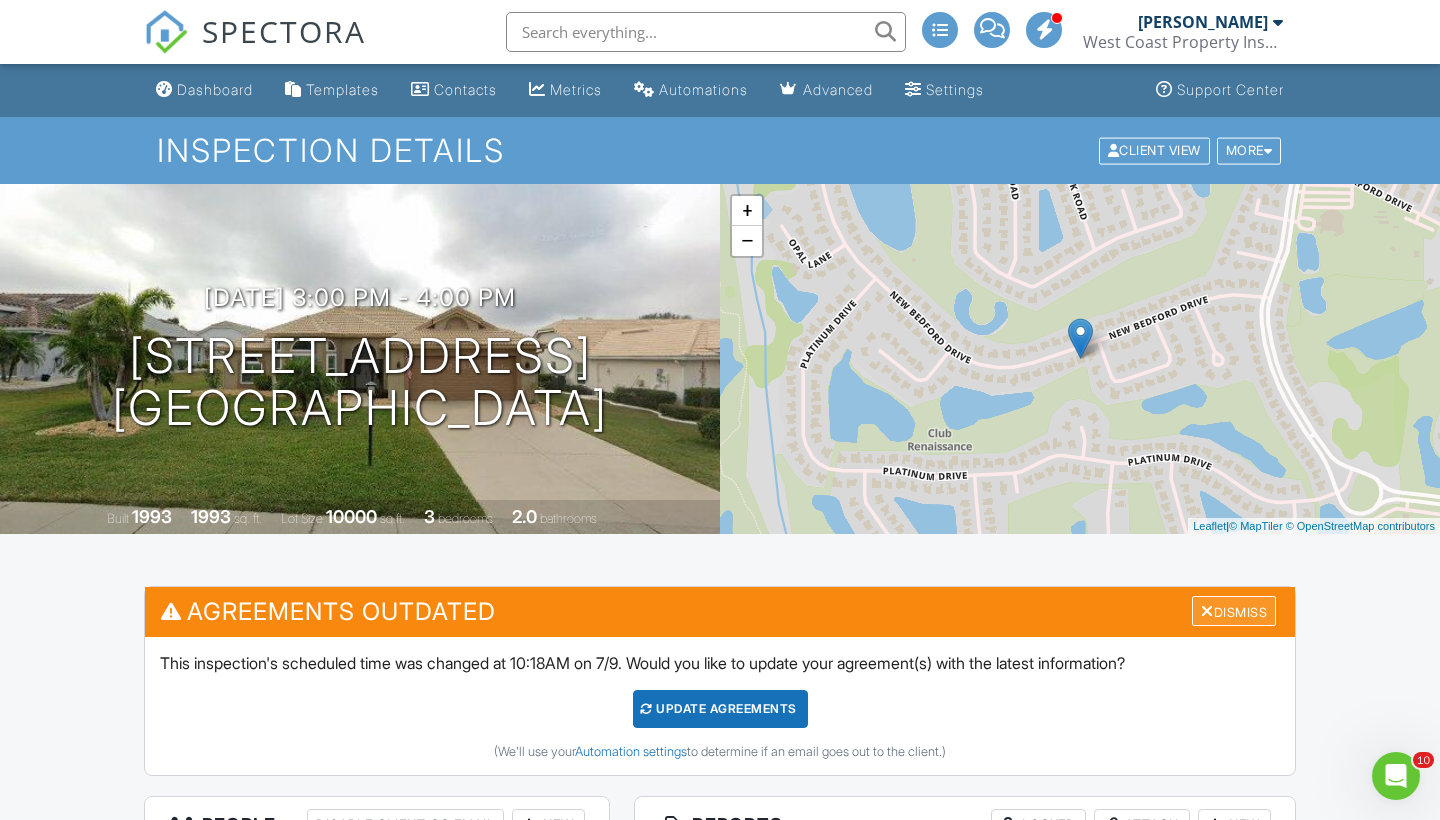 click at bounding box center (1207, 611) 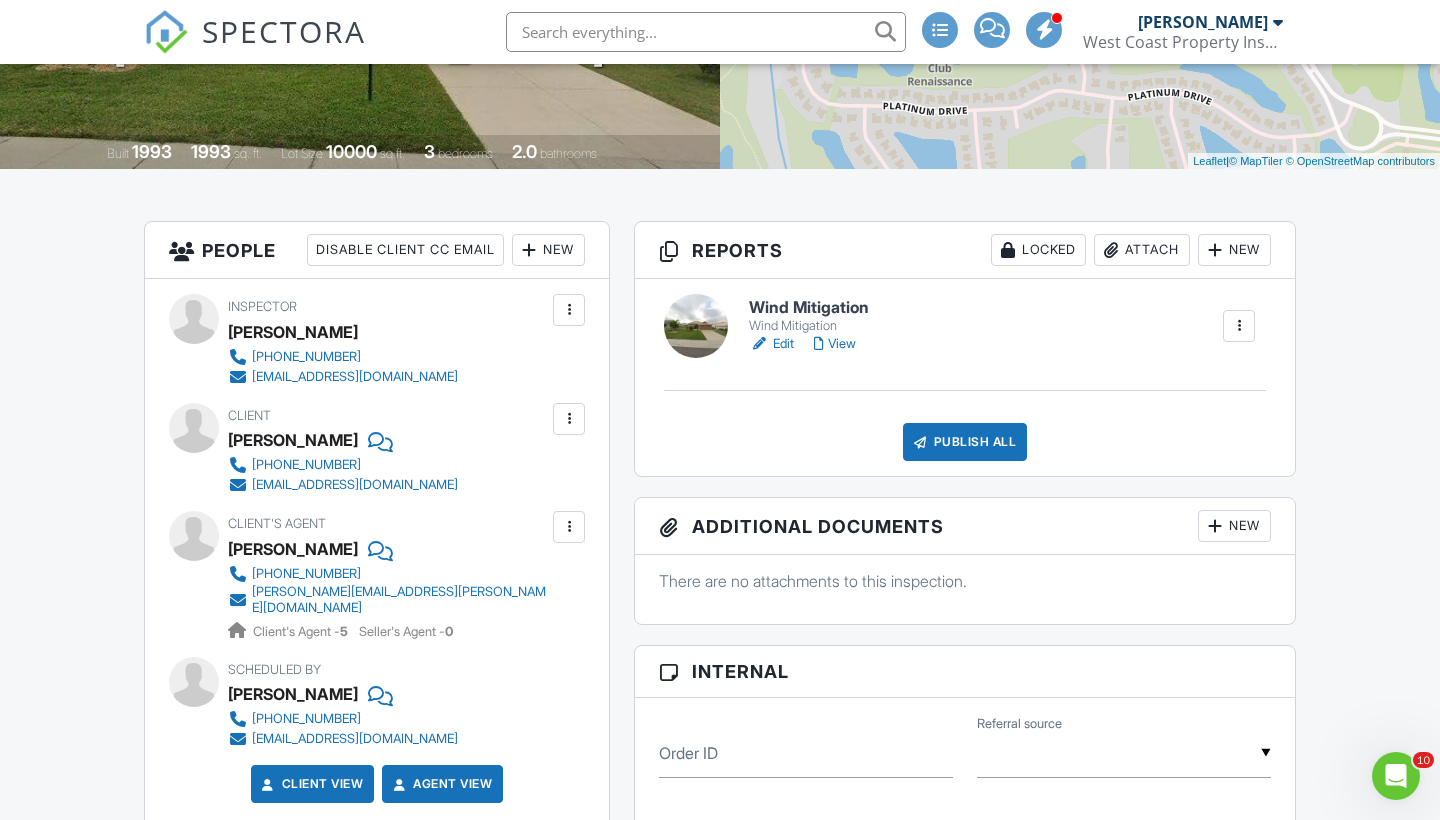 scroll, scrollTop: 231, scrollLeft: 0, axis: vertical 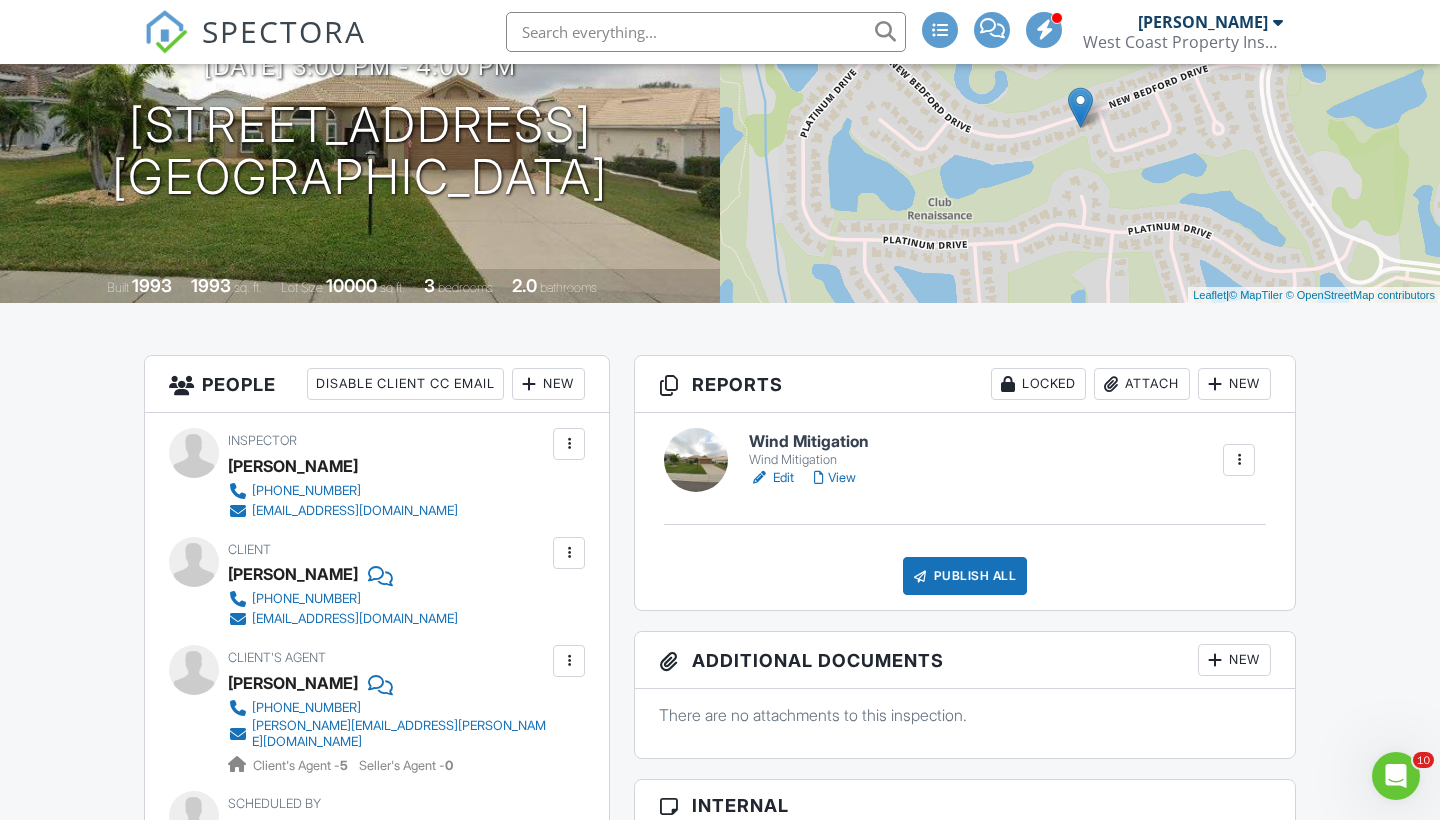 click on "Edit" at bounding box center (771, 478) 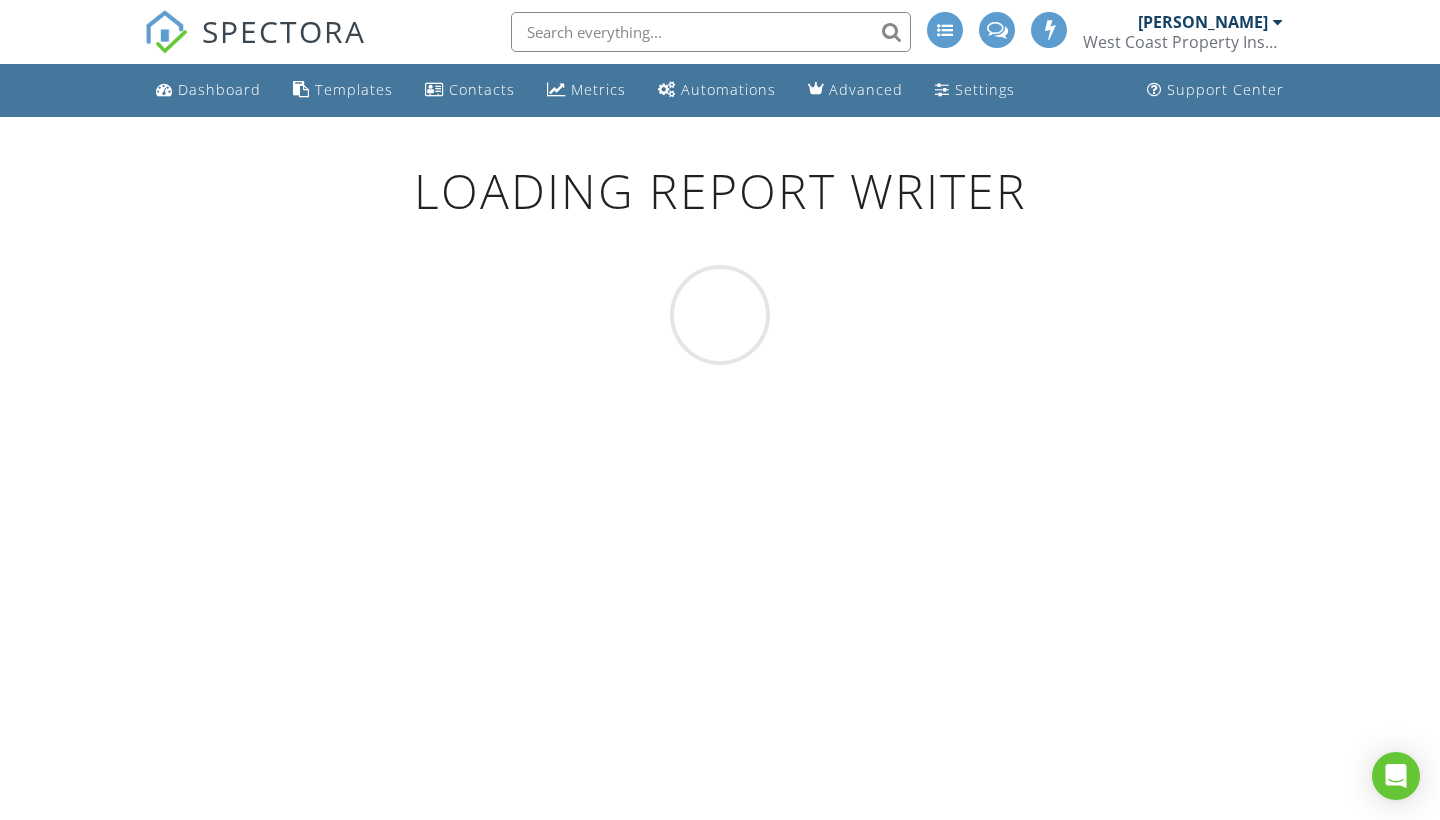 scroll, scrollTop: 0, scrollLeft: 0, axis: both 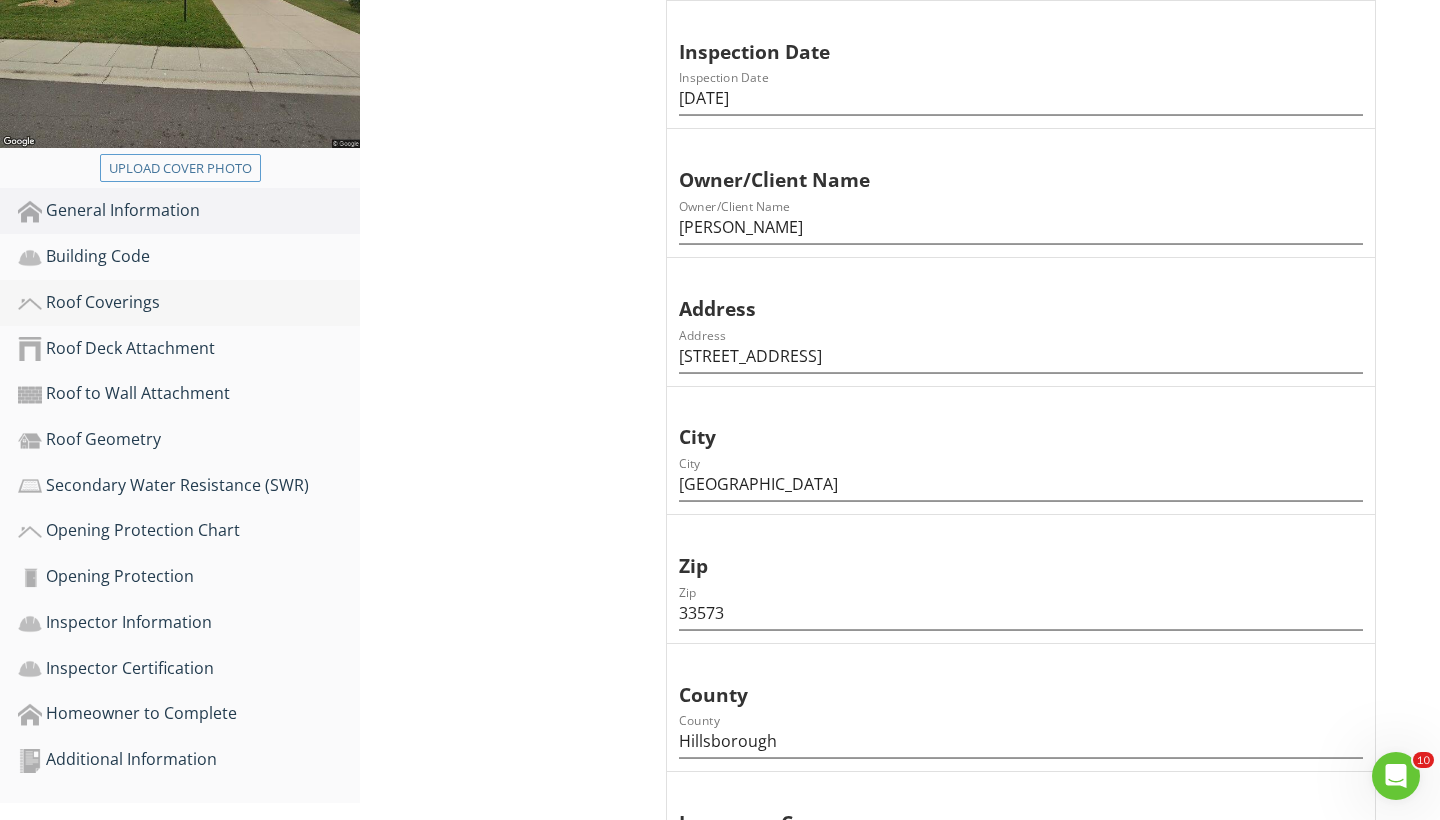 click on "Roof Coverings" at bounding box center [189, 303] 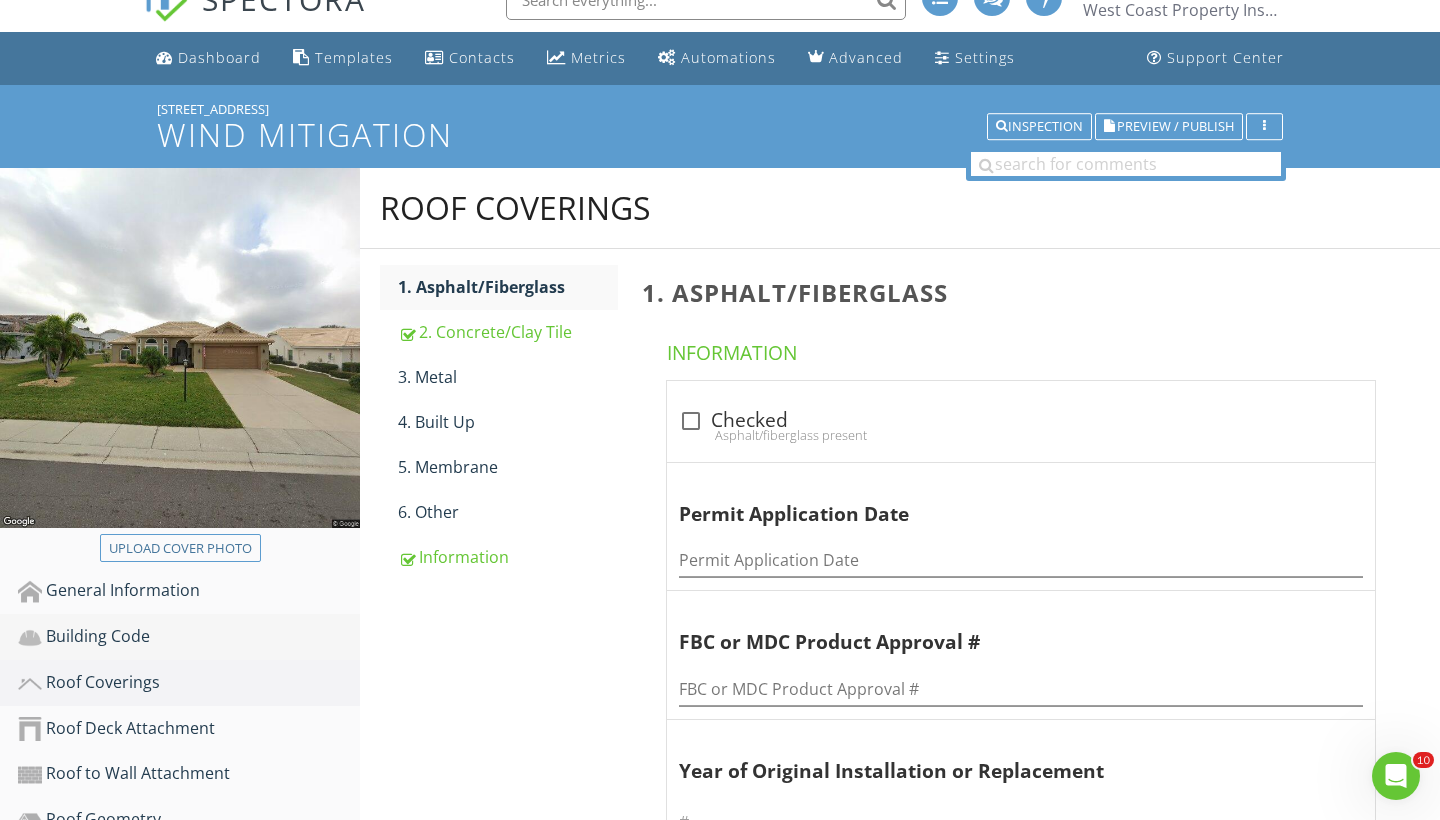 scroll, scrollTop: 0, scrollLeft: 0, axis: both 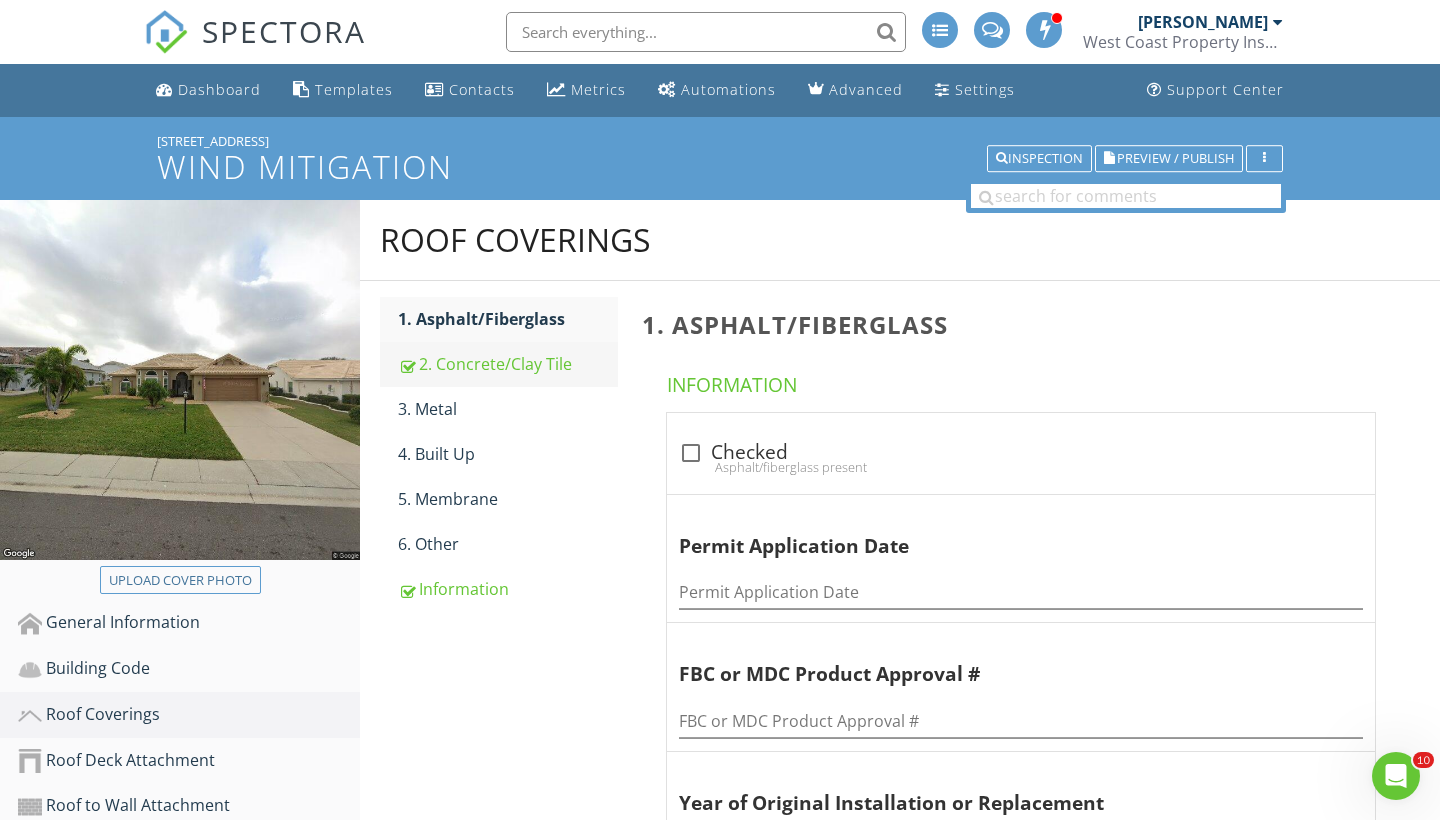 click on "2. Concrete/Clay Tile" at bounding box center (508, 364) 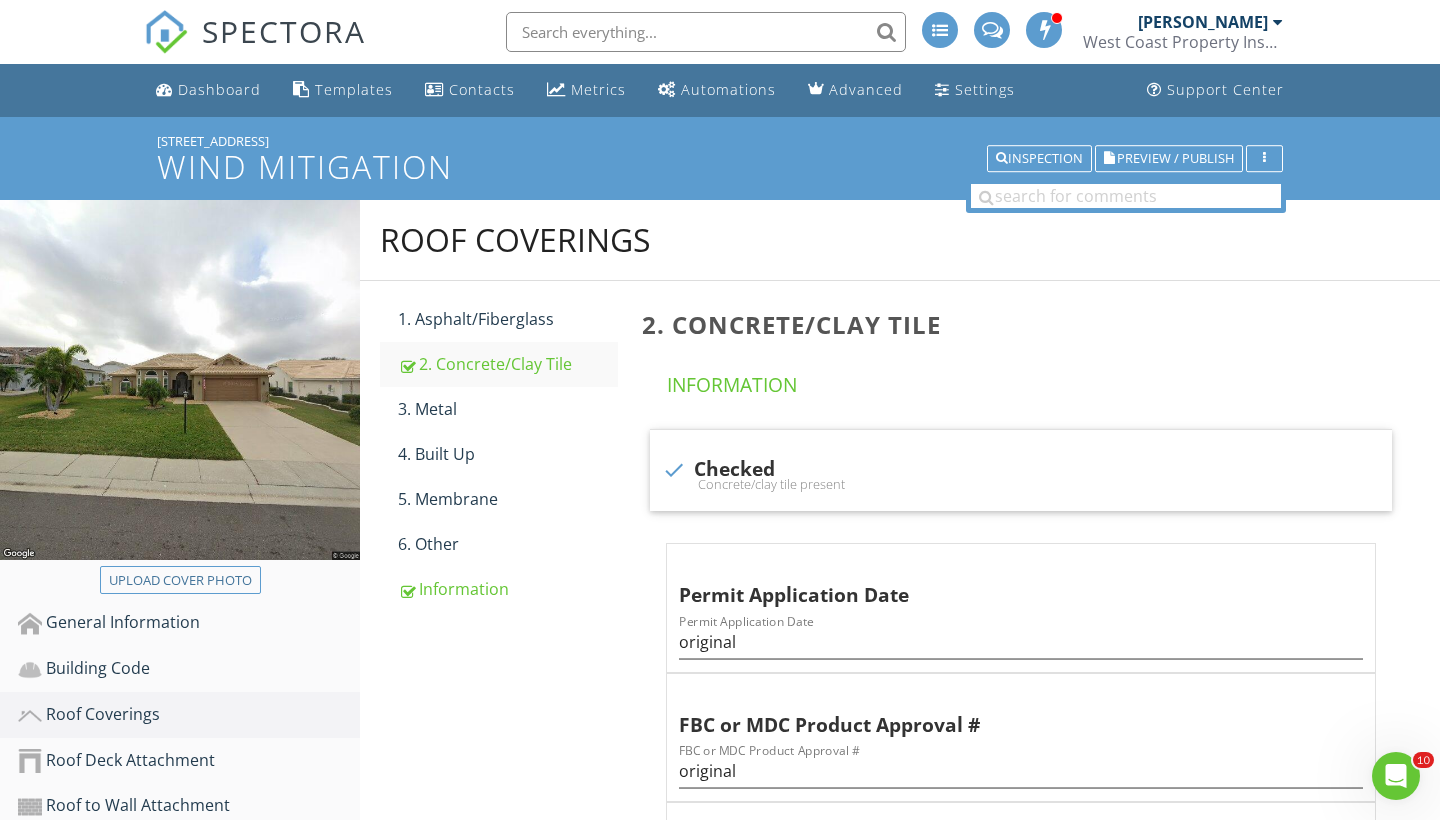 scroll, scrollTop: 0, scrollLeft: 0, axis: both 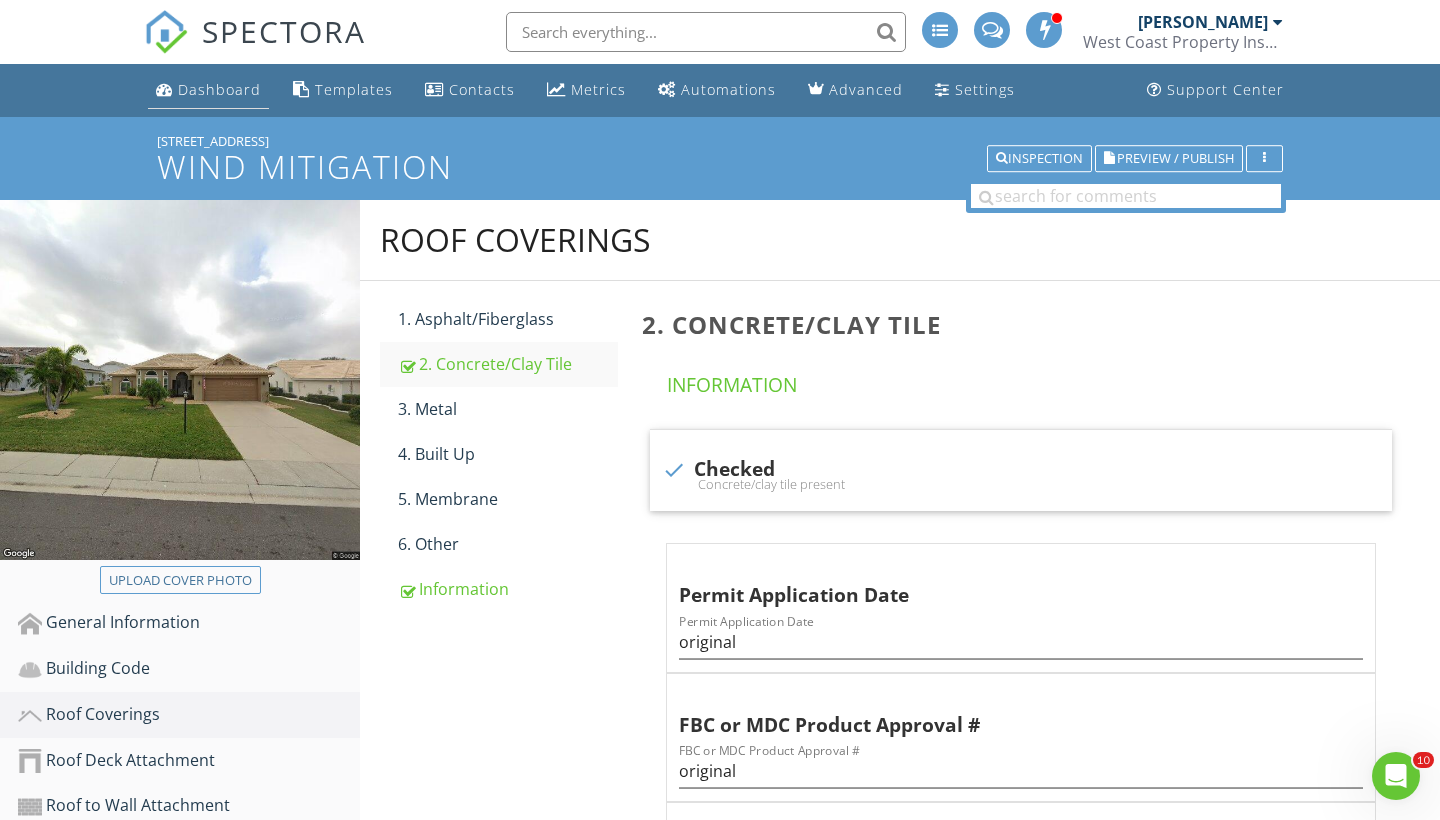 click on "Dashboard" at bounding box center (219, 89) 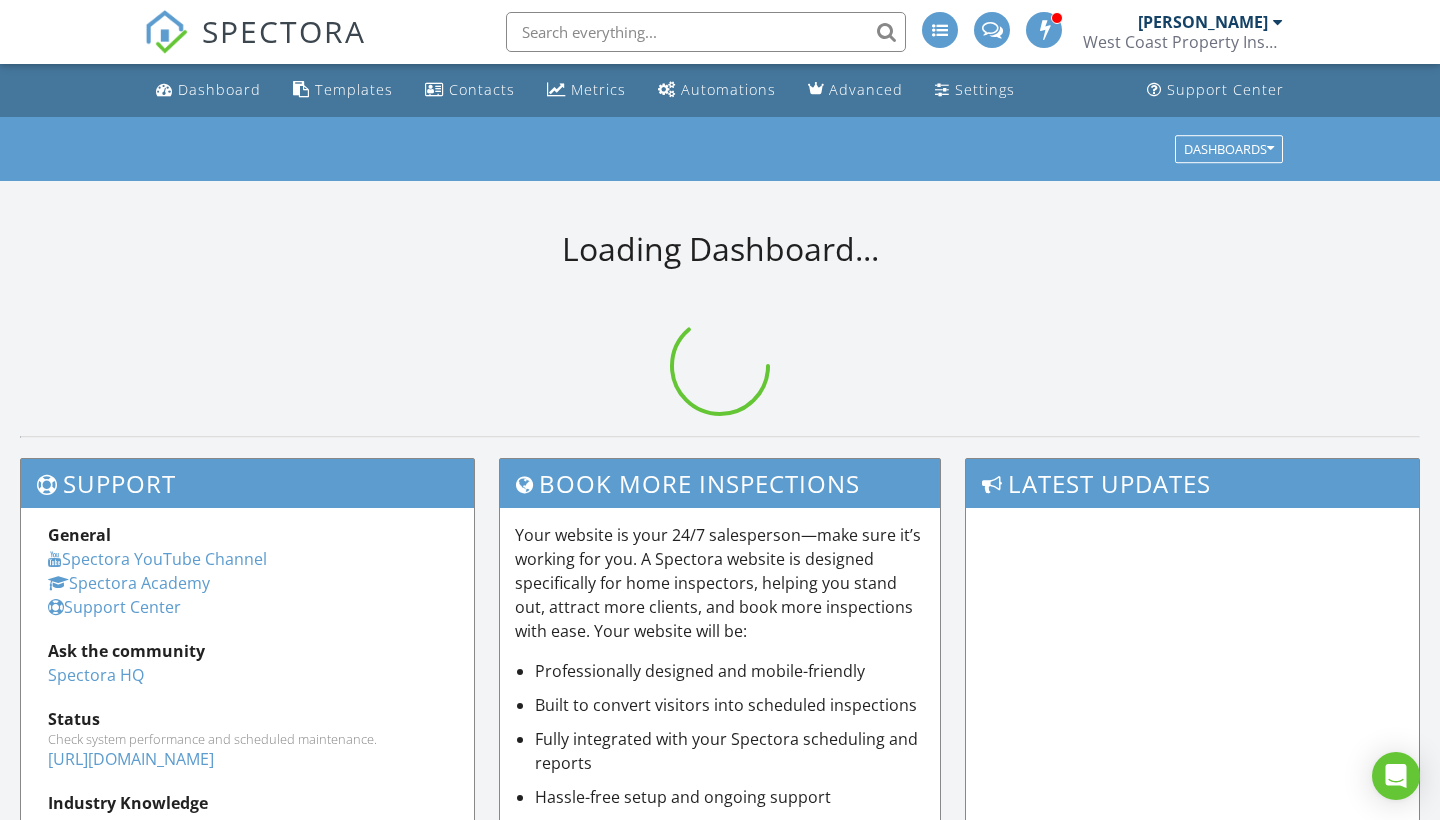 scroll, scrollTop: 0, scrollLeft: 0, axis: both 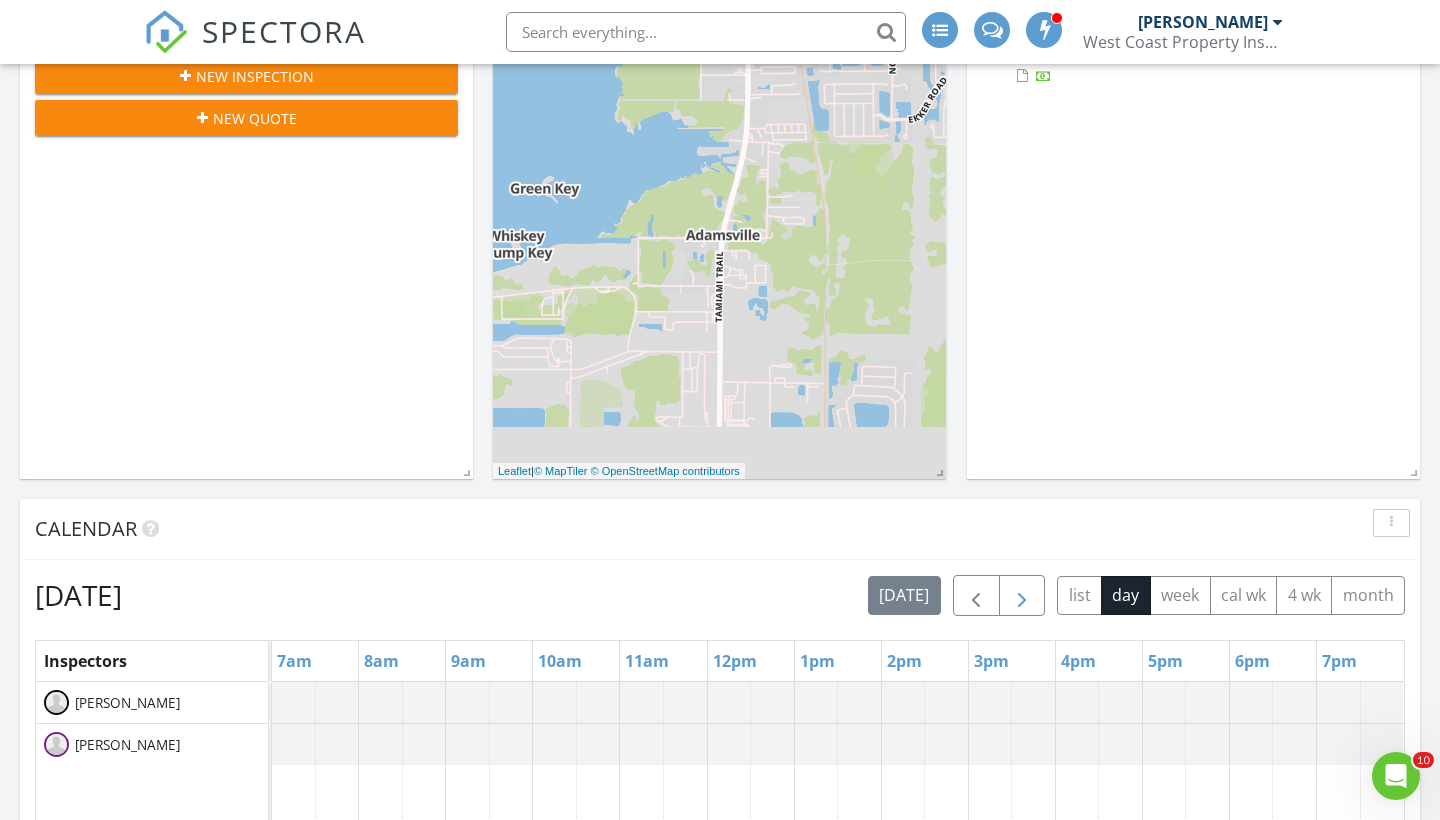 click at bounding box center (1022, 595) 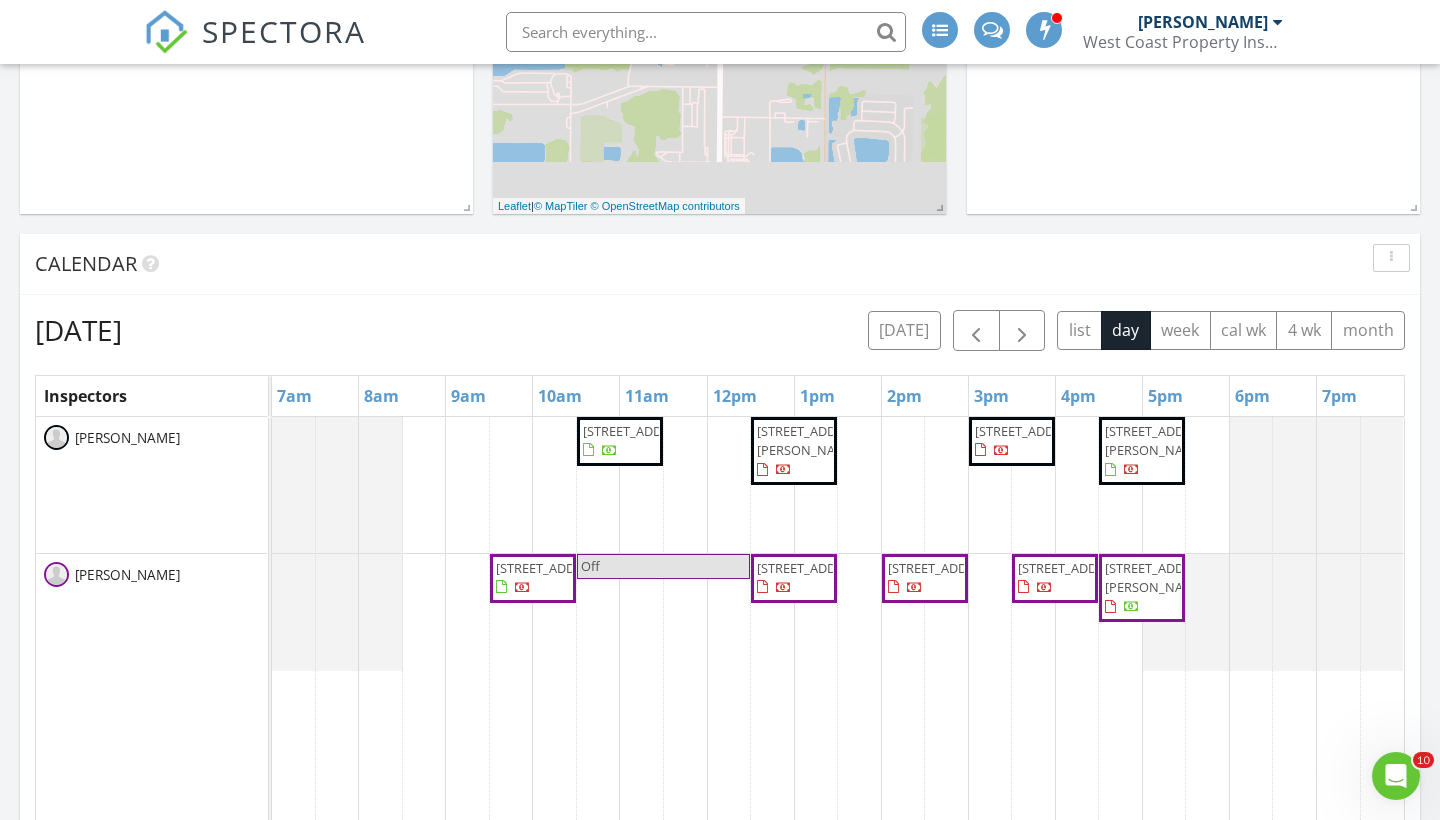 scroll, scrollTop: 676, scrollLeft: 0, axis: vertical 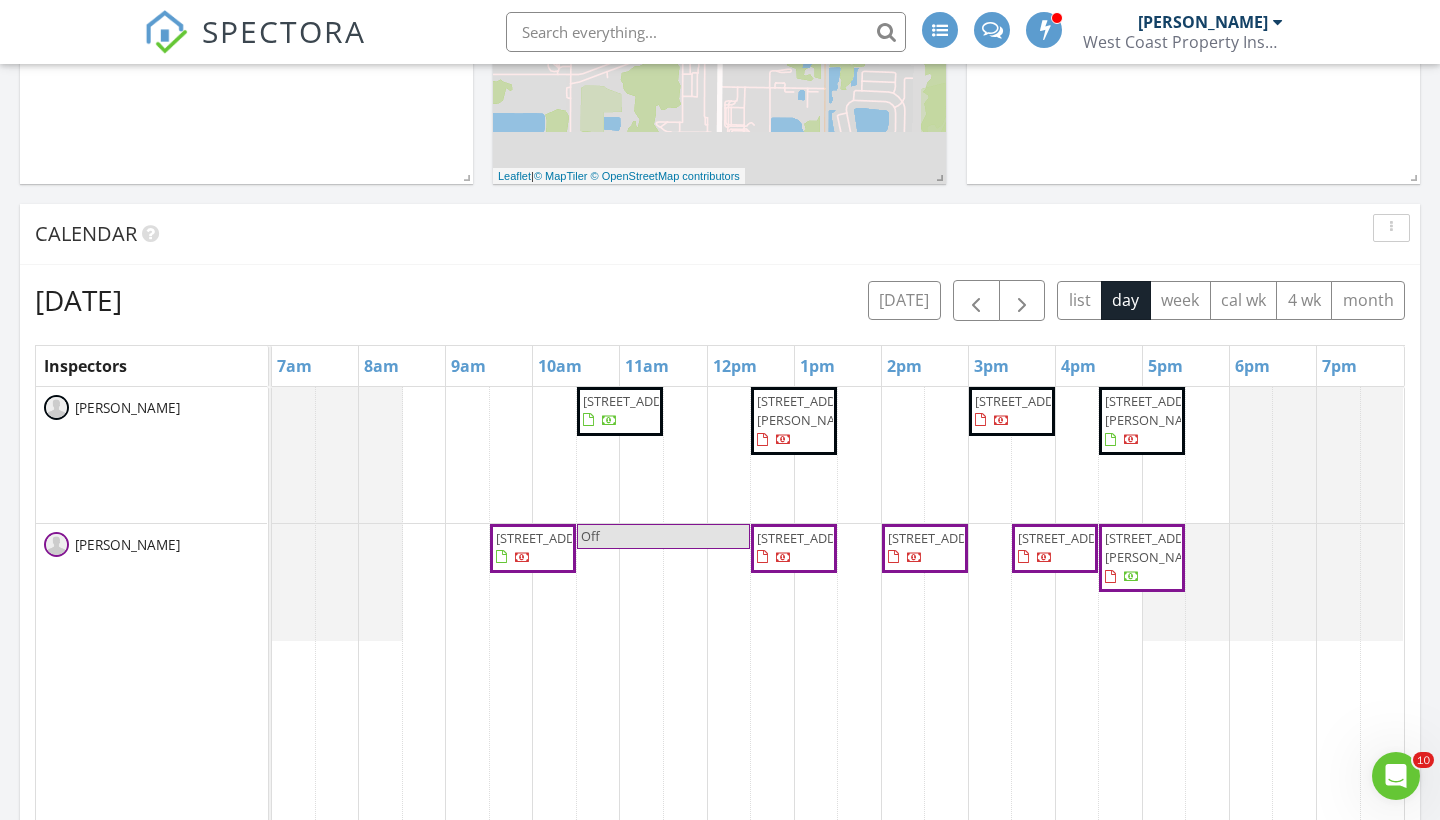 click on "130 Palm Blvd, Parrish 34219" at bounding box center (1161, 410) 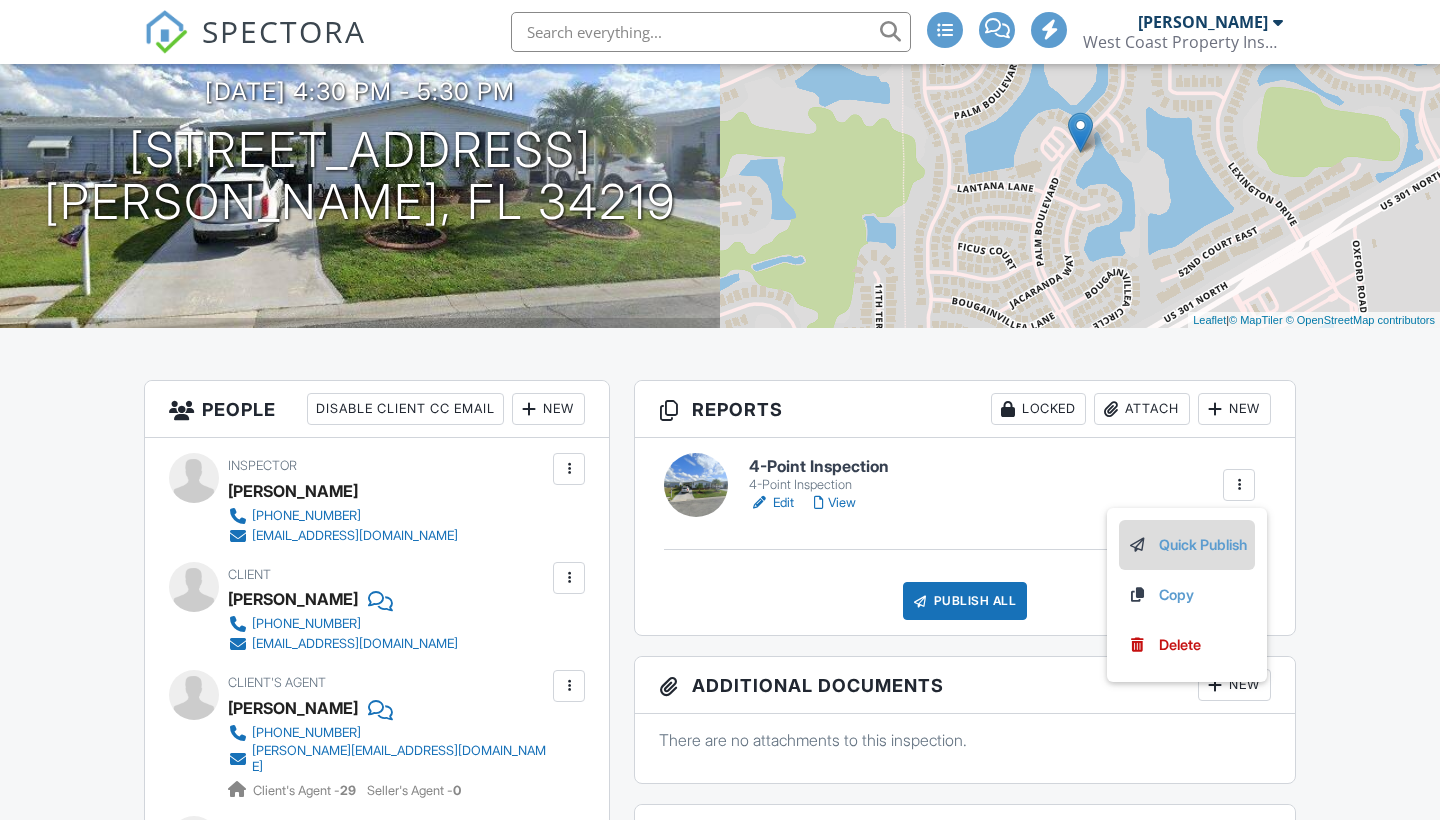 scroll, scrollTop: 0, scrollLeft: 0, axis: both 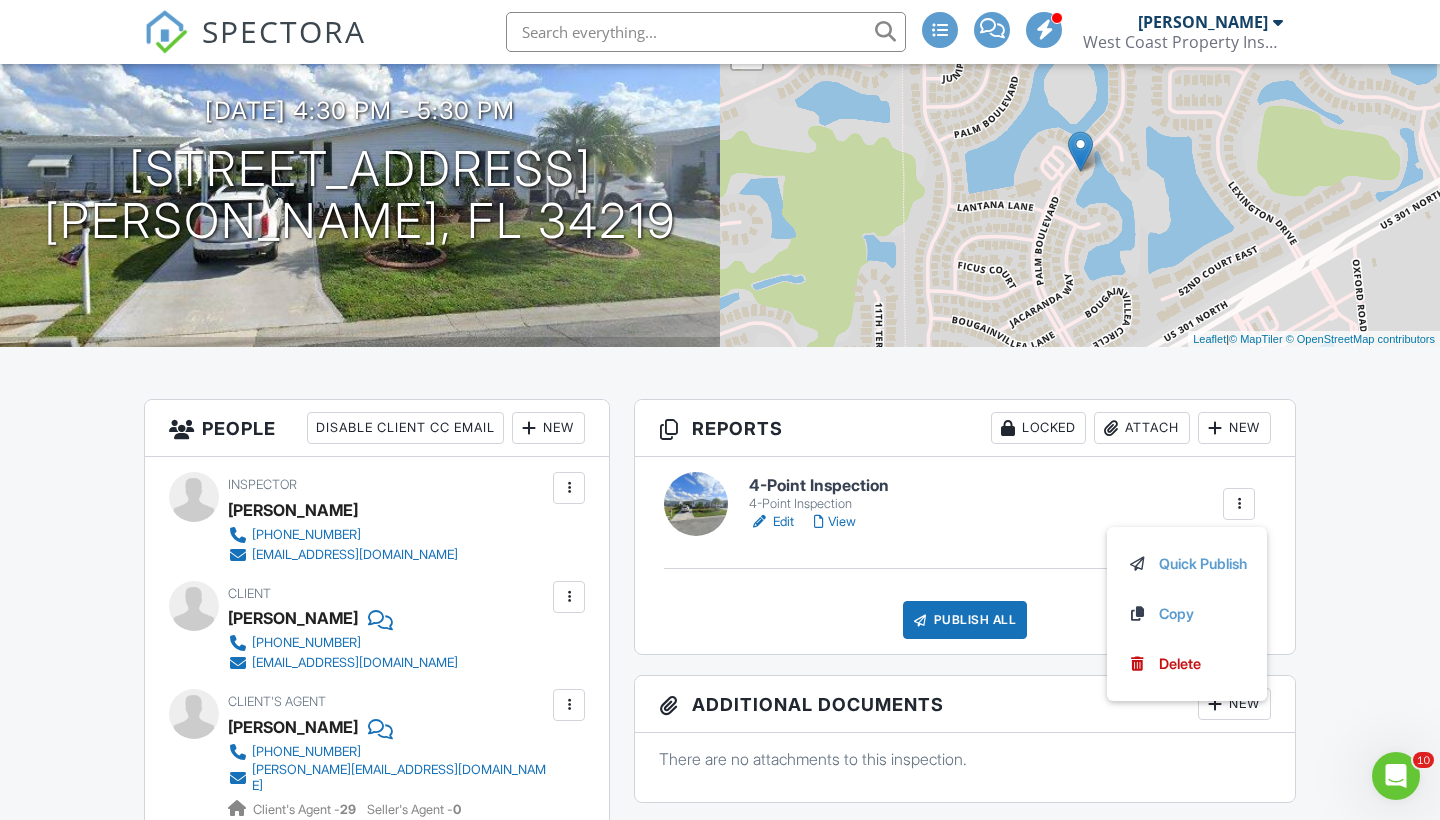 click on "4-Point Inspection
4-Point Inspection
Edit
View
Quick Publish
Copy
Delete
Publish All
Checking report completion" at bounding box center [965, 555] 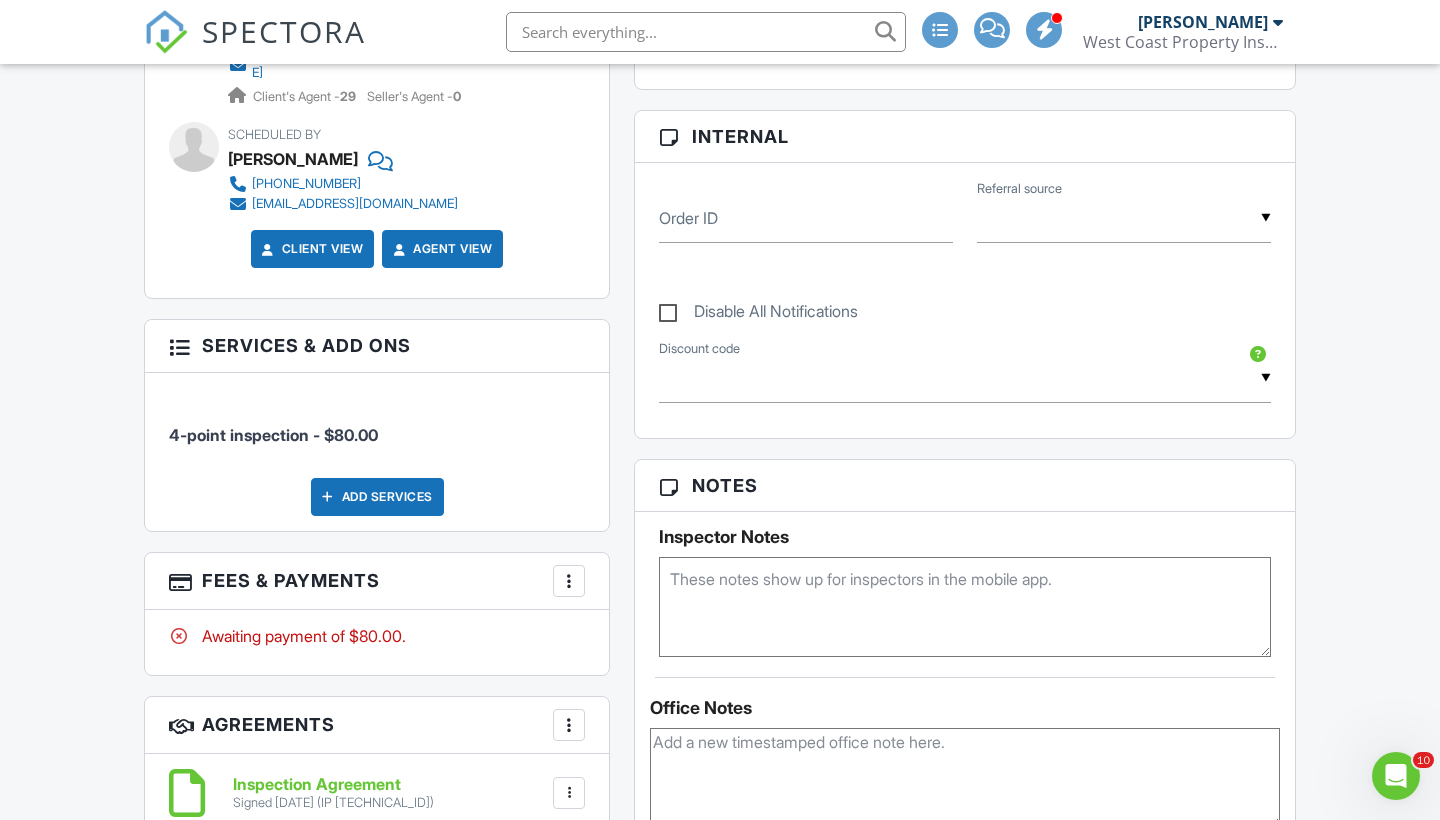 scroll, scrollTop: 919, scrollLeft: 0, axis: vertical 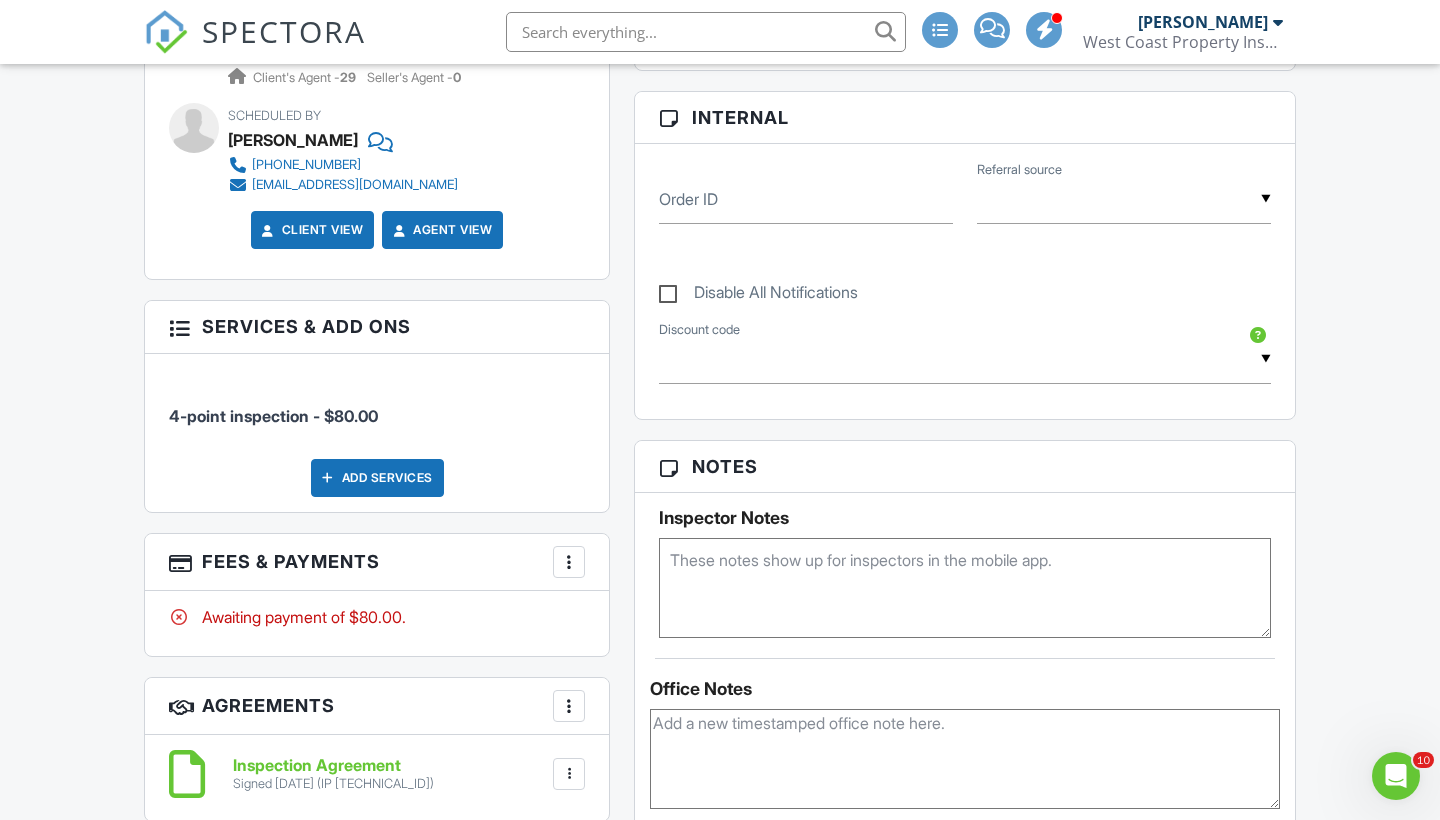 click at bounding box center [965, 588] 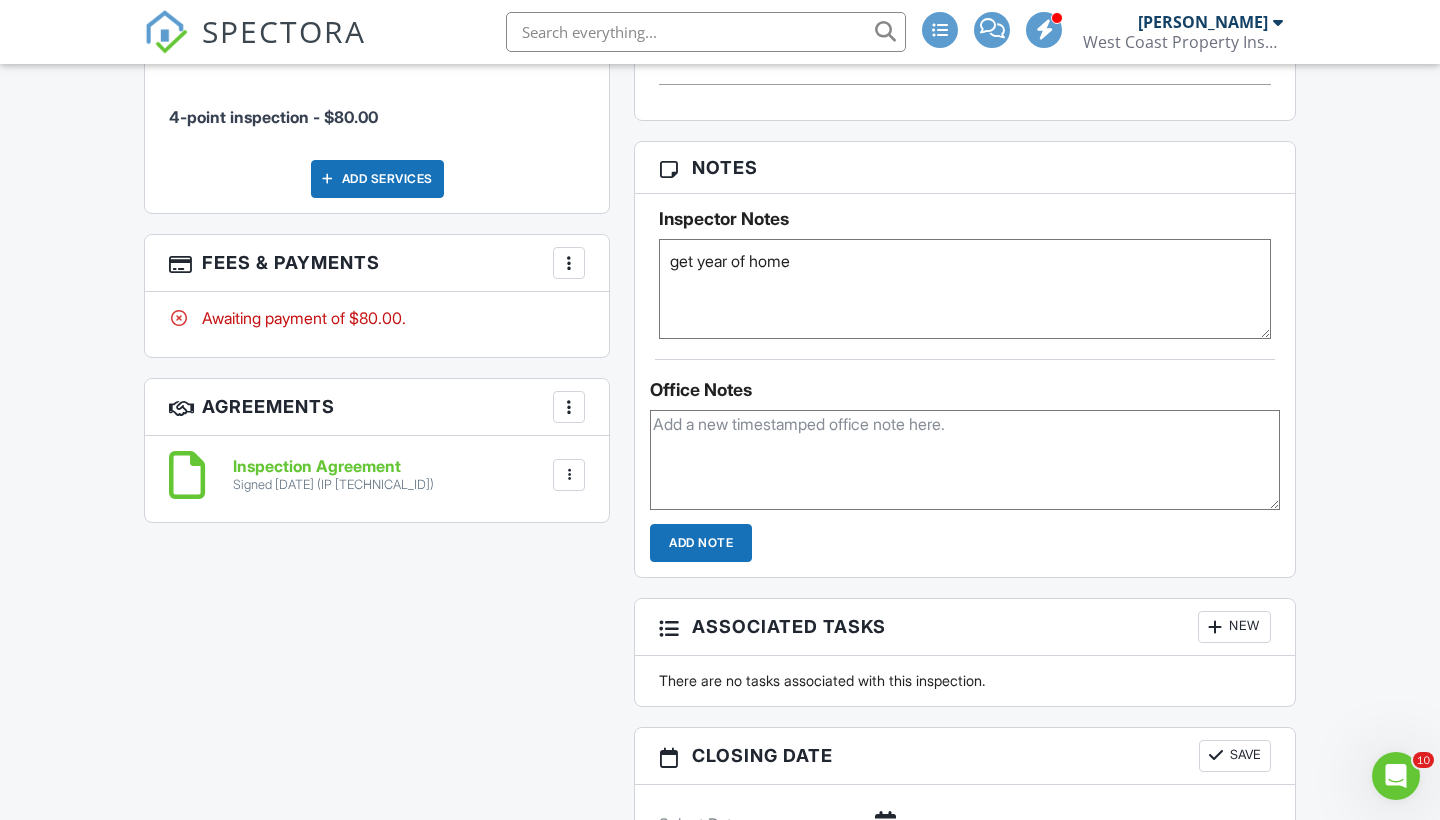 scroll, scrollTop: 1243, scrollLeft: 0, axis: vertical 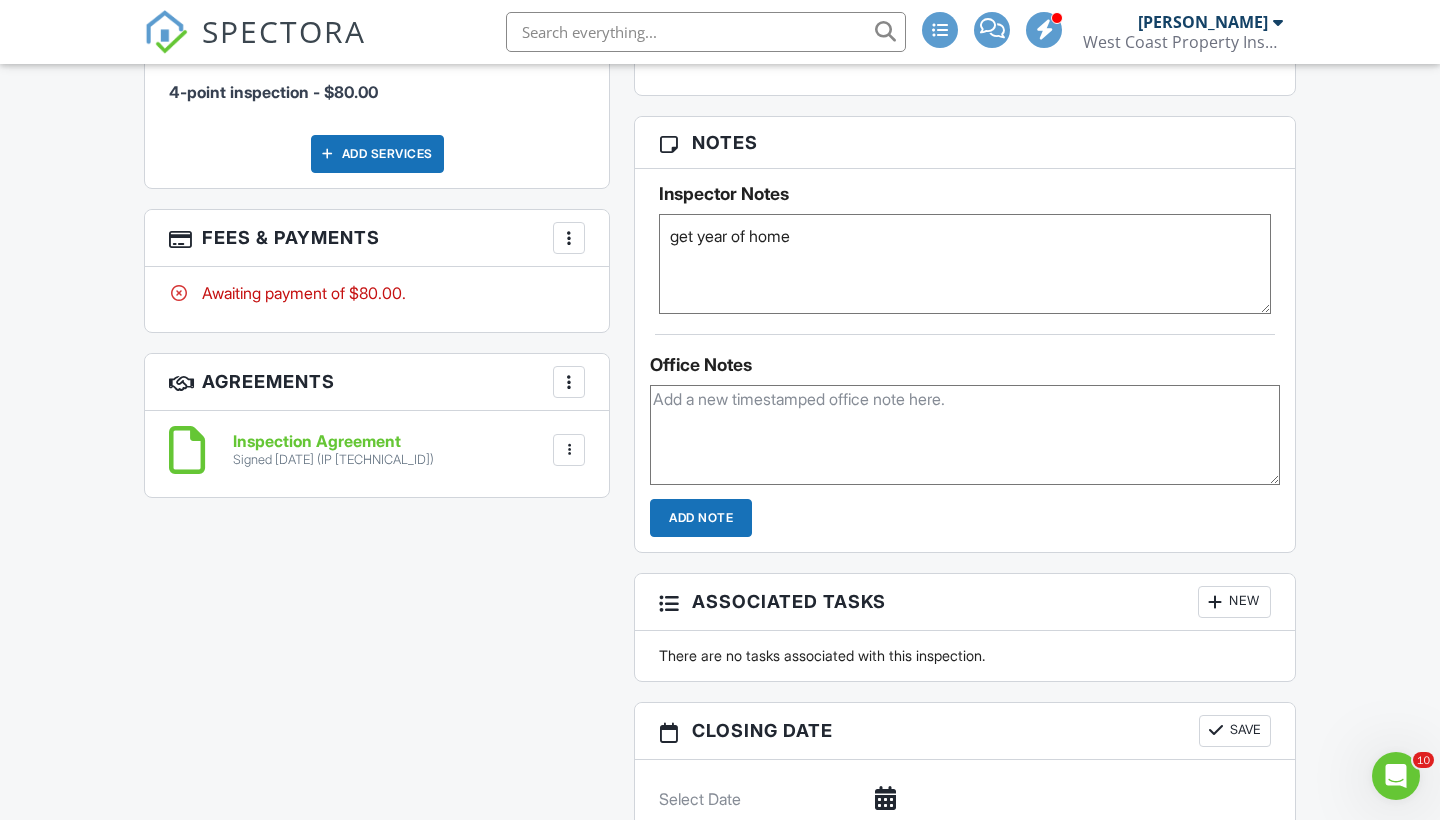 type on "get year of home" 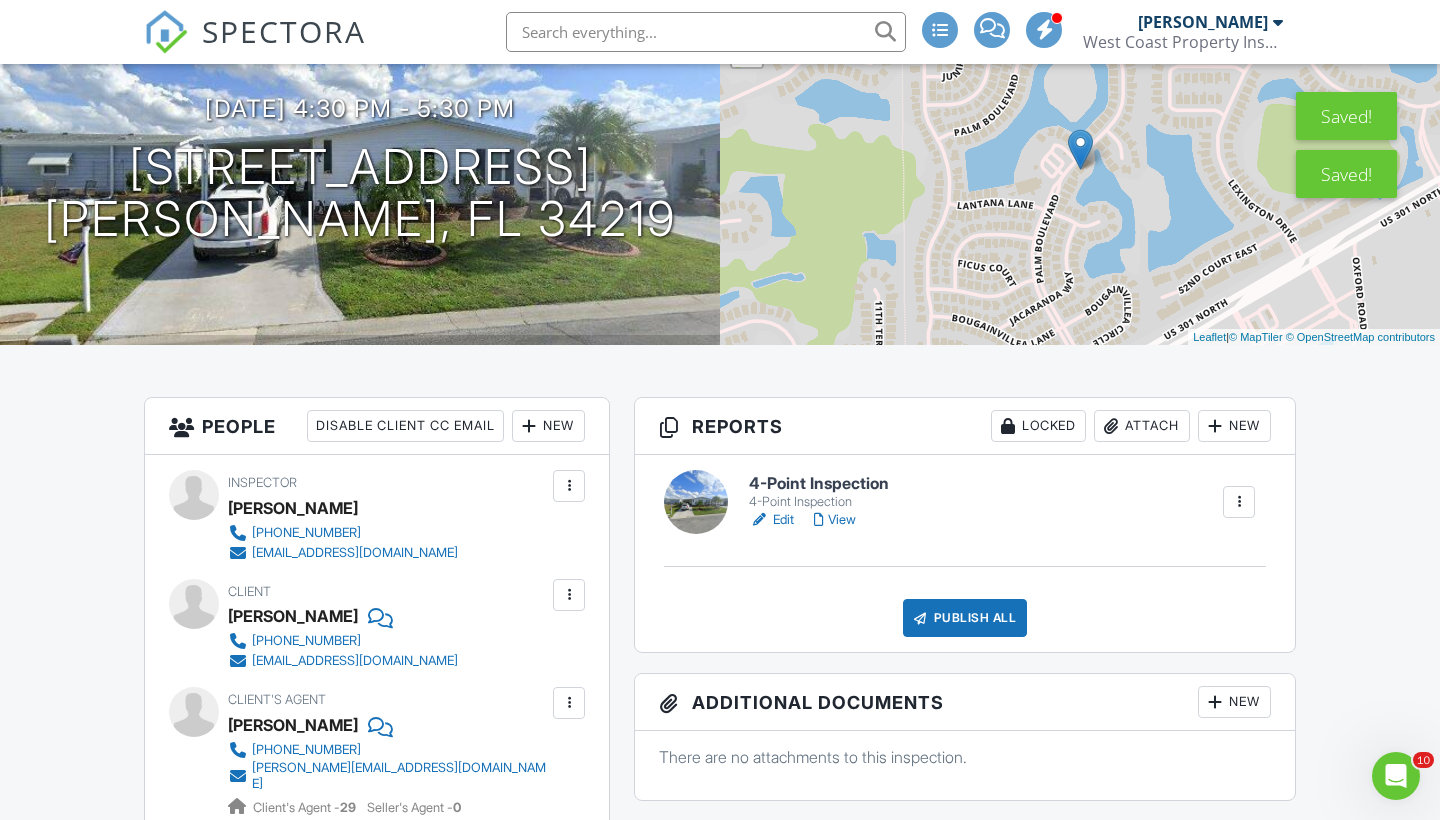 scroll, scrollTop: 149, scrollLeft: 0, axis: vertical 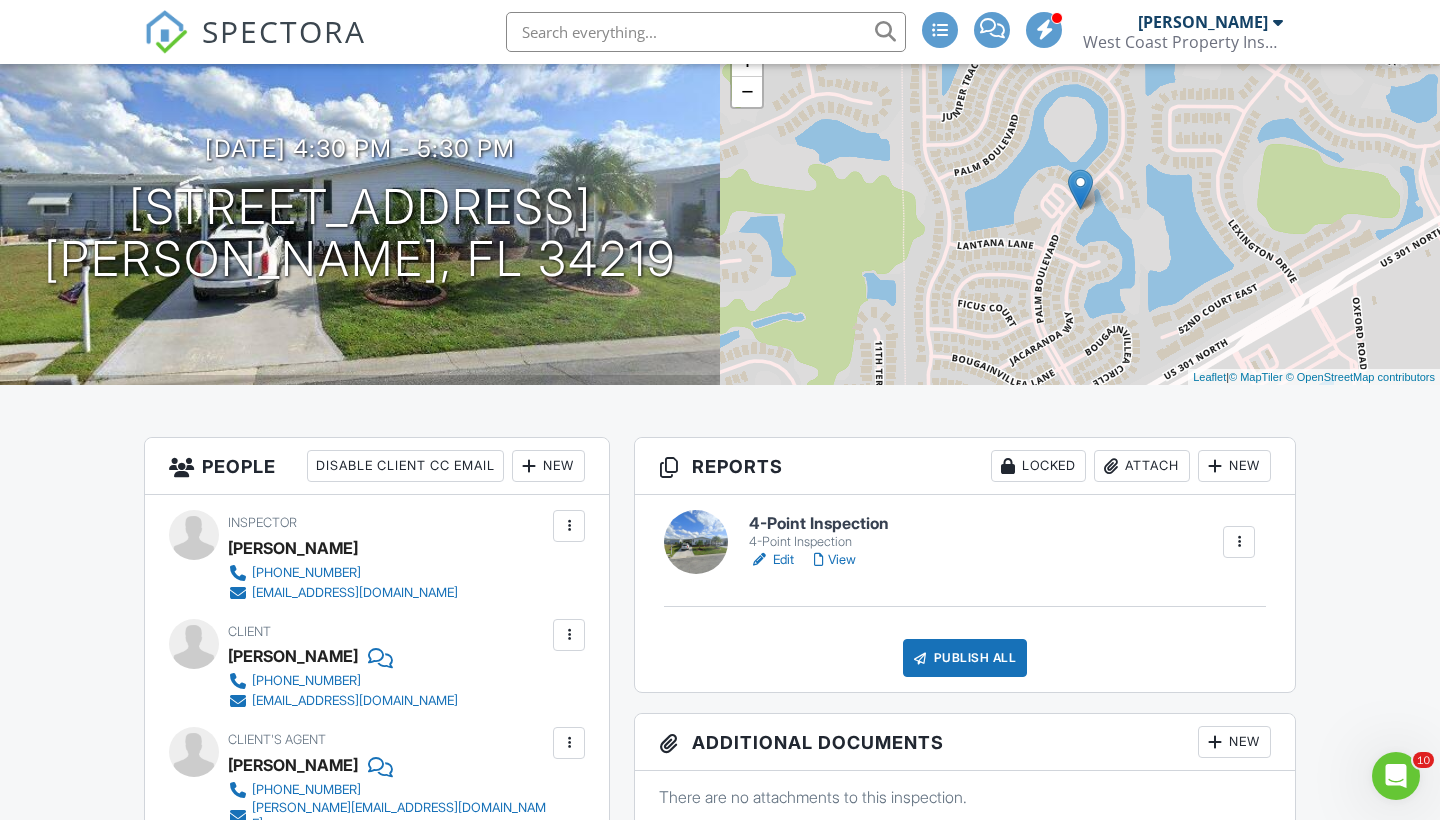 click on "Edit" at bounding box center [771, 560] 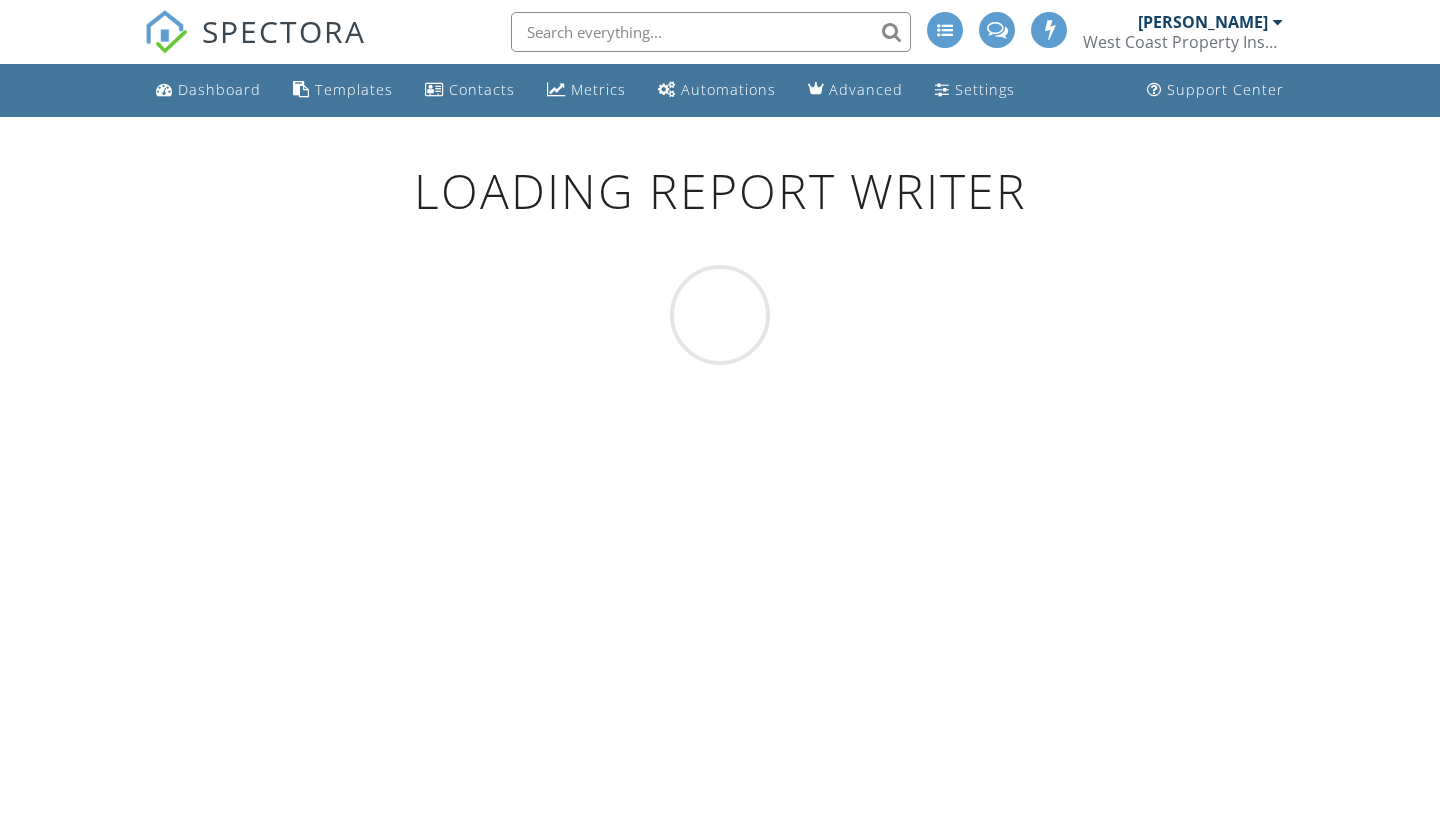 scroll, scrollTop: 0, scrollLeft: 0, axis: both 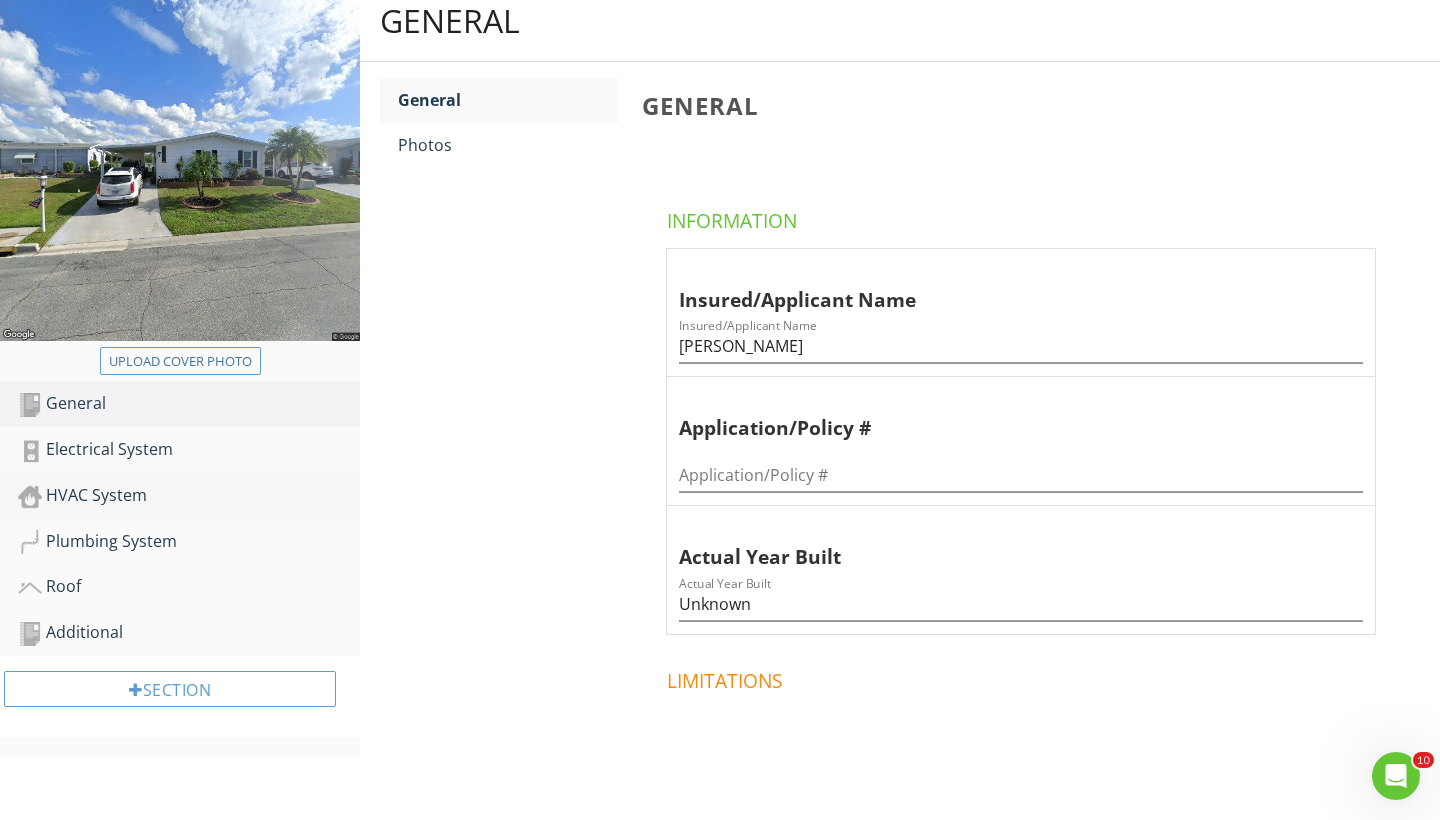 click on "HVAC System" at bounding box center [189, 496] 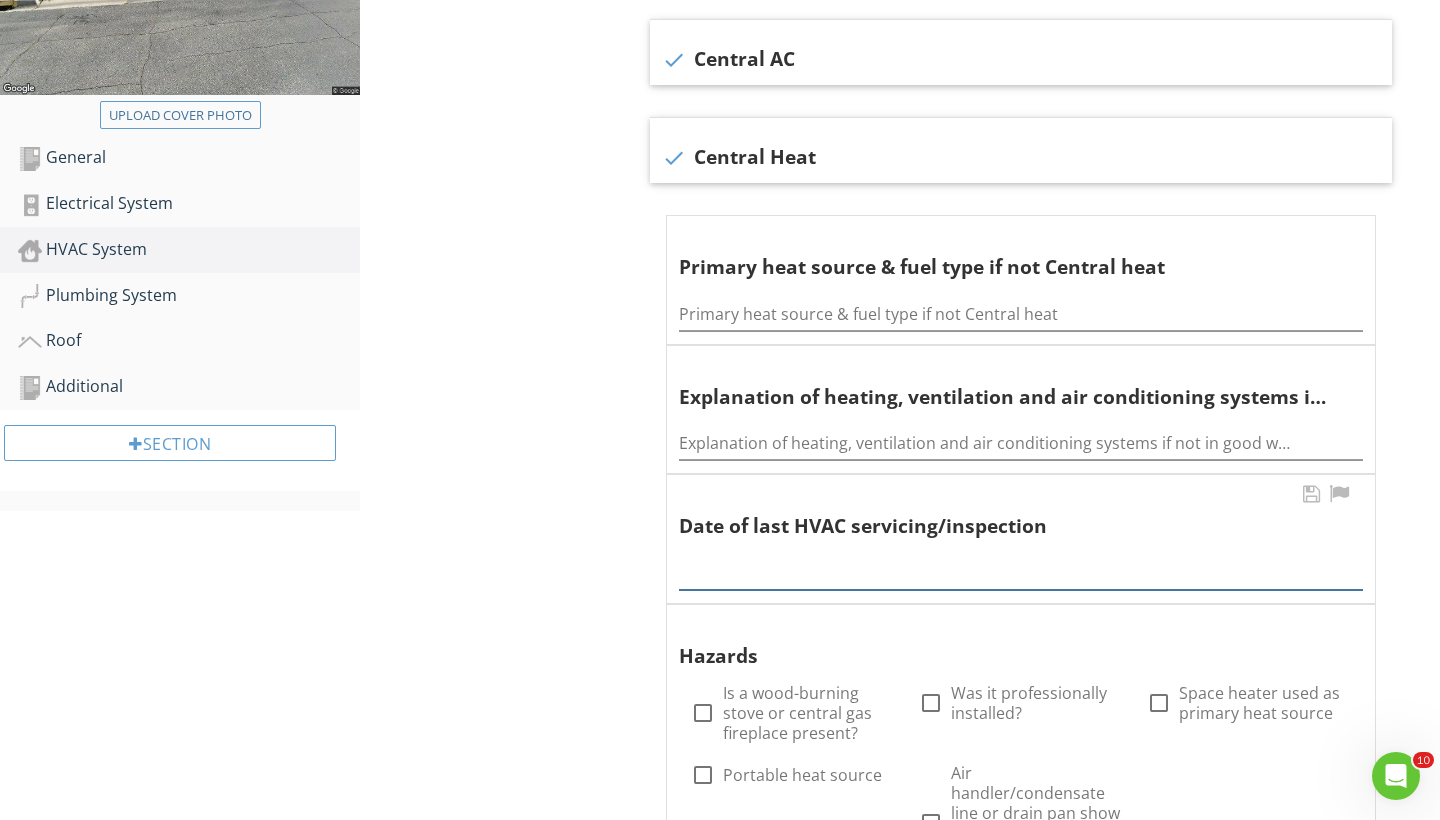 click at bounding box center [1021, 573] 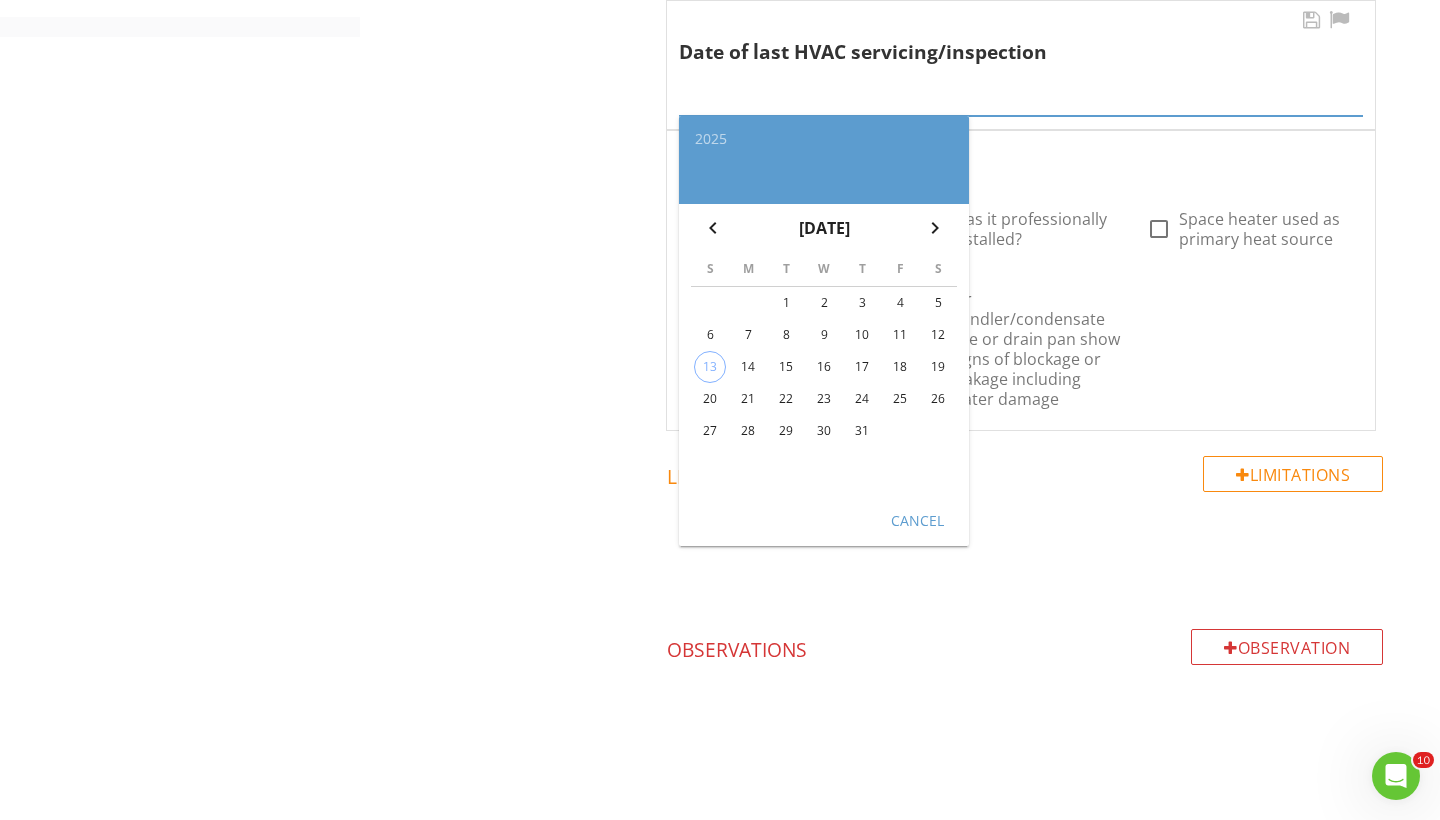 scroll, scrollTop: 937, scrollLeft: 0, axis: vertical 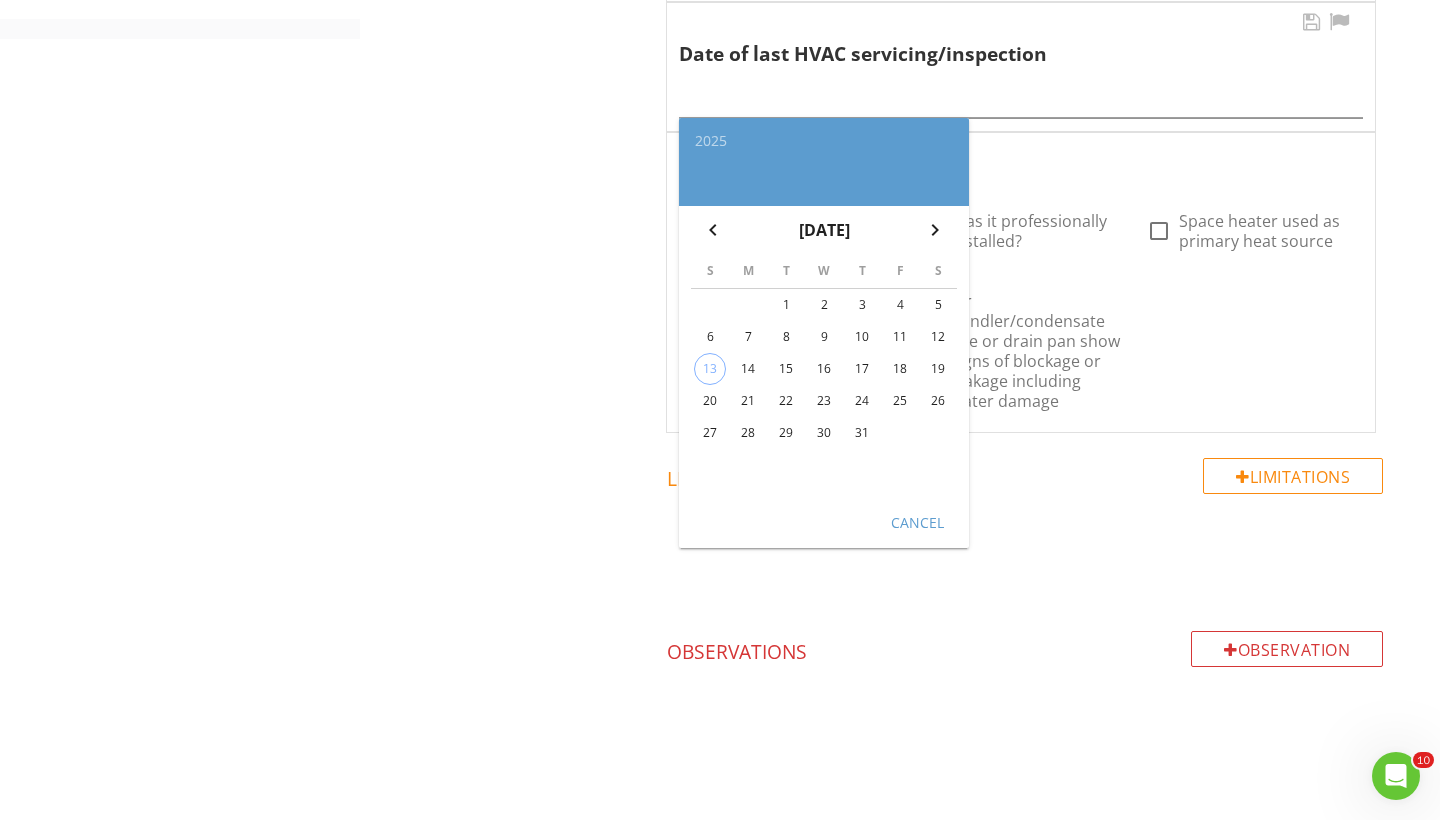 click on "14" at bounding box center (748, 369) 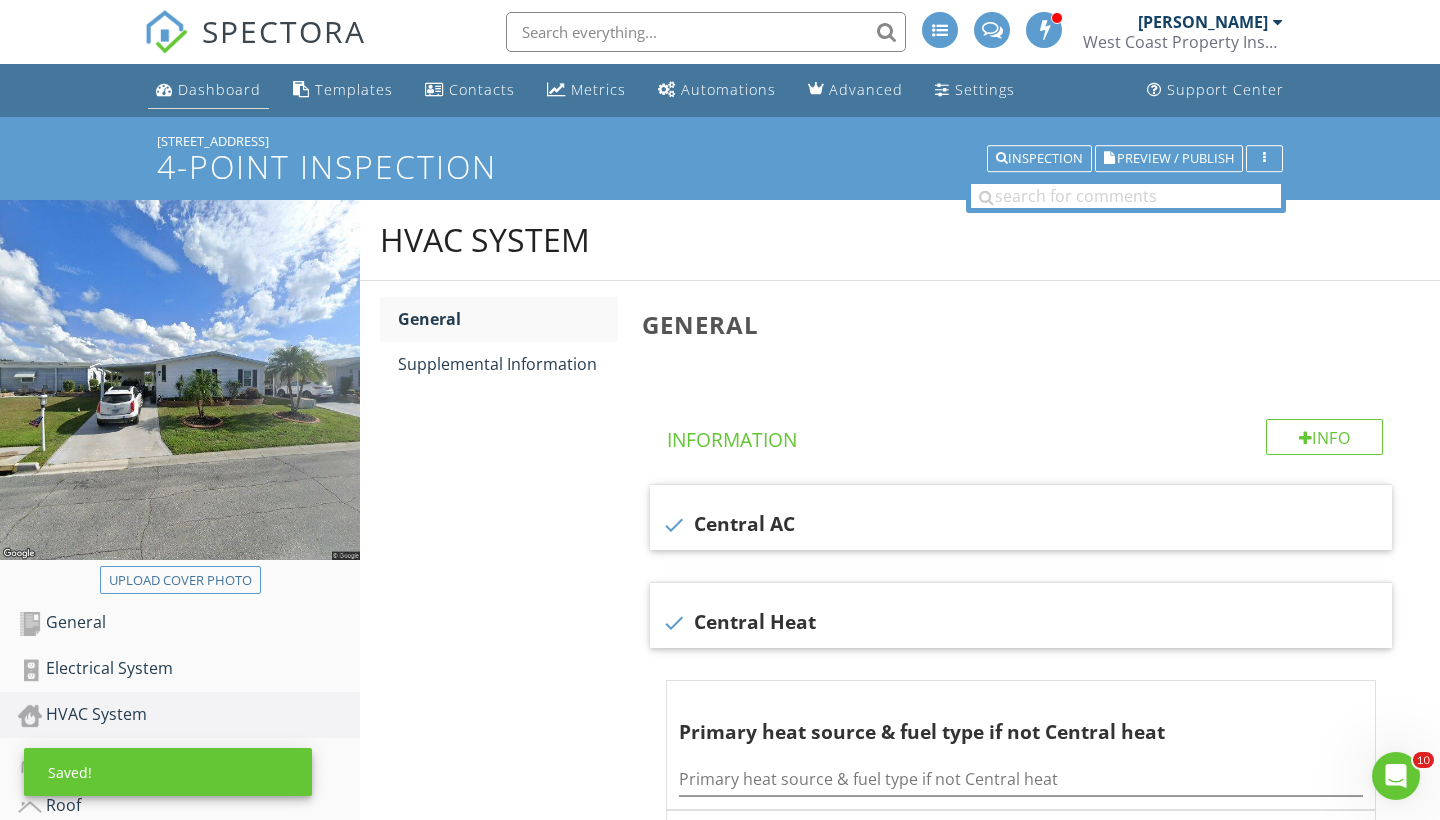 scroll, scrollTop: 0, scrollLeft: 0, axis: both 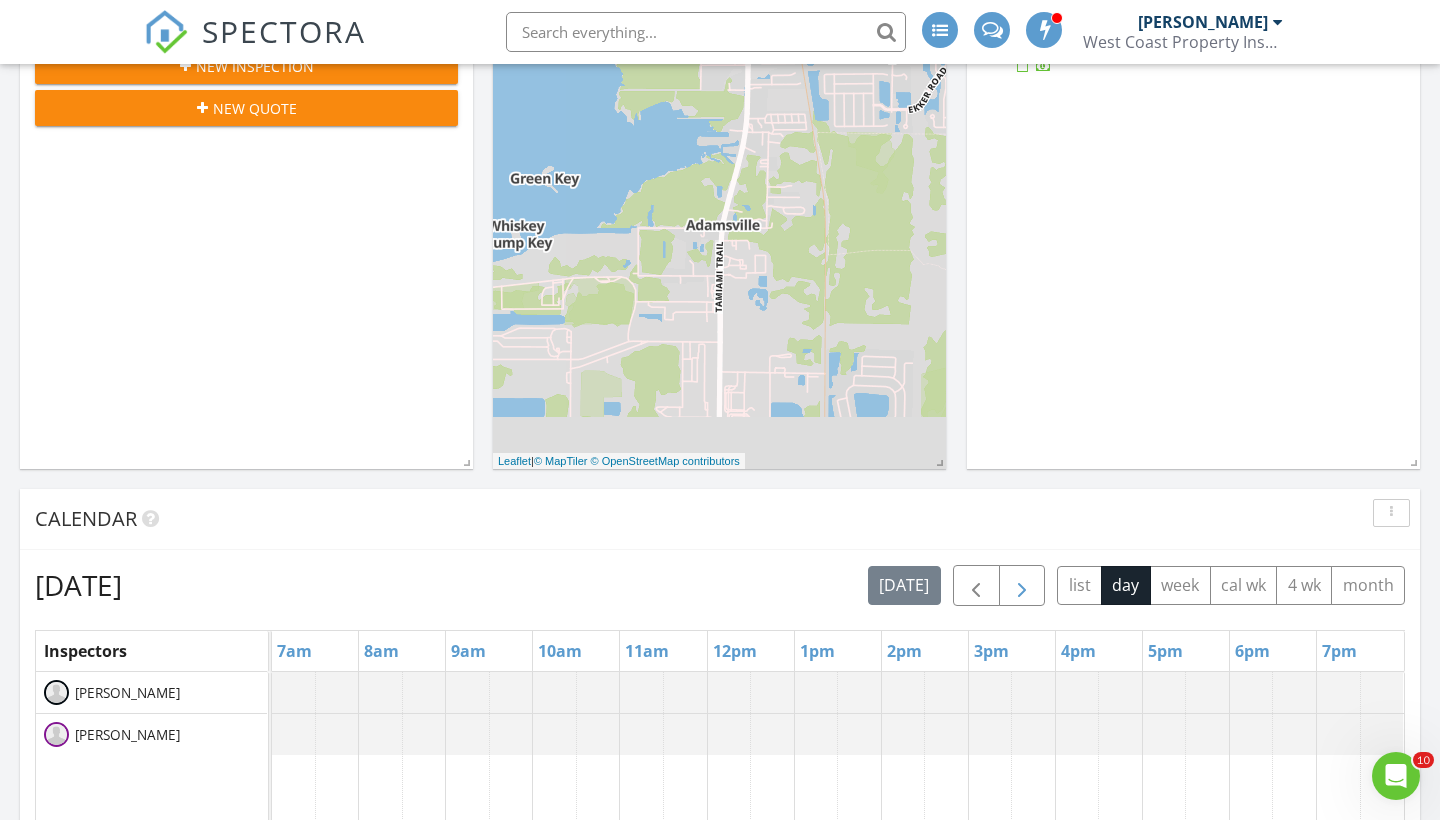 click at bounding box center [1022, 586] 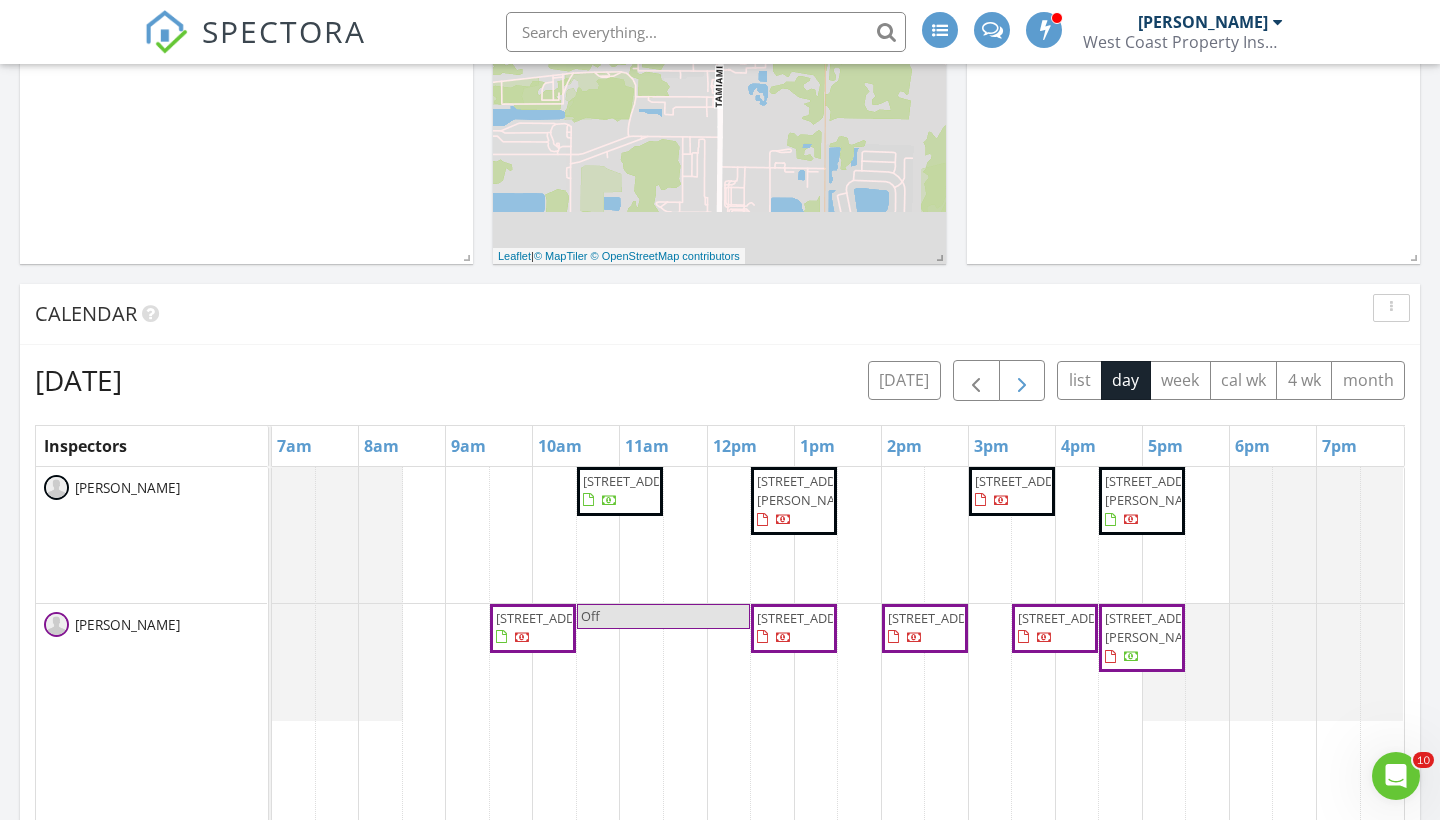 scroll, scrollTop: 598, scrollLeft: 0, axis: vertical 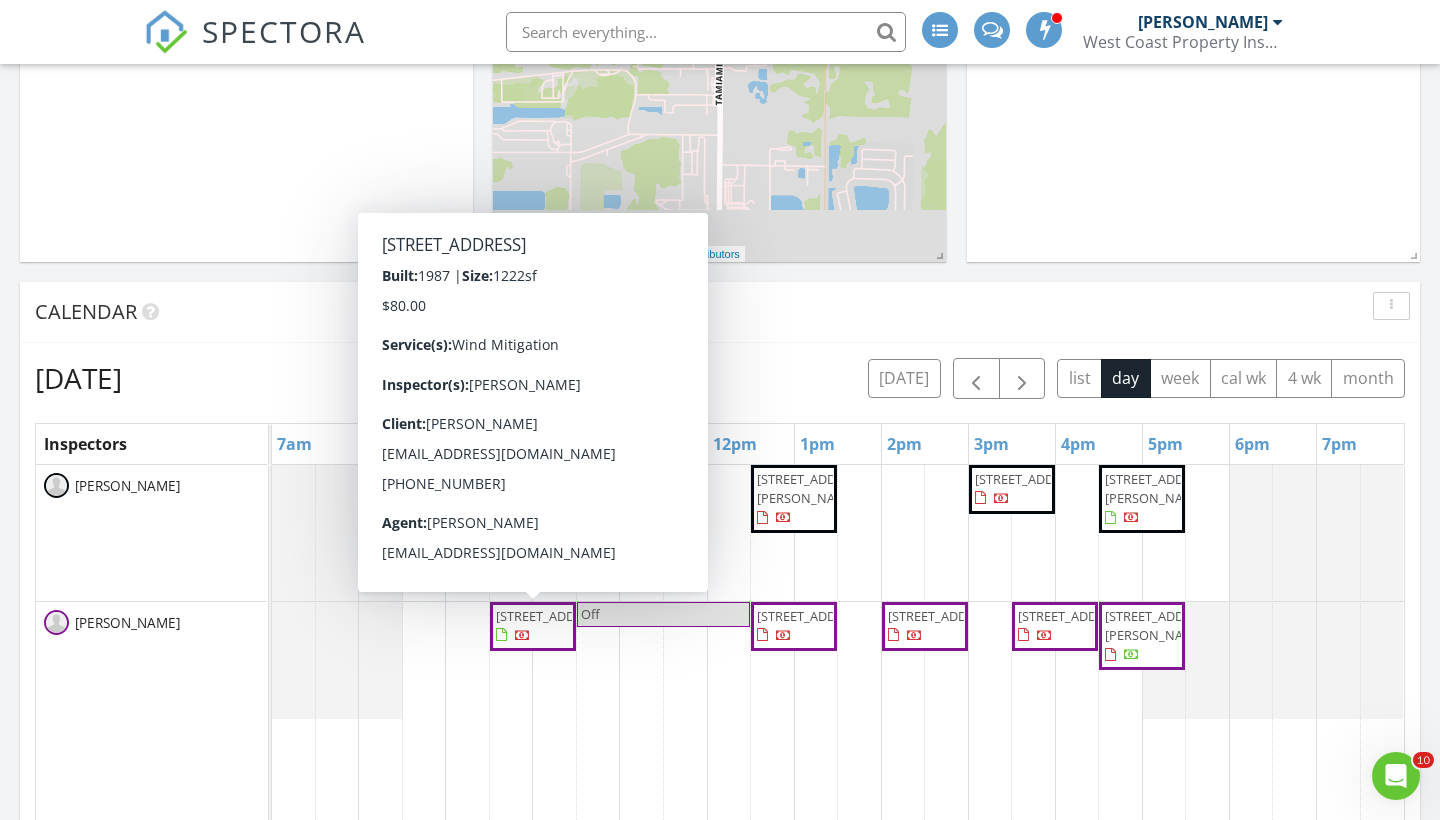 click on "[STREET_ADDRESS]" at bounding box center (552, 616) 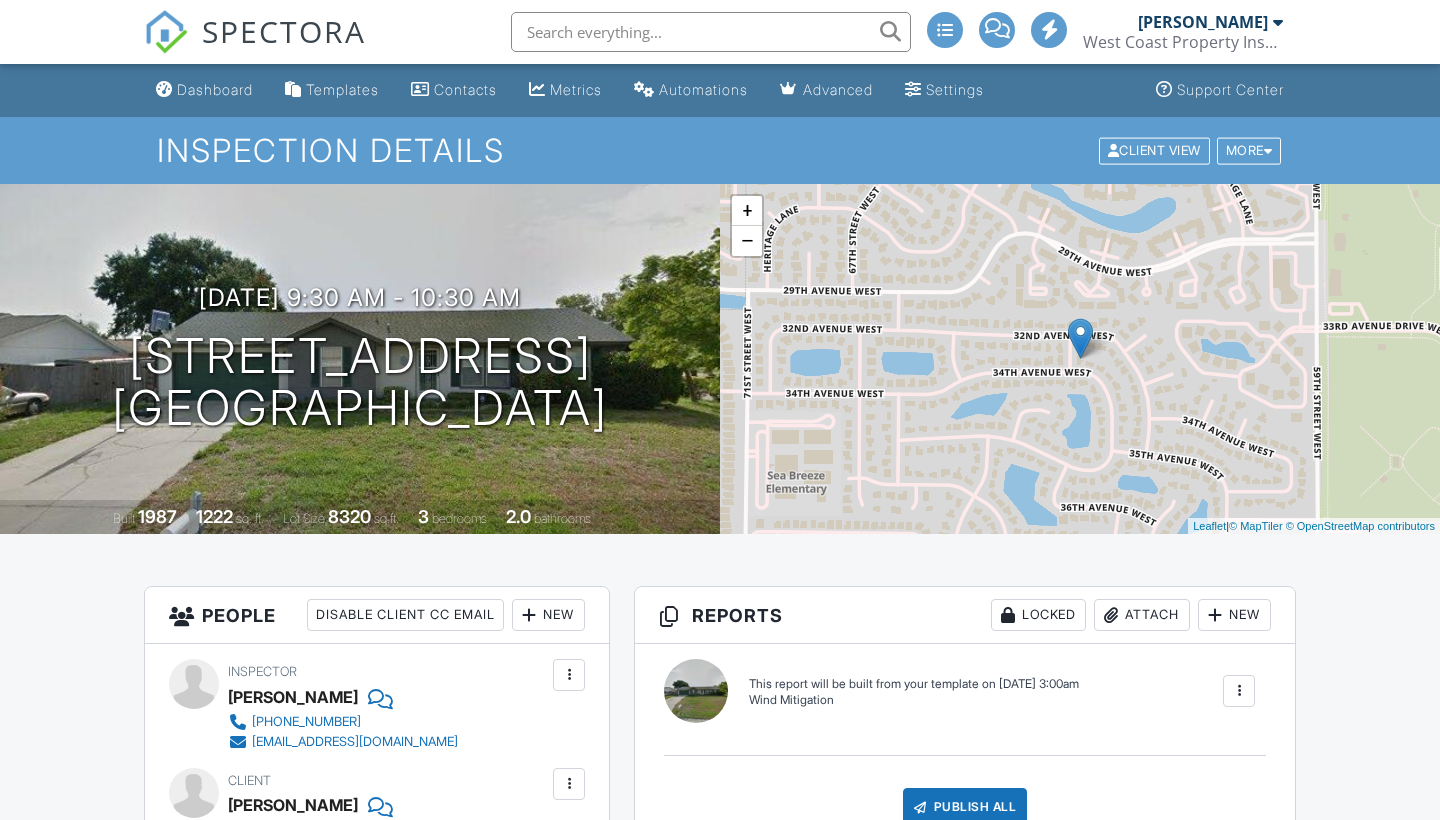 click at bounding box center [1239, 691] 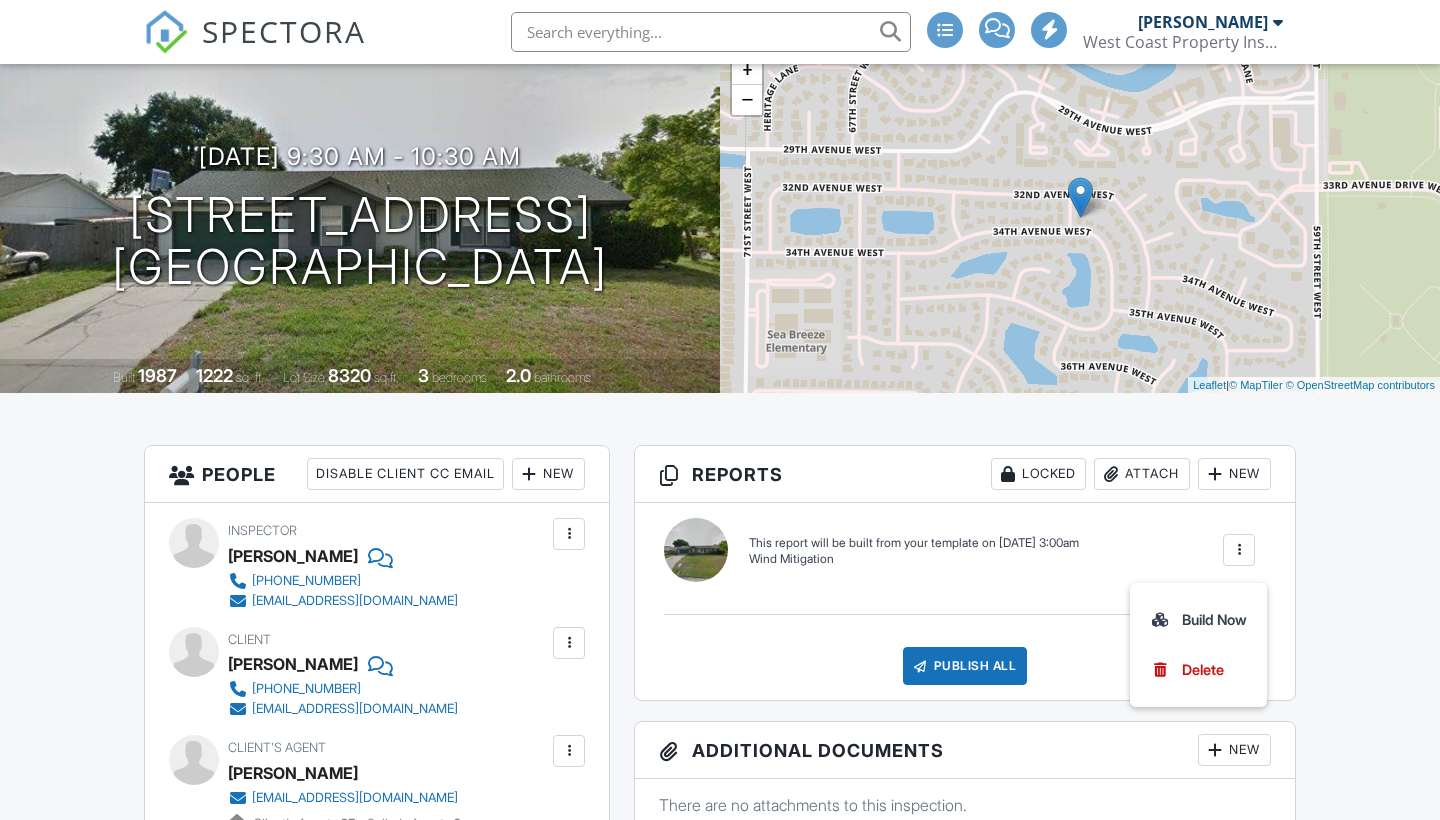 scroll, scrollTop: 141, scrollLeft: 0, axis: vertical 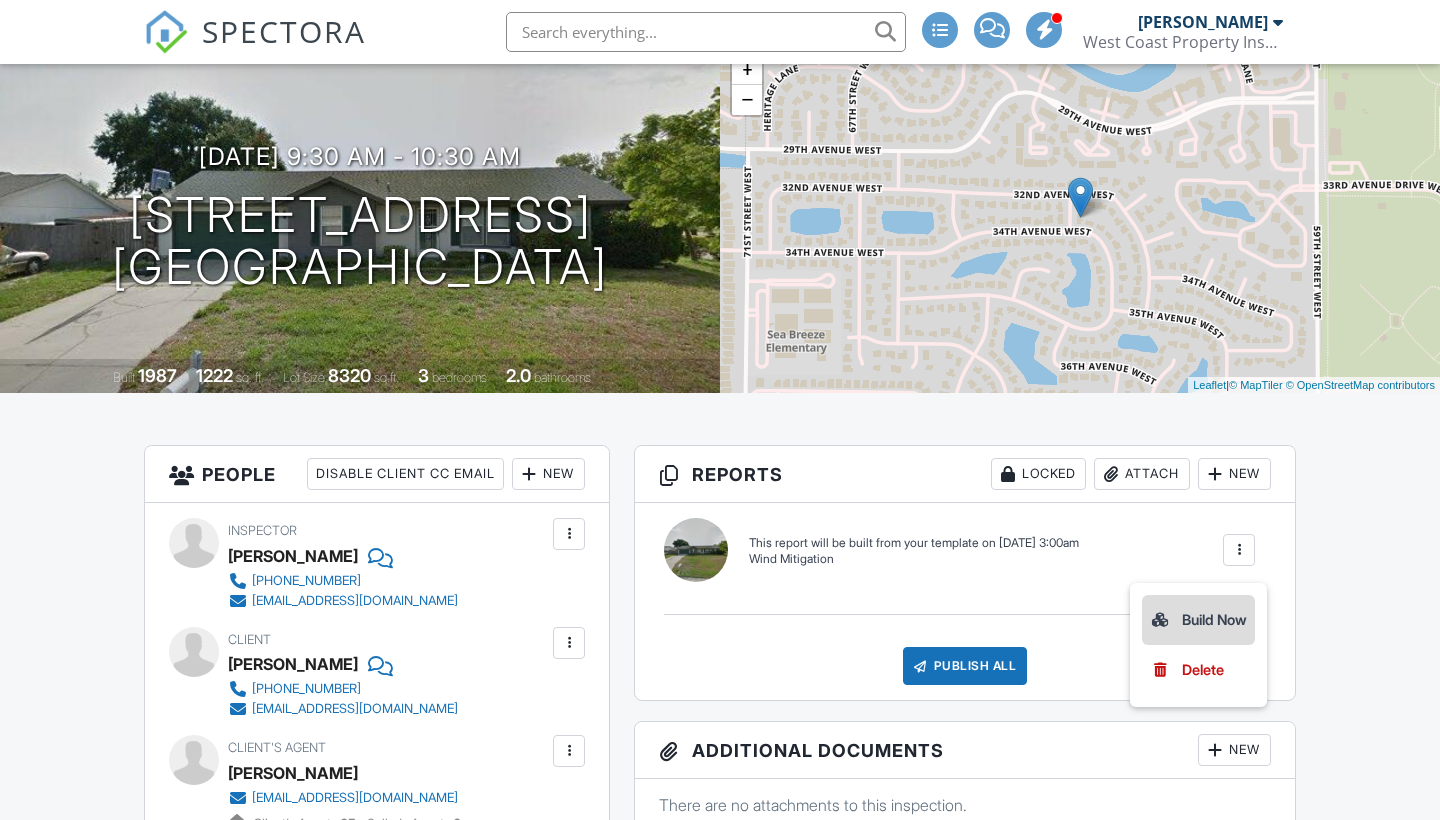 click on "Build Now" at bounding box center (1198, 620) 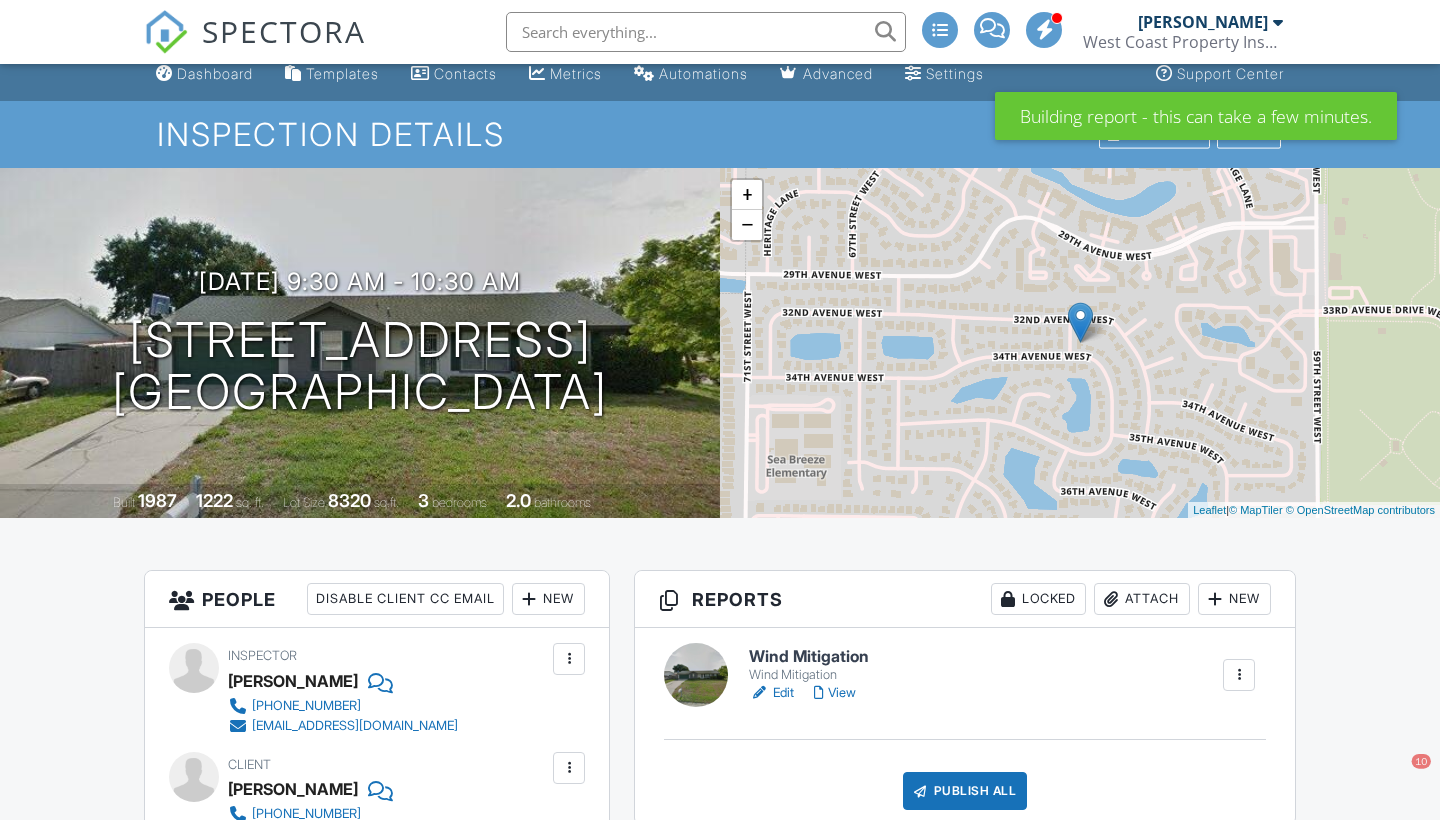 scroll, scrollTop: 243, scrollLeft: 0, axis: vertical 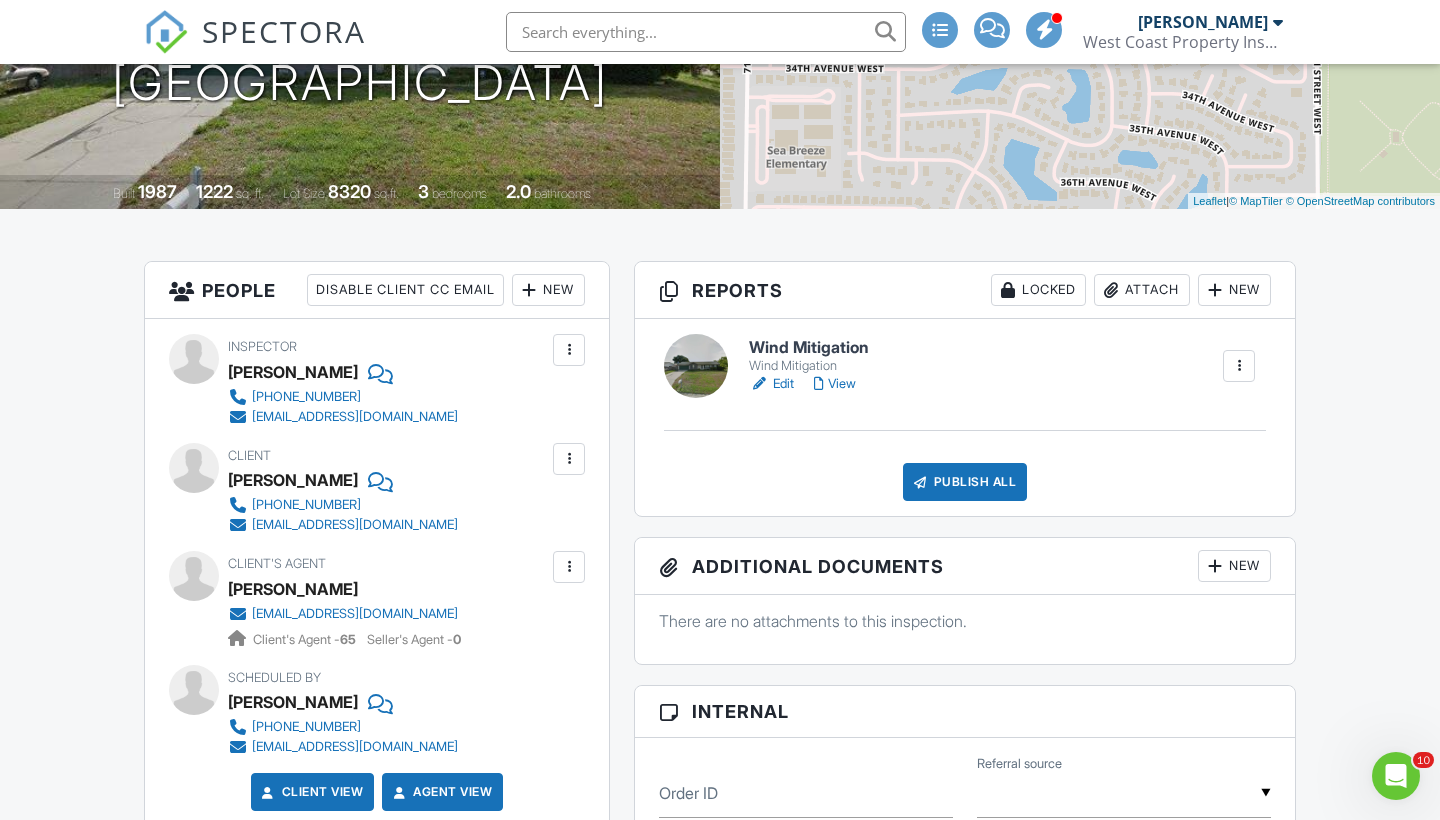 click on "Attach" at bounding box center [1142, 290] 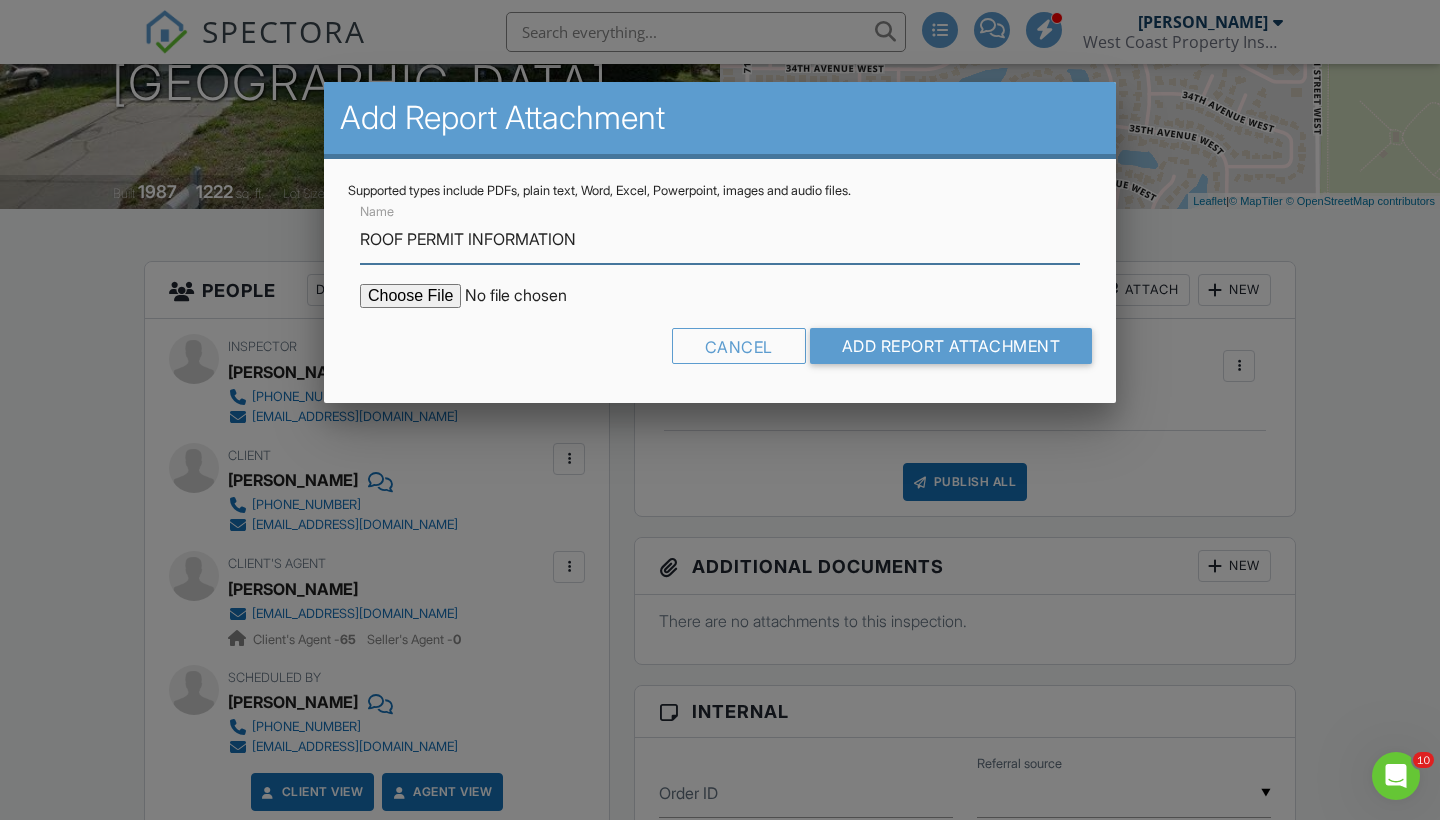 type on "ROOF PERMIT INFORMATION" 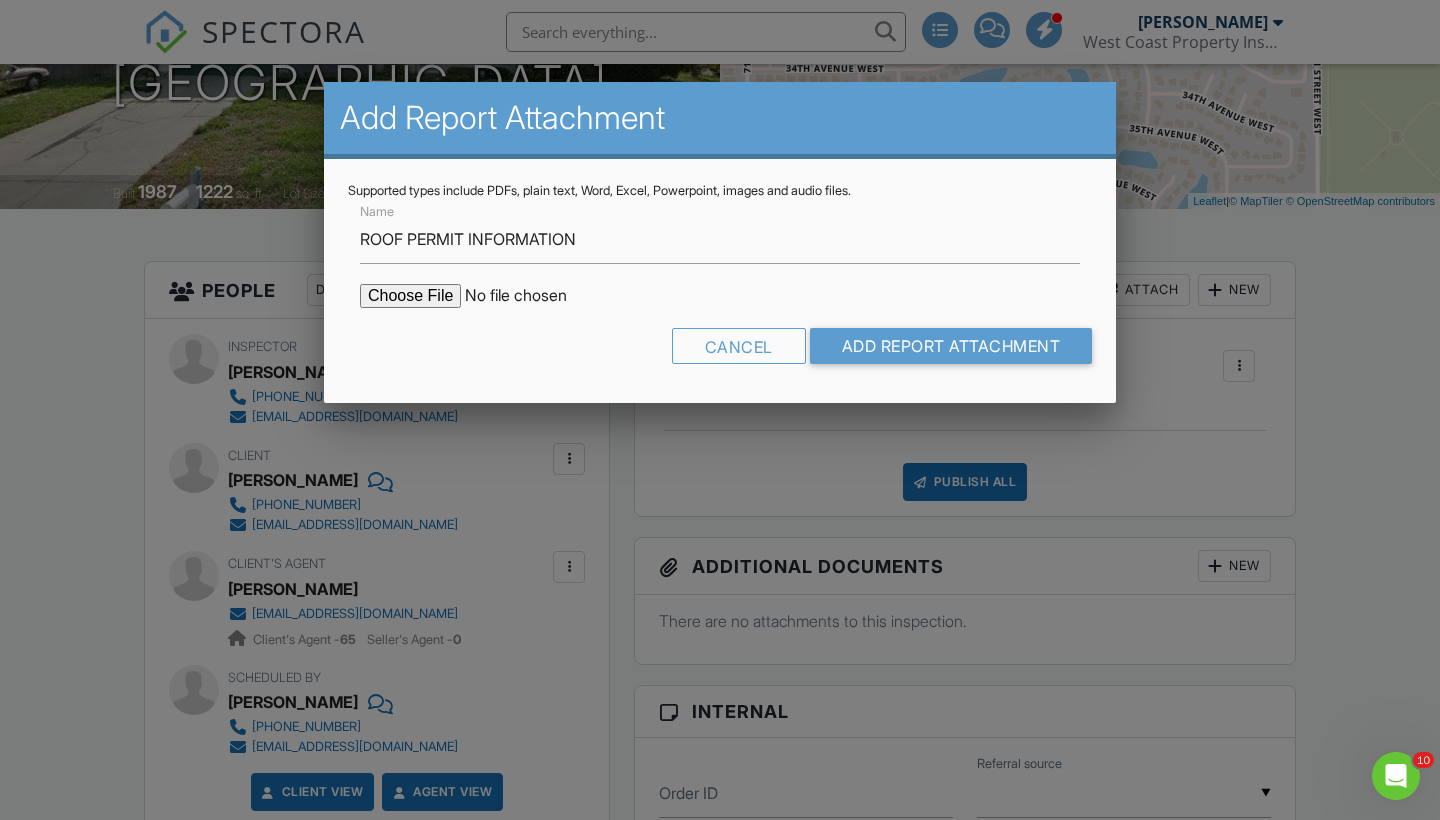 click at bounding box center [530, 296] 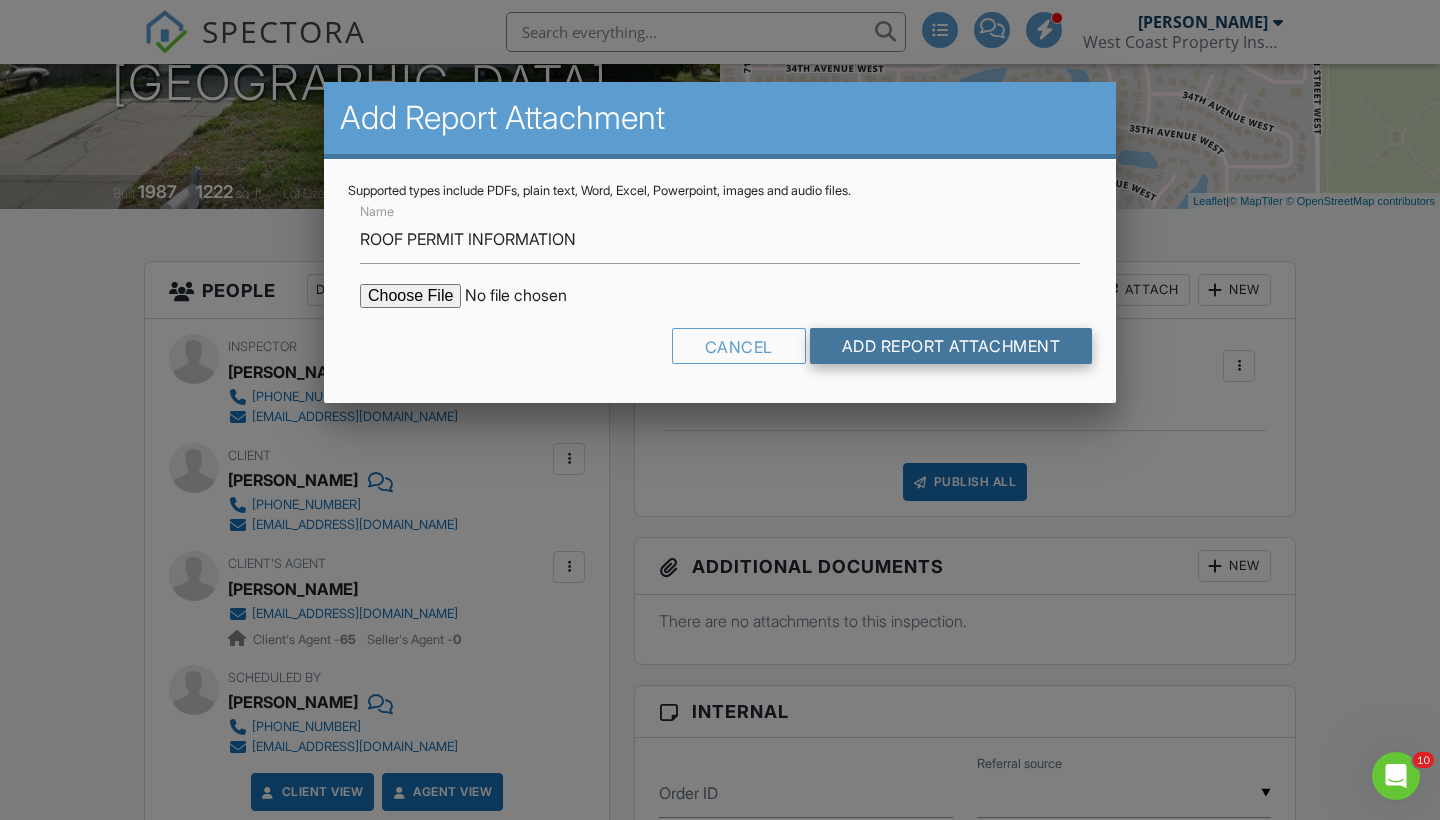 click on "Add Report Attachment" at bounding box center (951, 346) 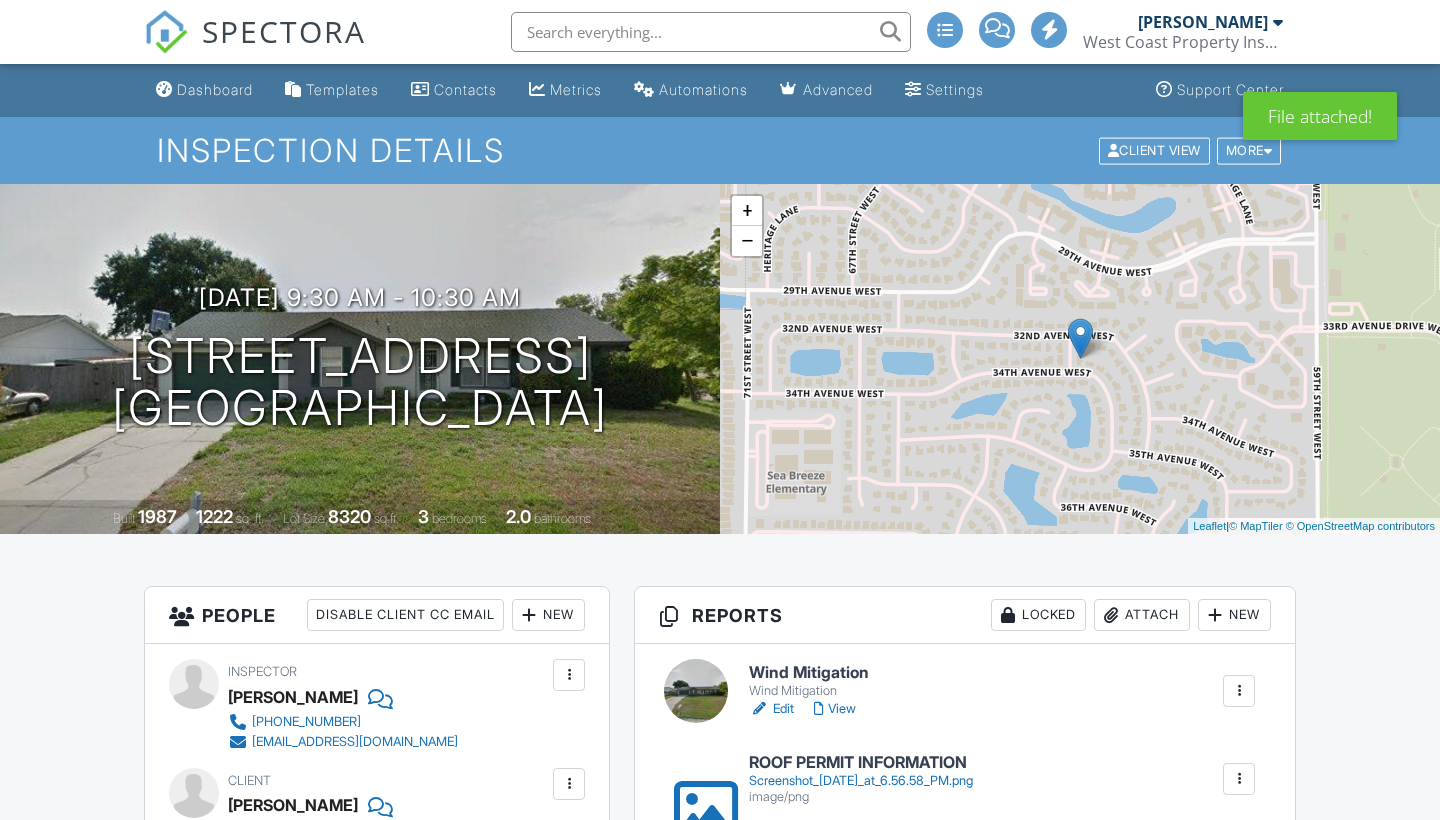 scroll, scrollTop: 0, scrollLeft: 0, axis: both 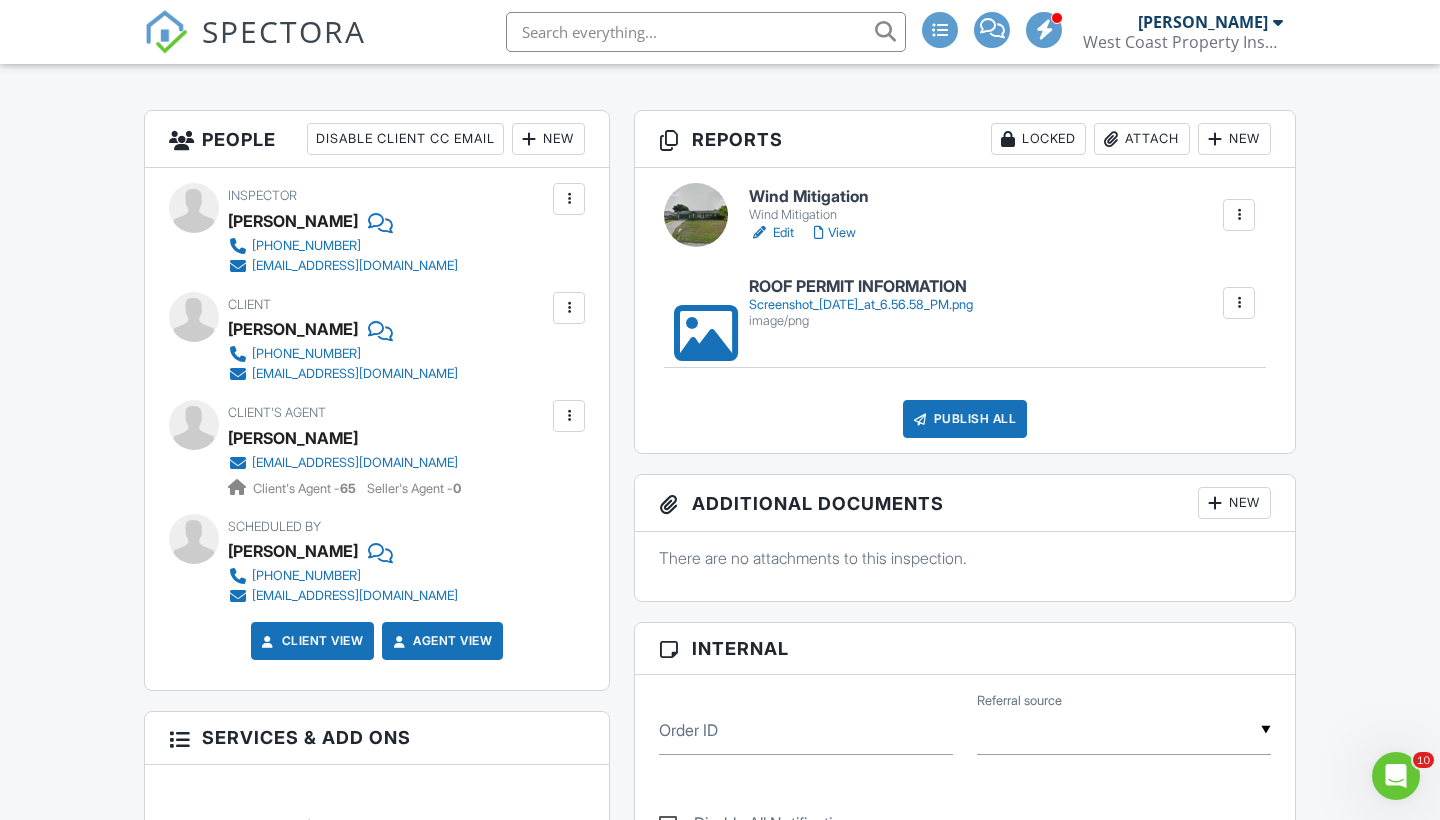 click on "Edit" at bounding box center [771, 233] 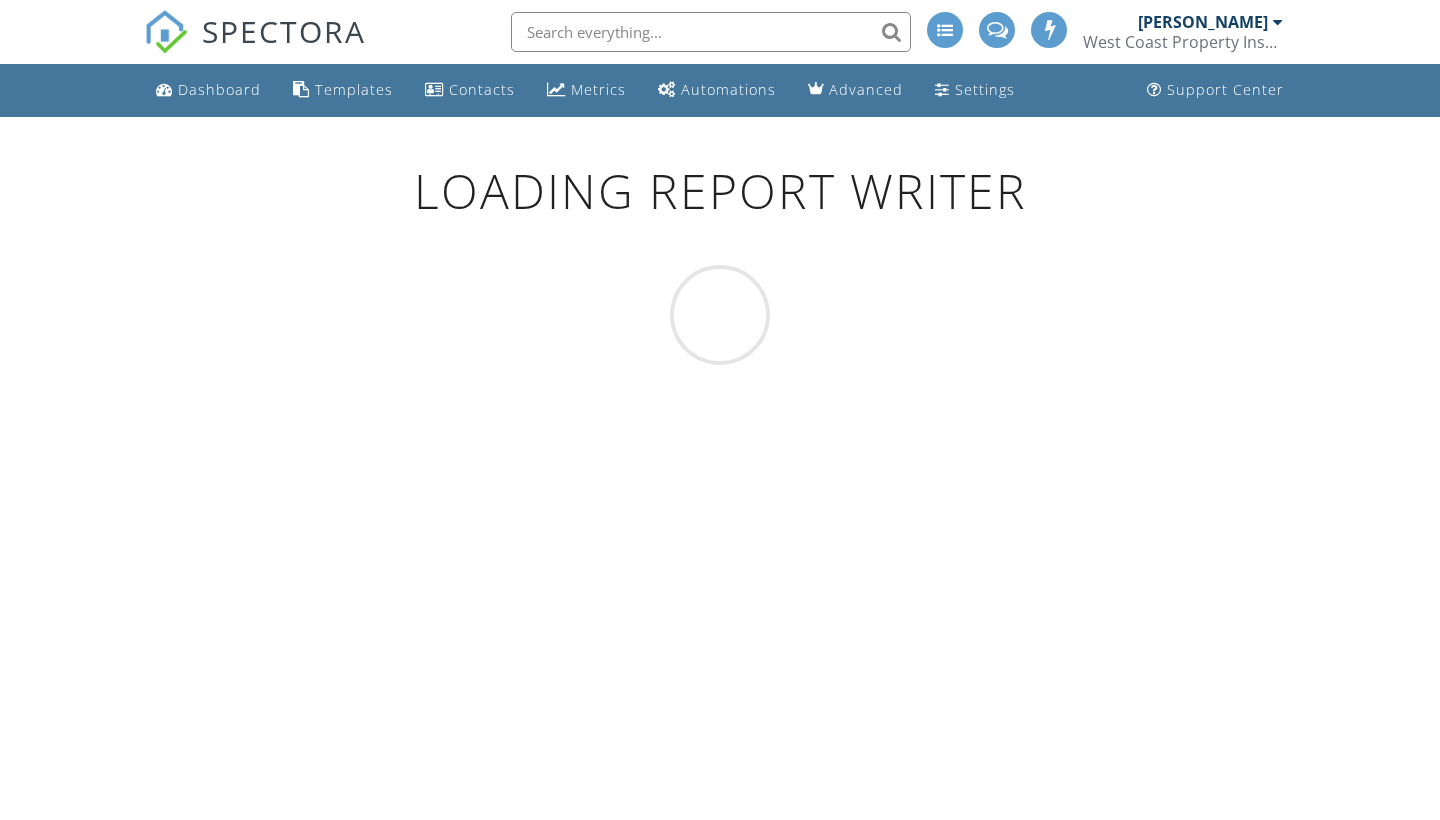 scroll, scrollTop: 0, scrollLeft: 0, axis: both 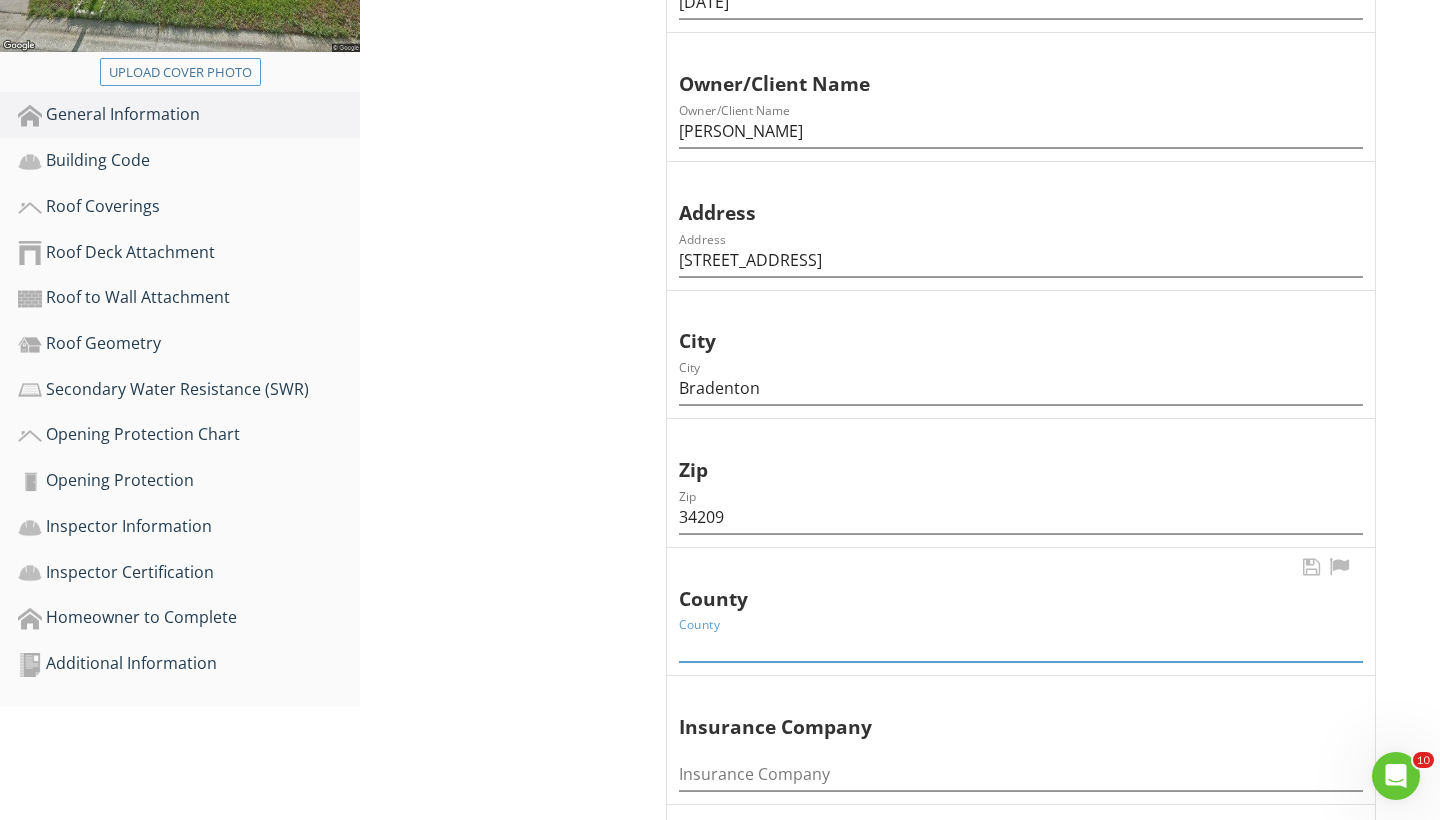 click at bounding box center [1021, 645] 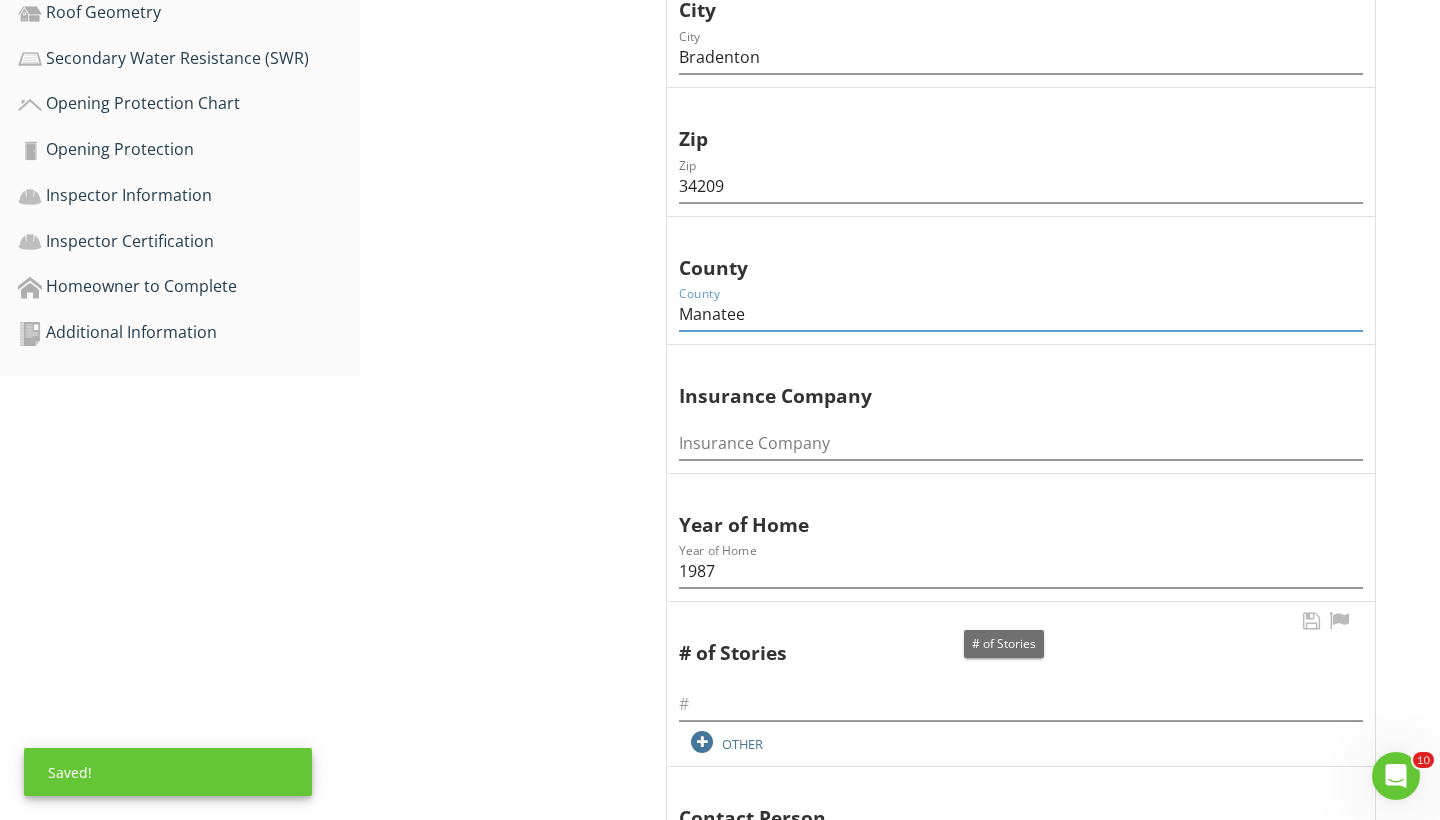 scroll, scrollTop: 849, scrollLeft: 0, axis: vertical 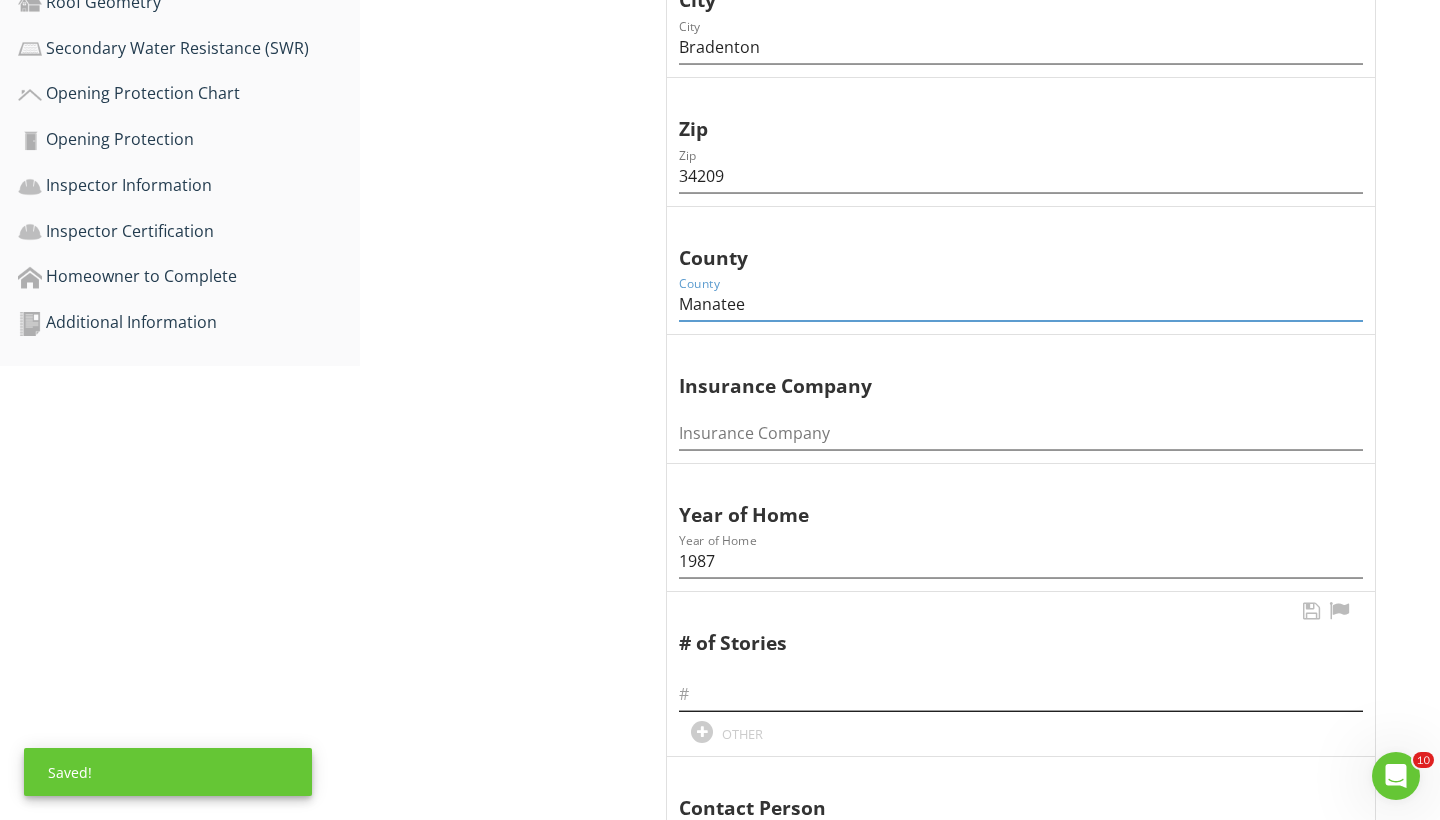 type on "Manatee" 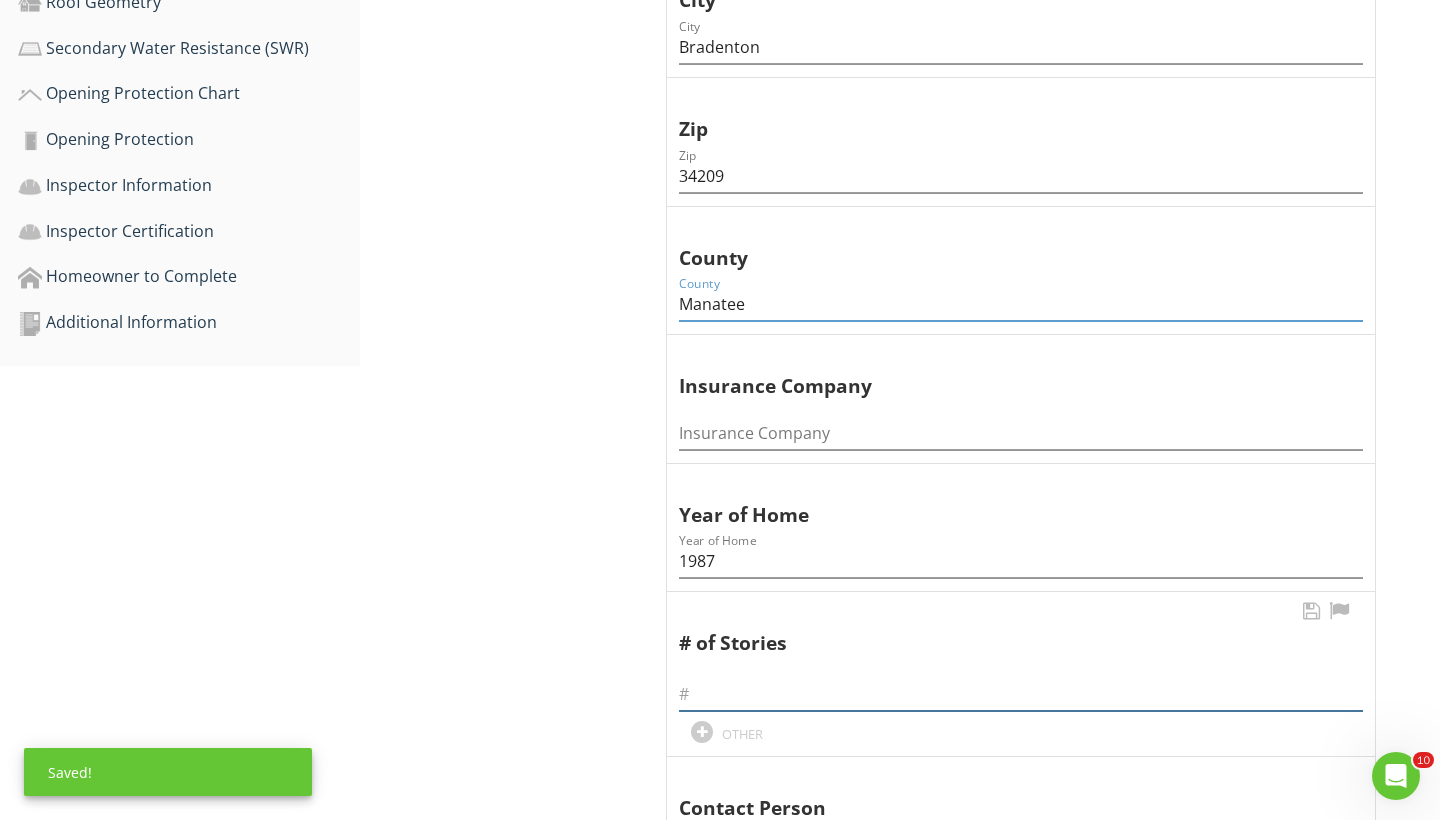 click at bounding box center [1021, 694] 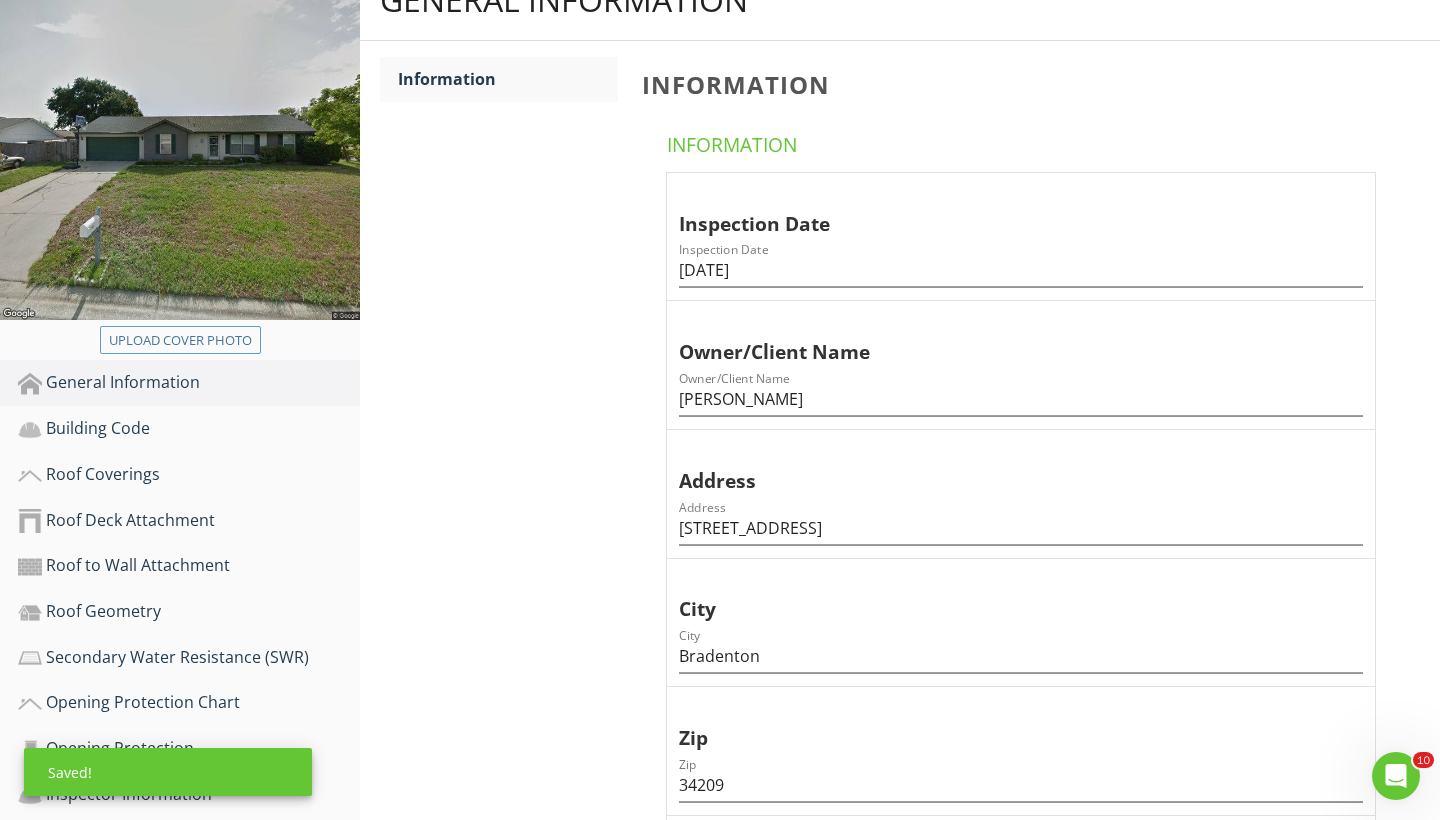 scroll, scrollTop: 261, scrollLeft: 0, axis: vertical 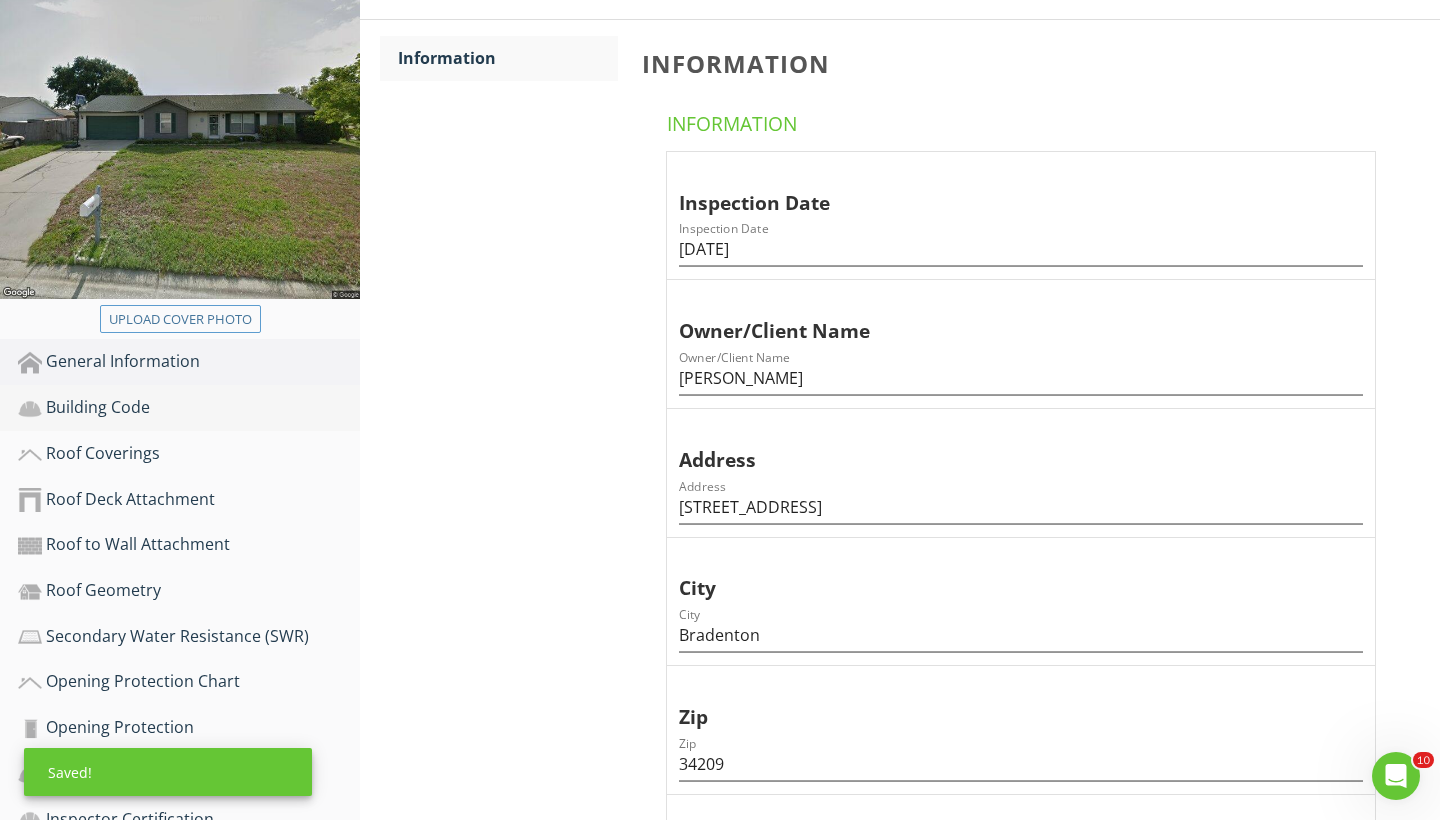 type on "1" 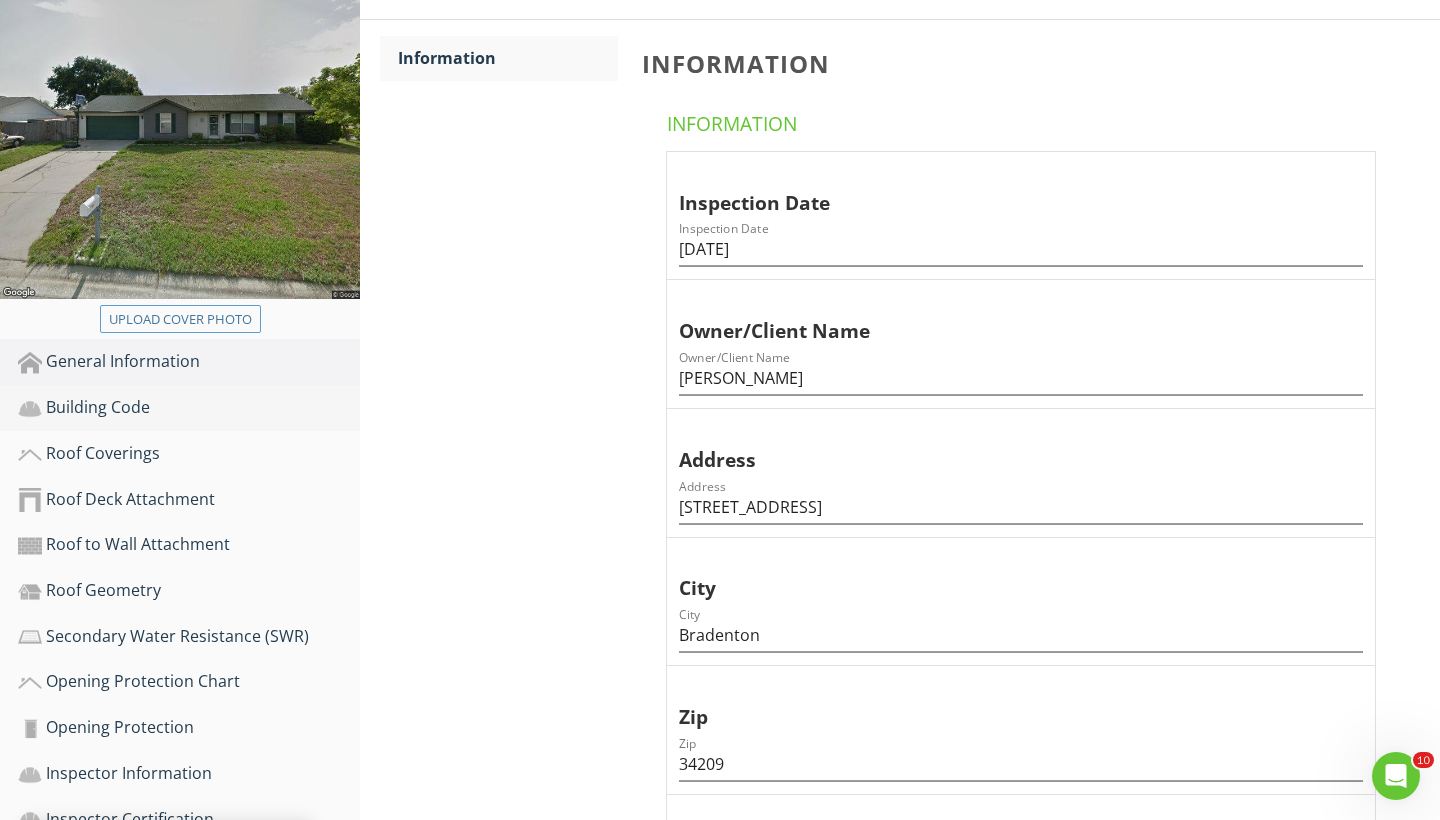 click on "Building Code" at bounding box center (189, 408) 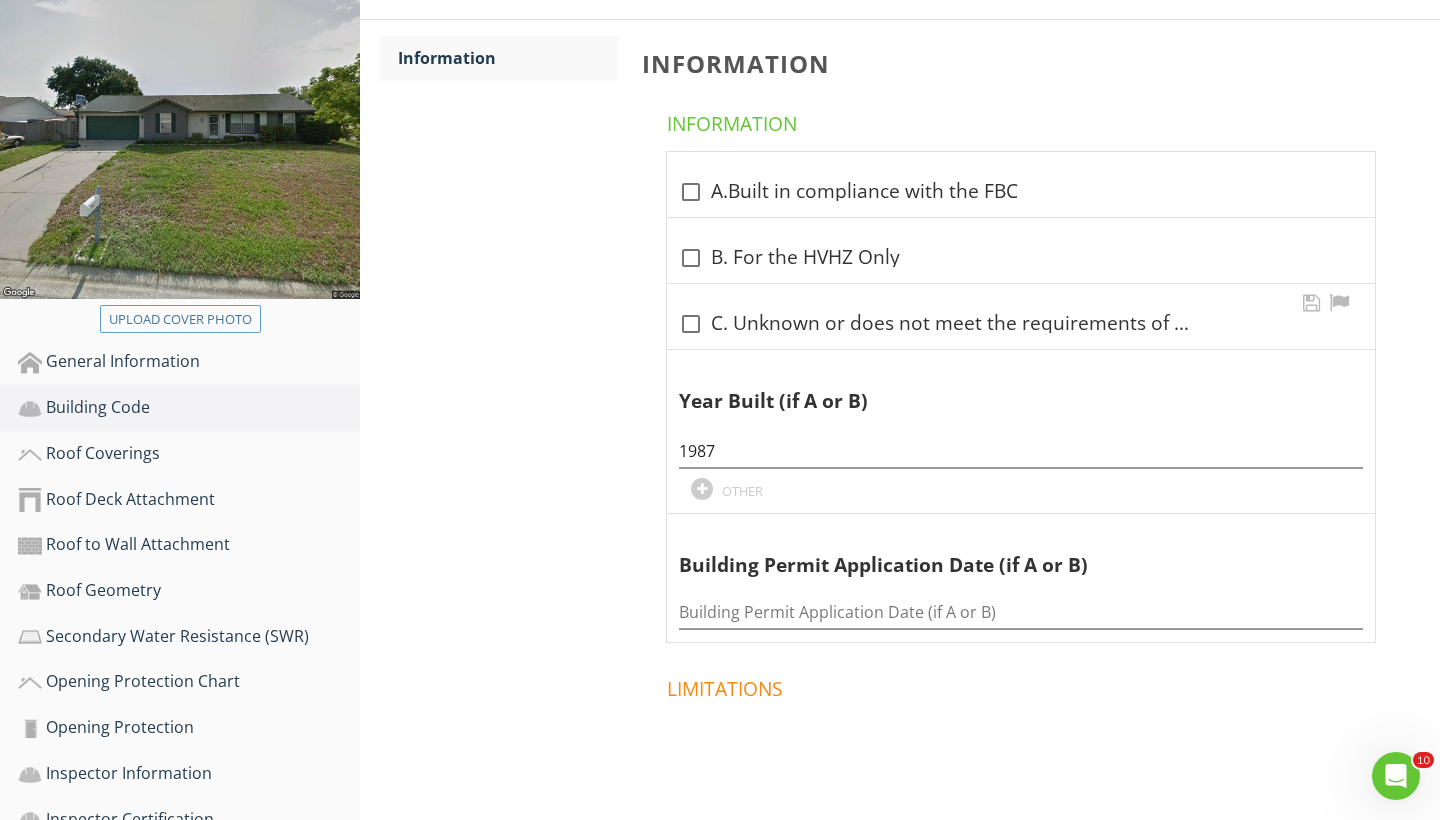 click at bounding box center (691, 324) 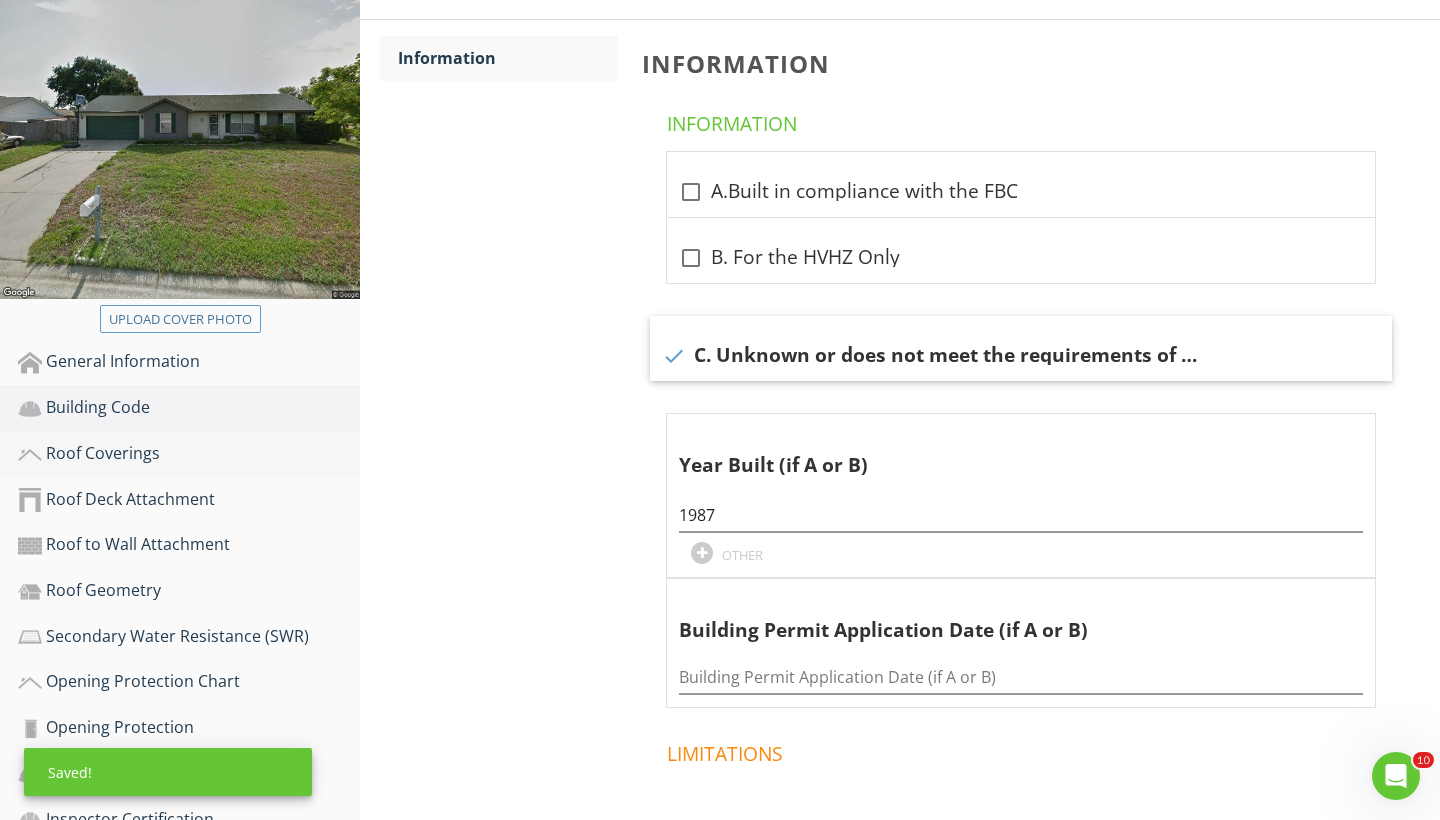 click on "Roof Coverings" at bounding box center (189, 454) 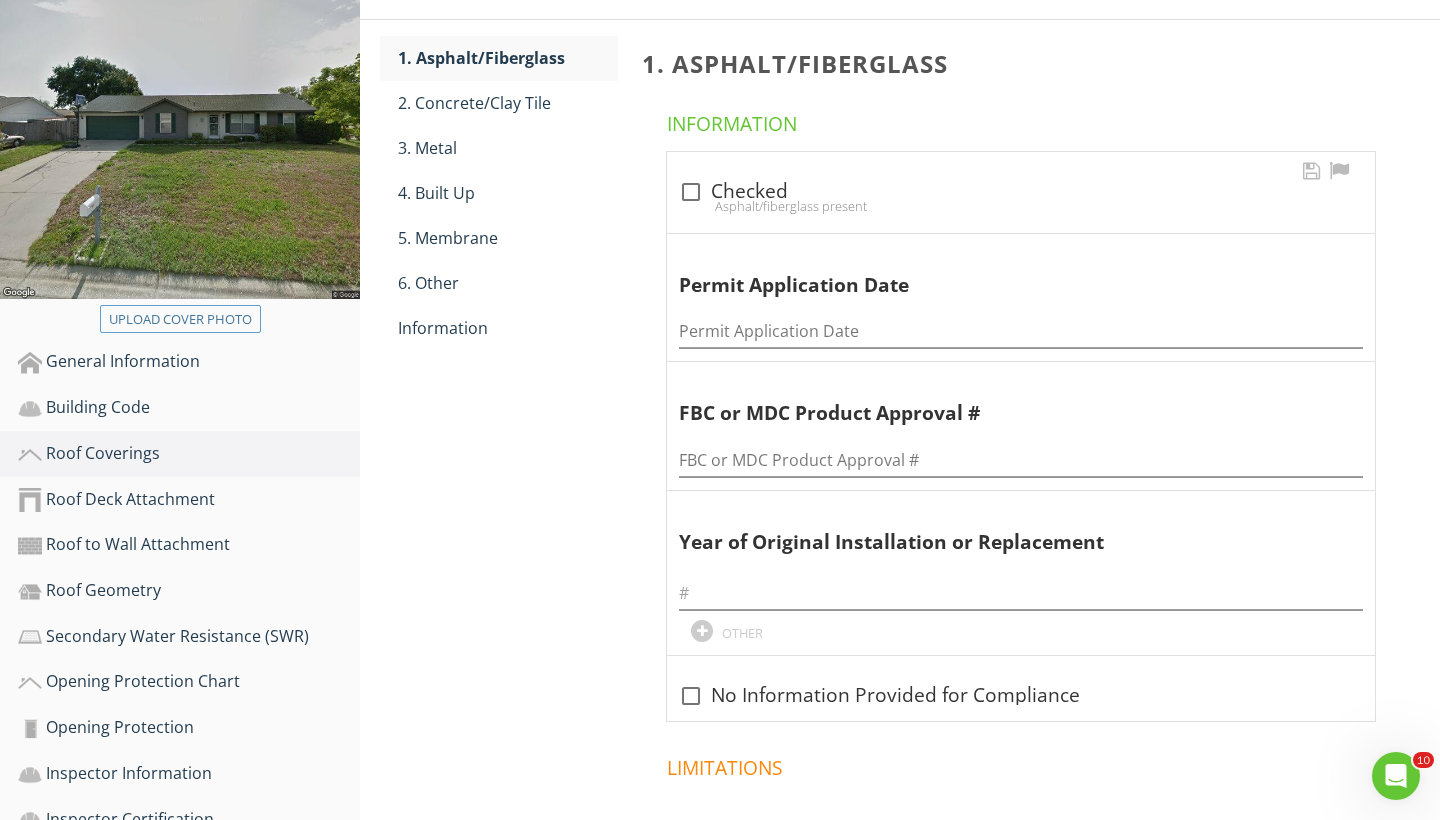 click on "Asphalt/fiberglass present" at bounding box center [1021, 206] 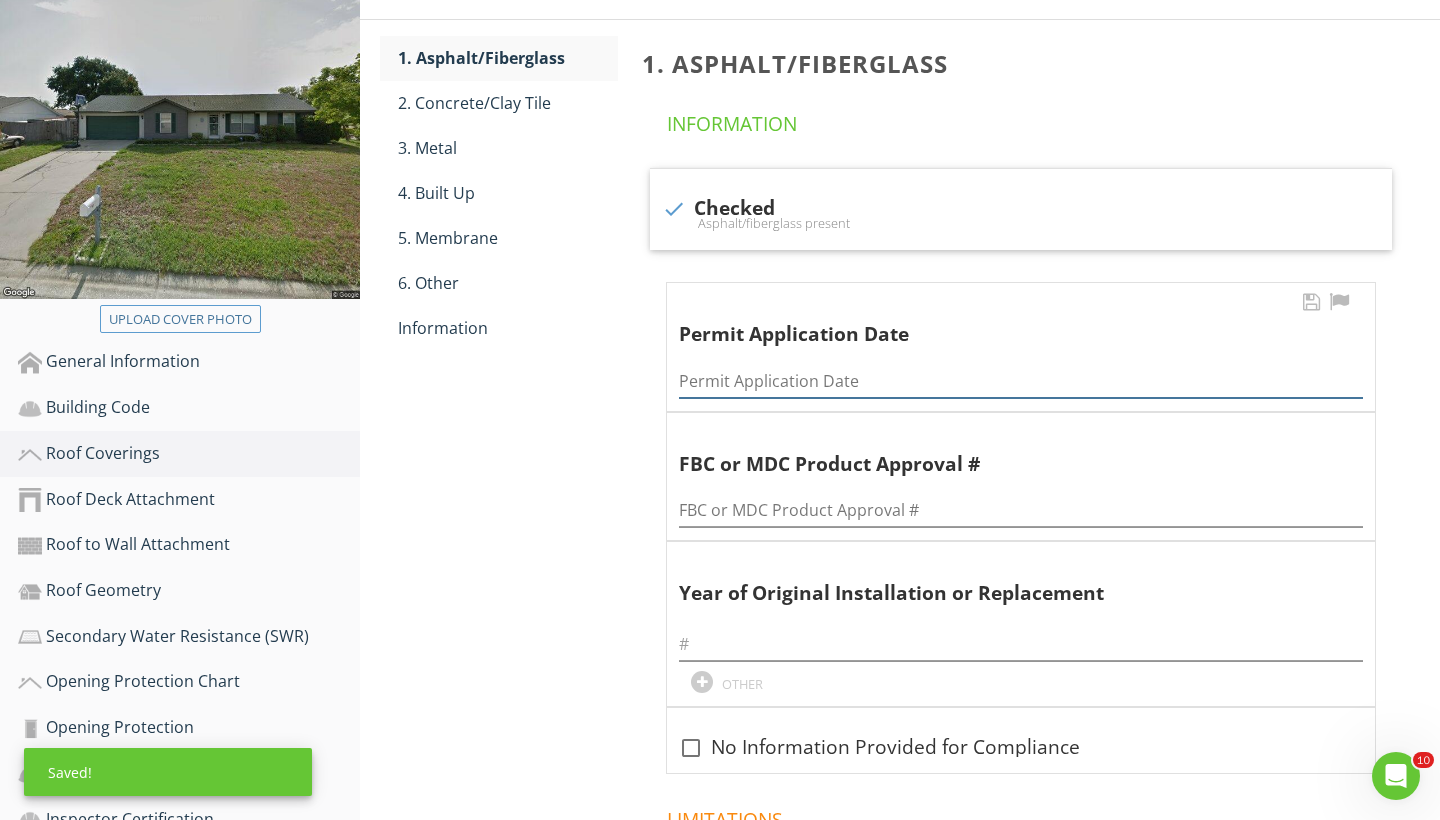 click at bounding box center [1021, 381] 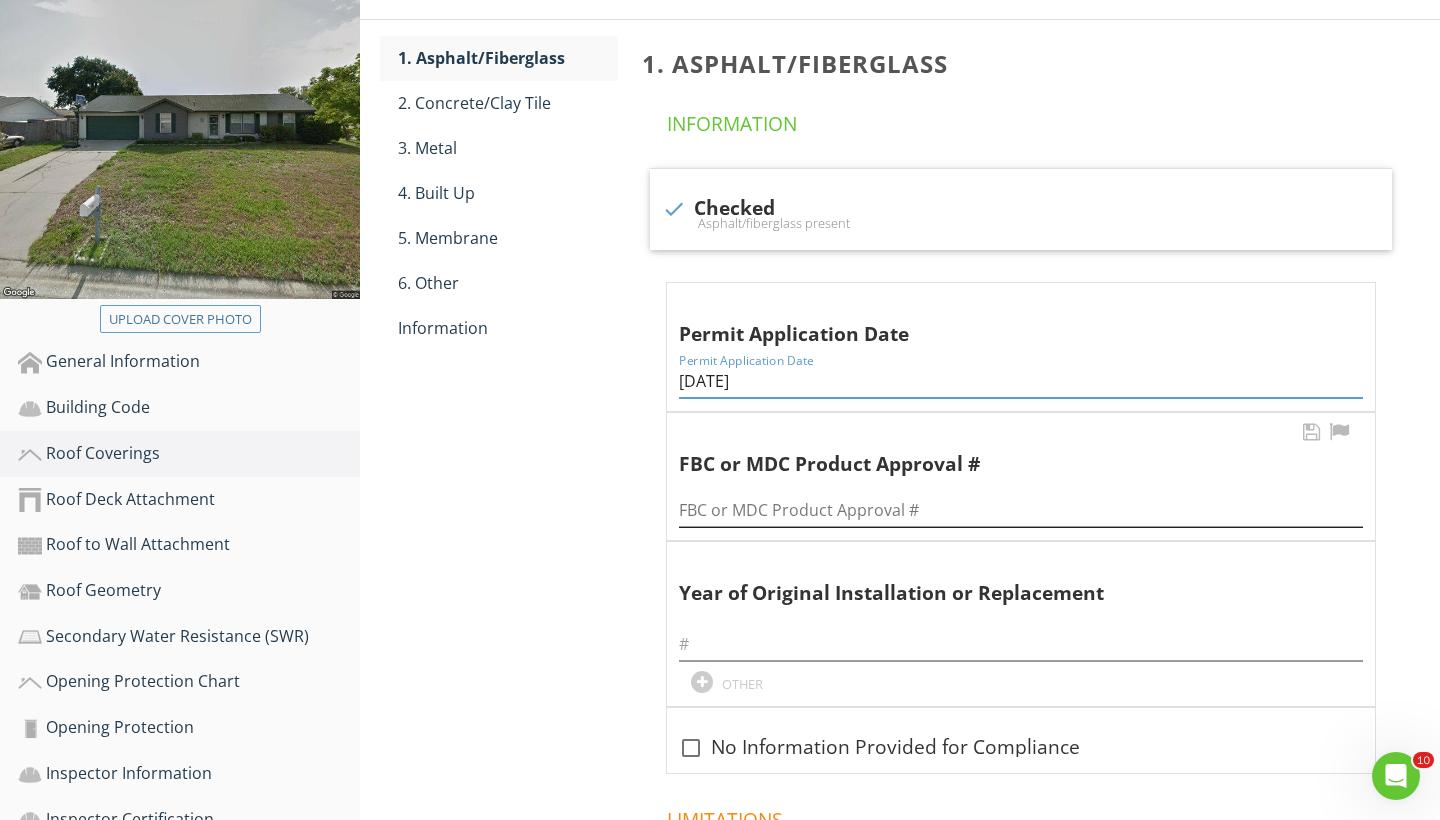 type on "06/09/2025" 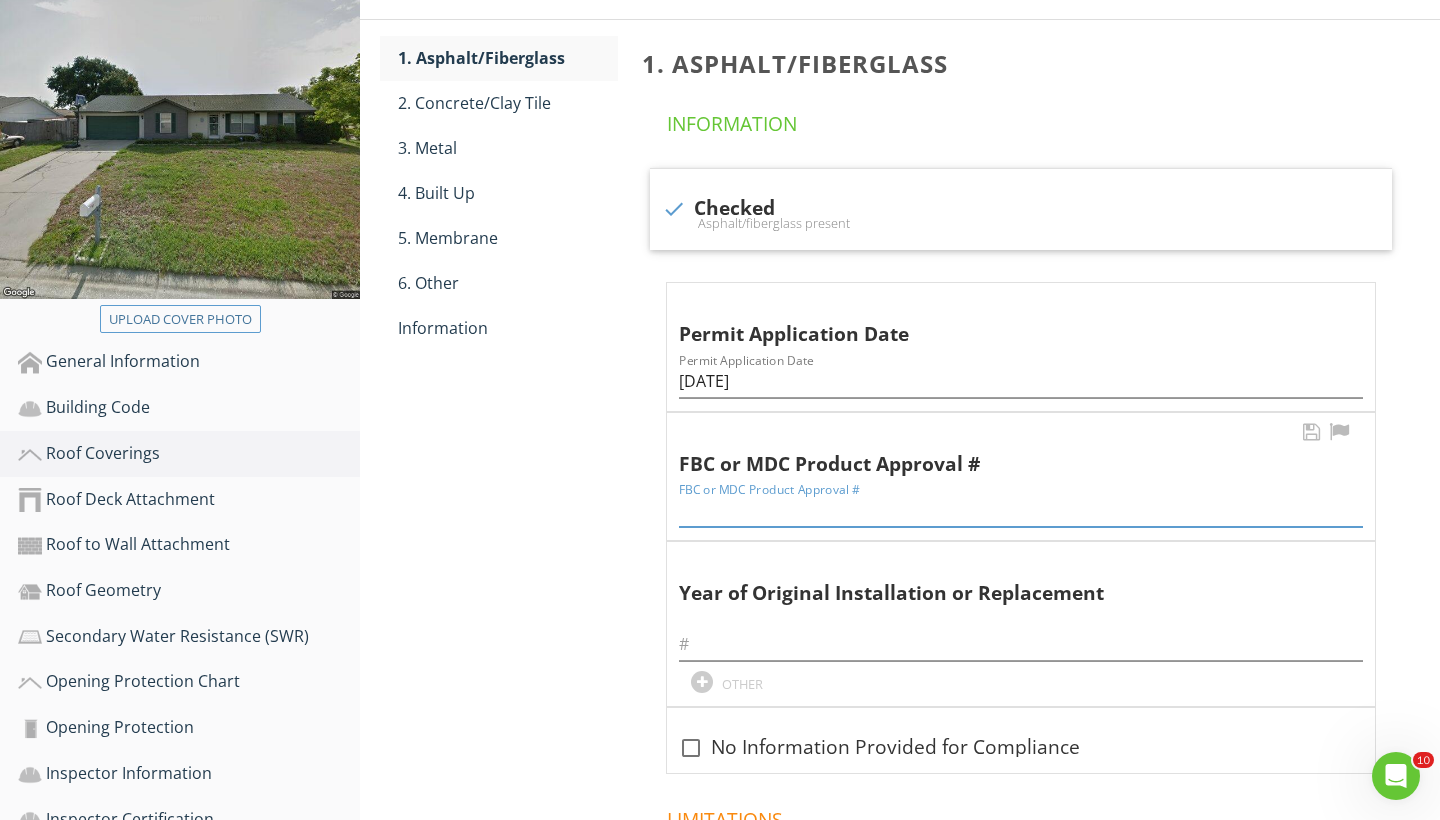 click at bounding box center (1021, 510) 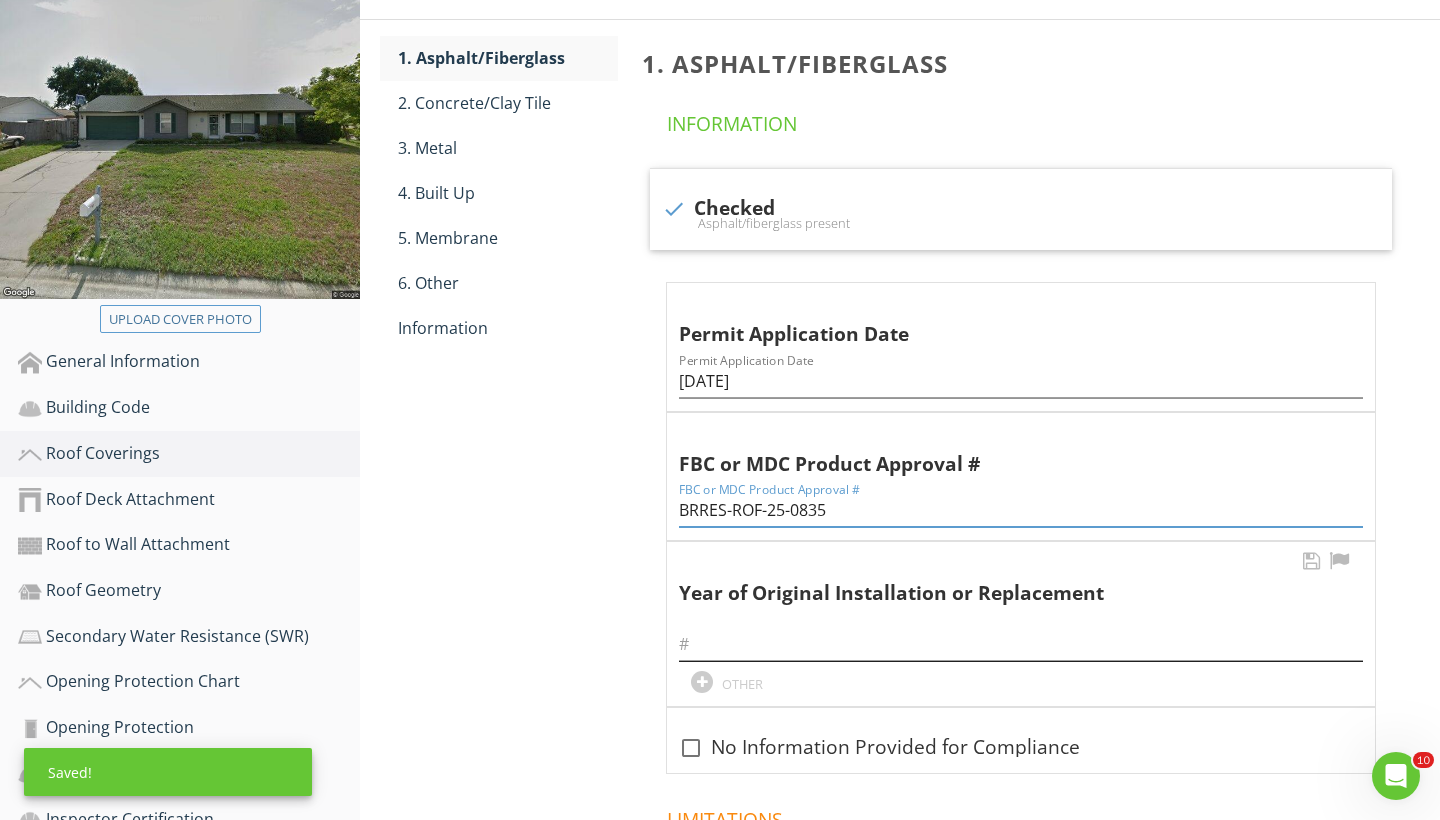 type on "BRRES-ROF-25-0835" 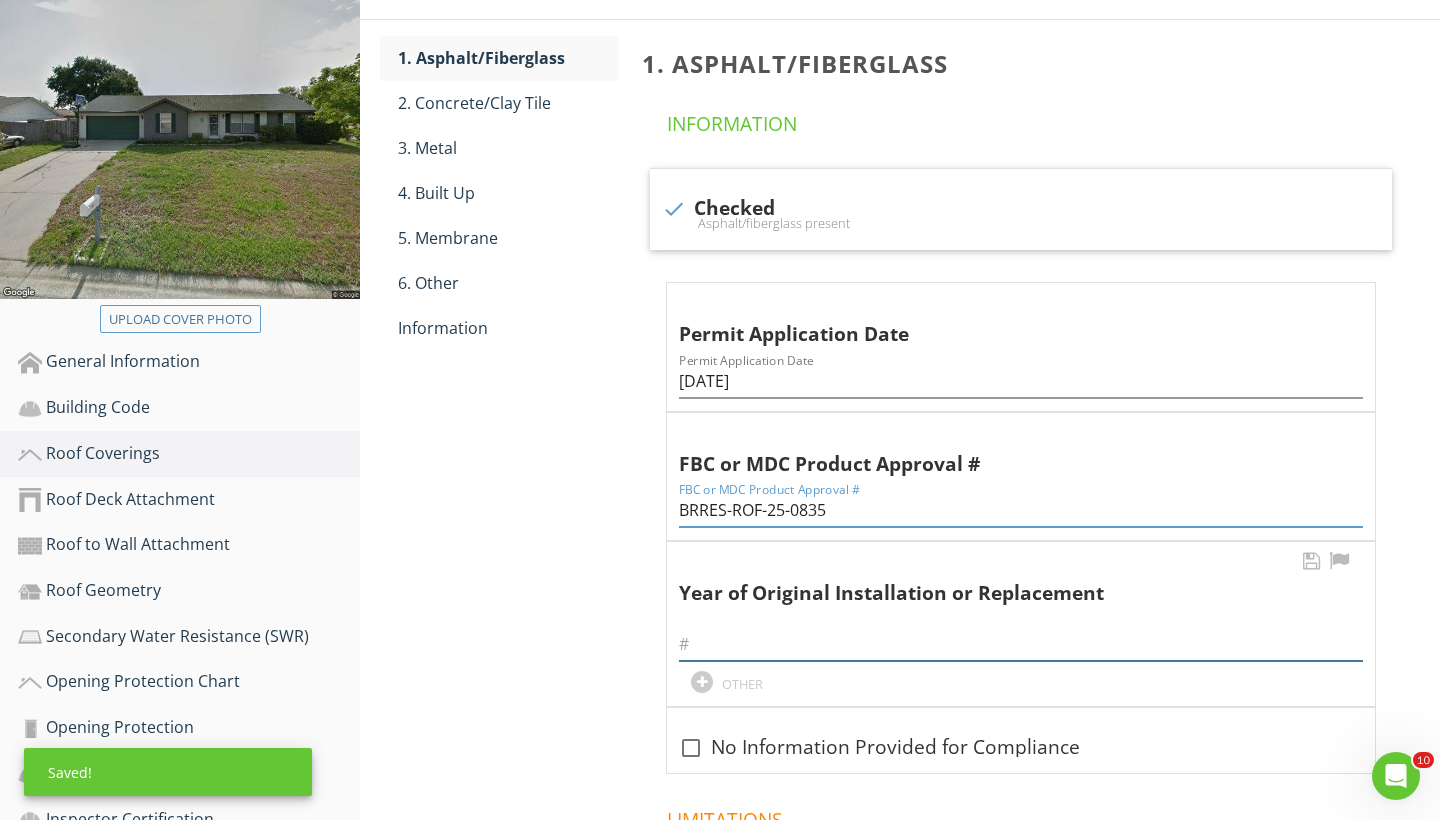 click at bounding box center [1021, 644] 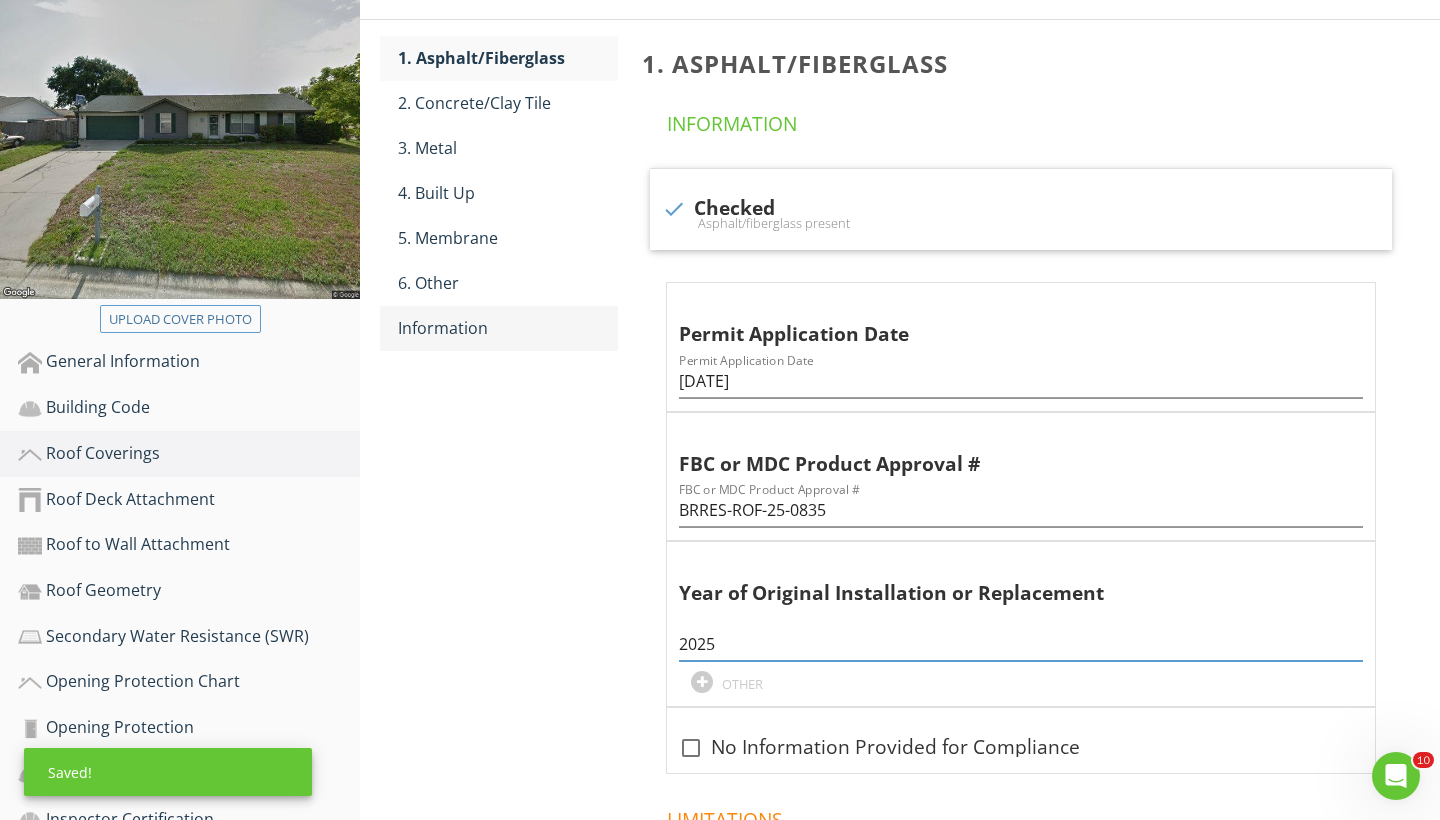 type on "2025" 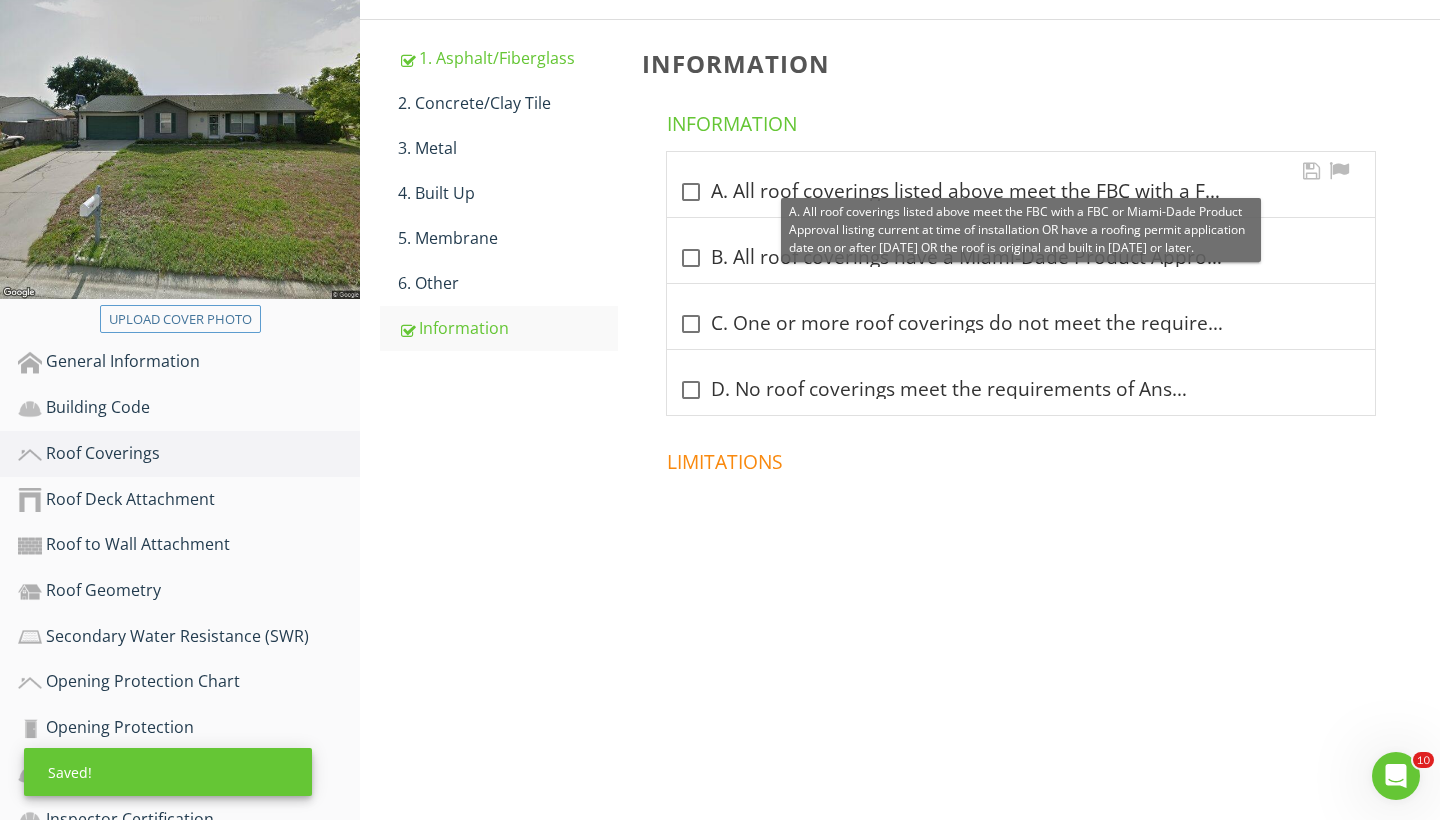 click at bounding box center (691, 192) 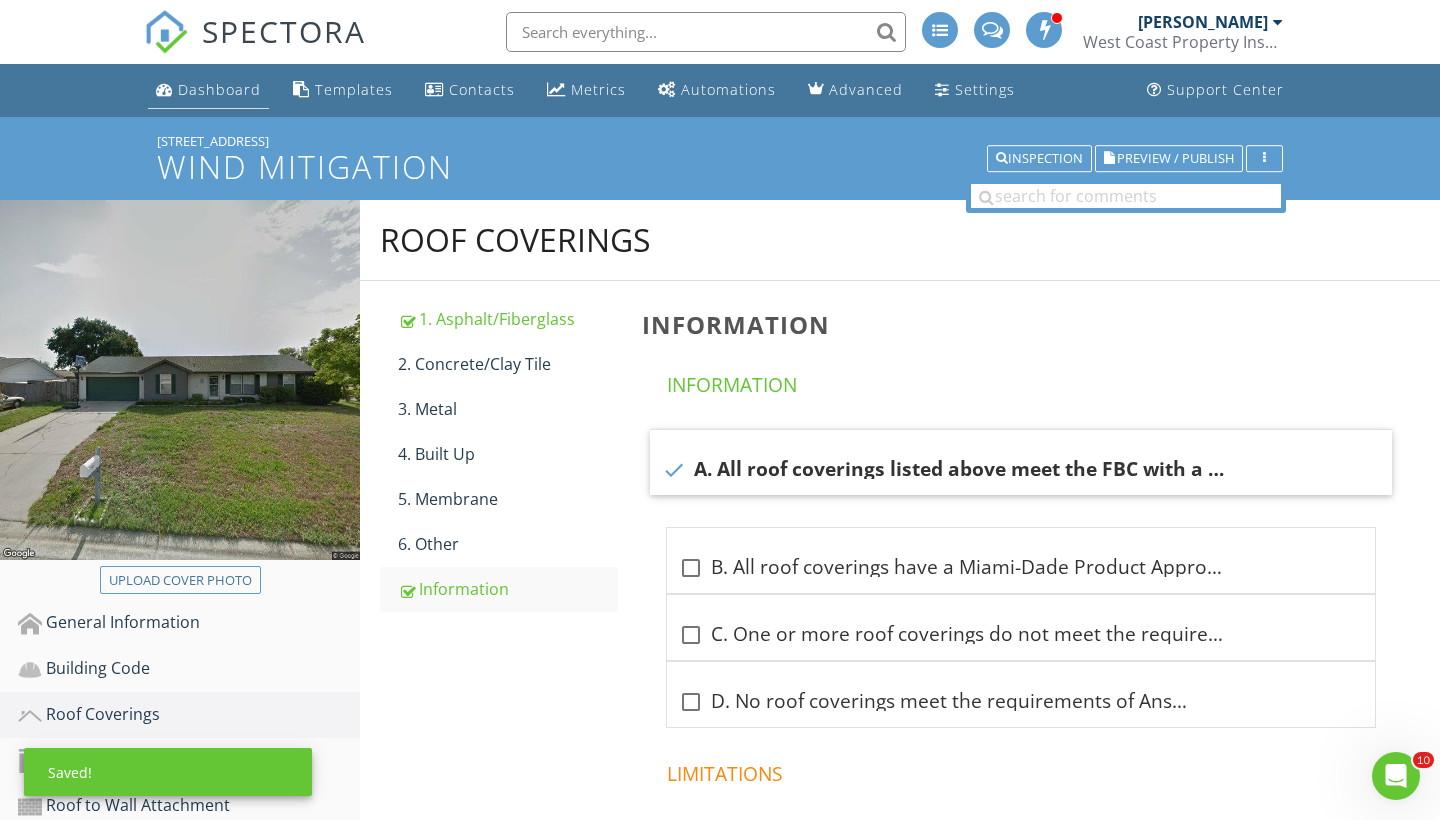 scroll, scrollTop: 0, scrollLeft: 0, axis: both 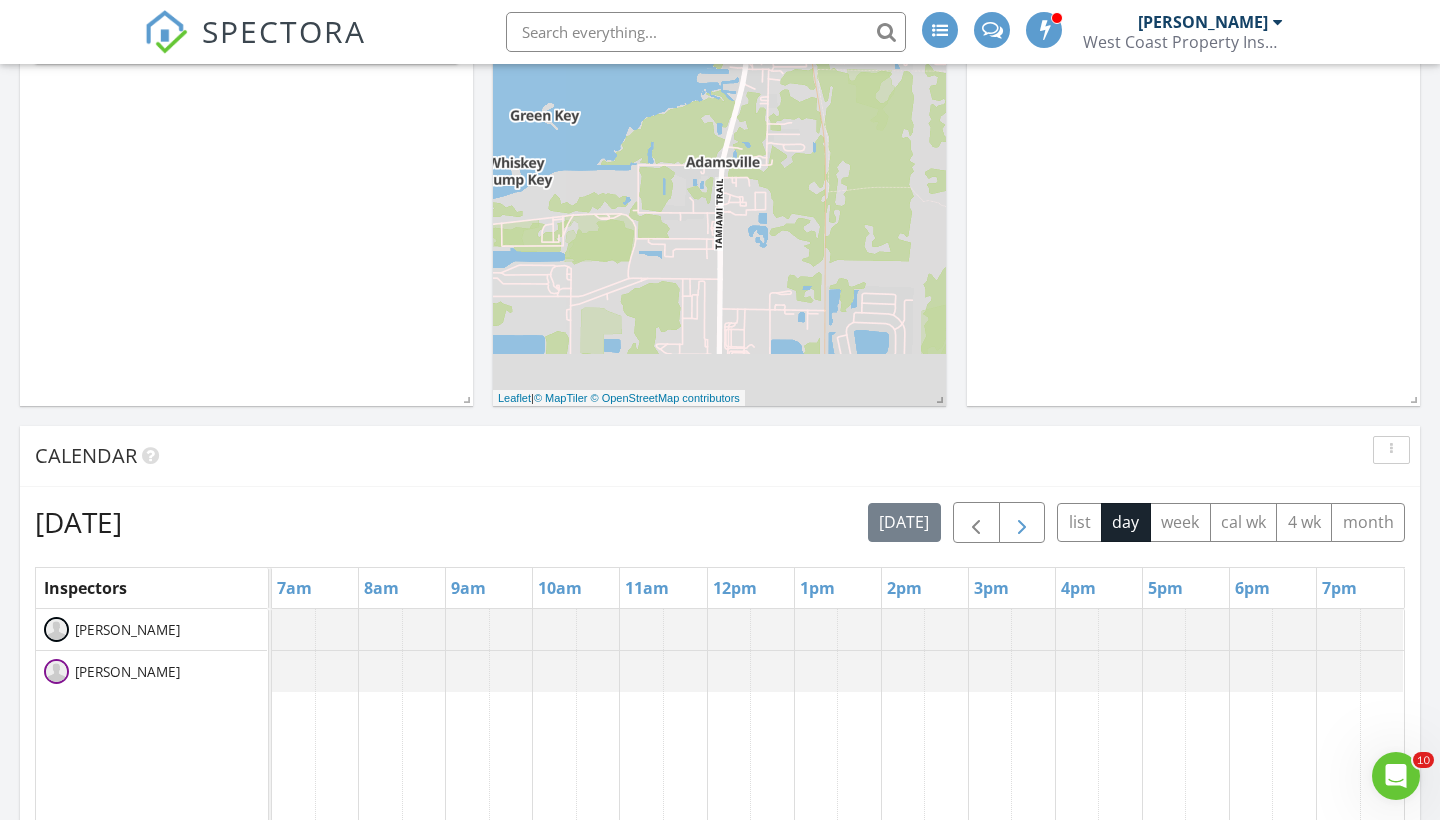 click at bounding box center (1022, 522) 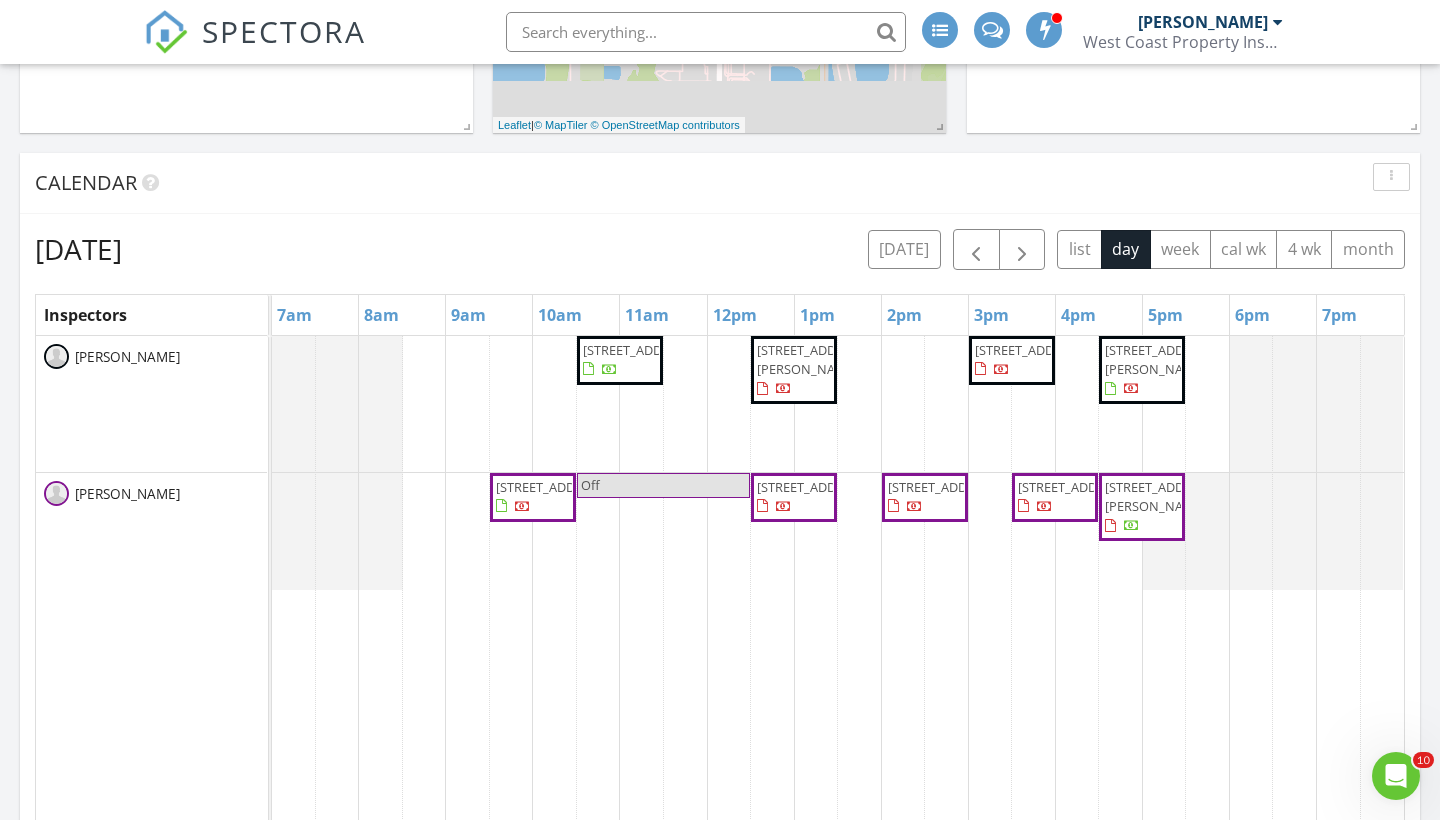 scroll, scrollTop: 731, scrollLeft: 0, axis: vertical 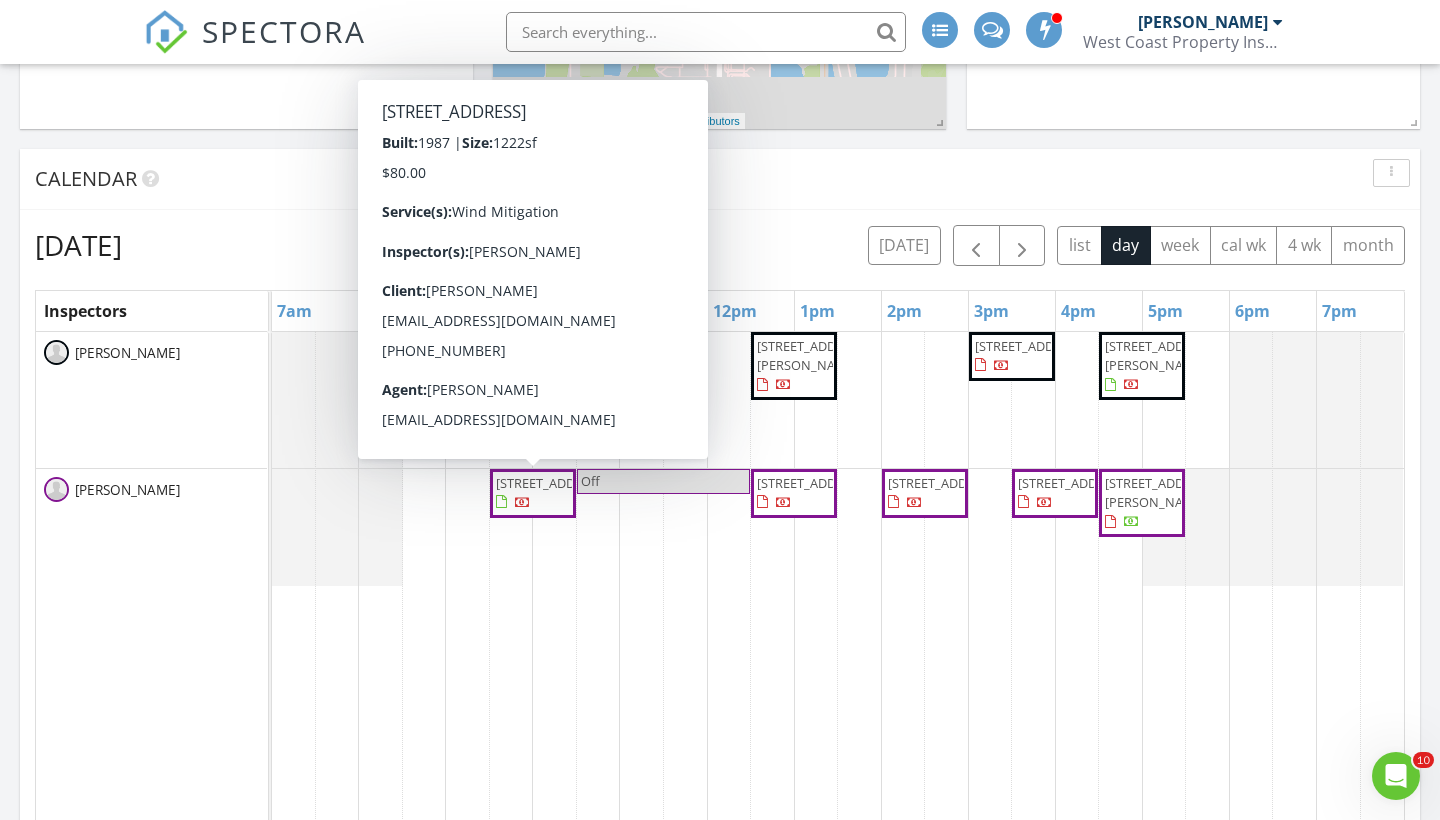 click on "3301 65th St W, Bradenton 34209" at bounding box center (552, 483) 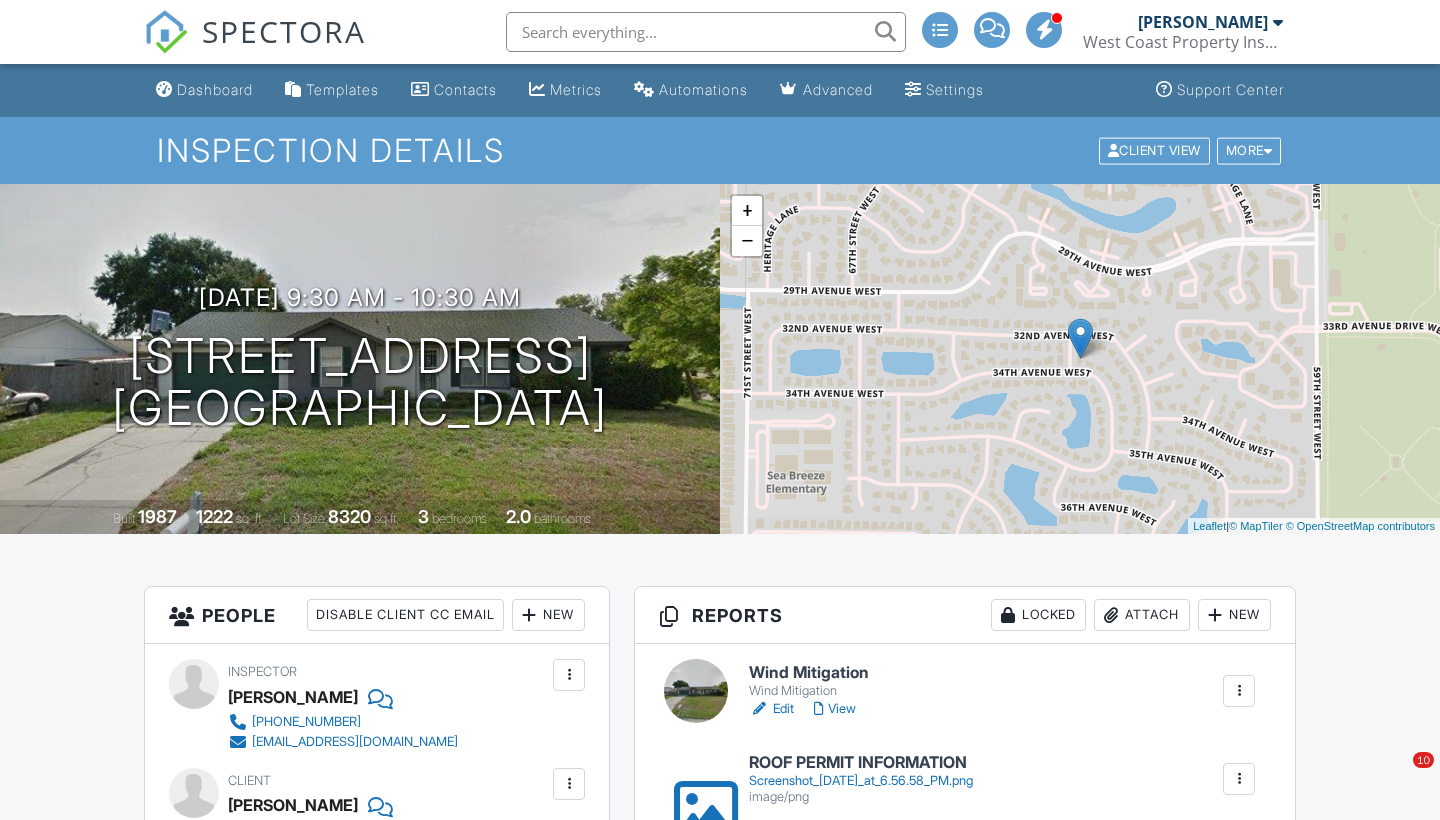scroll, scrollTop: 257, scrollLeft: 0, axis: vertical 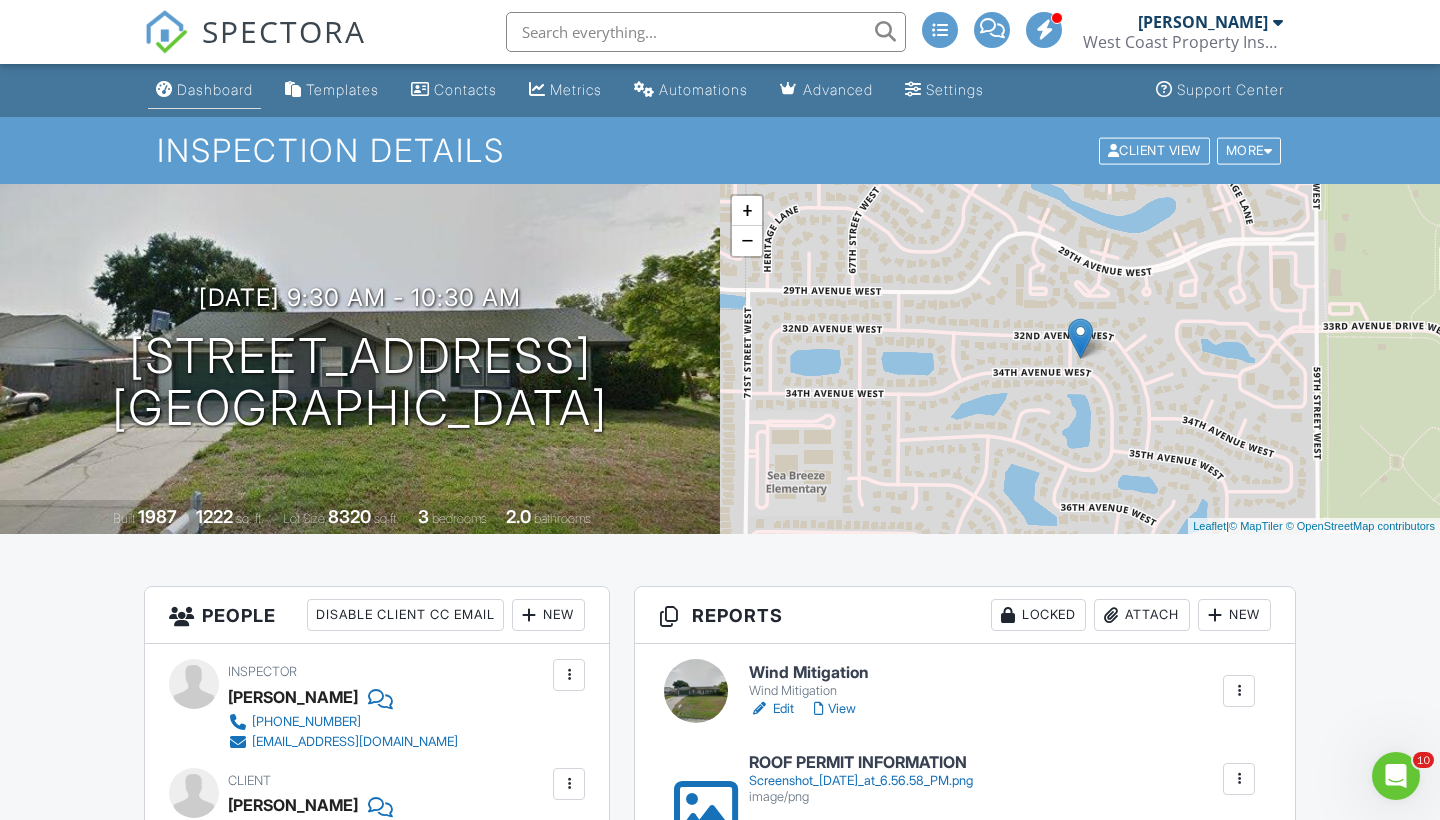 click on "Dashboard" at bounding box center (215, 89) 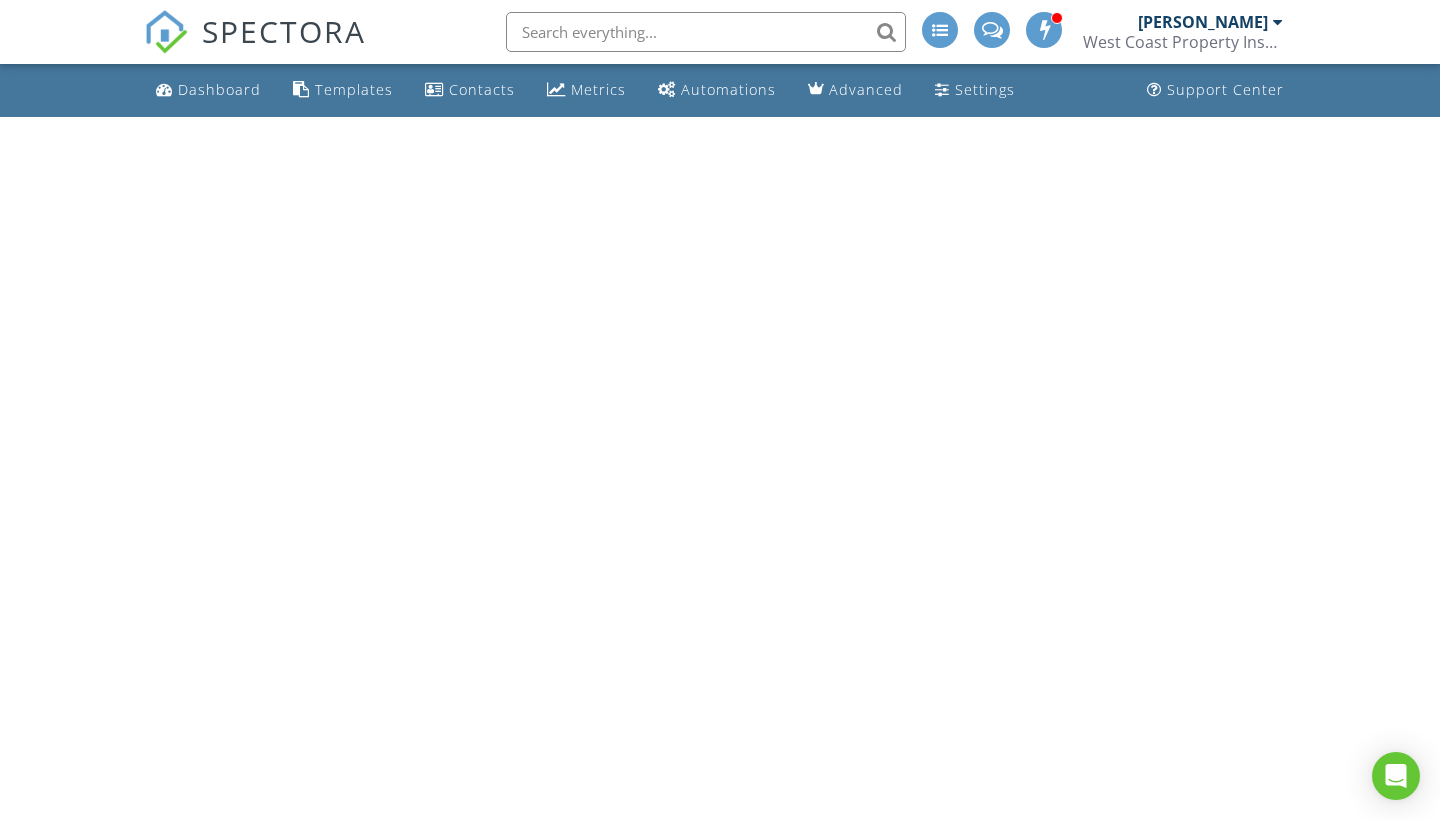 scroll, scrollTop: 0, scrollLeft: 0, axis: both 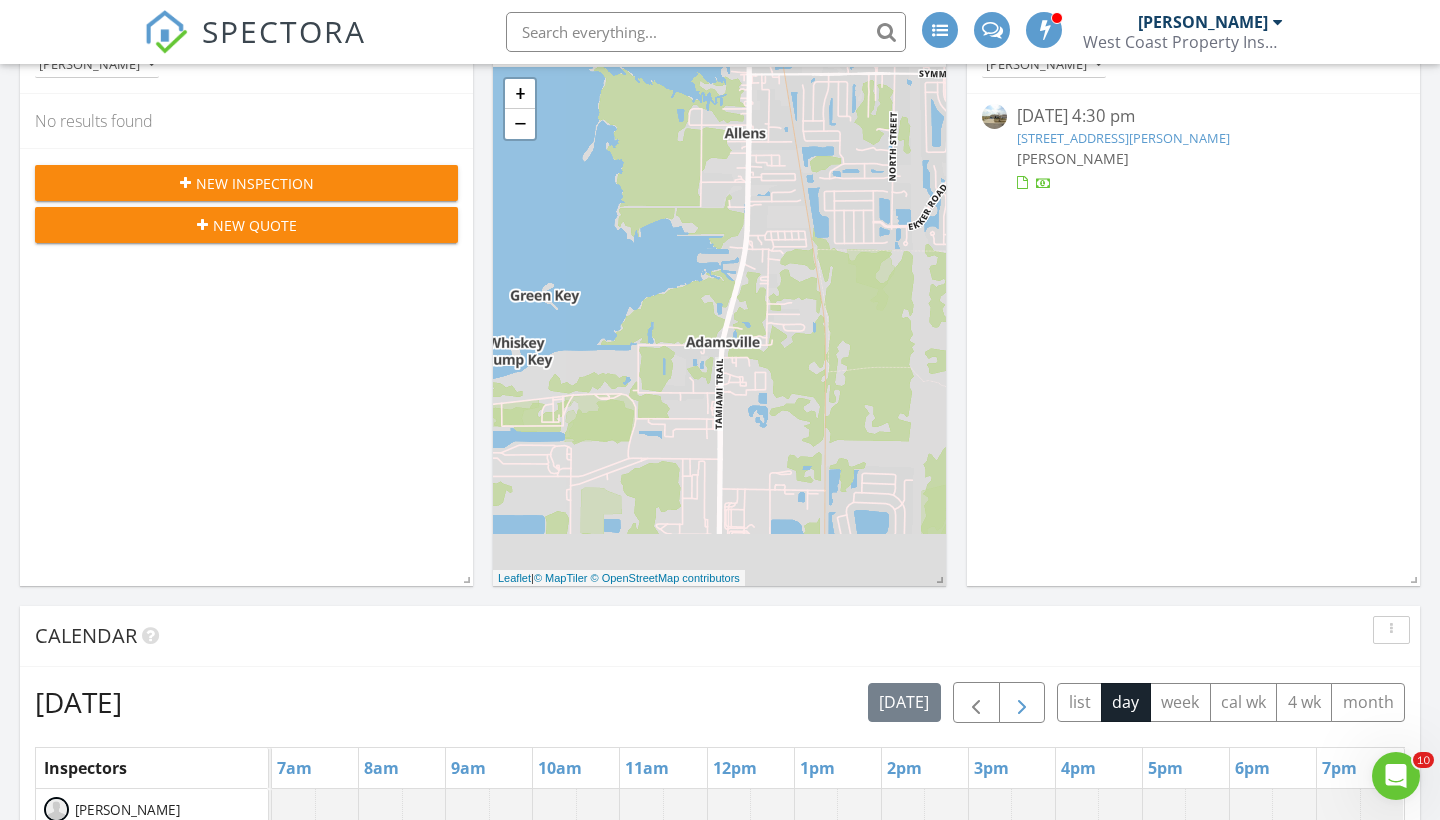 click at bounding box center [1022, 703] 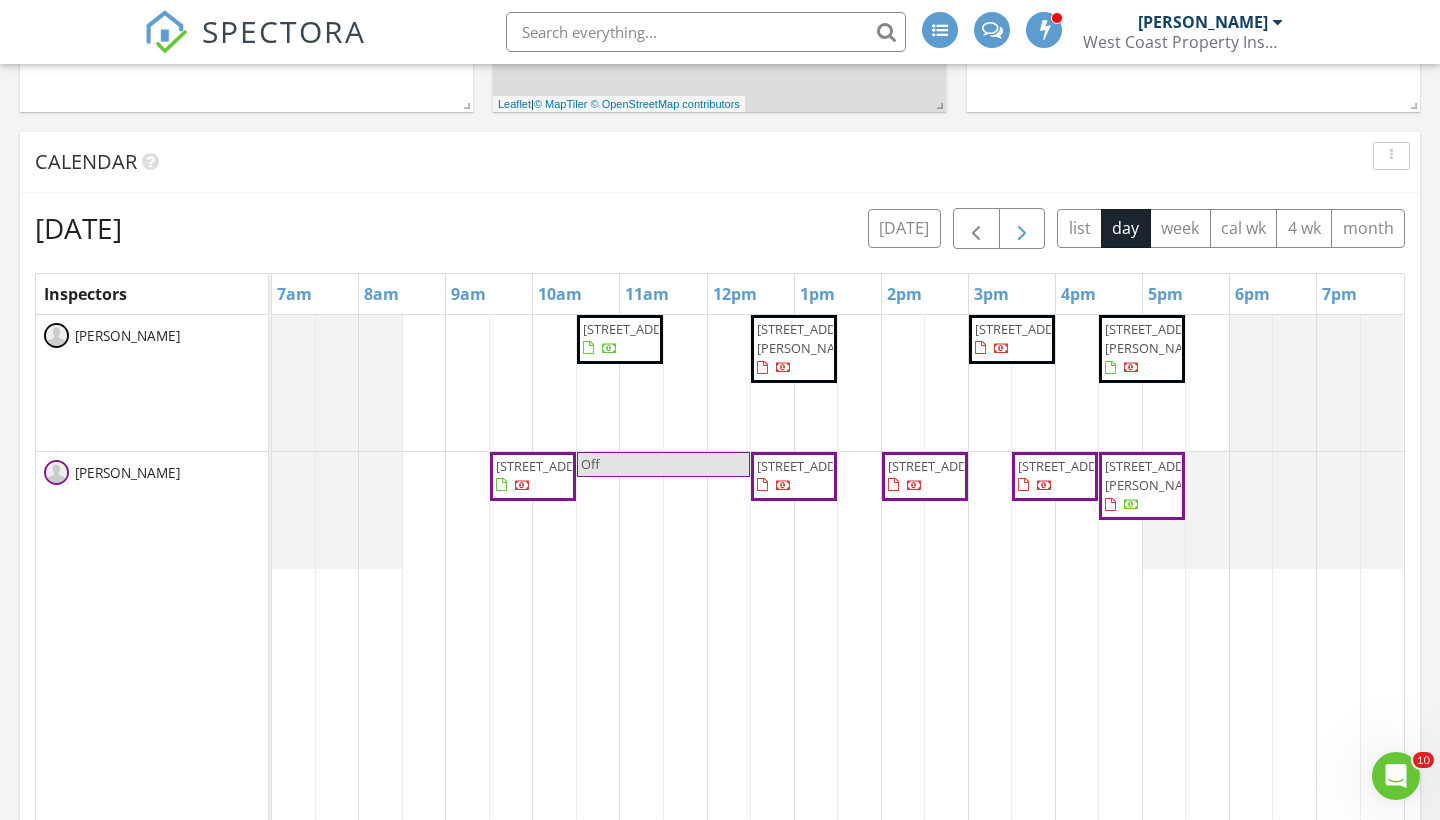 scroll, scrollTop: 752, scrollLeft: 0, axis: vertical 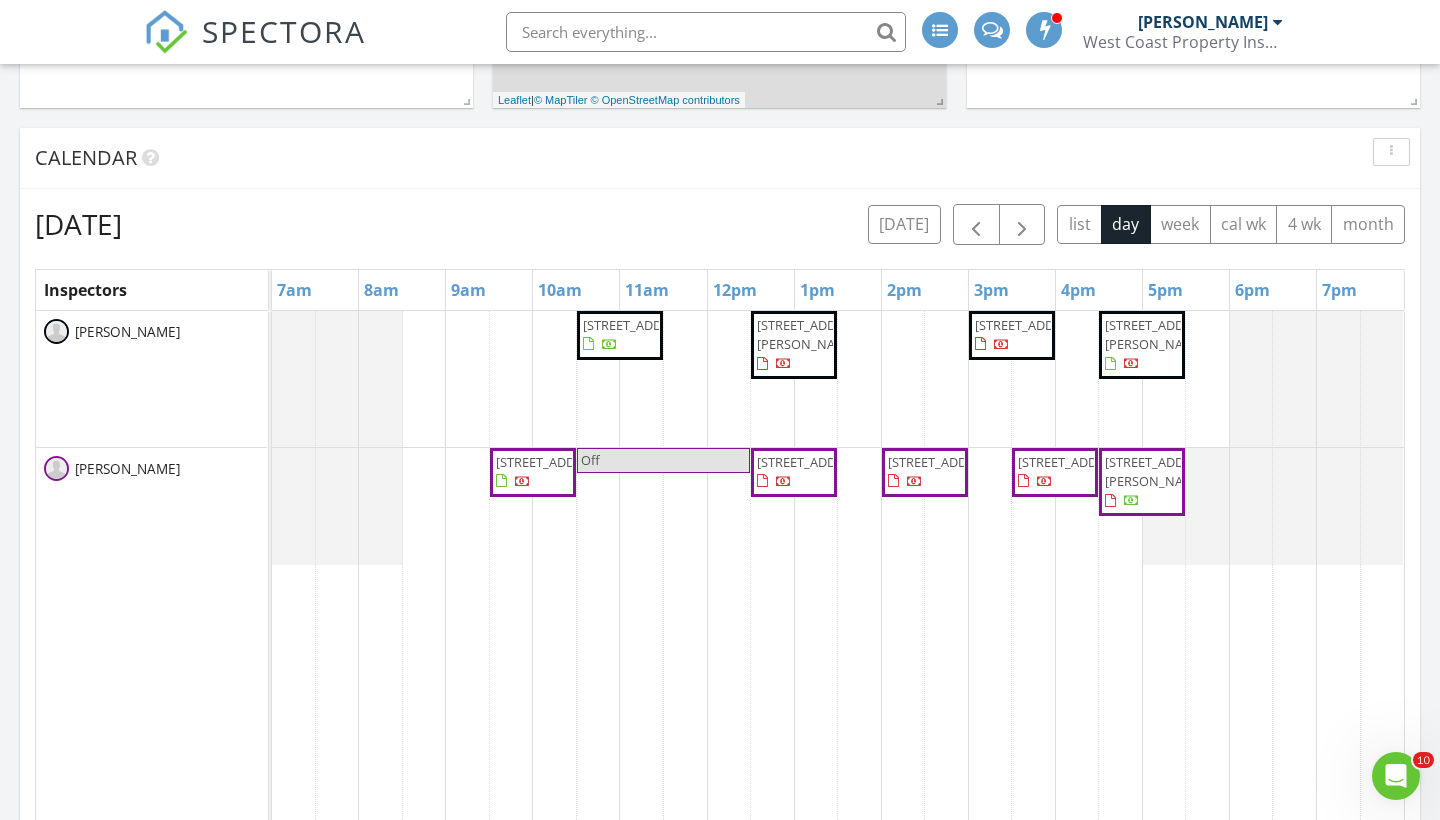 click on "[STREET_ADDRESS]" at bounding box center [813, 462] 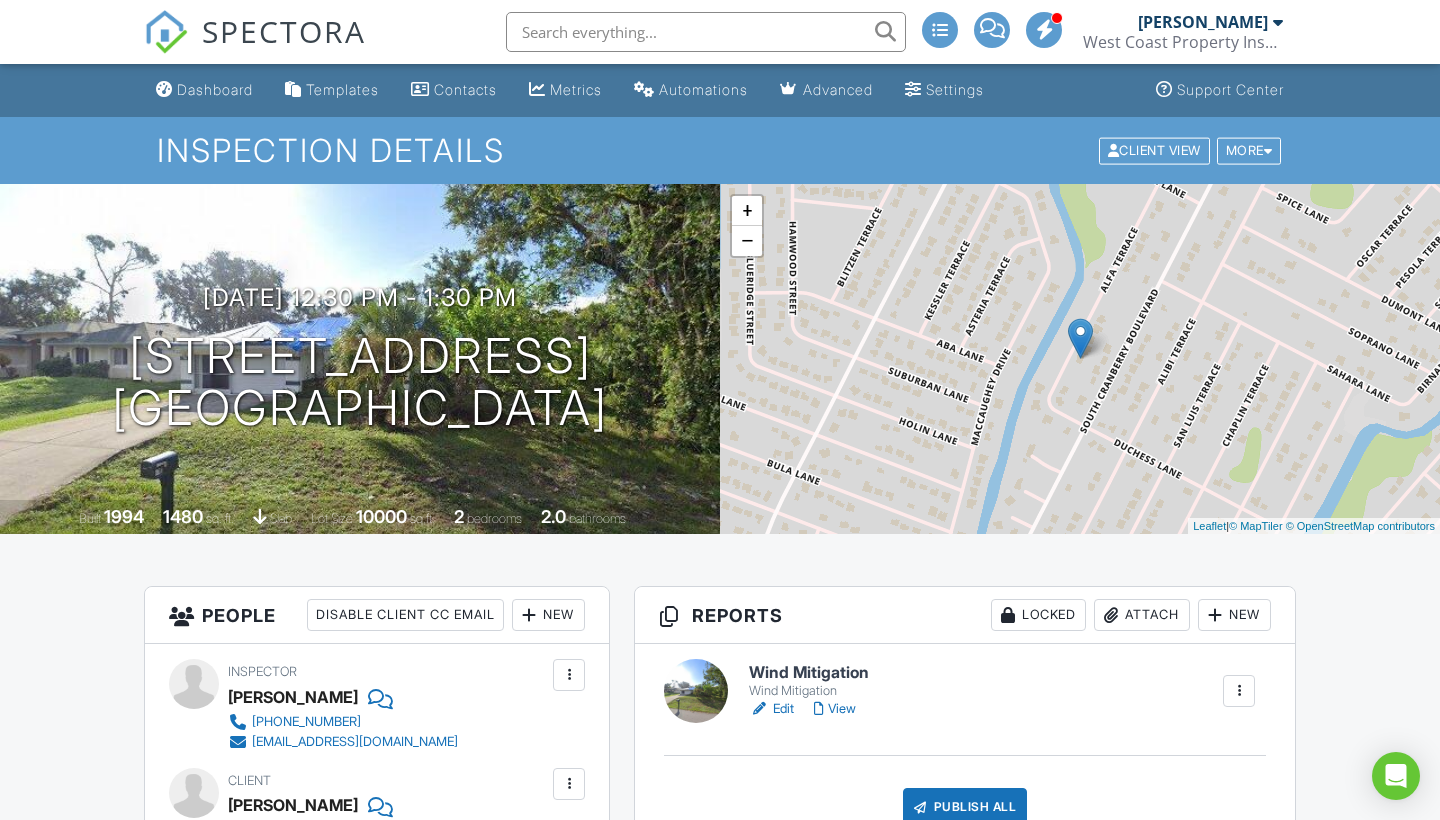 scroll, scrollTop: 0, scrollLeft: 0, axis: both 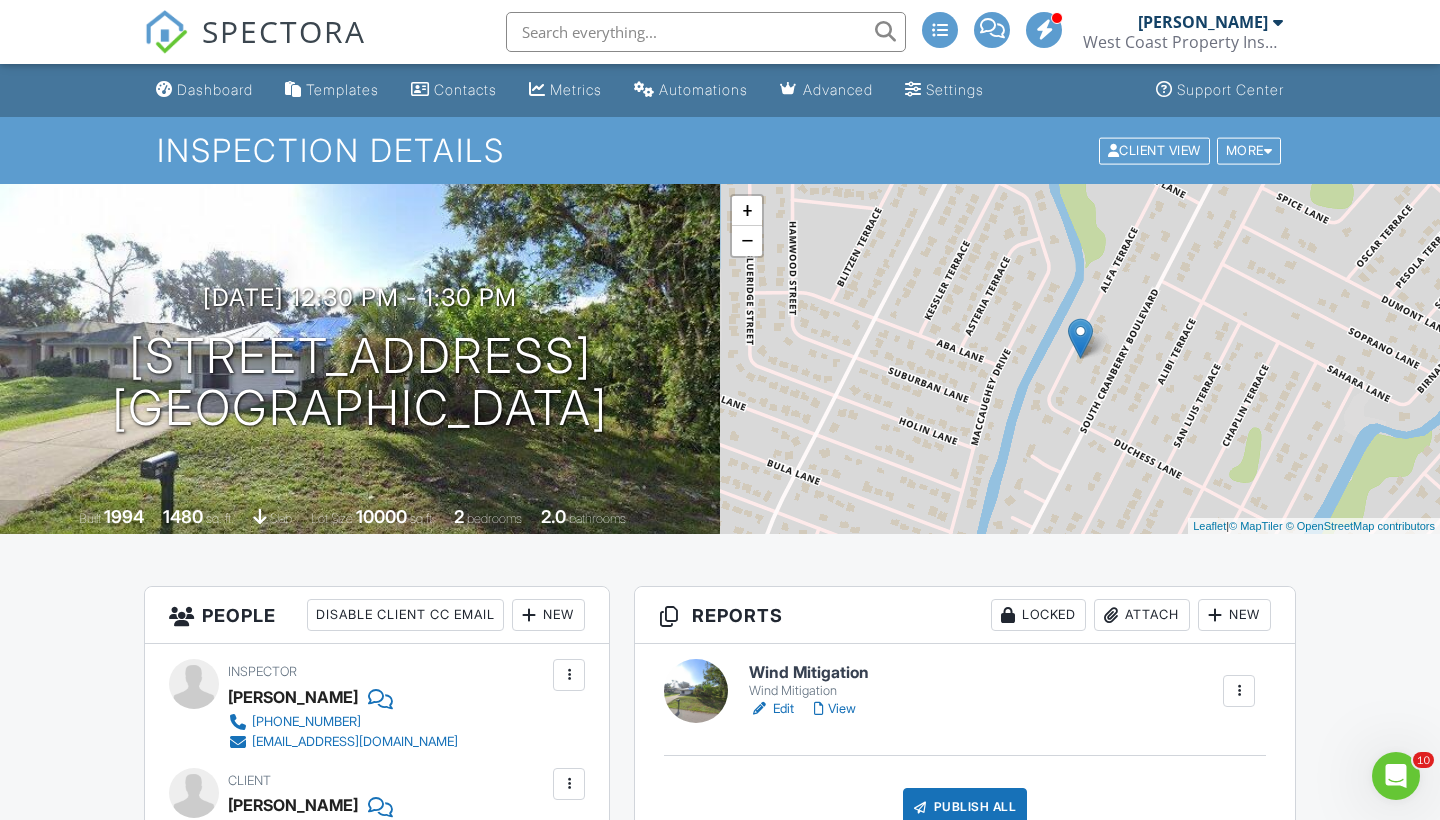 click at bounding box center (1239, 691) 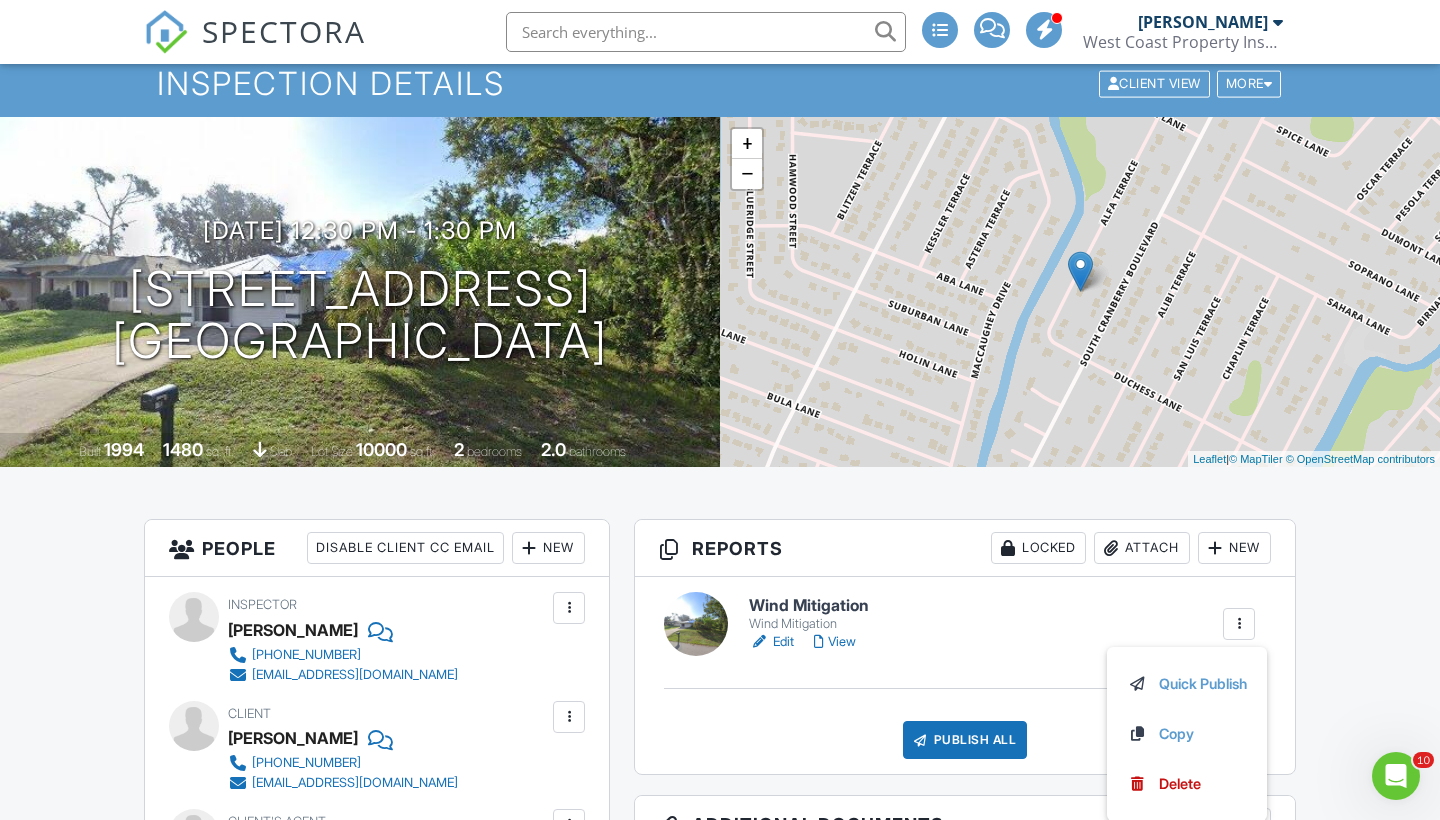 scroll, scrollTop: 64, scrollLeft: 0, axis: vertical 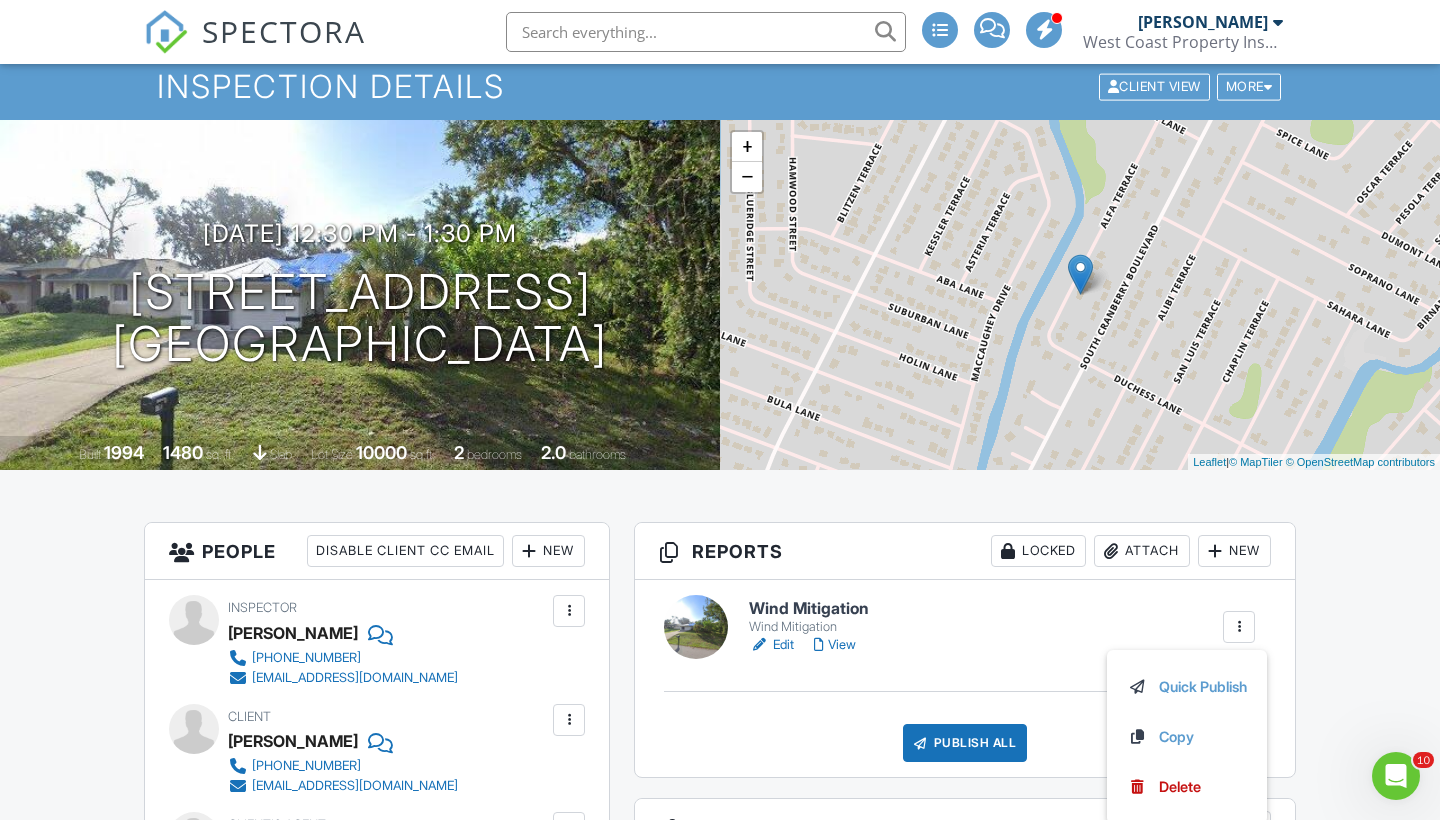click on "Attach" at bounding box center [1142, 551] 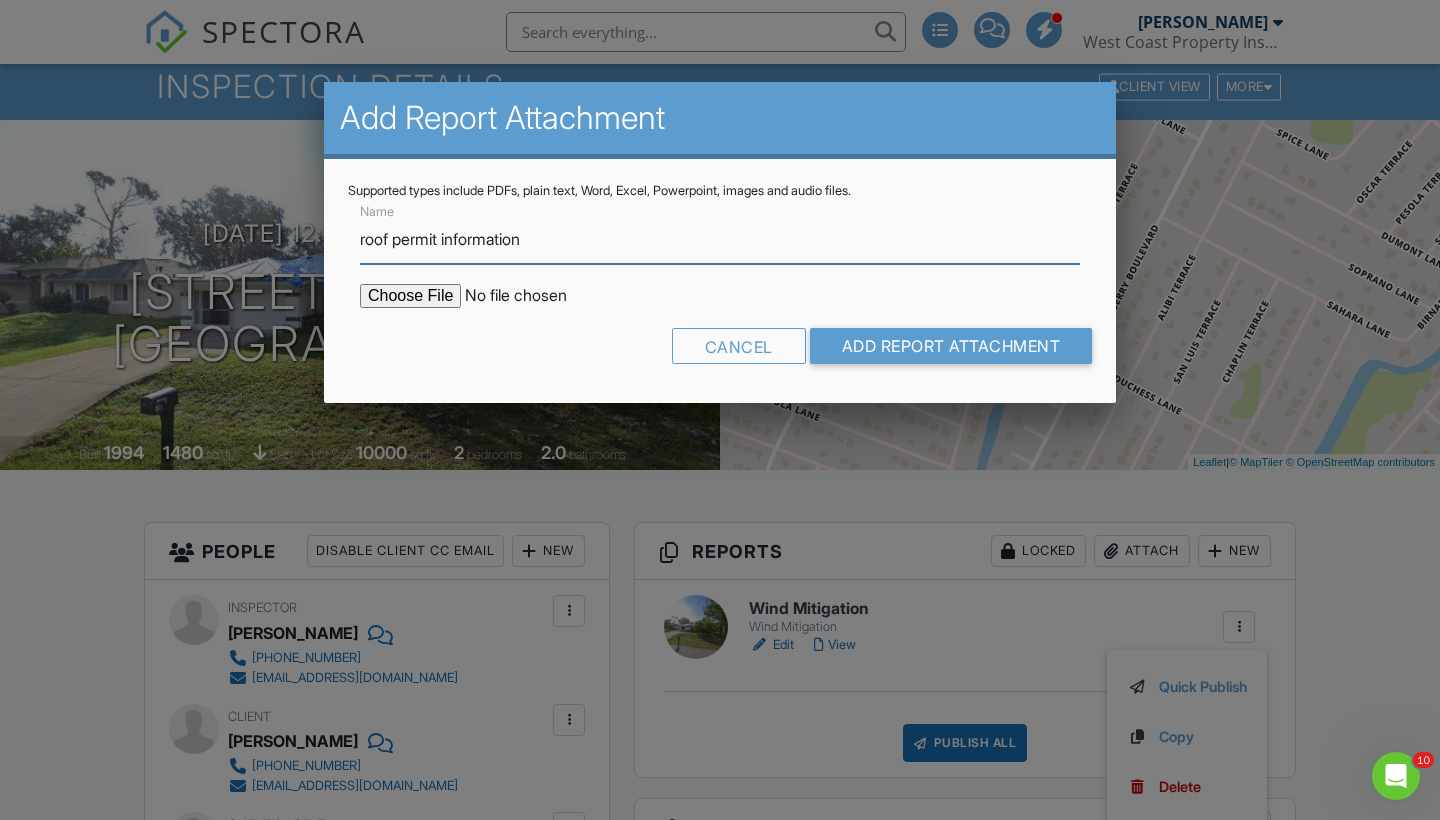 type on "roof permit information" 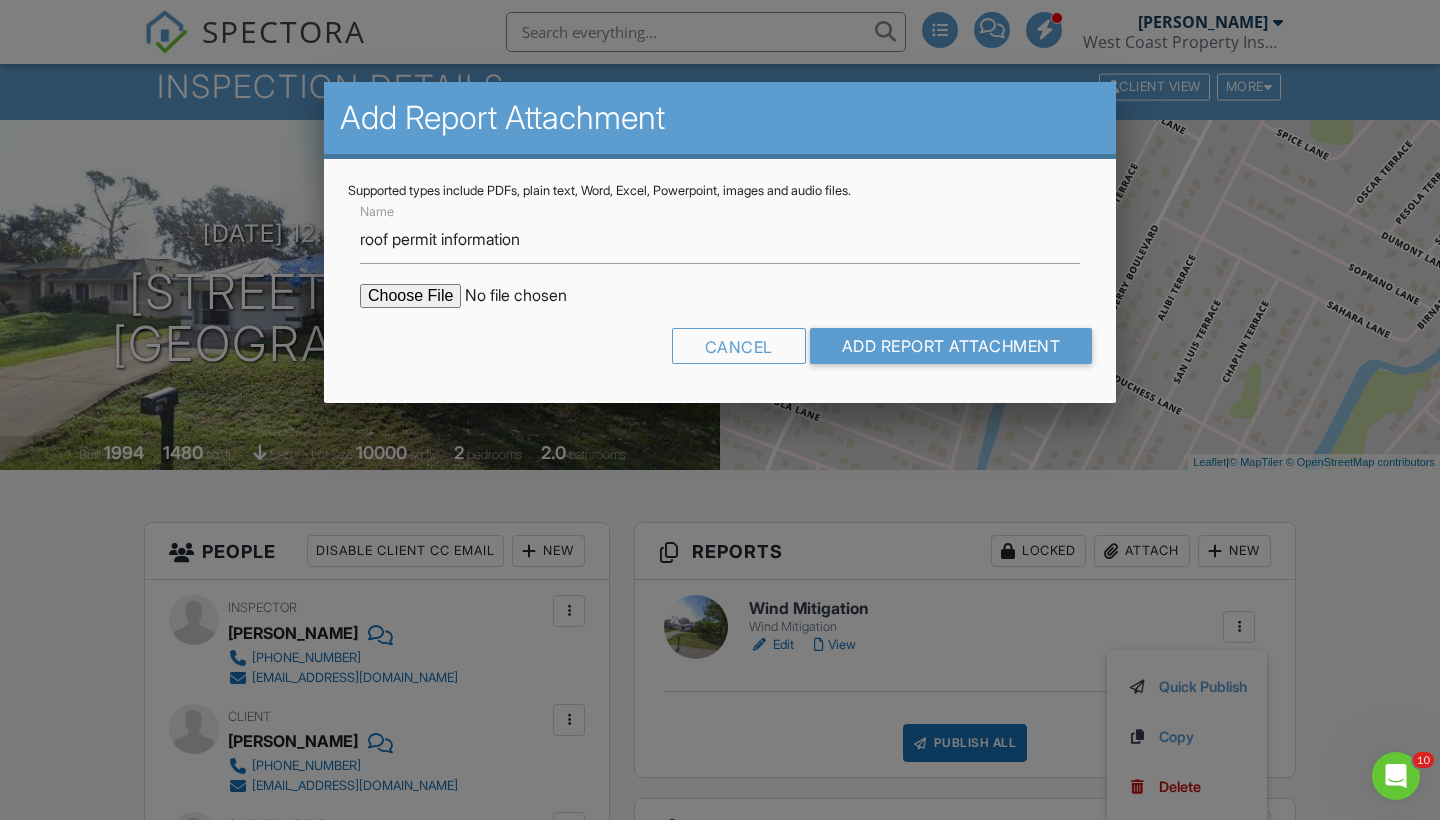 click at bounding box center (530, 296) 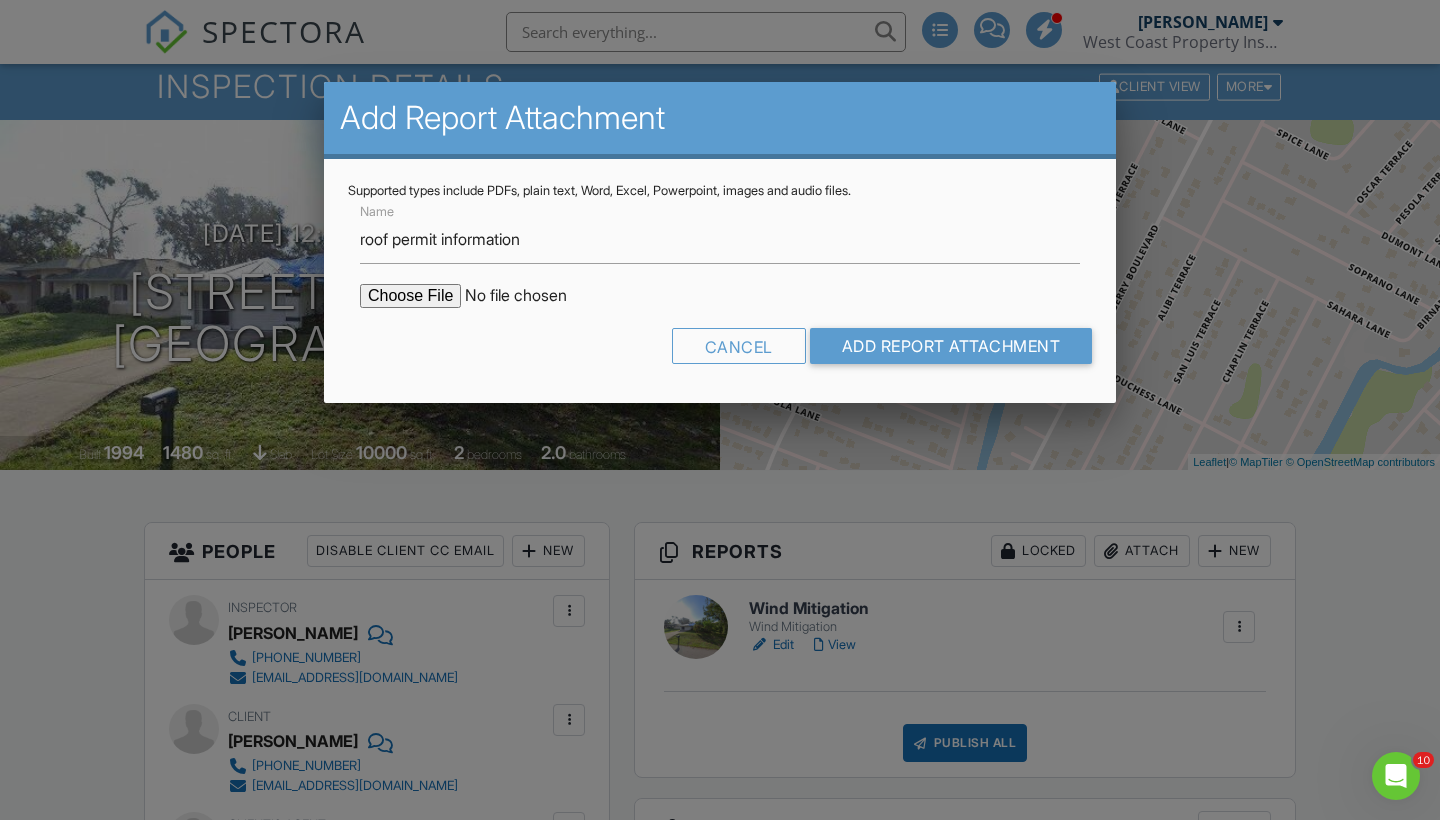 type on "C:\fakepath\Screenshot 2025-07-13 at 7.01.05 PM.png" 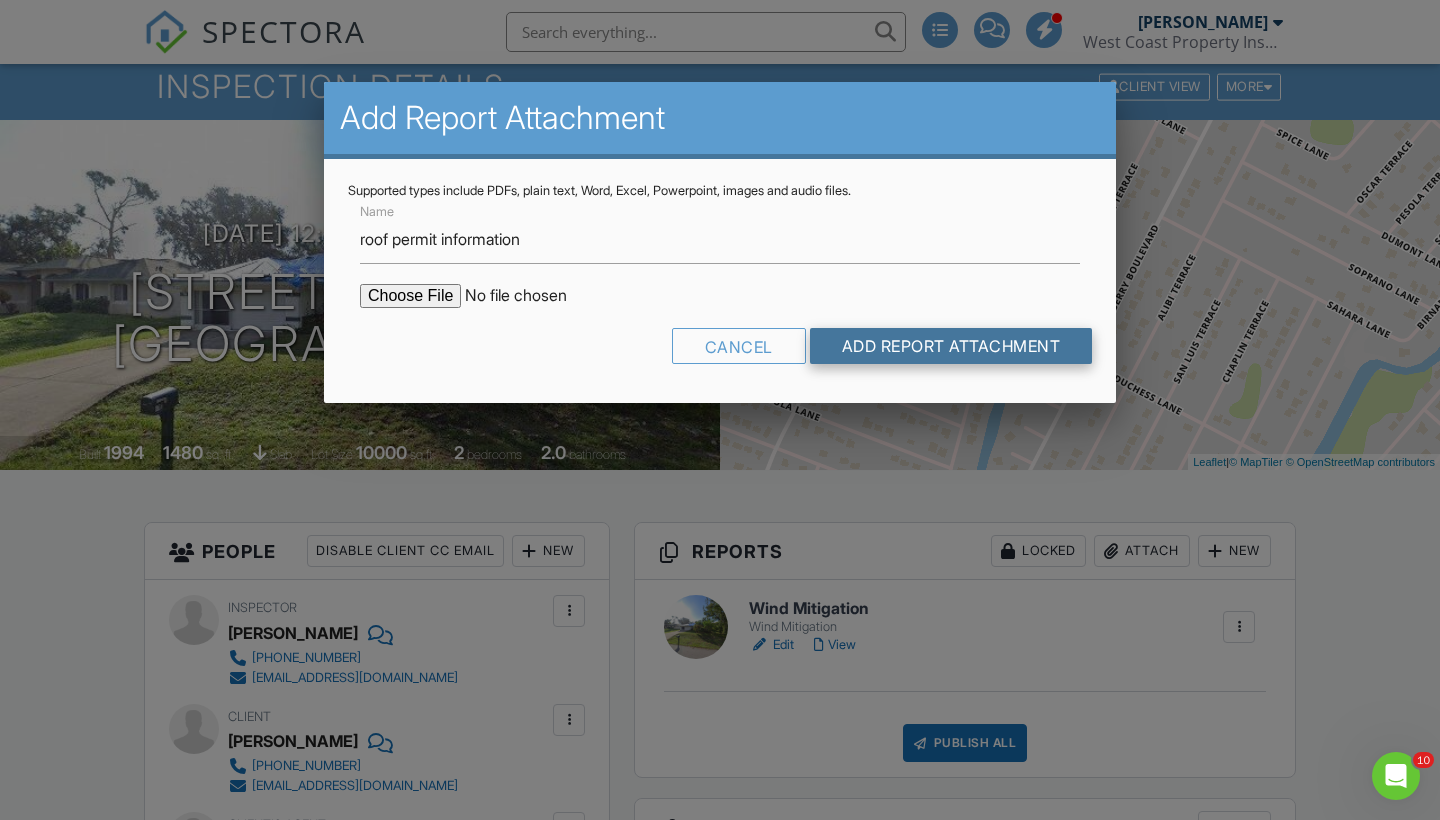 click on "Add Report Attachment" at bounding box center [951, 346] 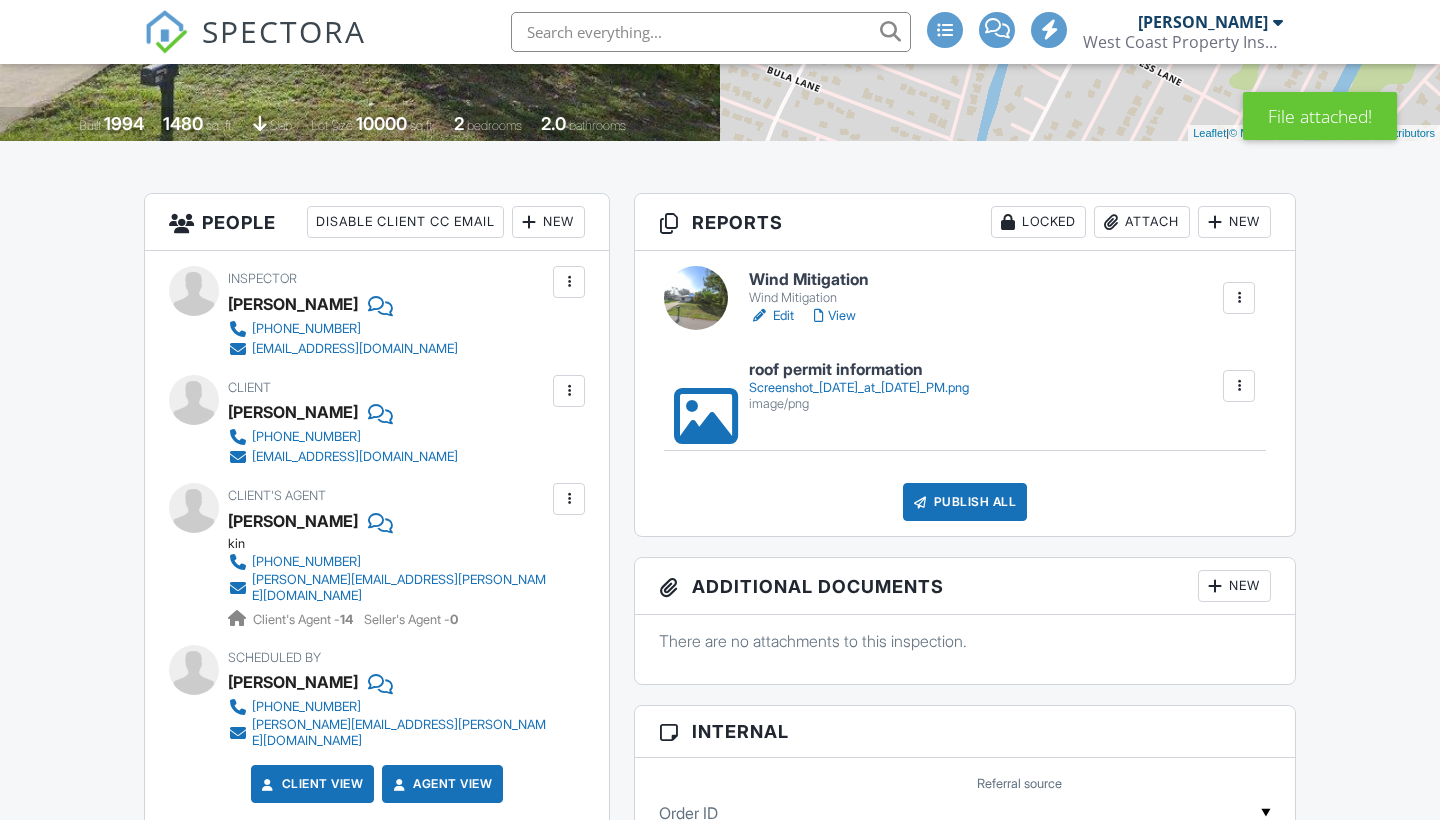 scroll, scrollTop: 0, scrollLeft: 0, axis: both 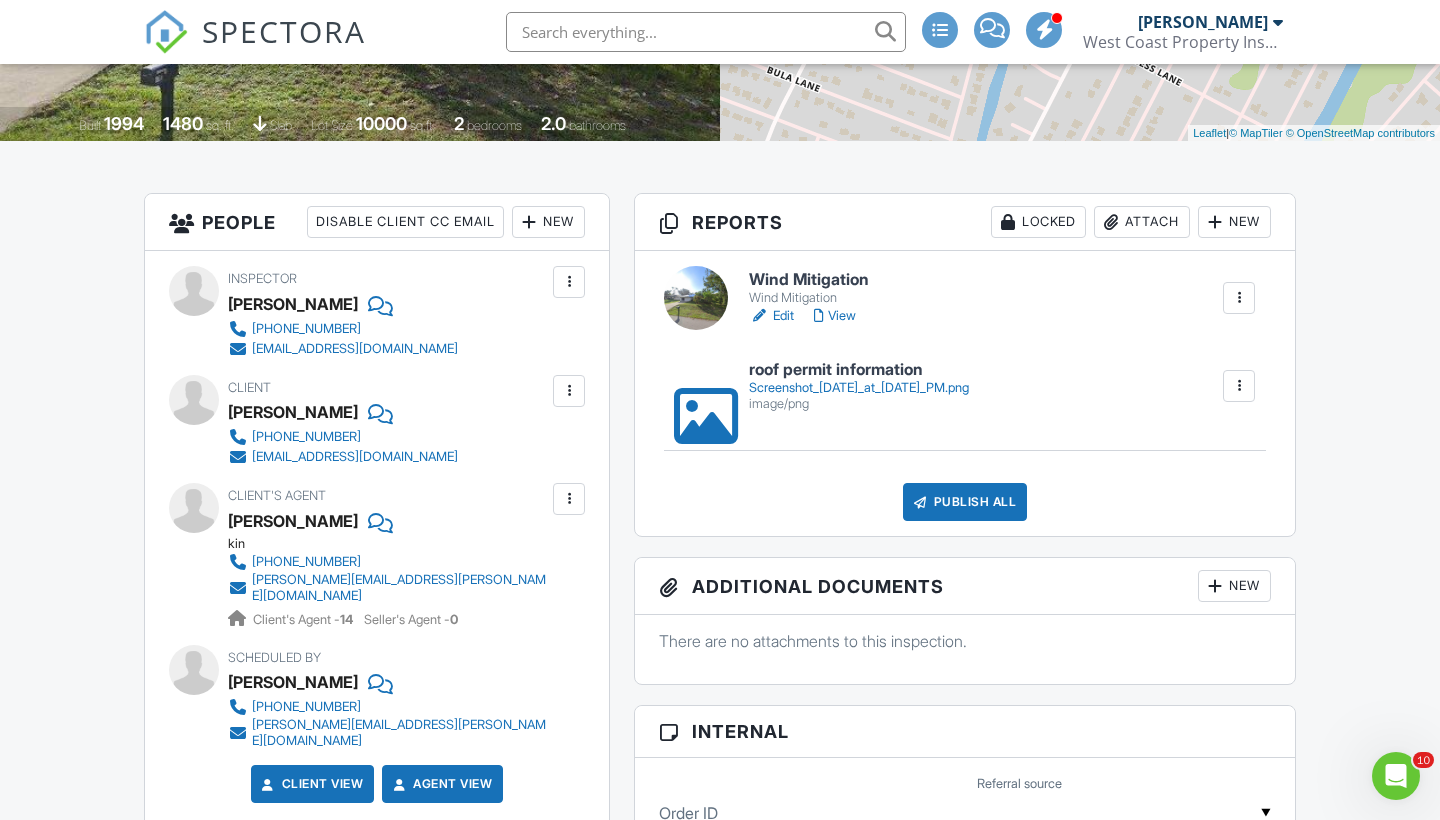 click on "Edit" at bounding box center [771, 316] 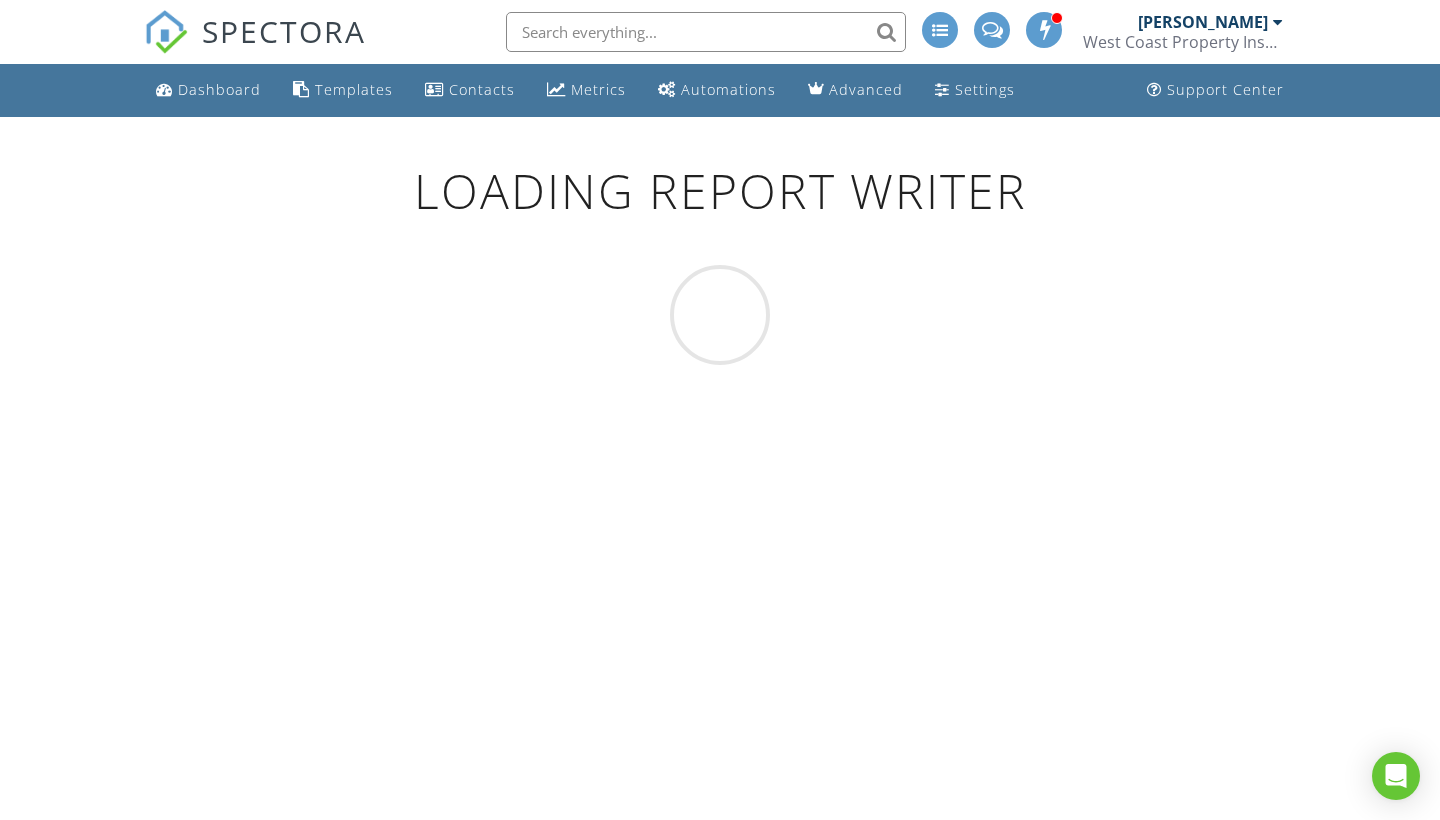 scroll, scrollTop: 0, scrollLeft: 0, axis: both 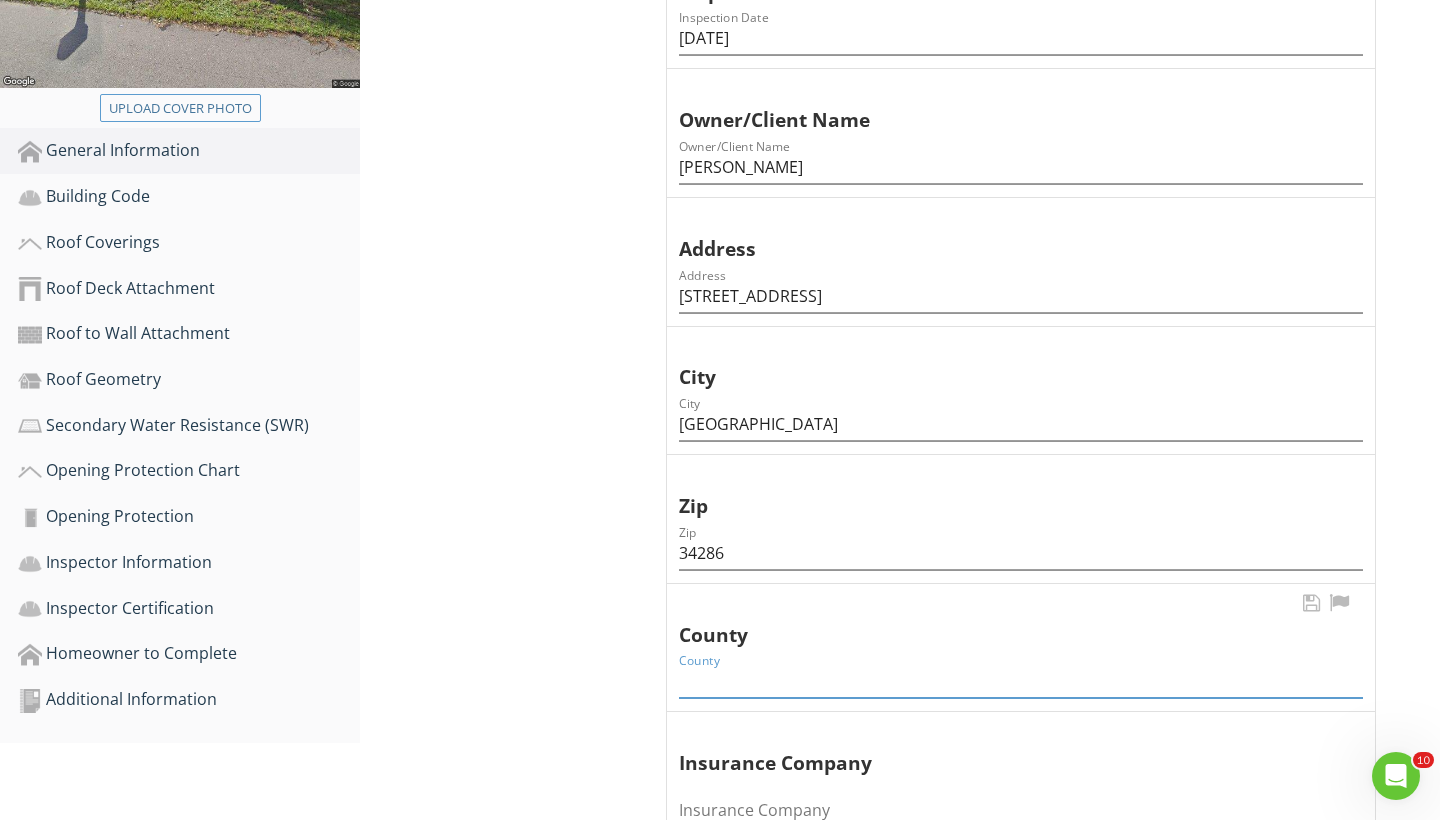 click at bounding box center [1021, 681] 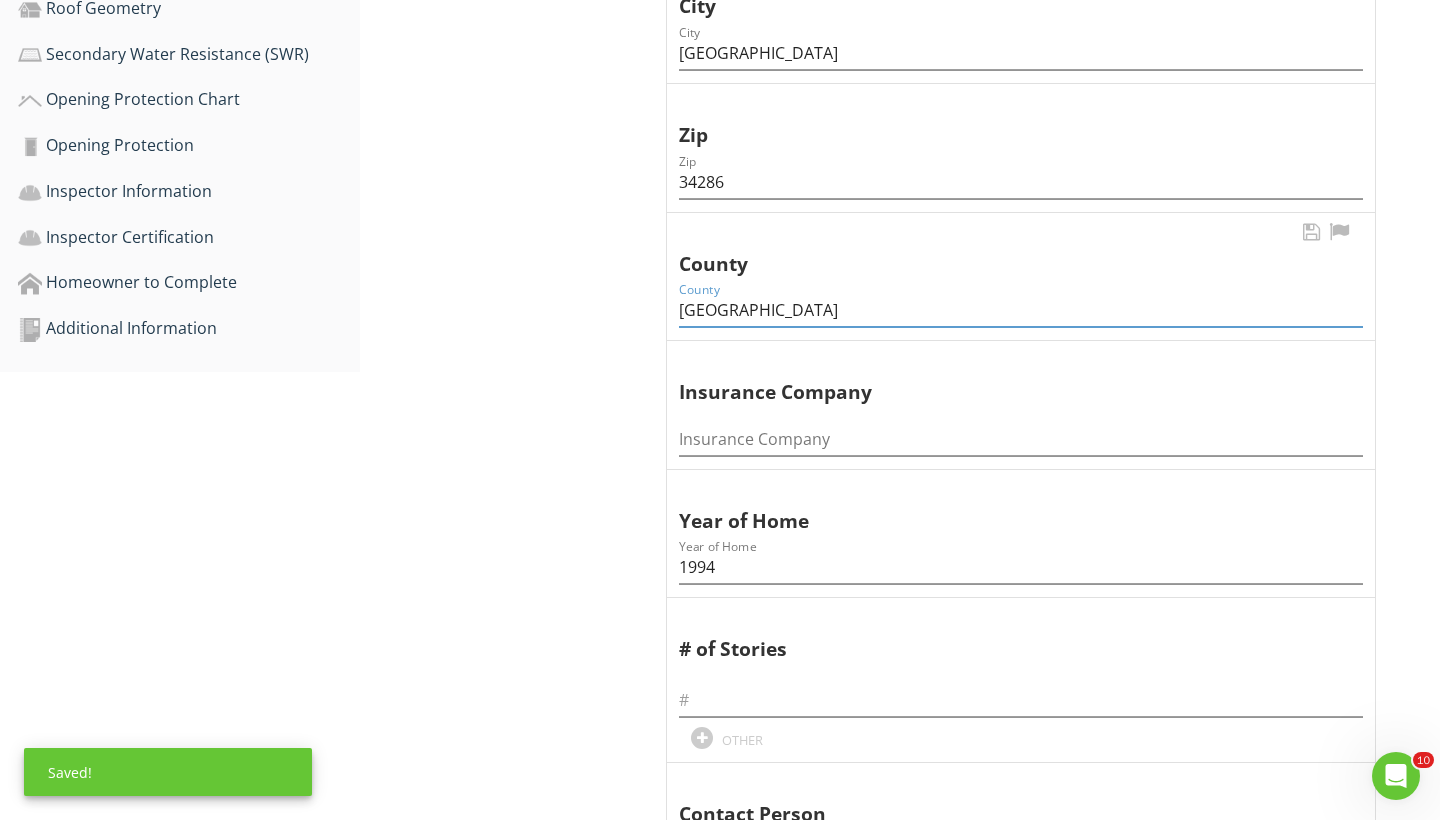 scroll, scrollTop: 898, scrollLeft: 0, axis: vertical 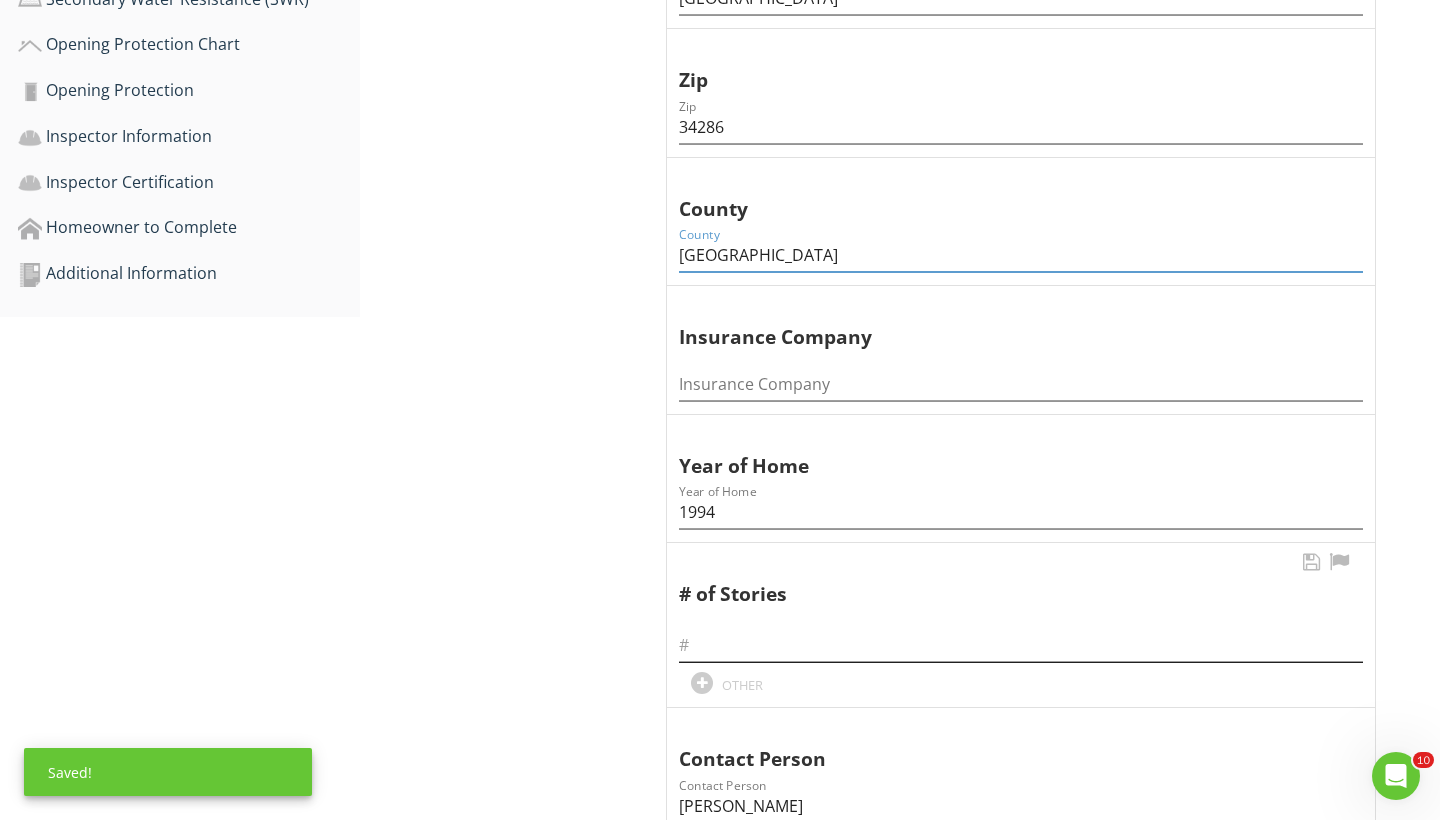 type on "[GEOGRAPHIC_DATA]" 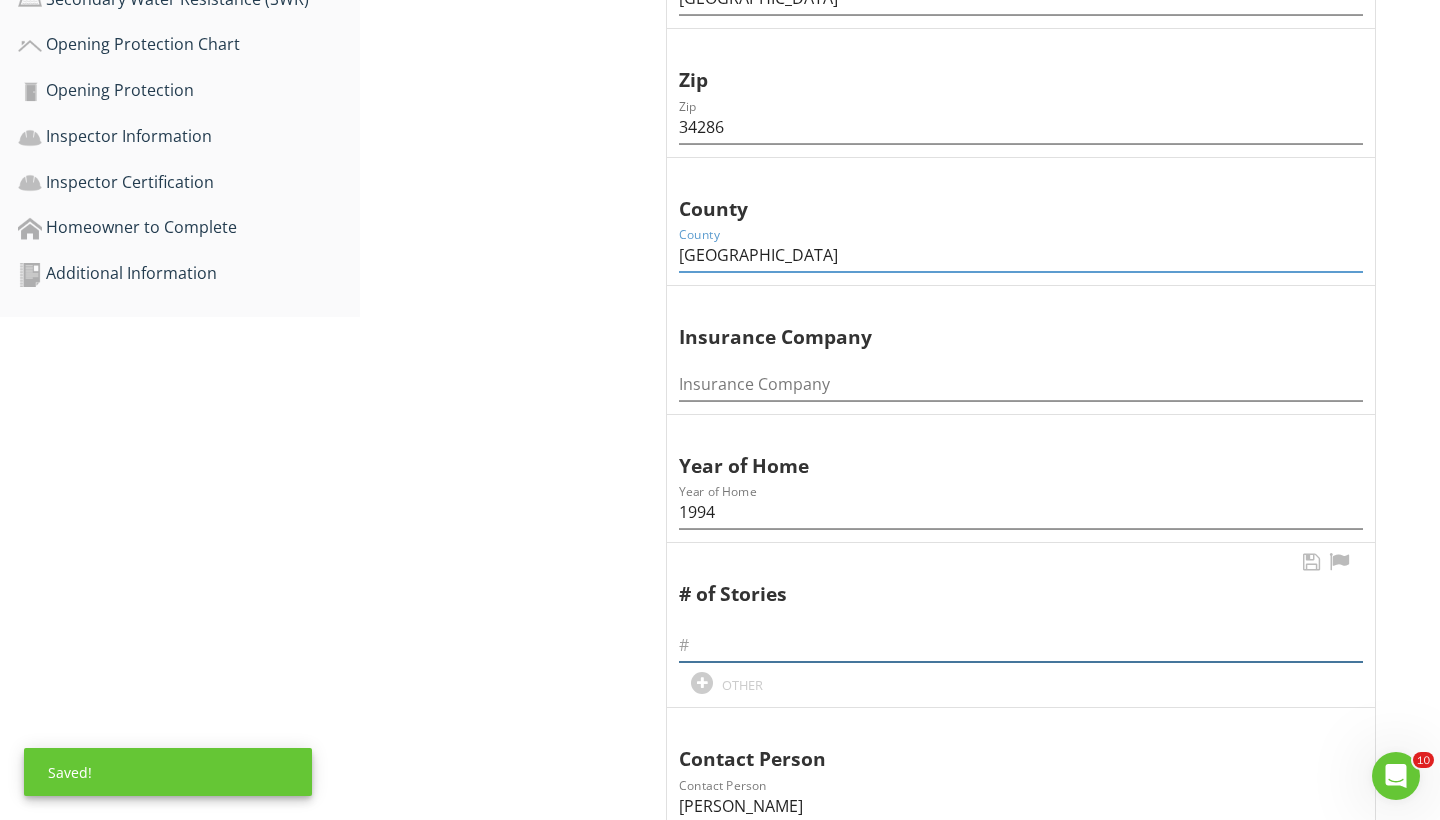 click at bounding box center [1021, 645] 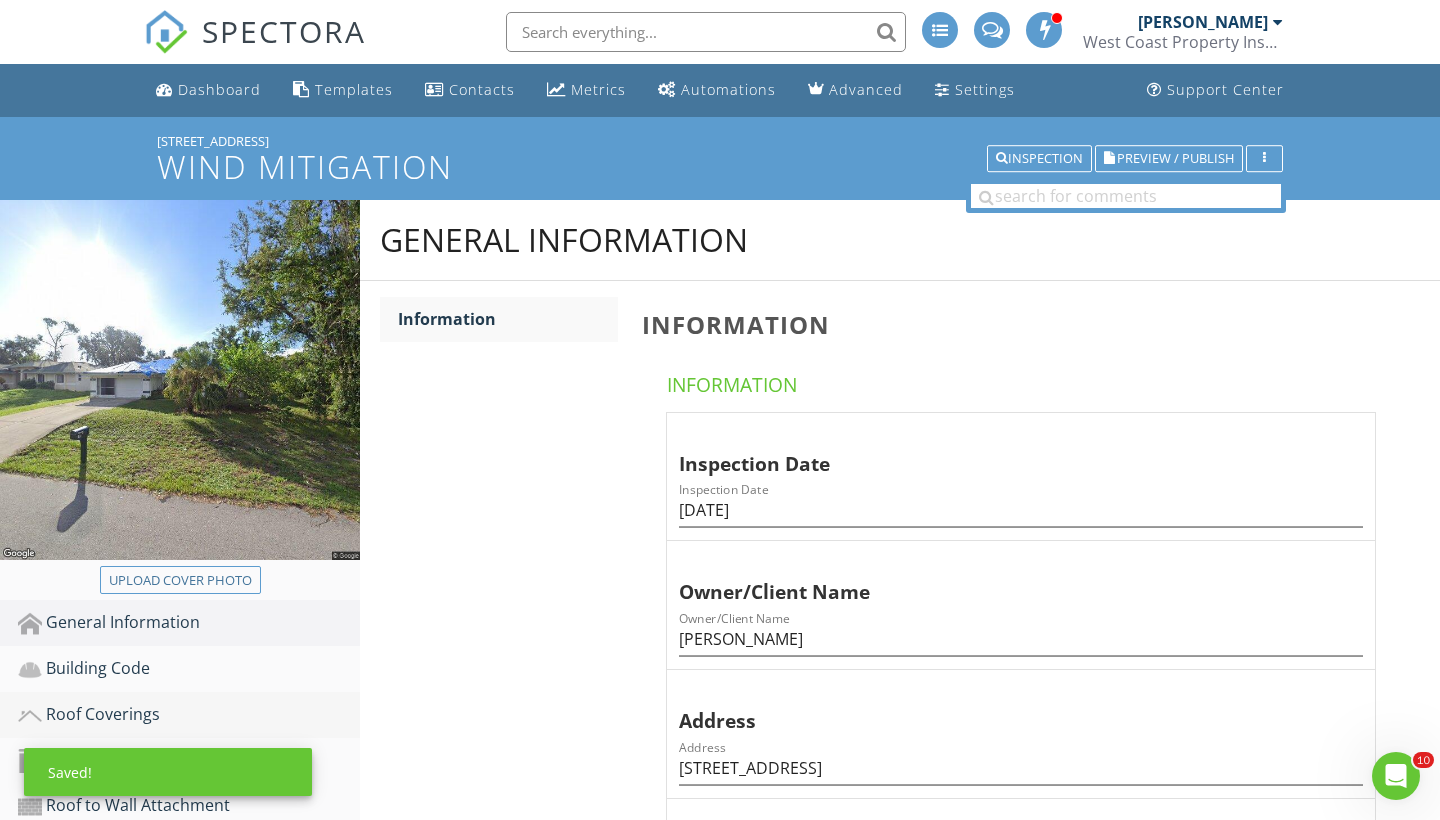 scroll, scrollTop: 0, scrollLeft: 0, axis: both 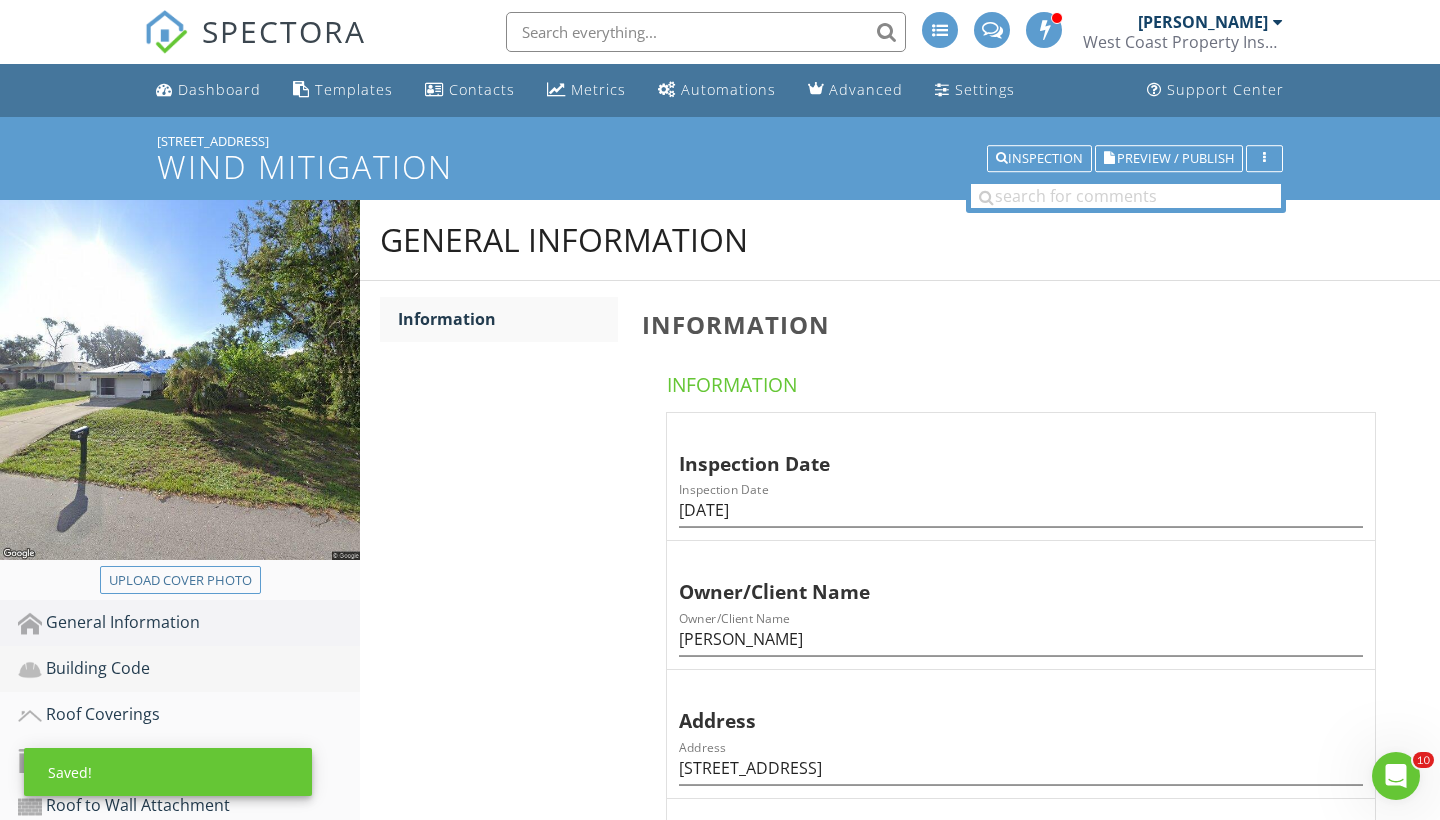 type on "1" 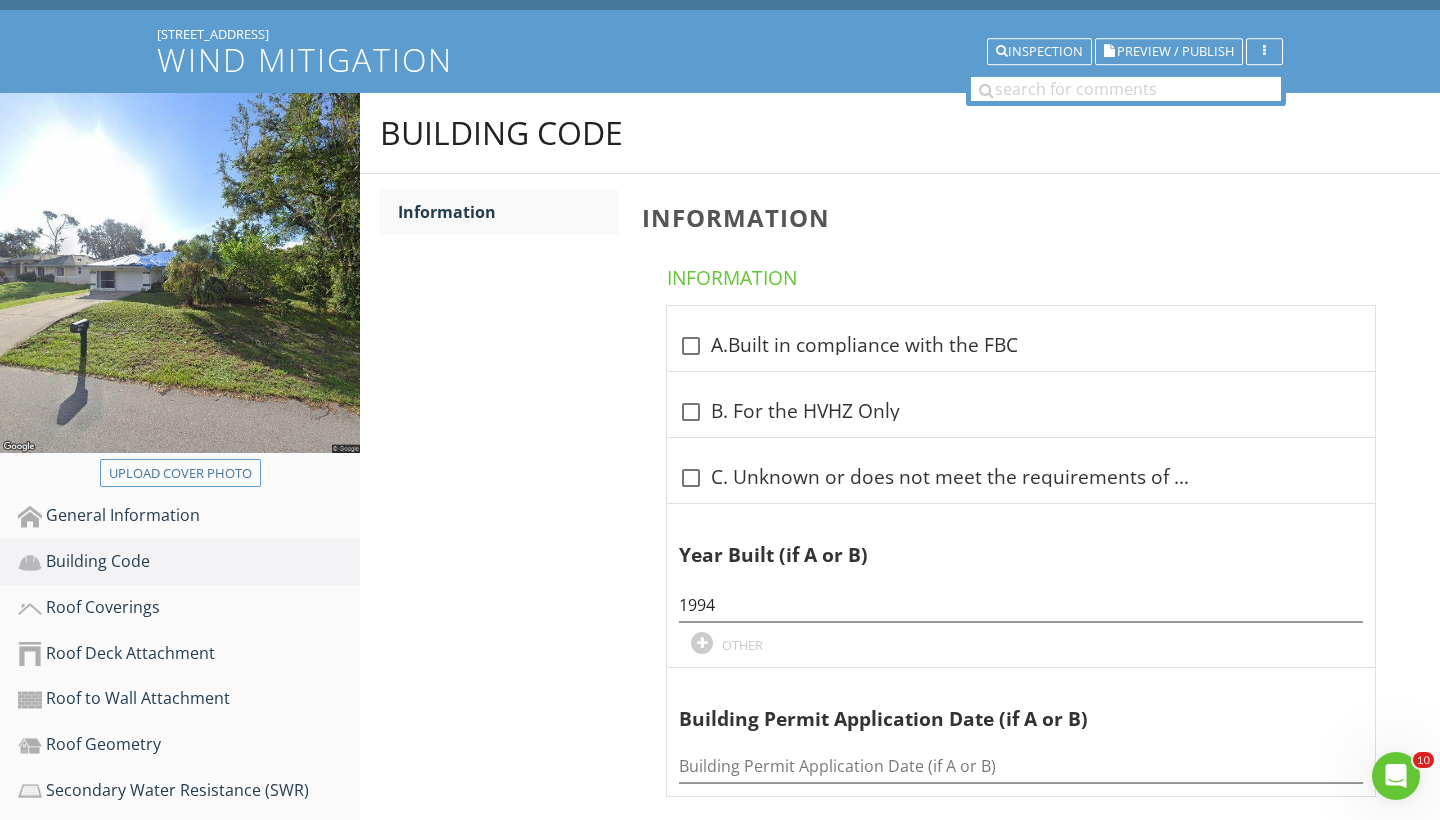scroll, scrollTop: 144, scrollLeft: 0, axis: vertical 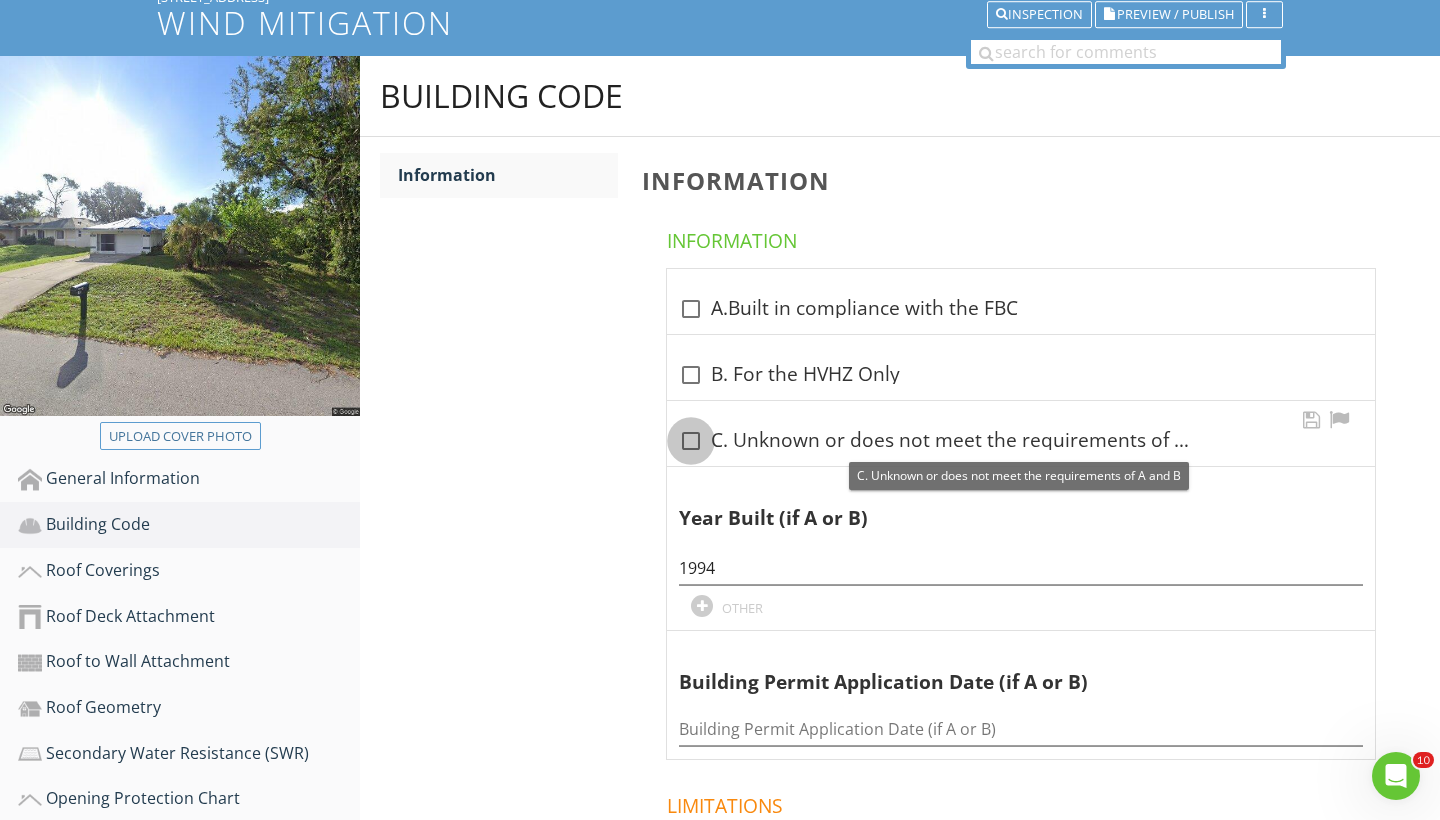 click at bounding box center [691, 441] 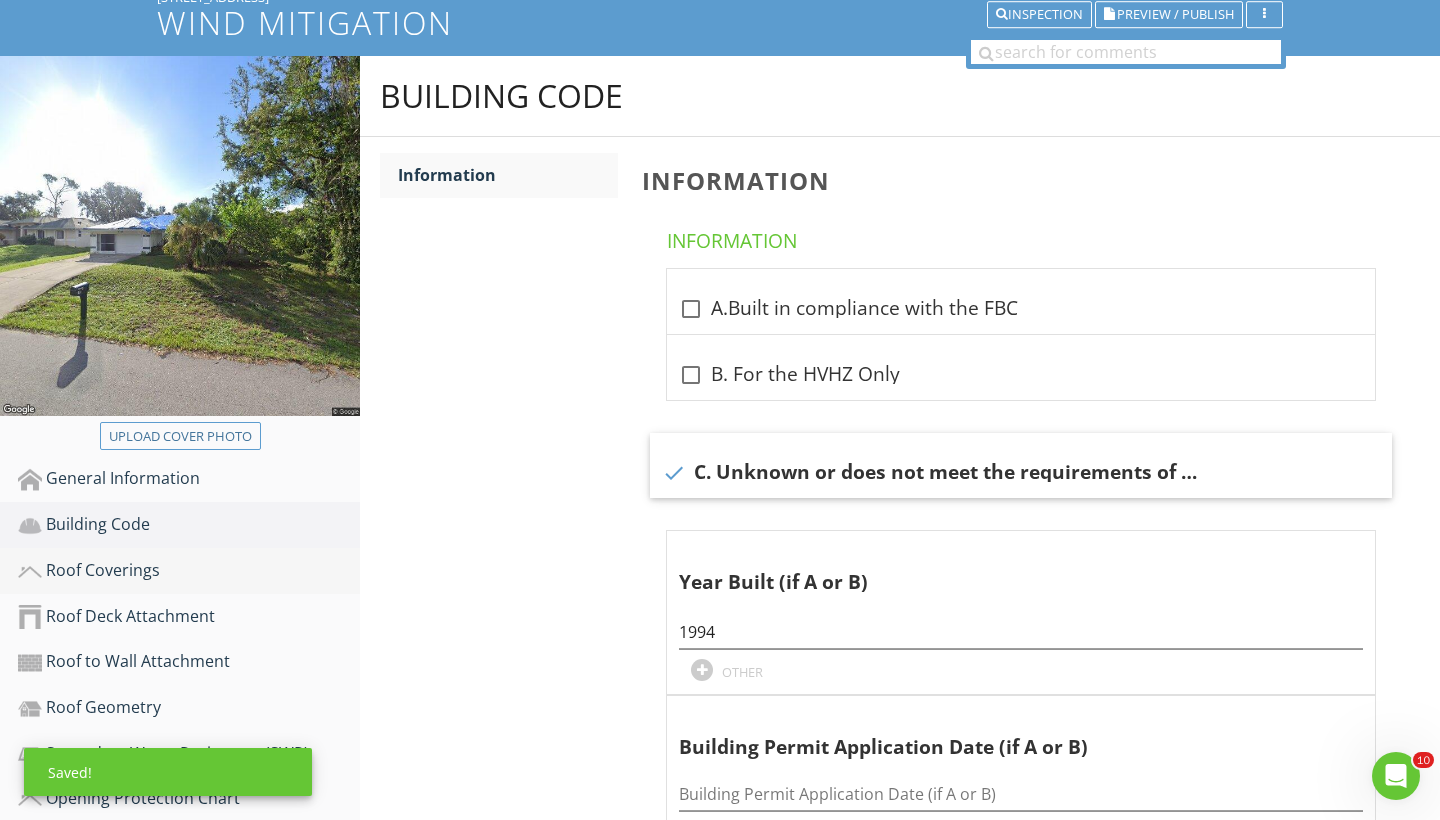 click on "Roof Coverings" at bounding box center (189, 571) 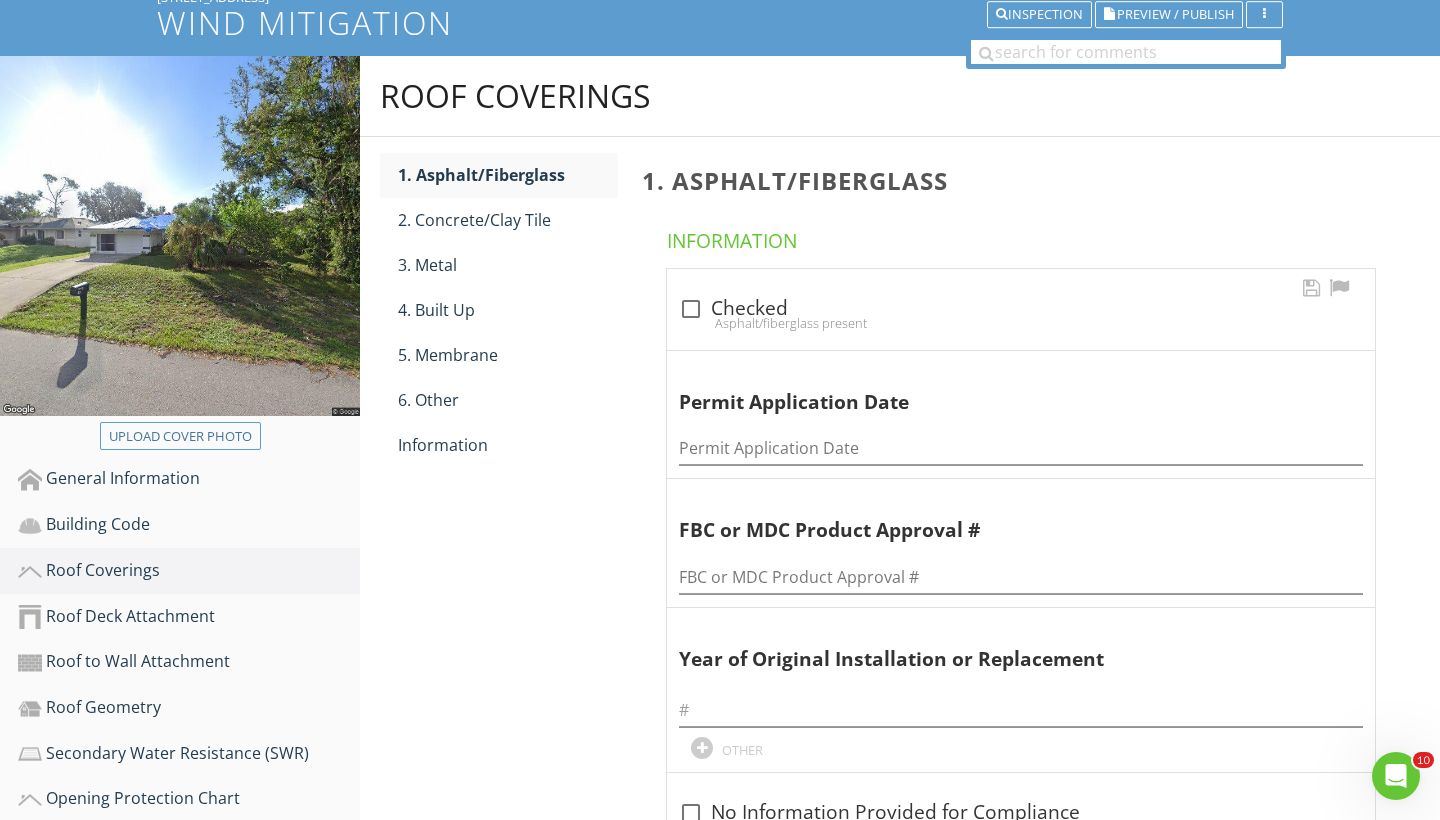 click at bounding box center [691, 309] 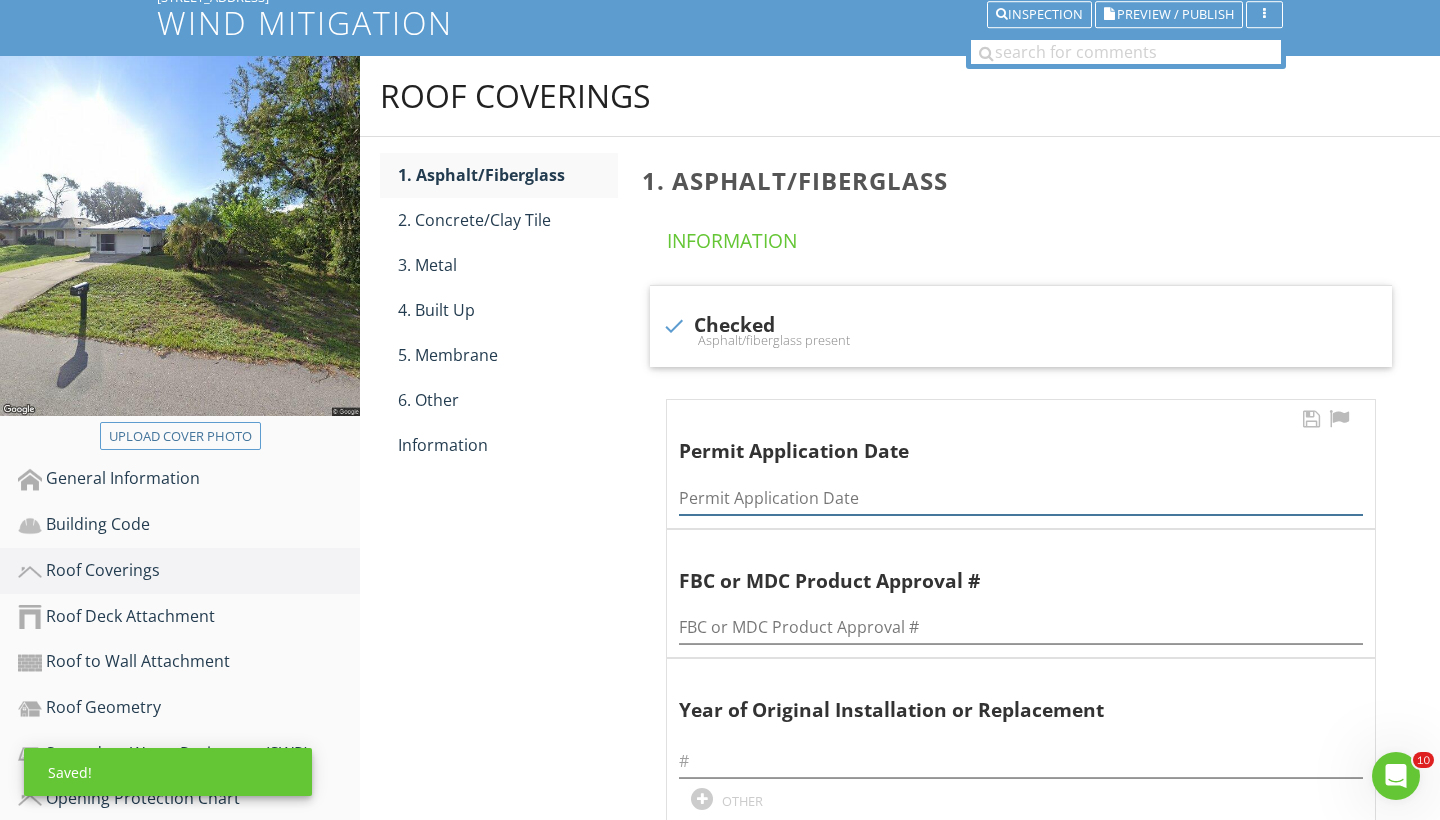 click at bounding box center (1021, 498) 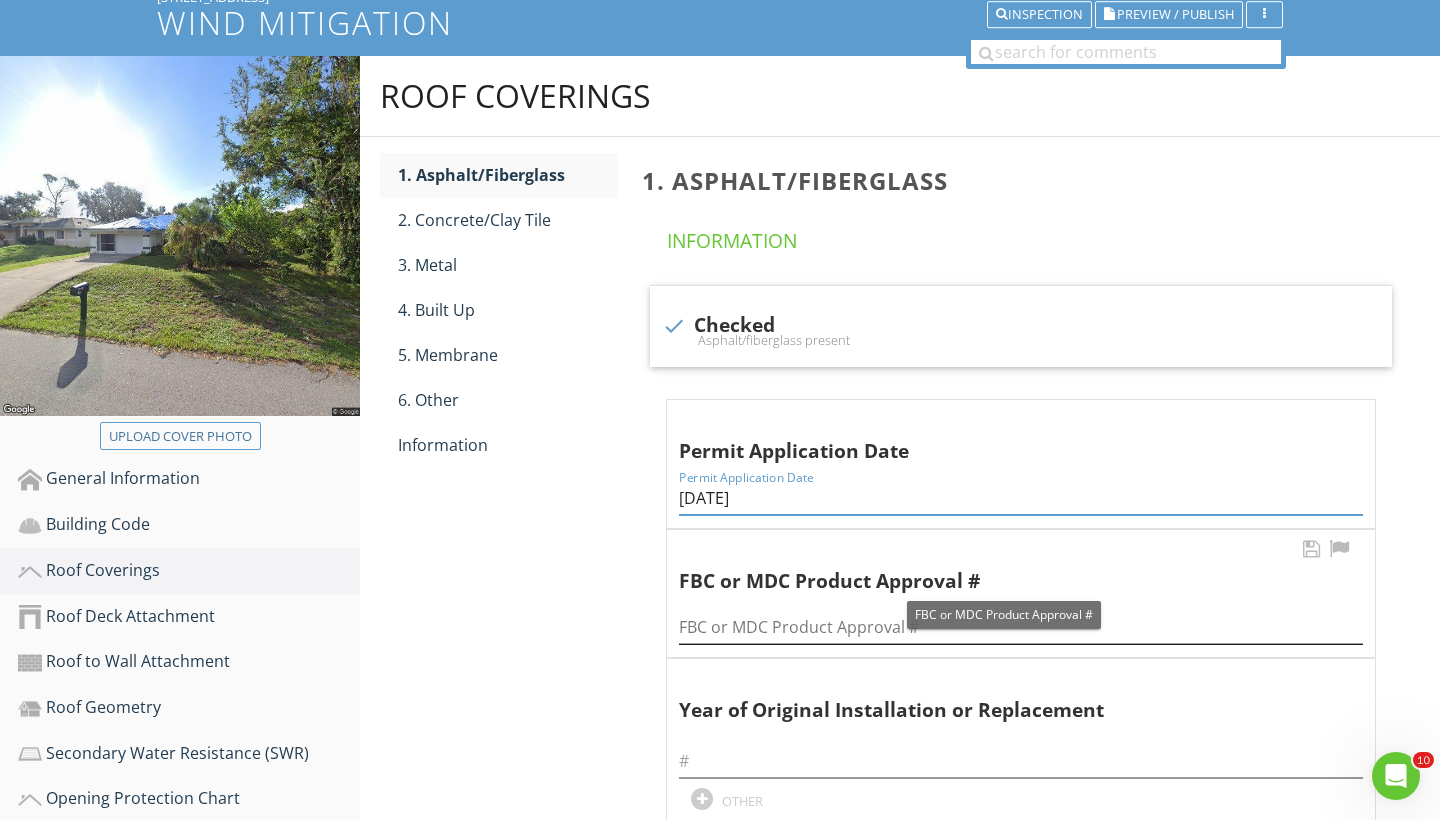 type on "08/31/2023" 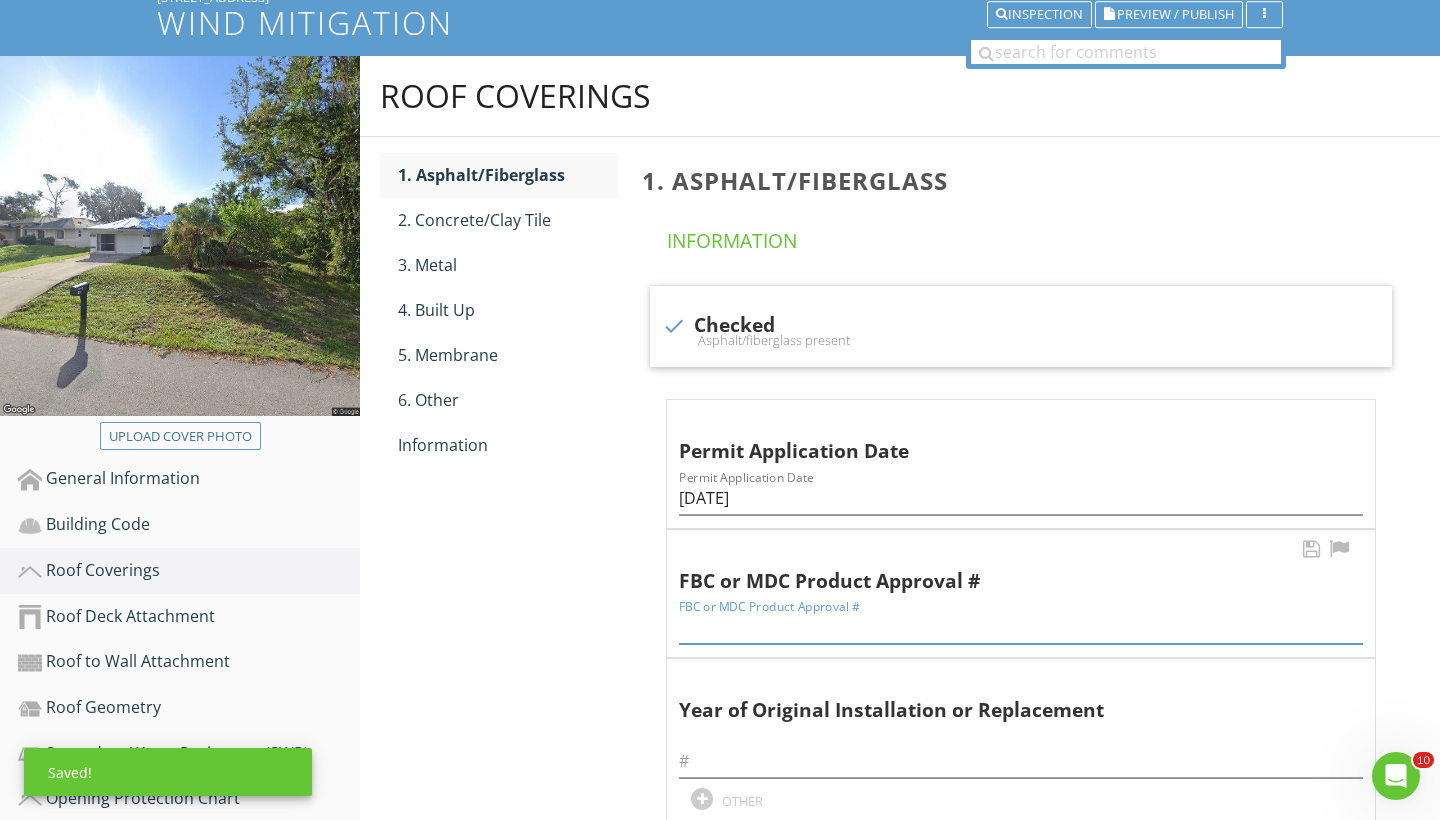 click at bounding box center (1021, 627) 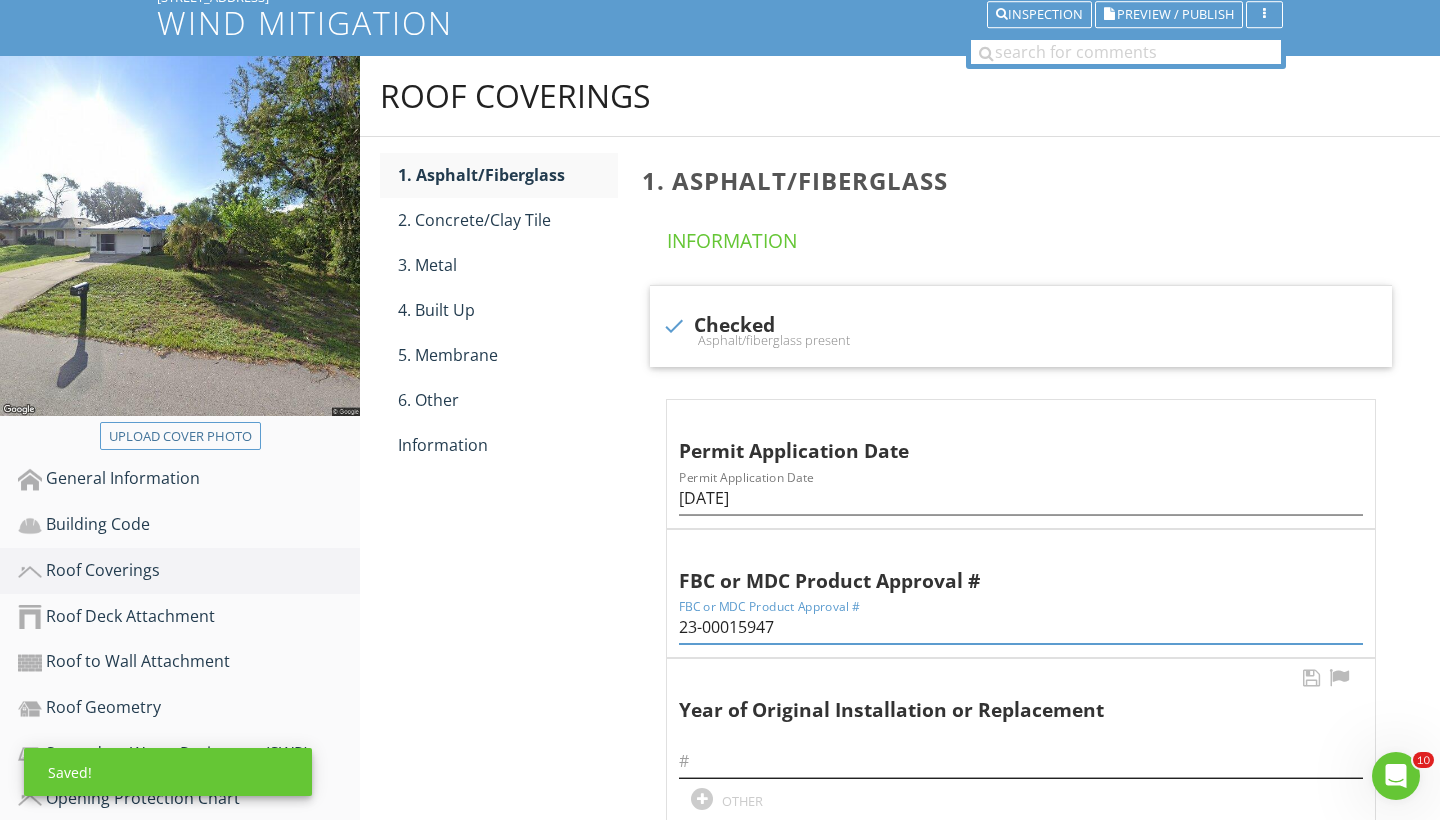 type on "23-00015947" 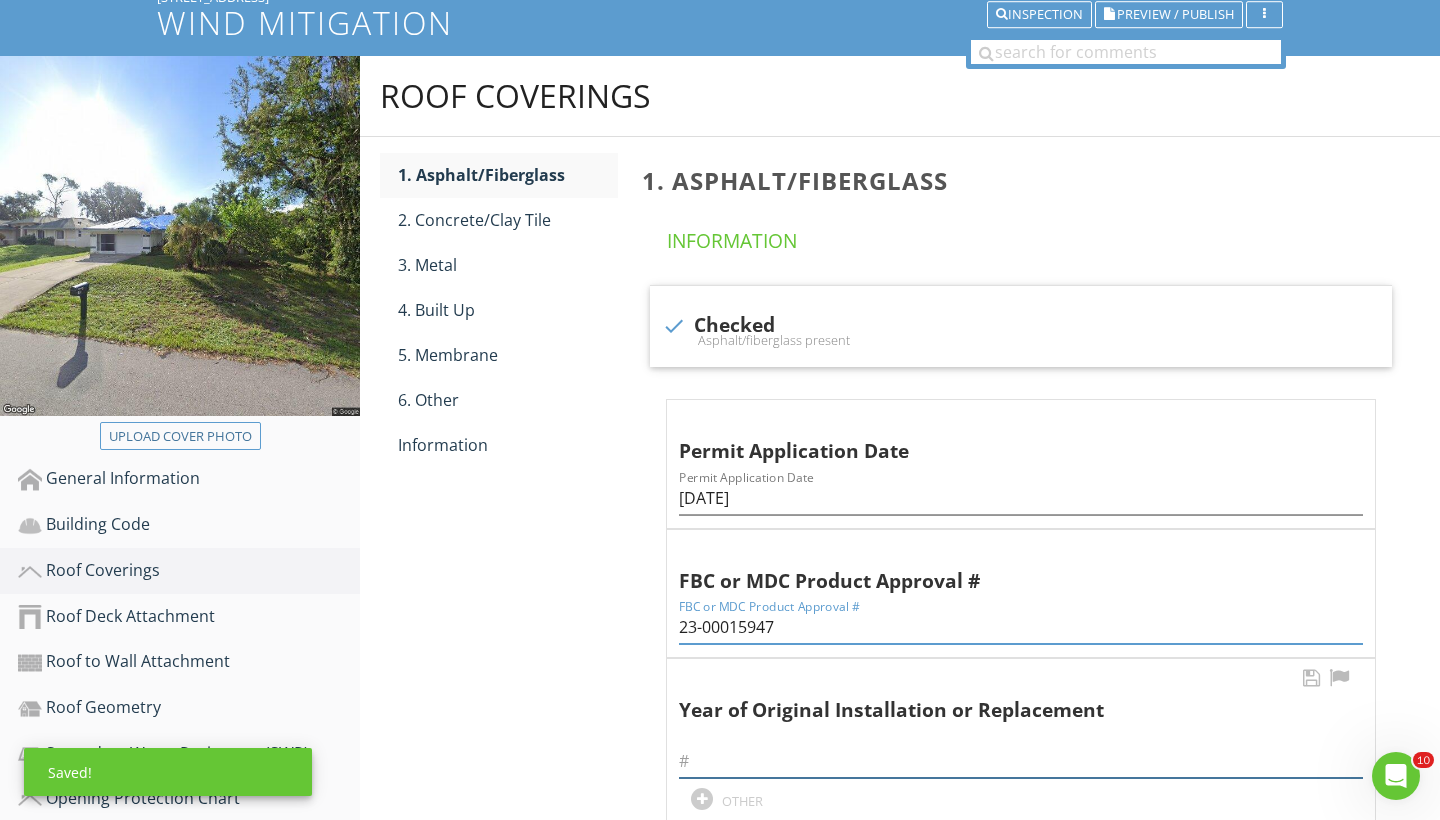 click at bounding box center (1021, 761) 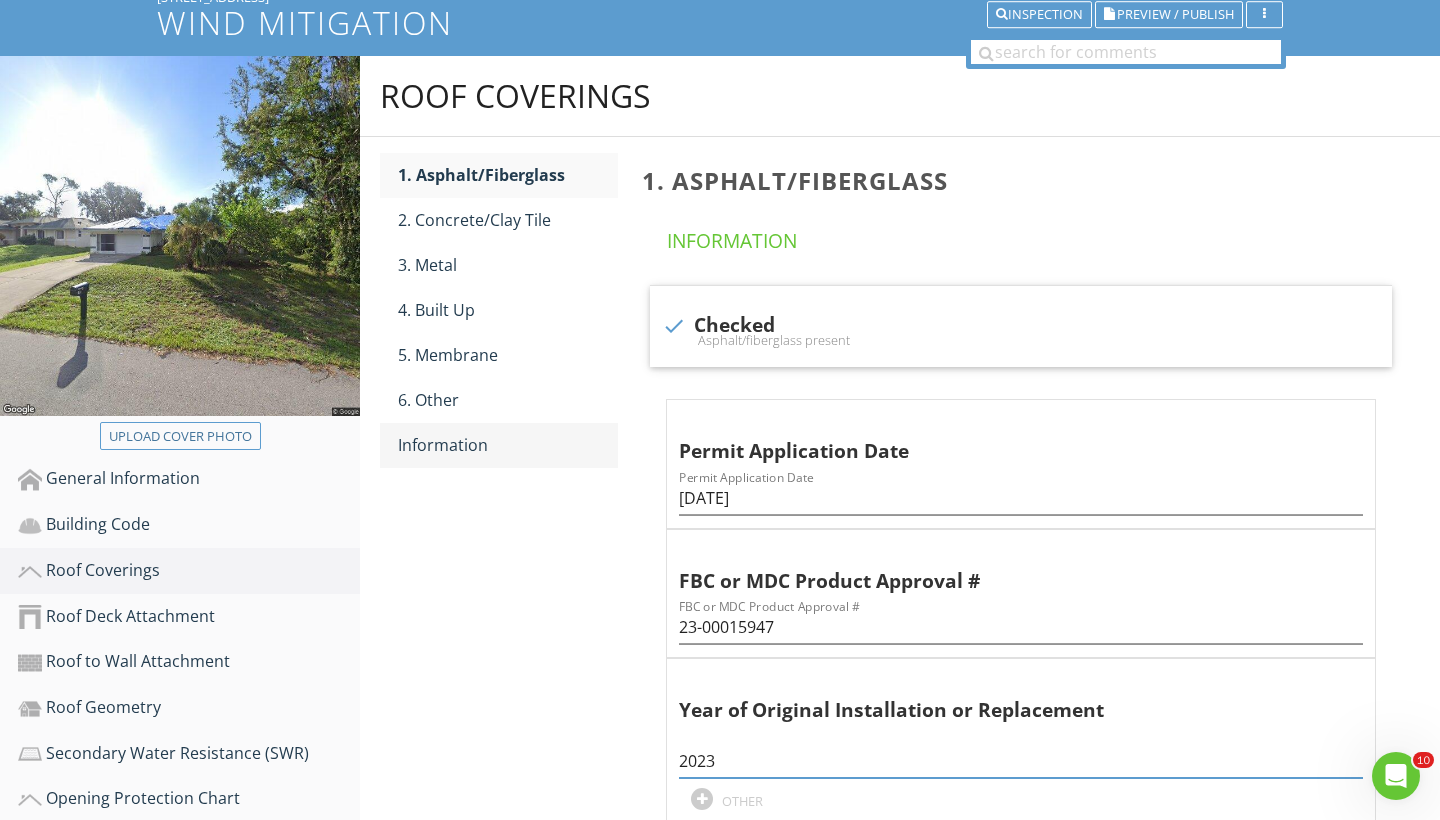 type on "2023" 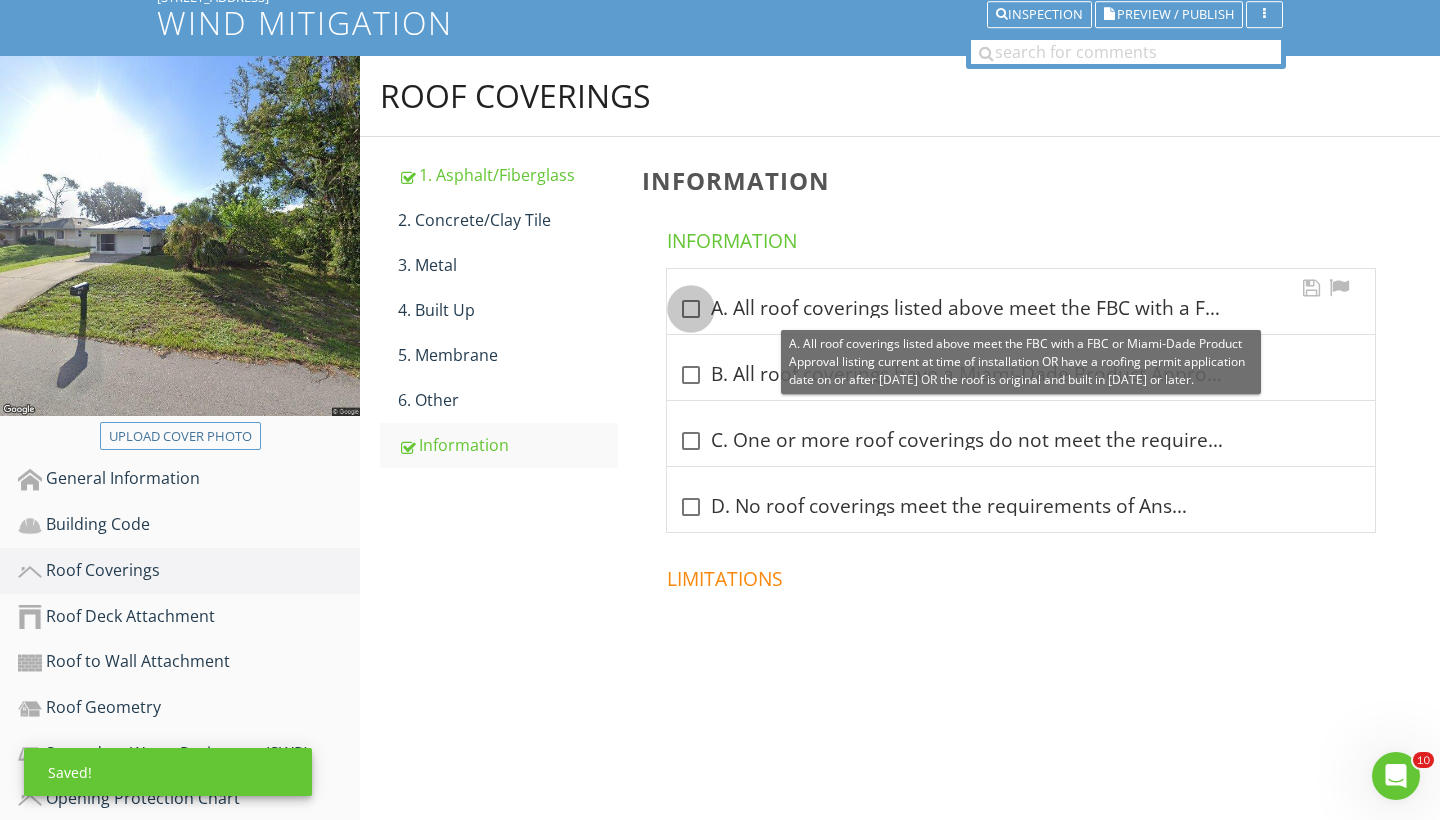 click at bounding box center [691, 309] 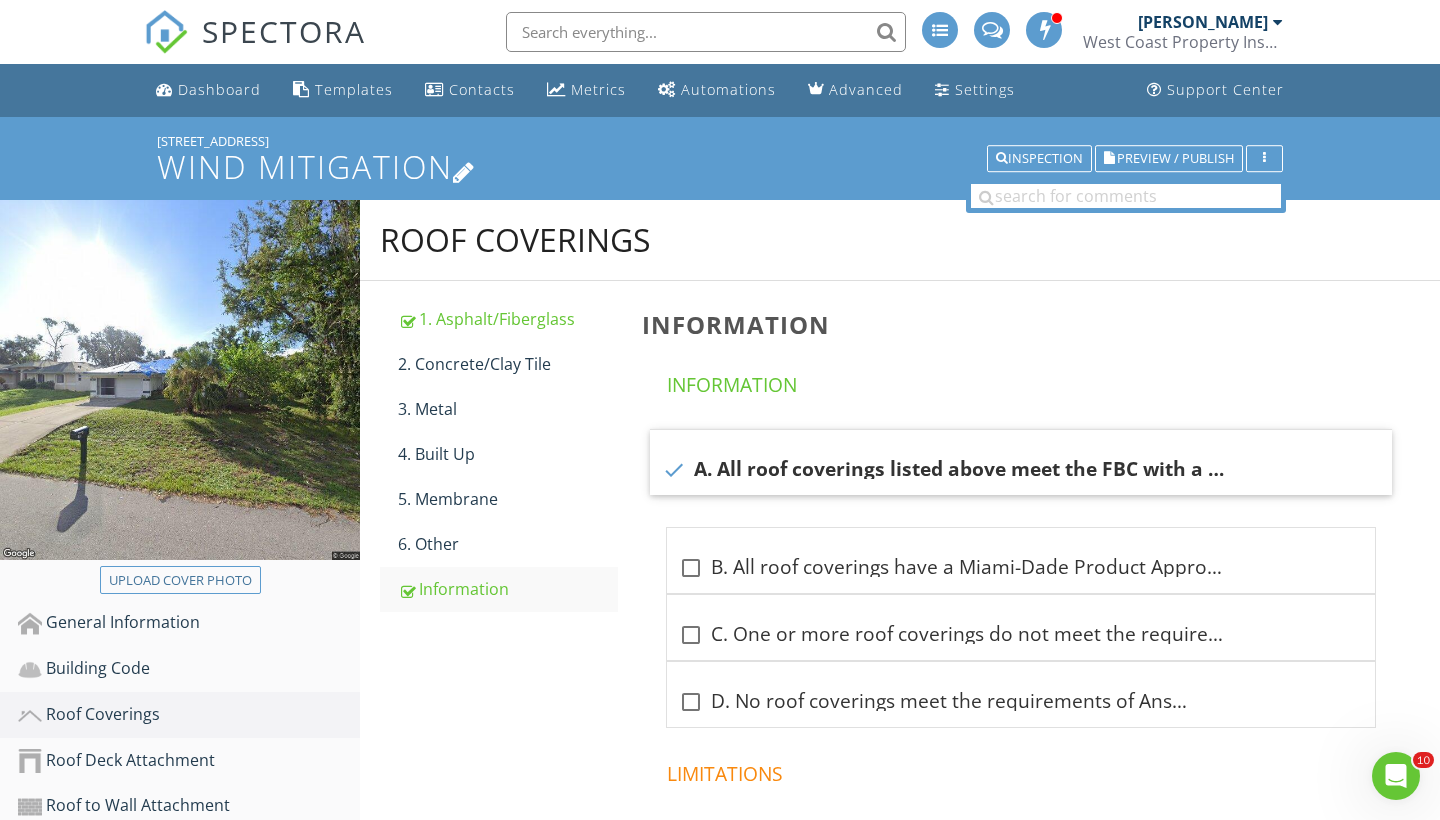scroll, scrollTop: 0, scrollLeft: 0, axis: both 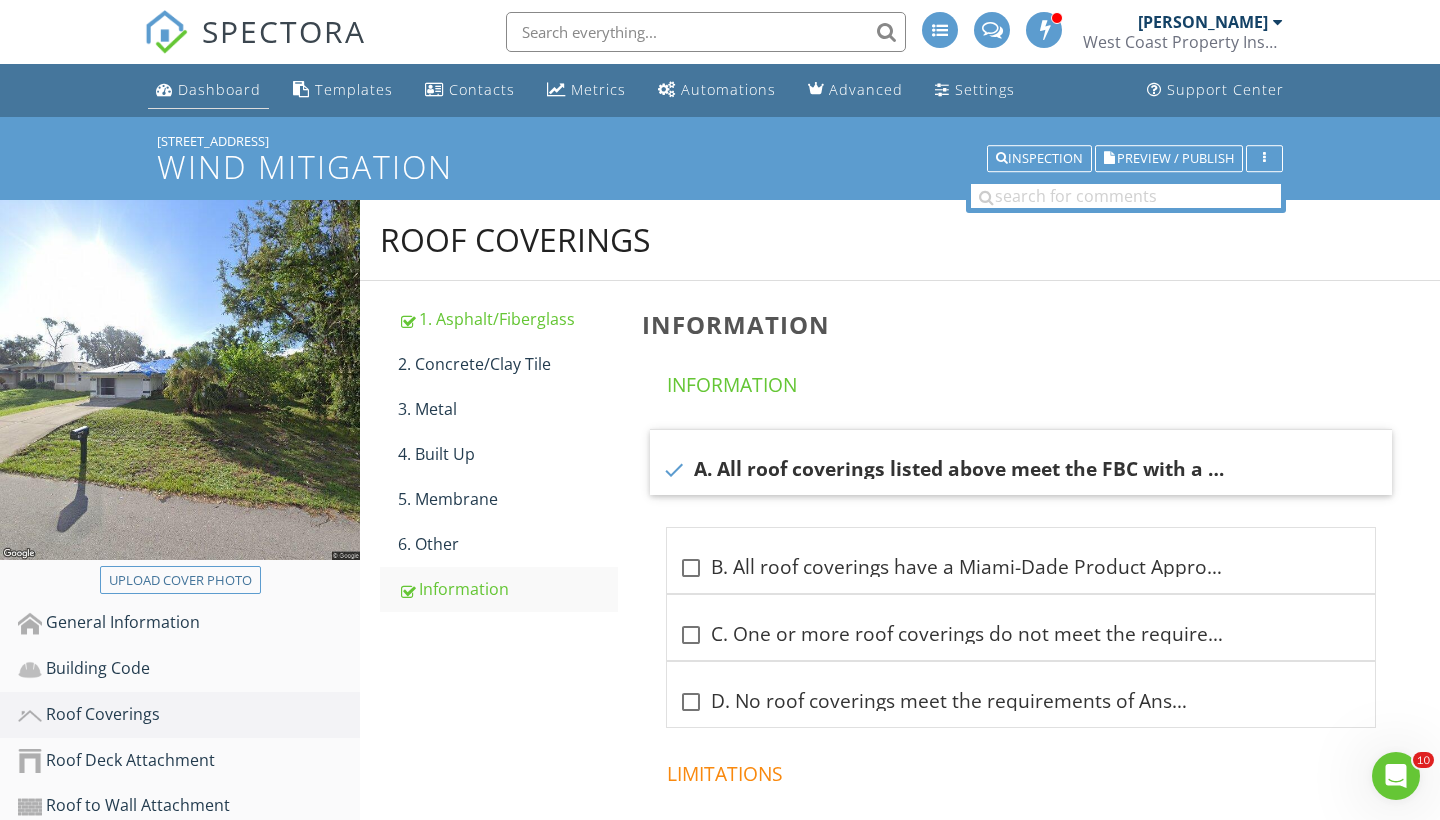 click on "Dashboard" at bounding box center [219, 89] 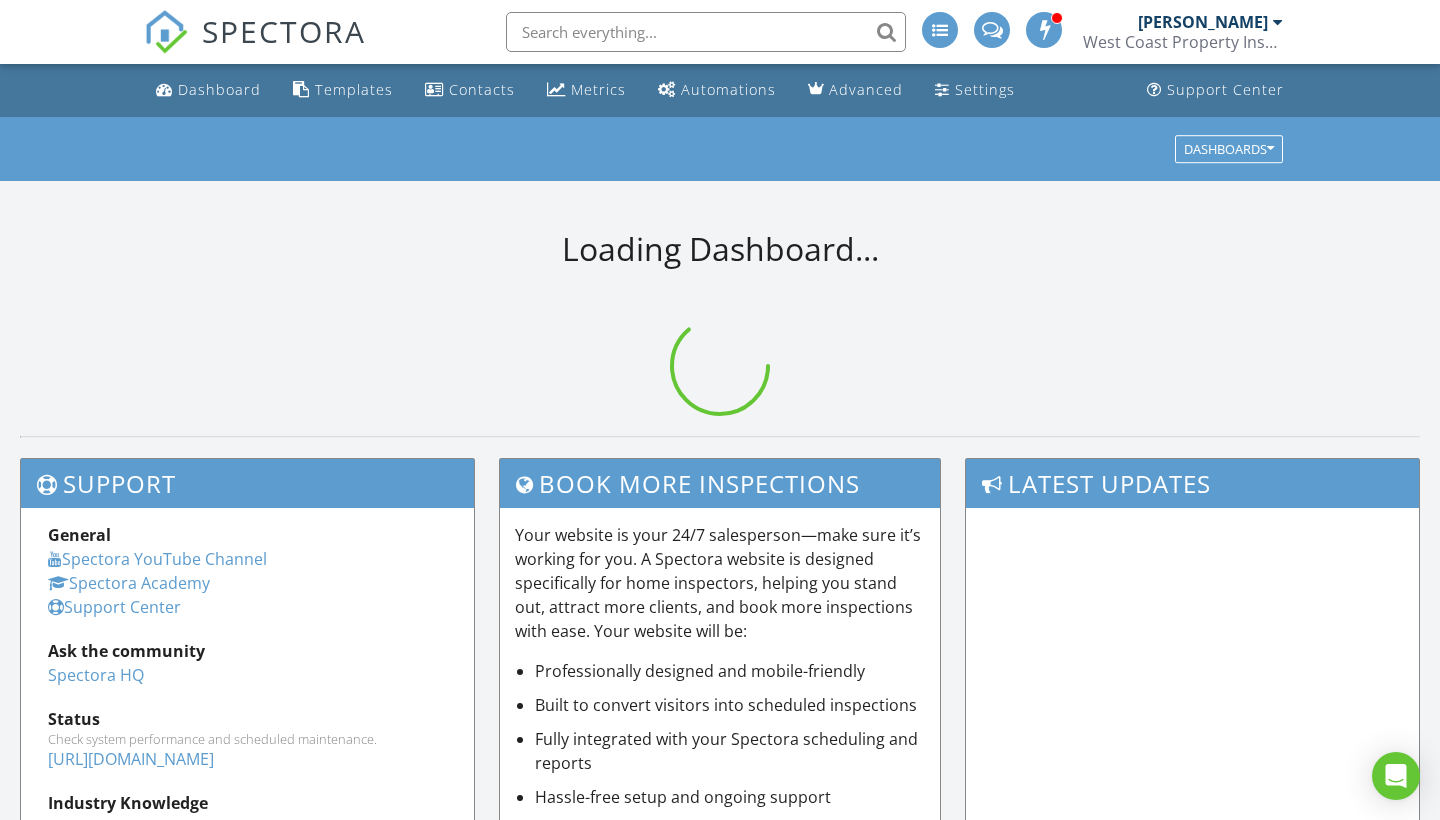 scroll, scrollTop: 0, scrollLeft: 0, axis: both 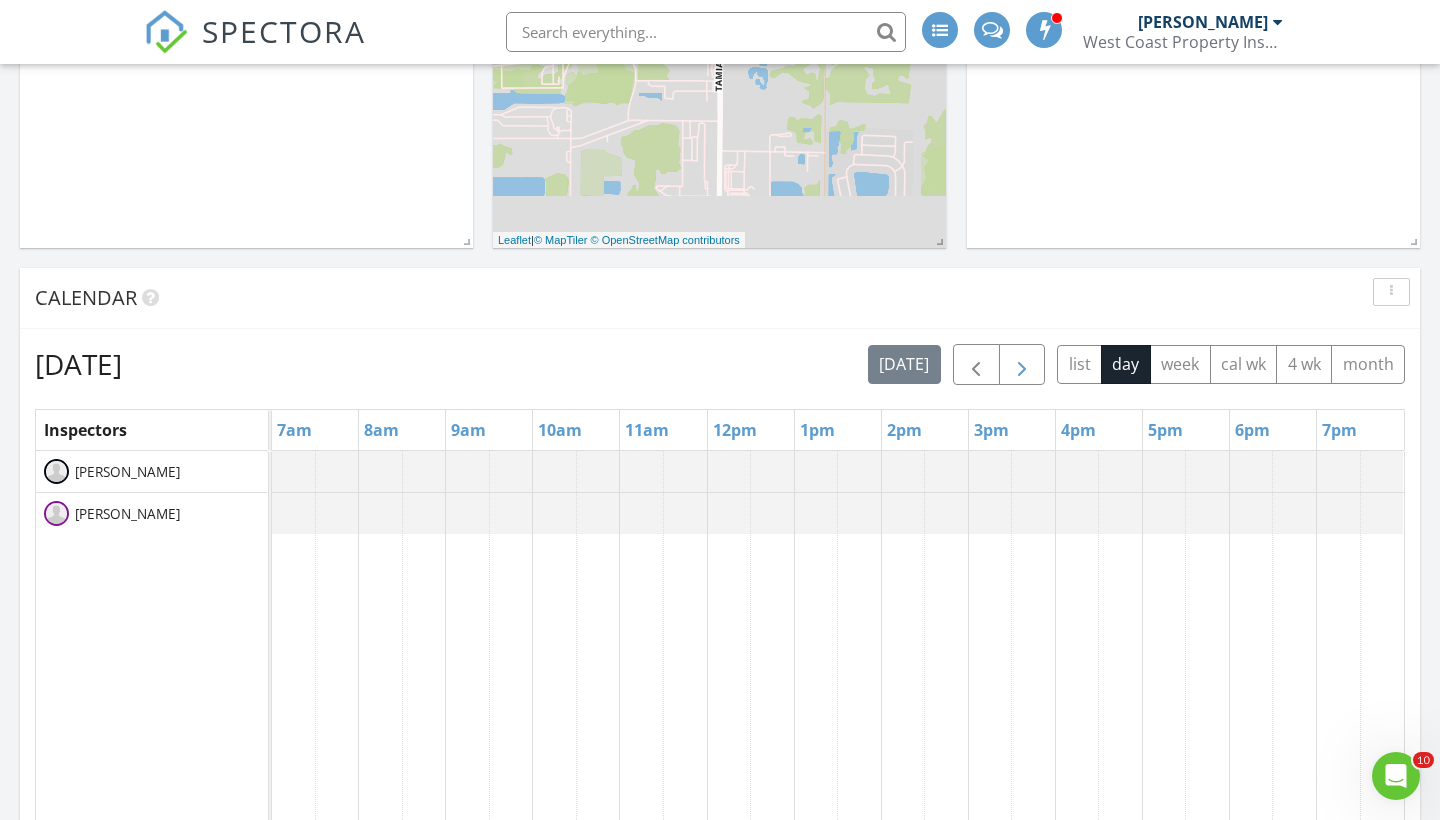 click at bounding box center [1022, 365] 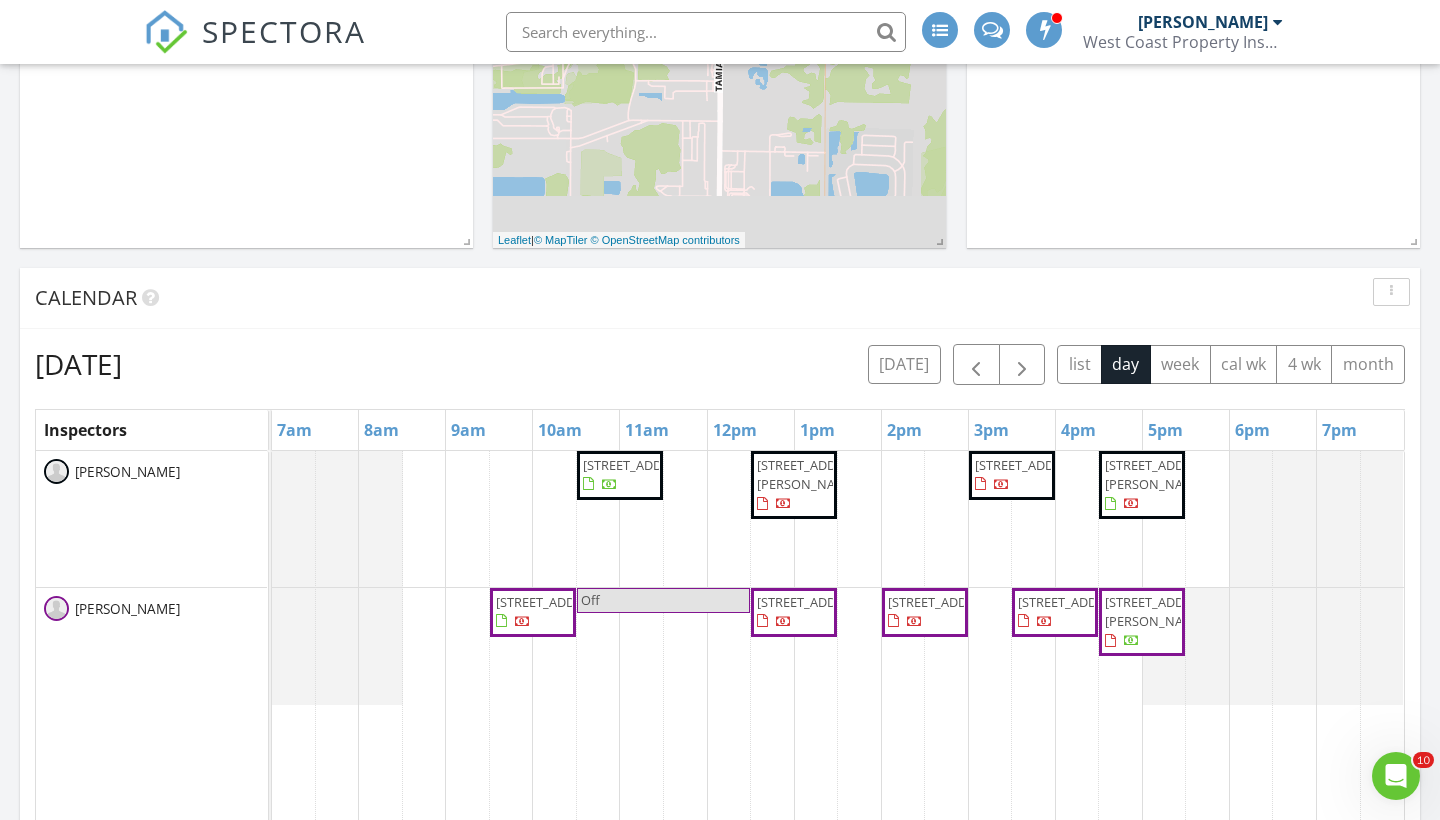 click on "[STREET_ADDRESS]" at bounding box center (1074, 602) 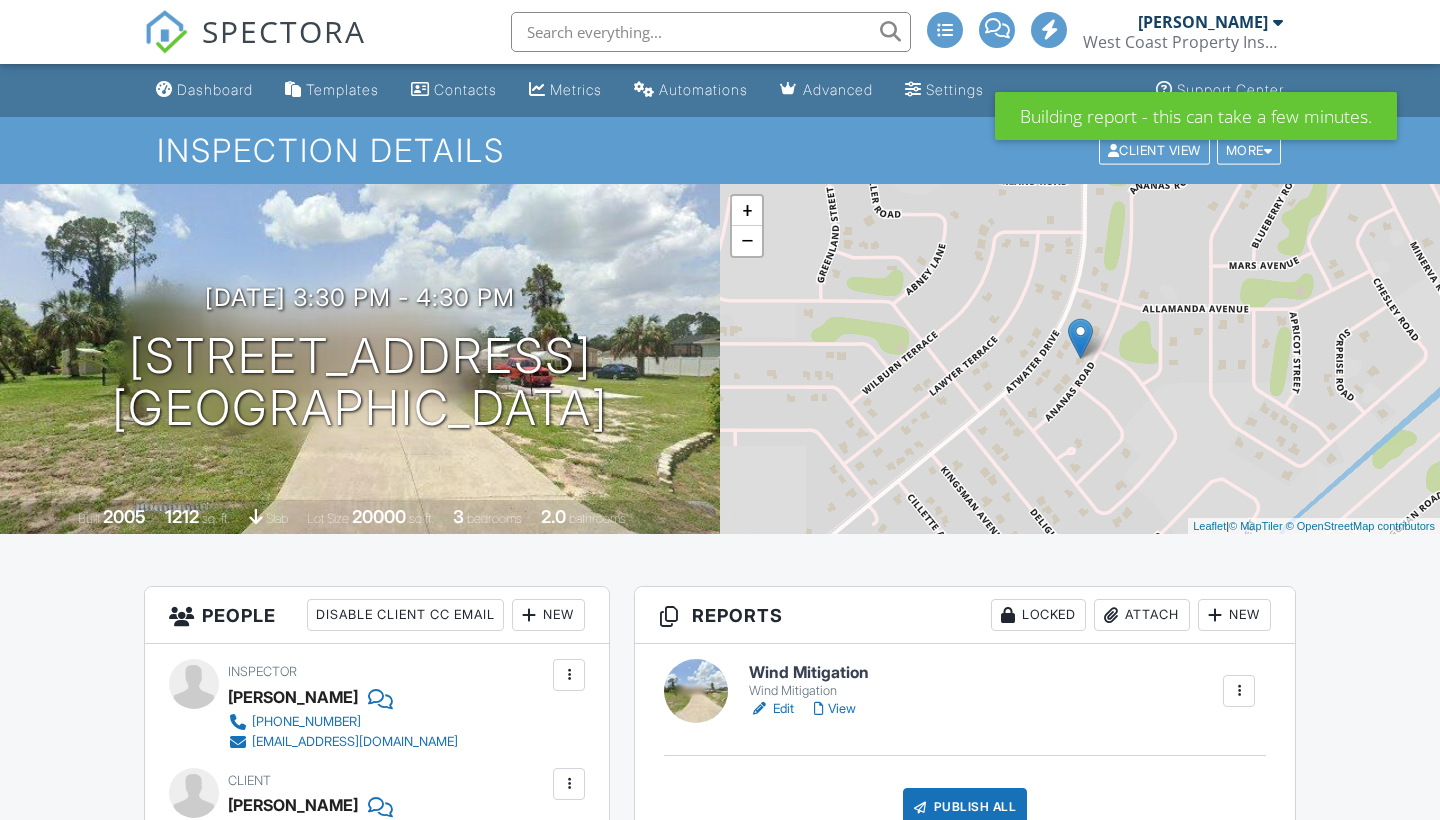 scroll, scrollTop: 0, scrollLeft: 0, axis: both 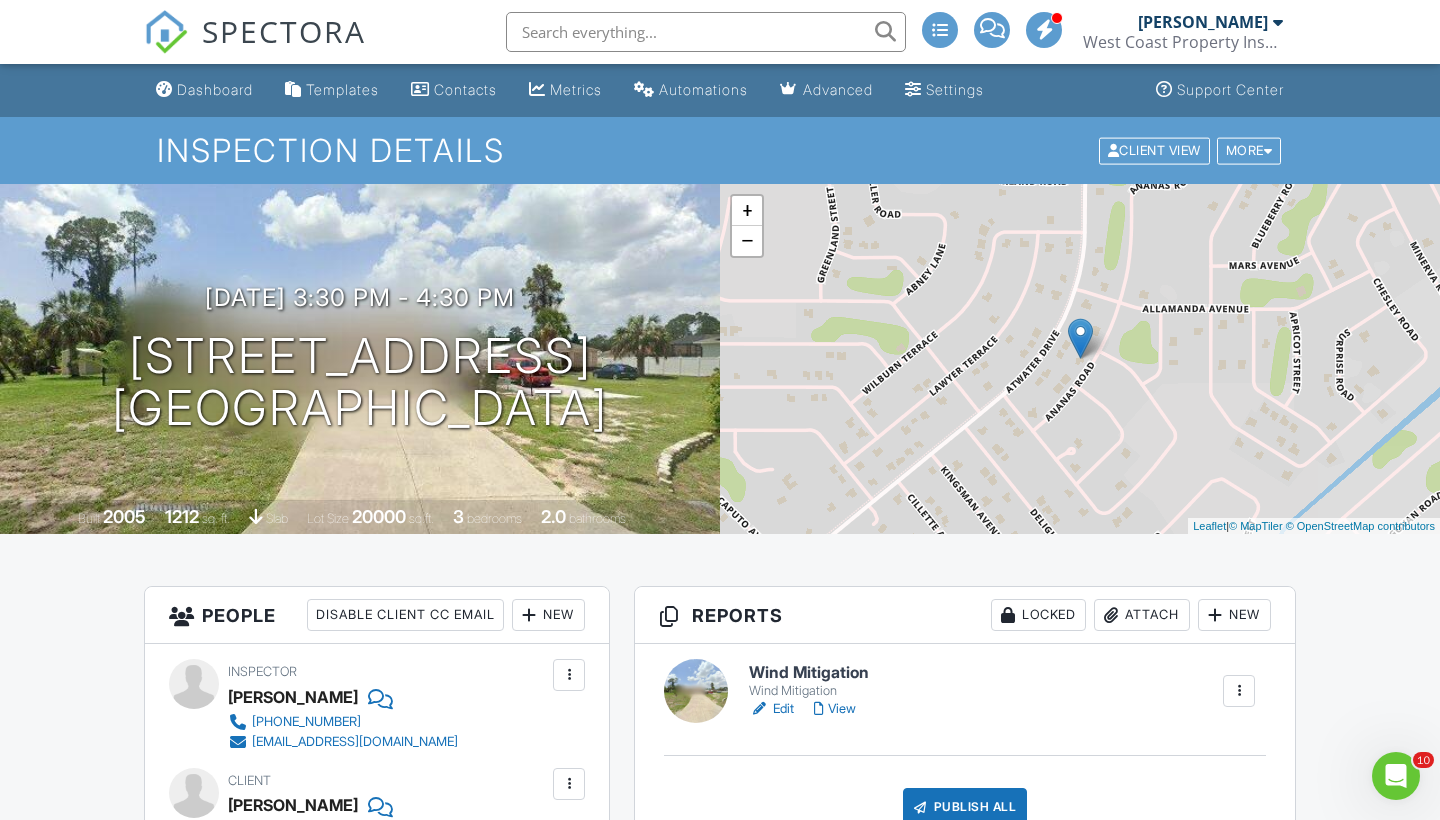click on "Reports
Locked
Attach
New" at bounding box center (965, 615) 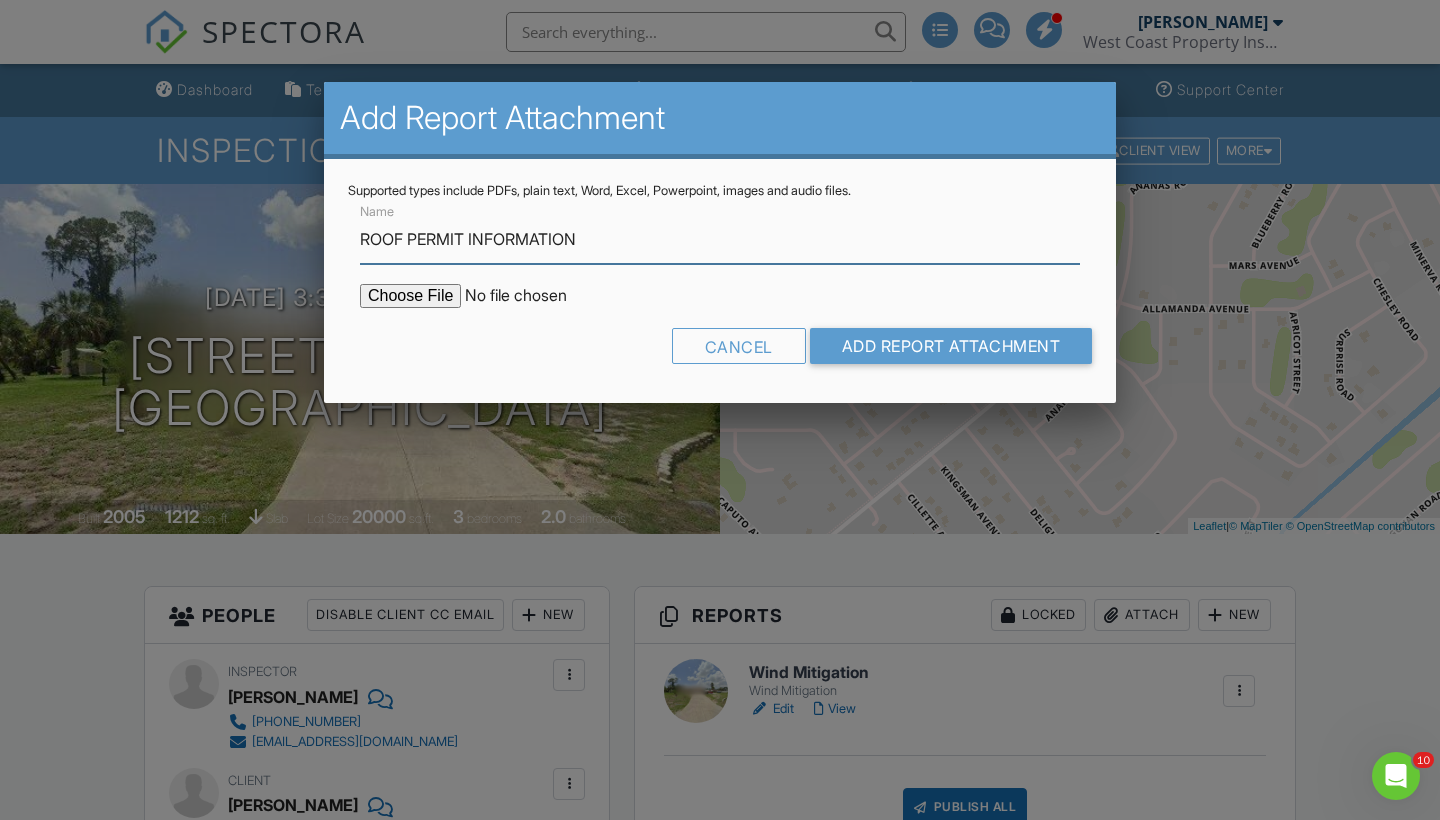 type on "ROOF PERMIT INFORMATION" 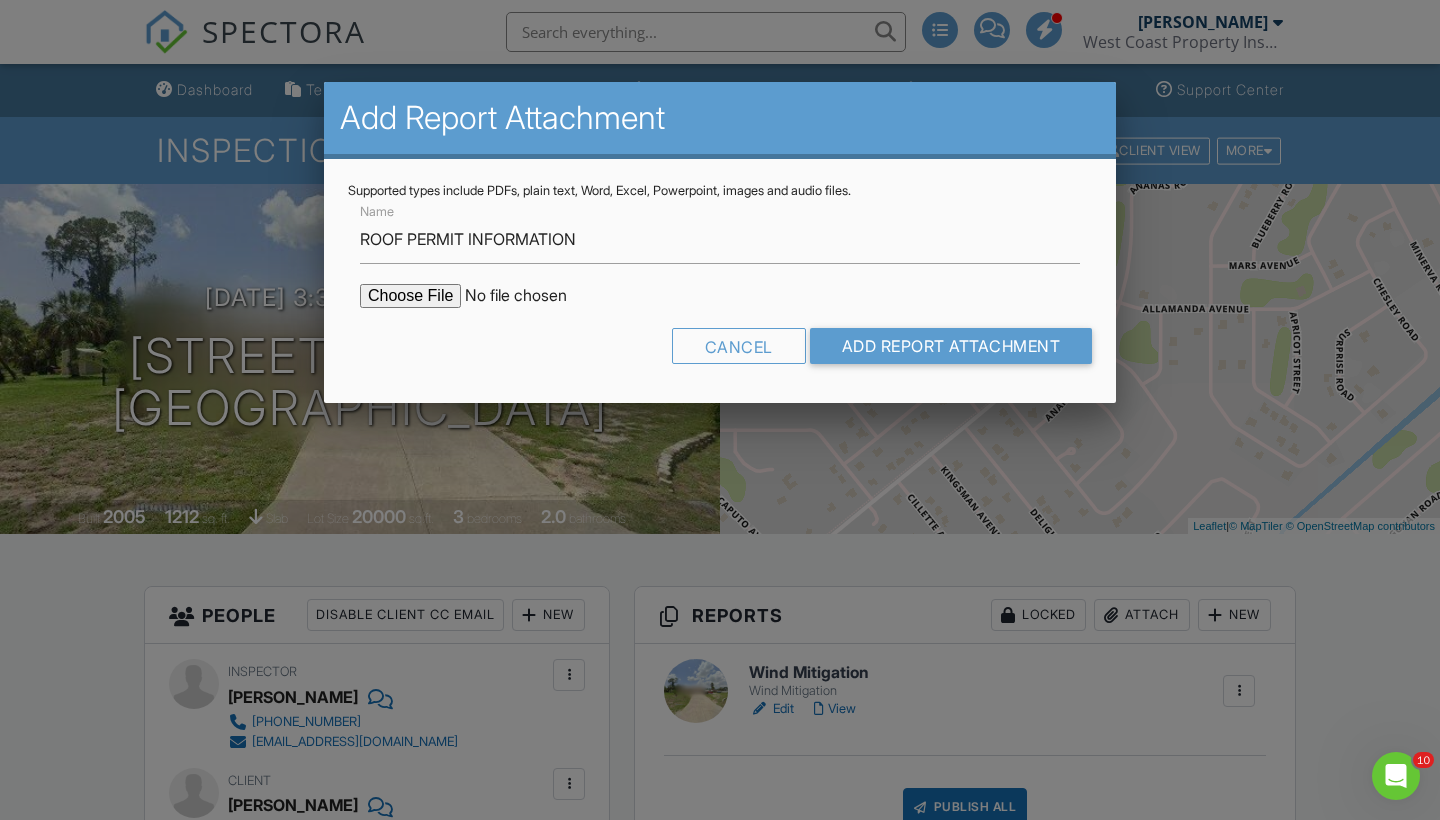 click at bounding box center (530, 296) 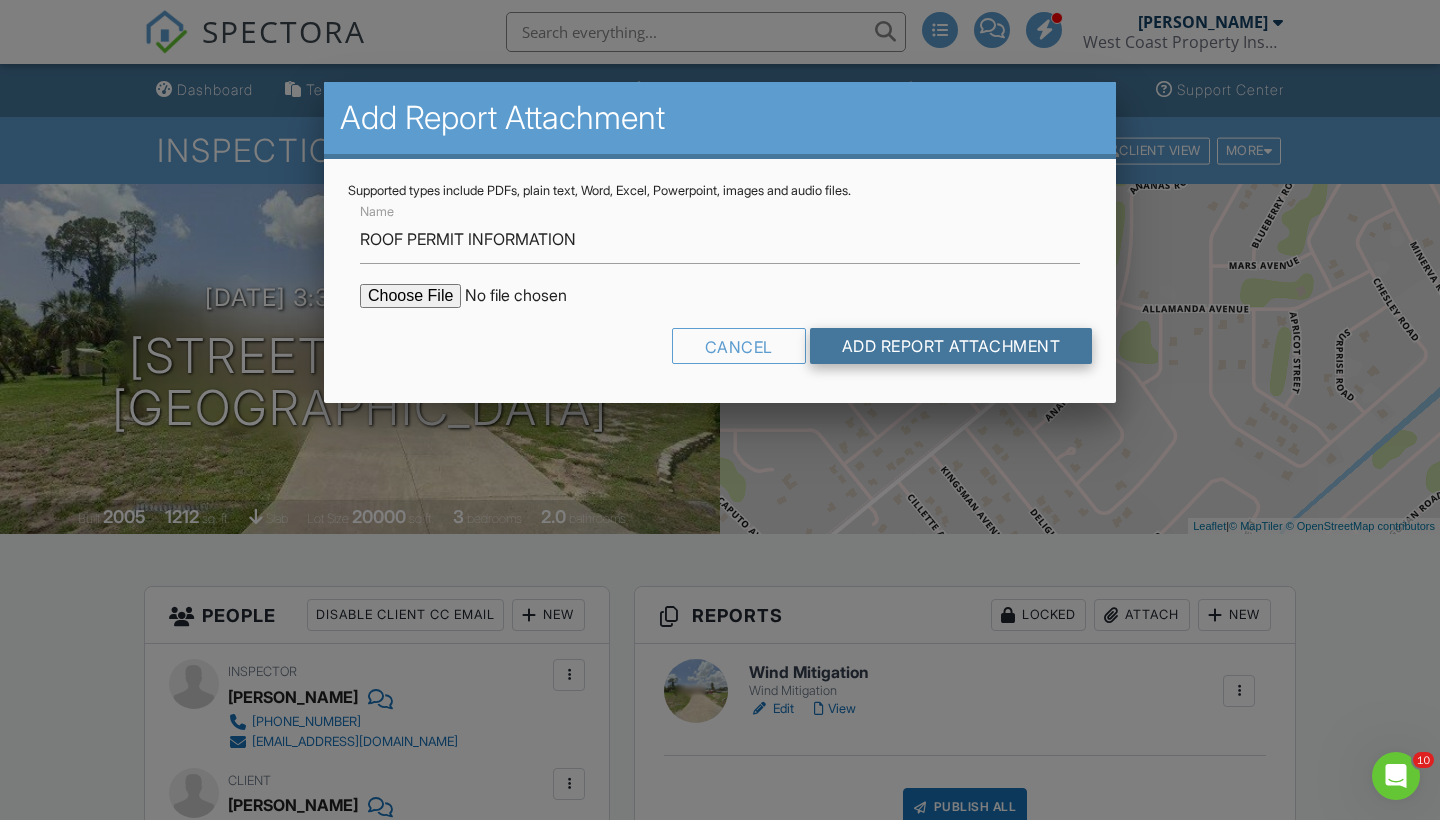 click on "Add Report Attachment" at bounding box center [951, 346] 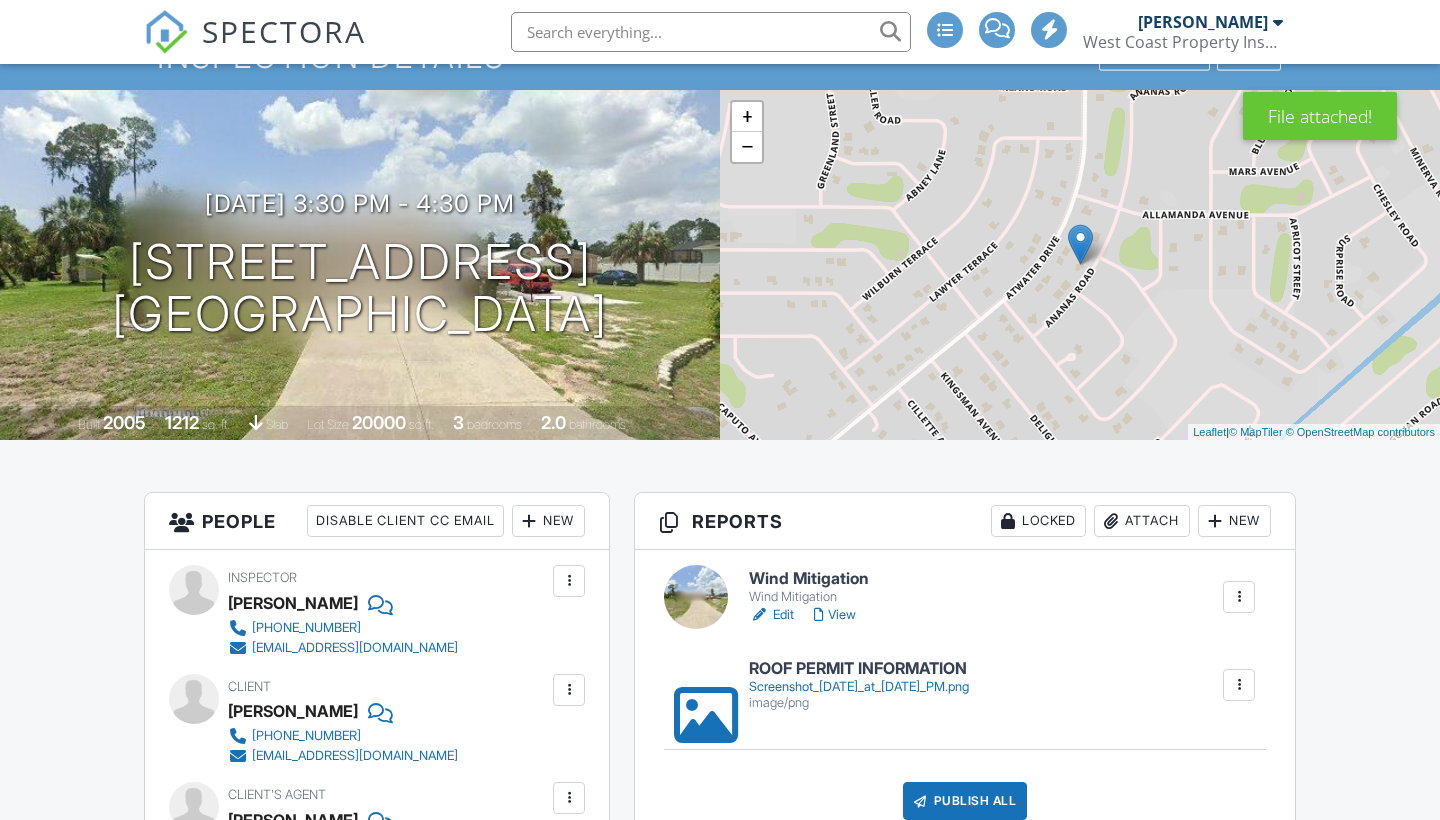 scroll, scrollTop: 94, scrollLeft: 0, axis: vertical 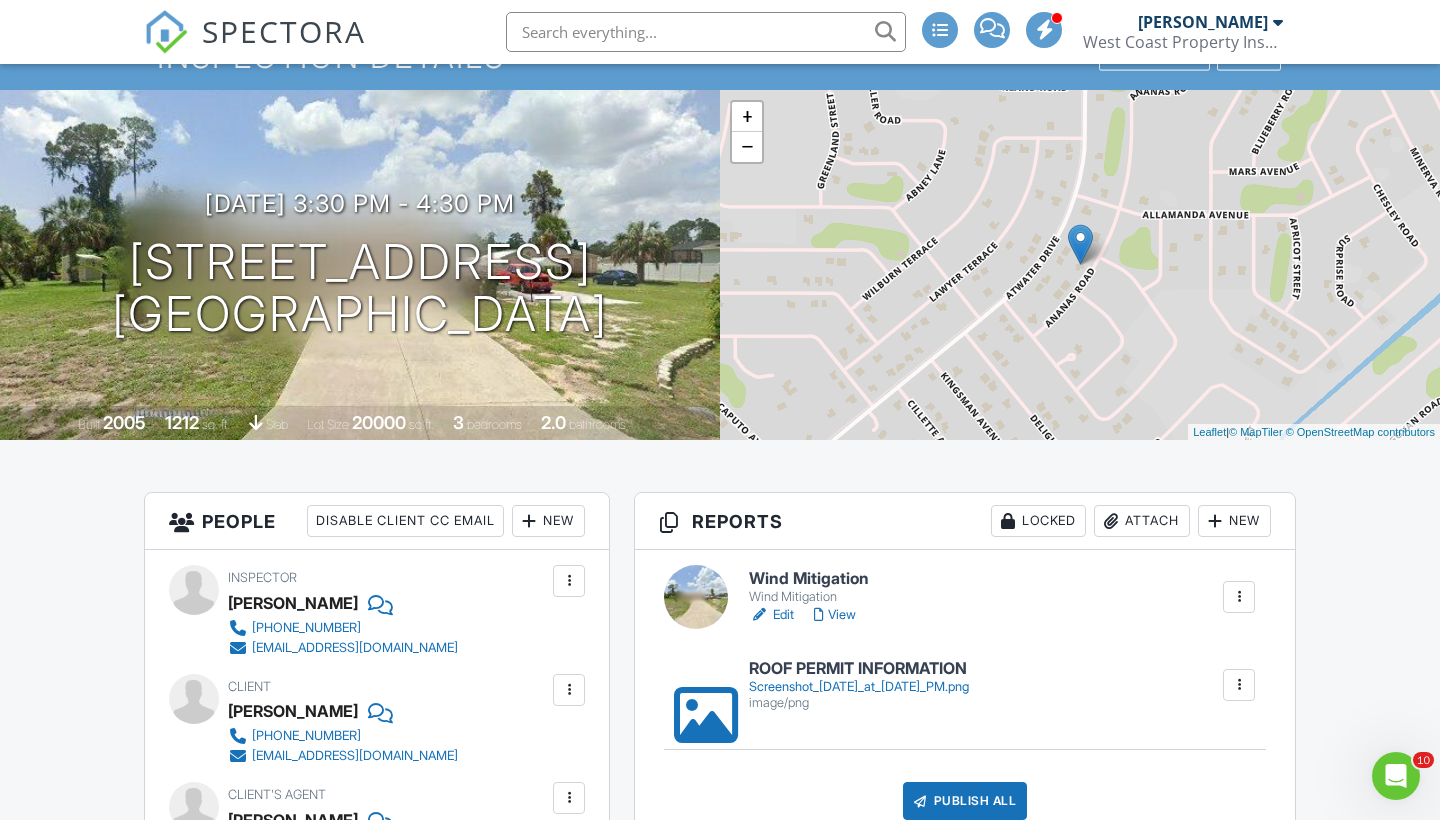 click on "Edit" at bounding box center [771, 615] 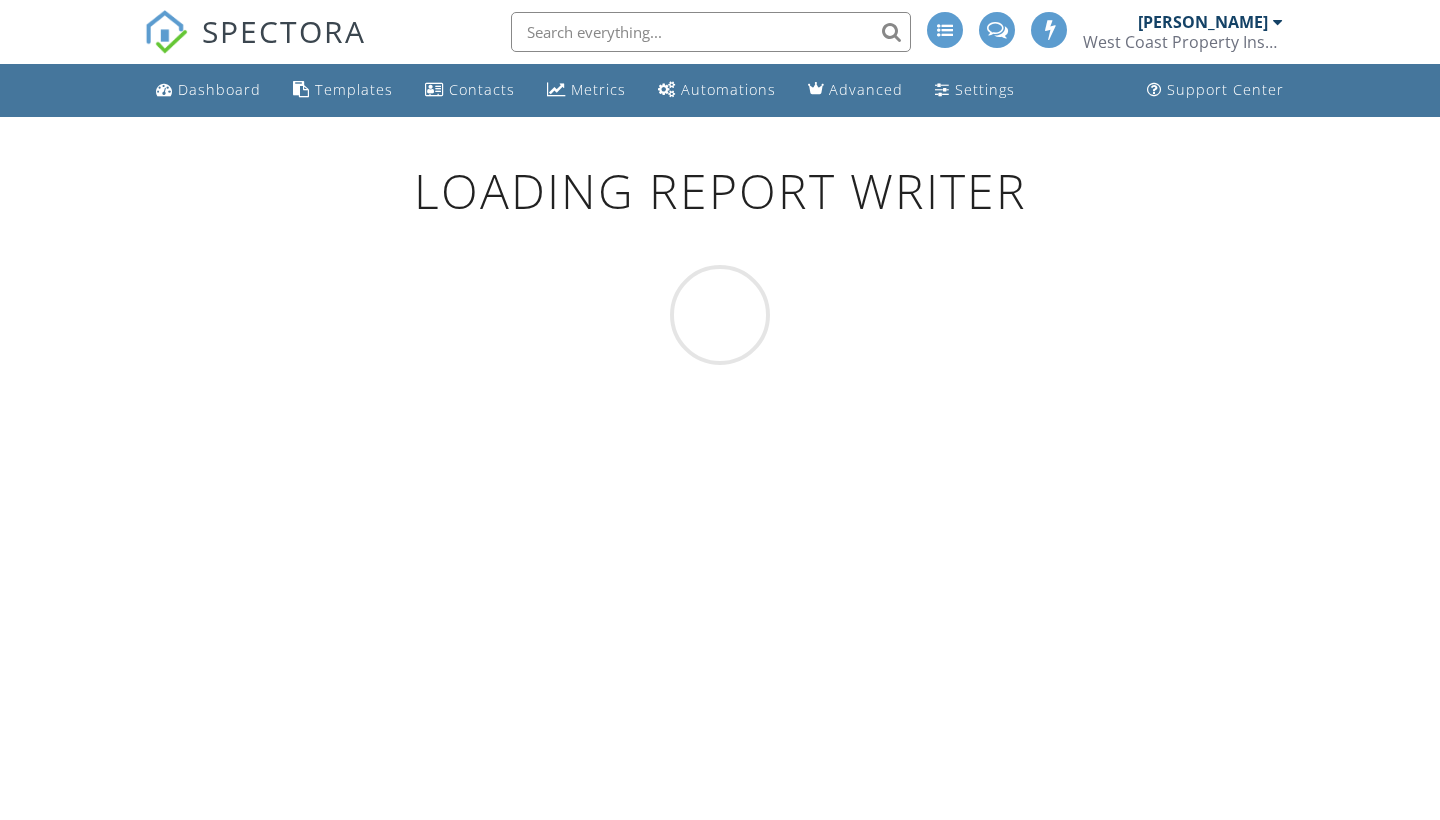 scroll, scrollTop: 0, scrollLeft: 0, axis: both 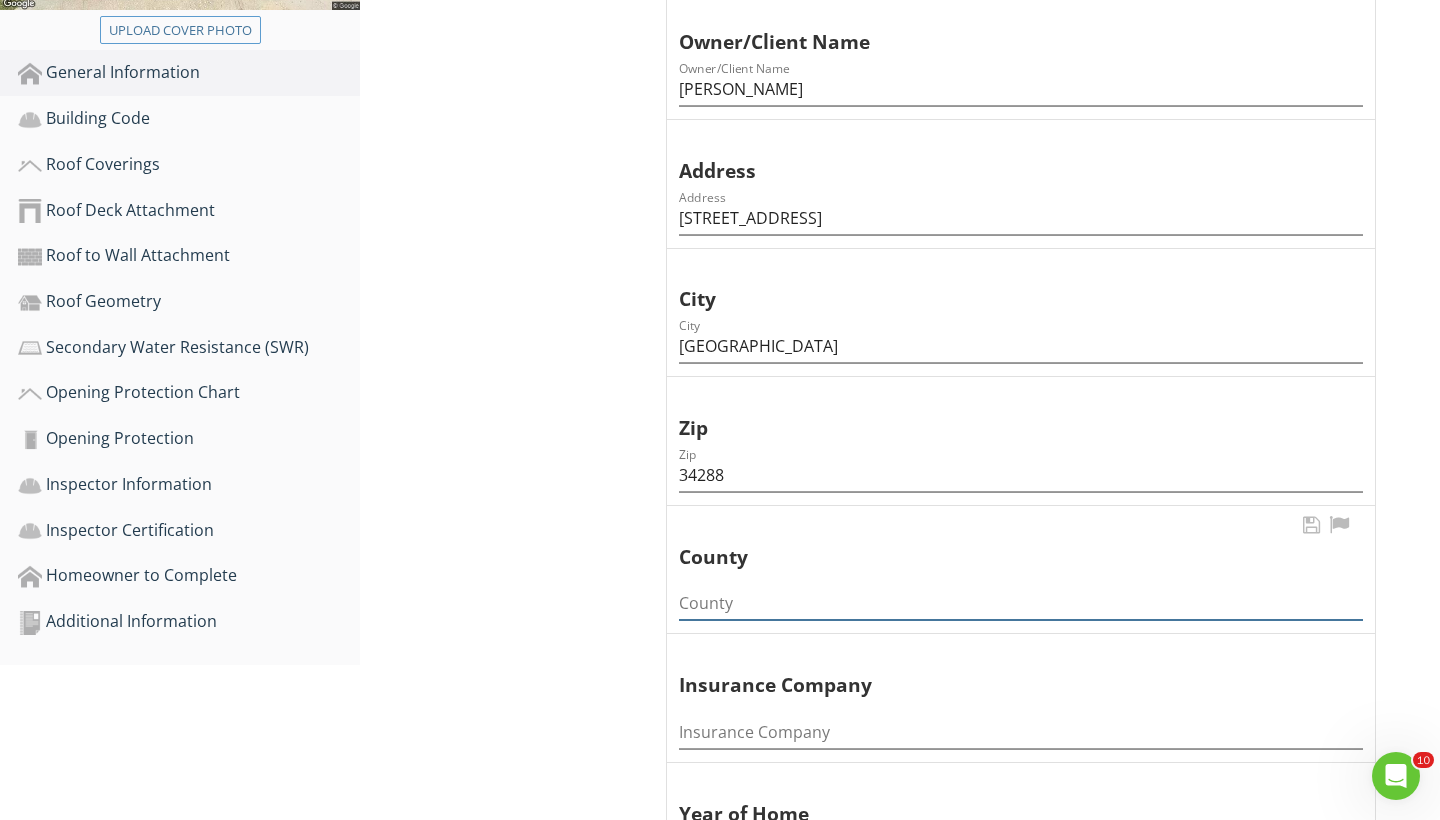 click at bounding box center (1021, 603) 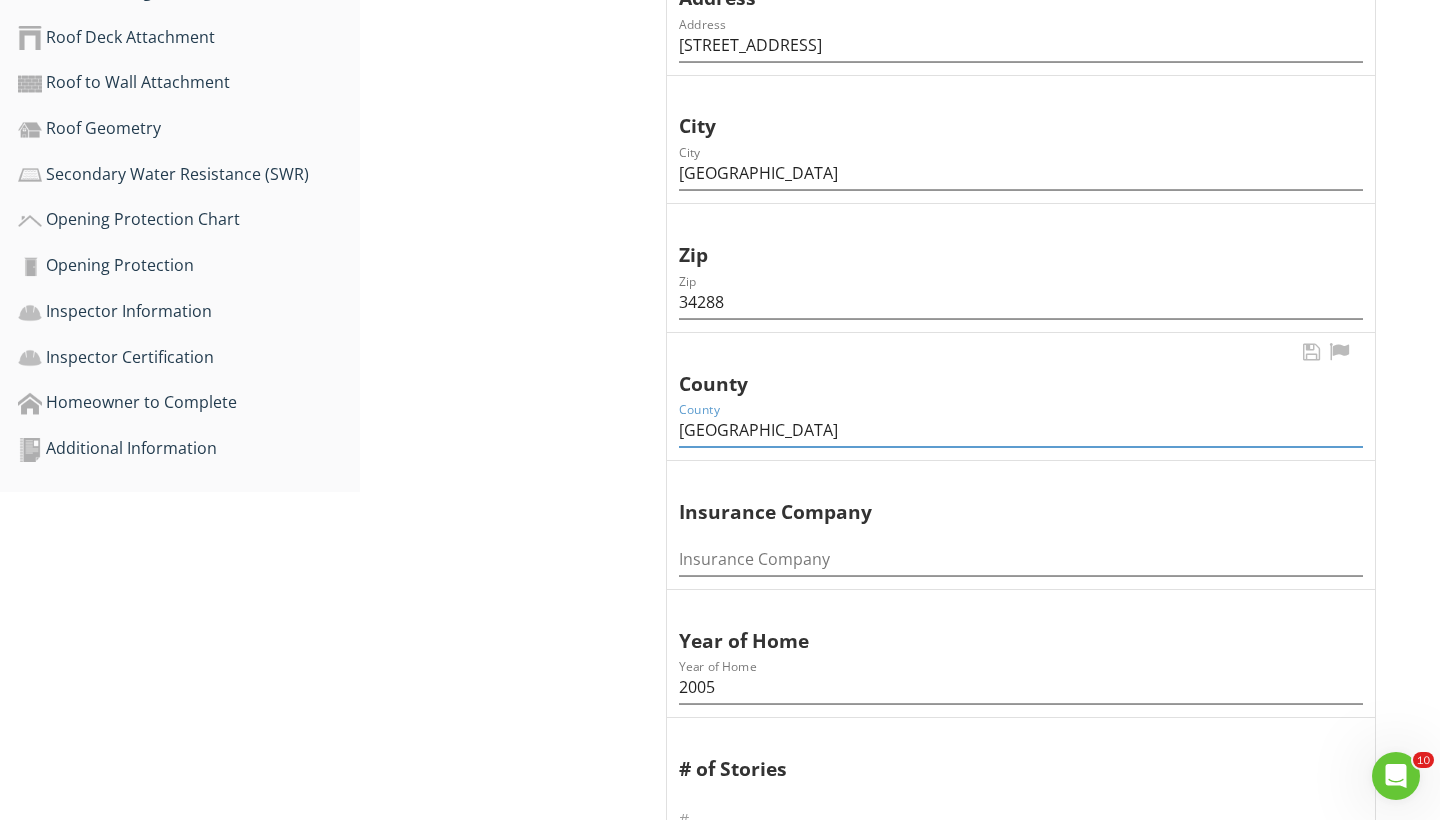 scroll, scrollTop: 737, scrollLeft: 0, axis: vertical 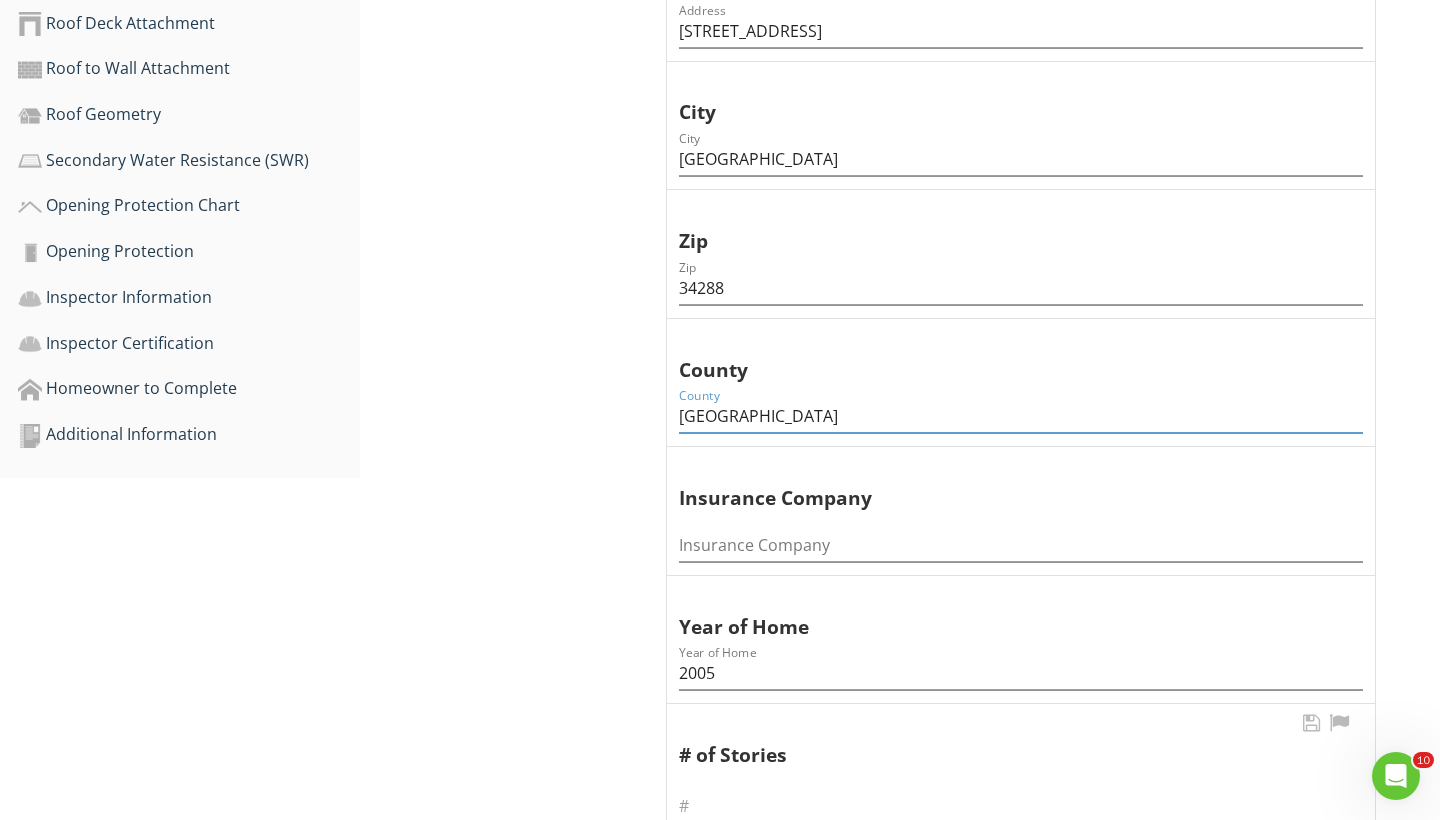 type on "Sarasota" 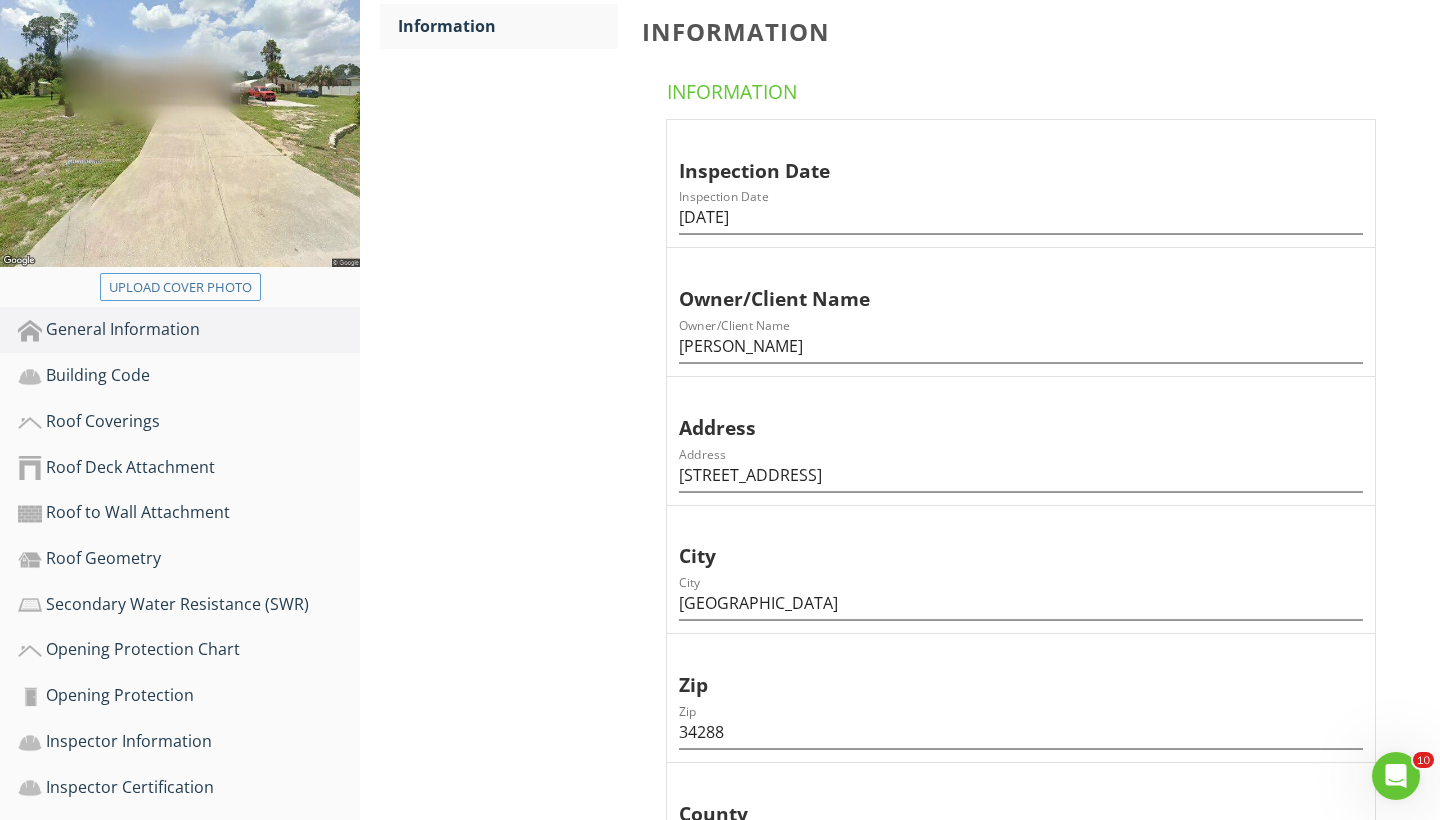 scroll, scrollTop: 231, scrollLeft: 0, axis: vertical 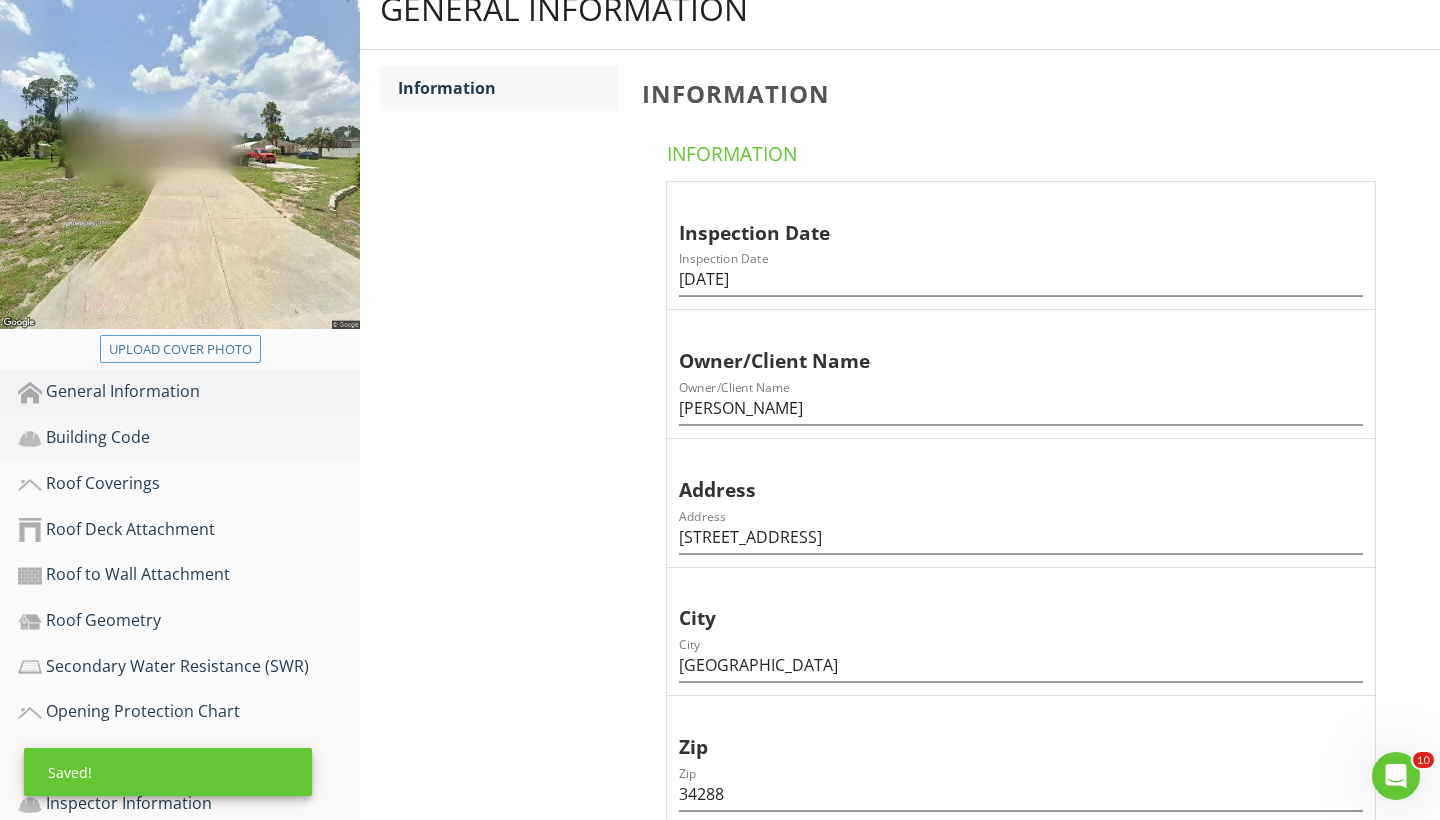 type on "1" 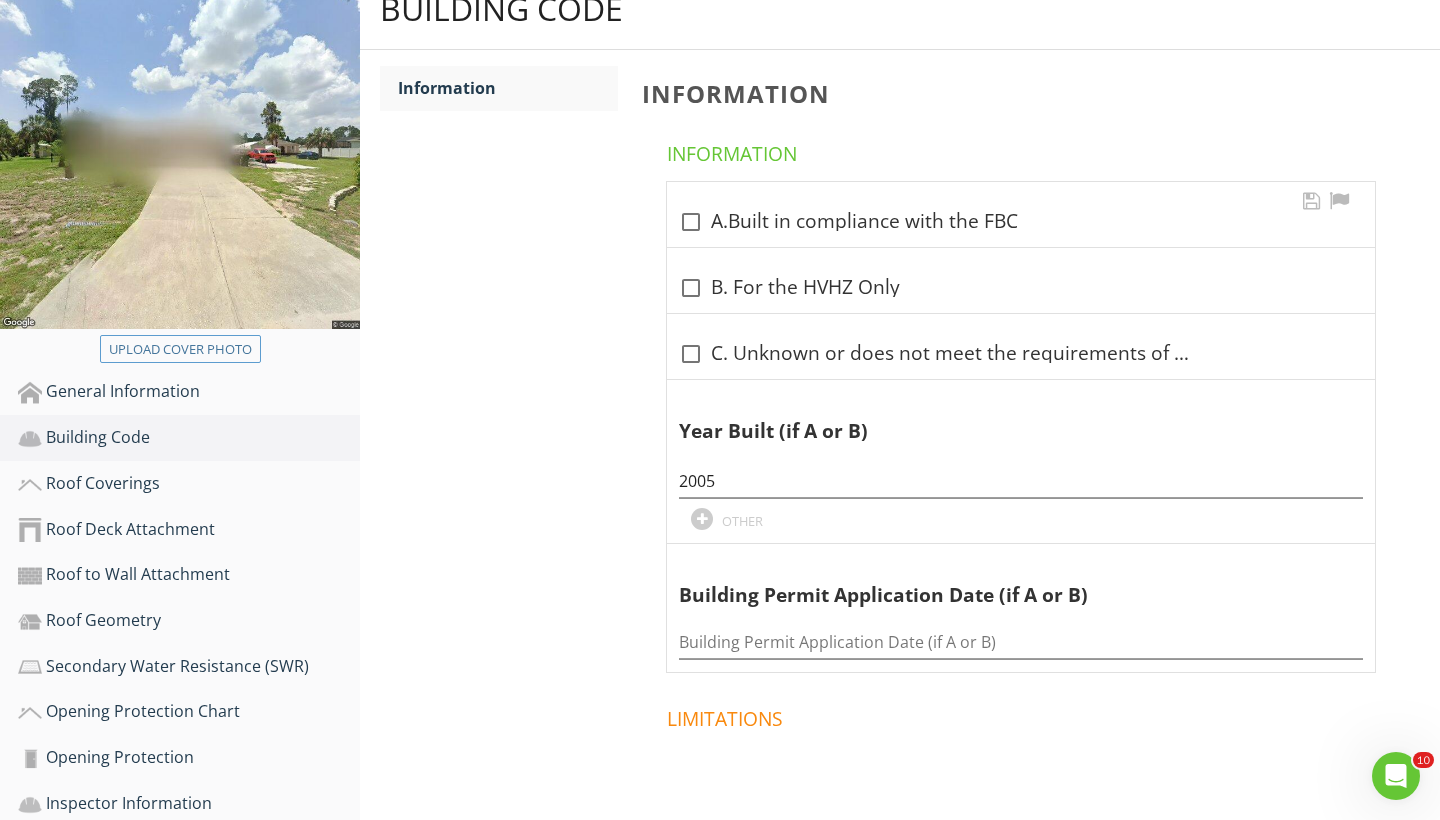 click at bounding box center [691, 222] 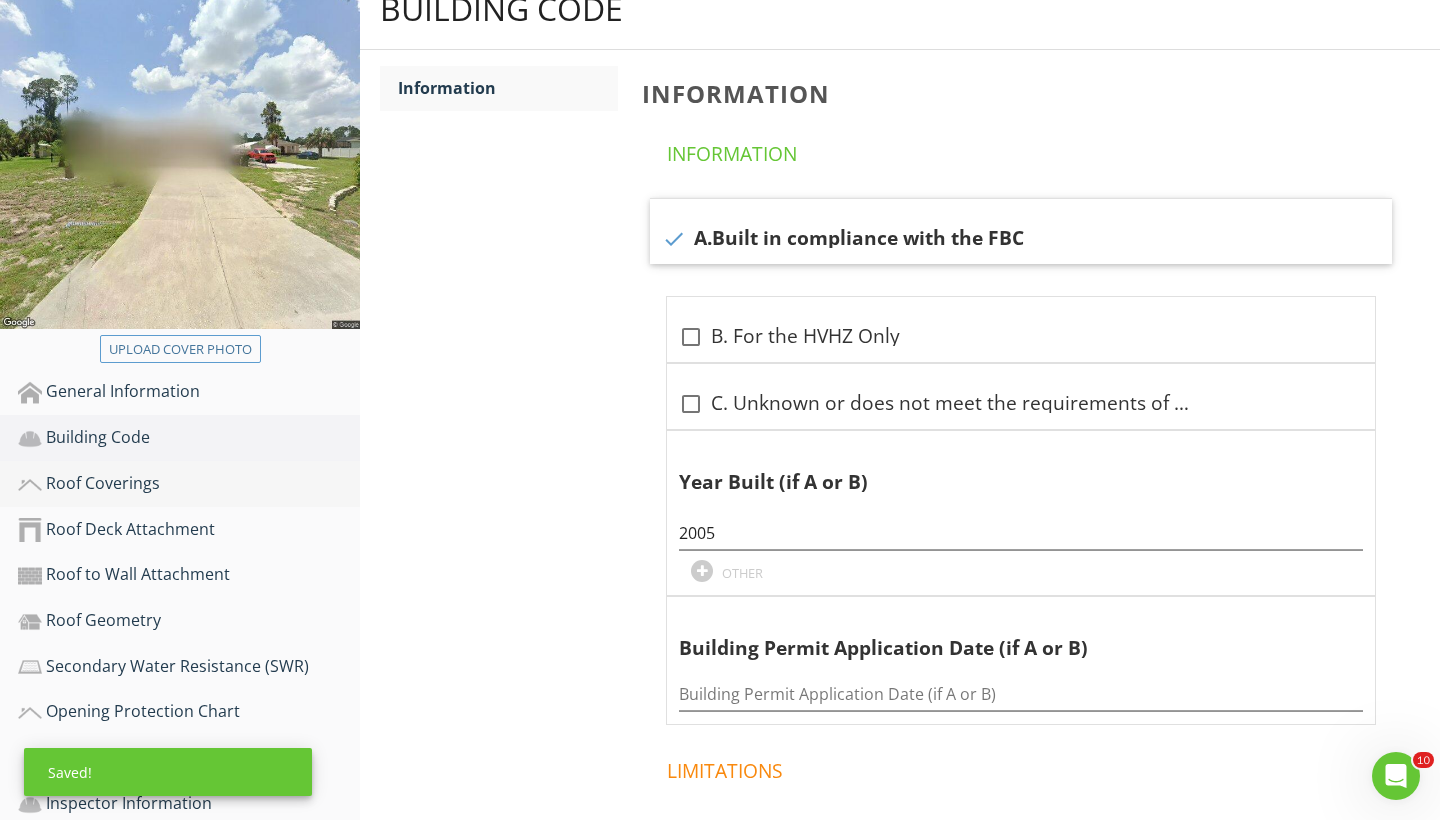 click on "Roof Coverings" at bounding box center (189, 484) 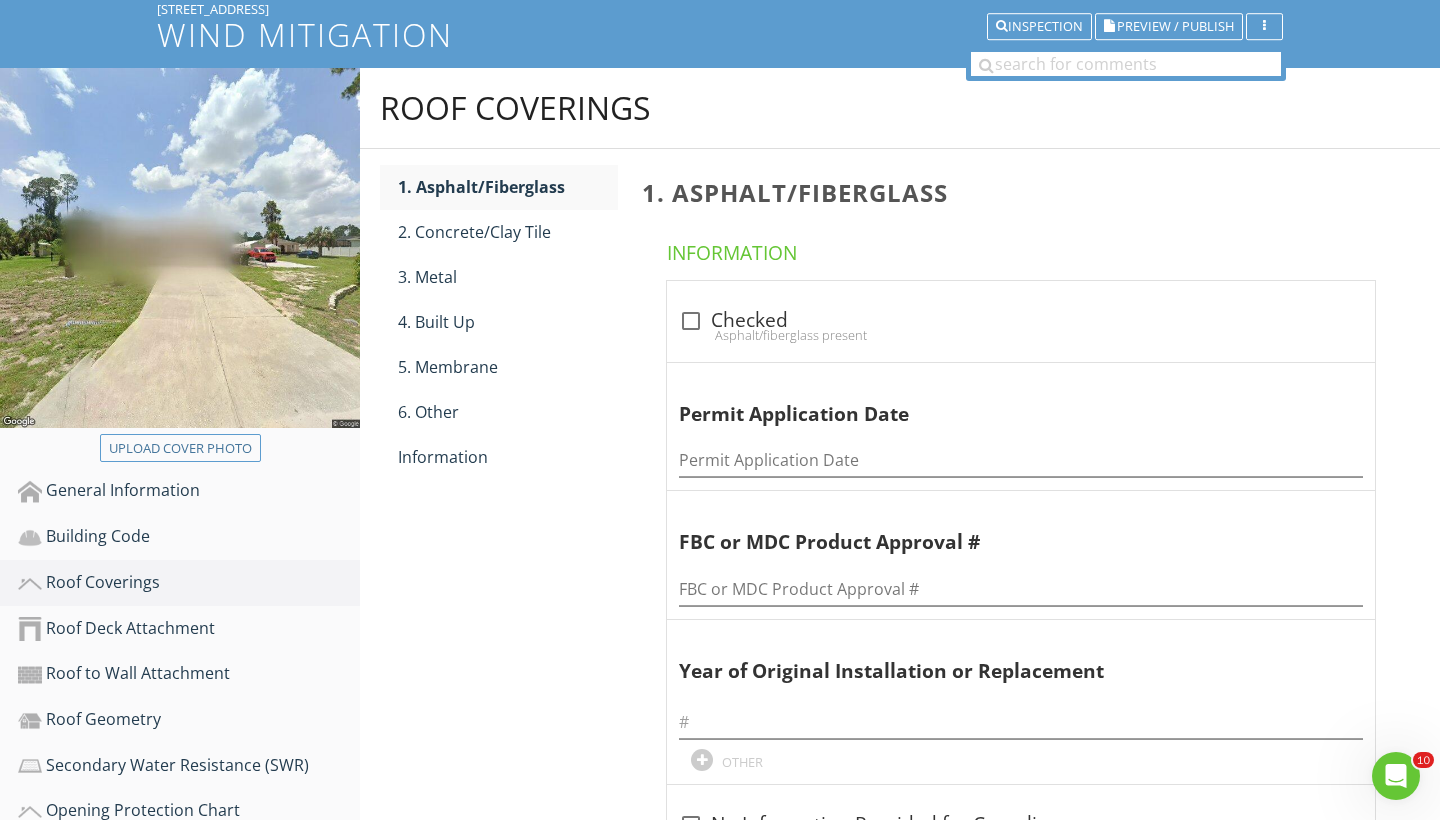 scroll, scrollTop: 97, scrollLeft: 0, axis: vertical 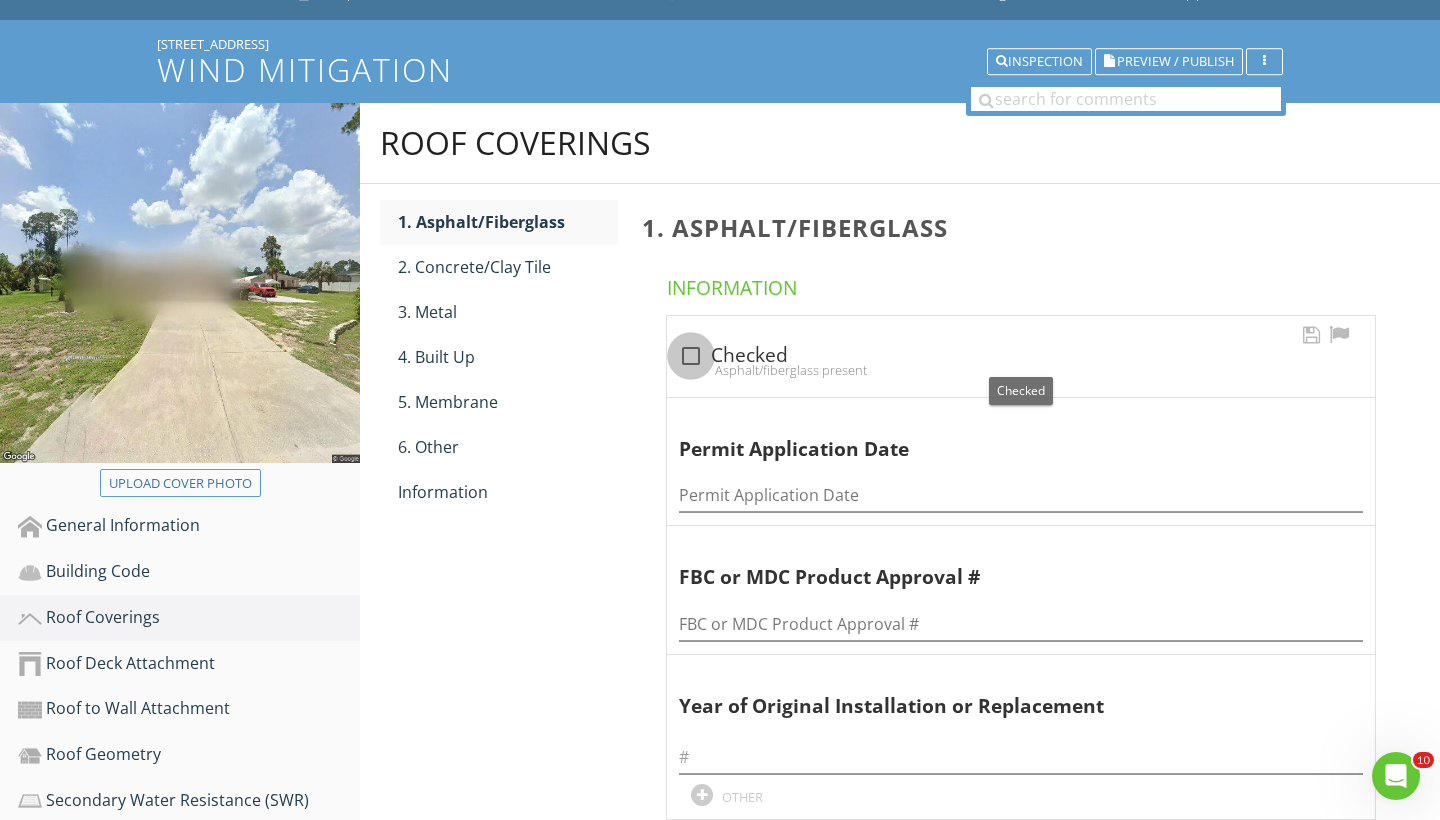 click at bounding box center (691, 356) 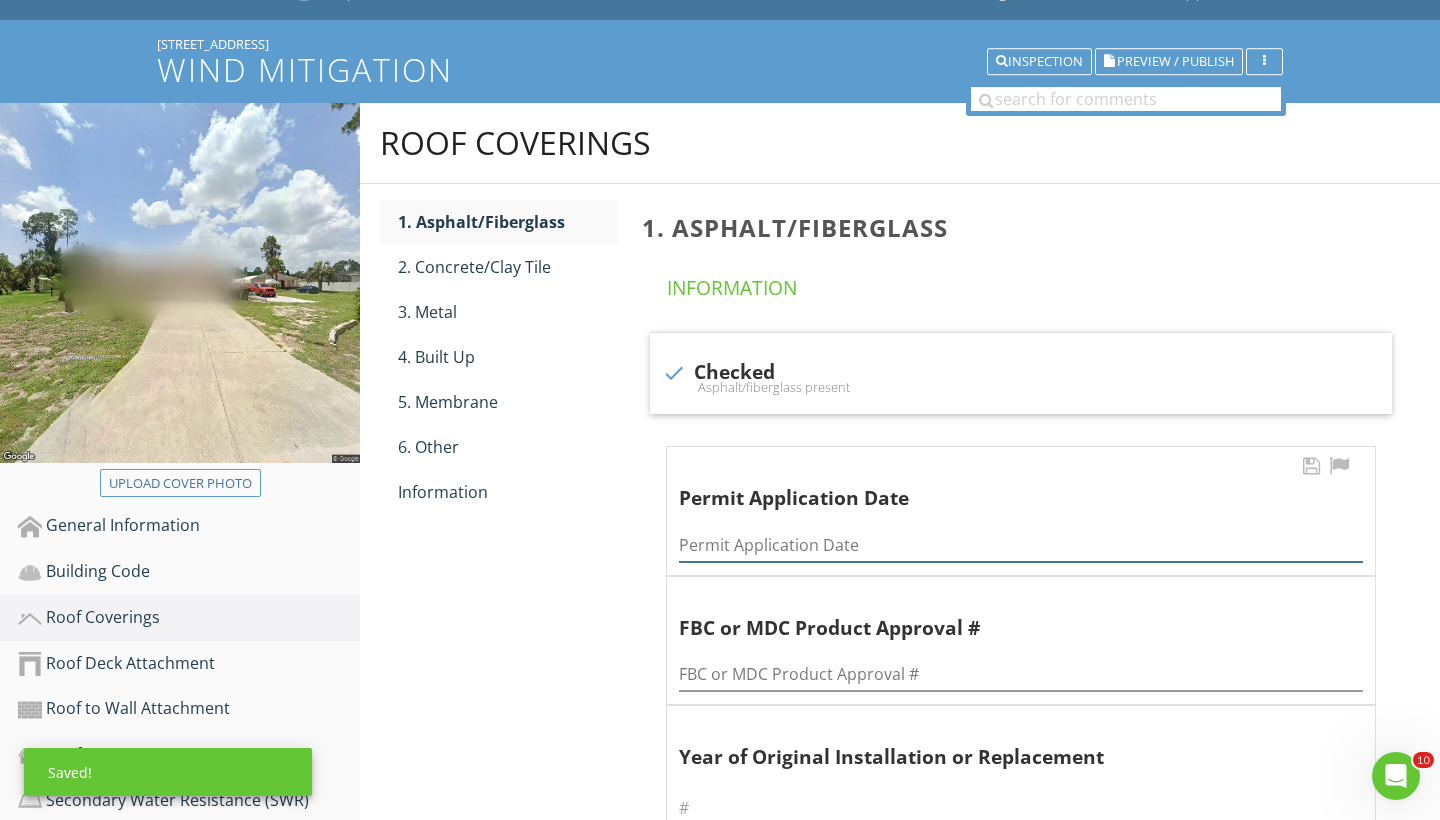click at bounding box center (1021, 545) 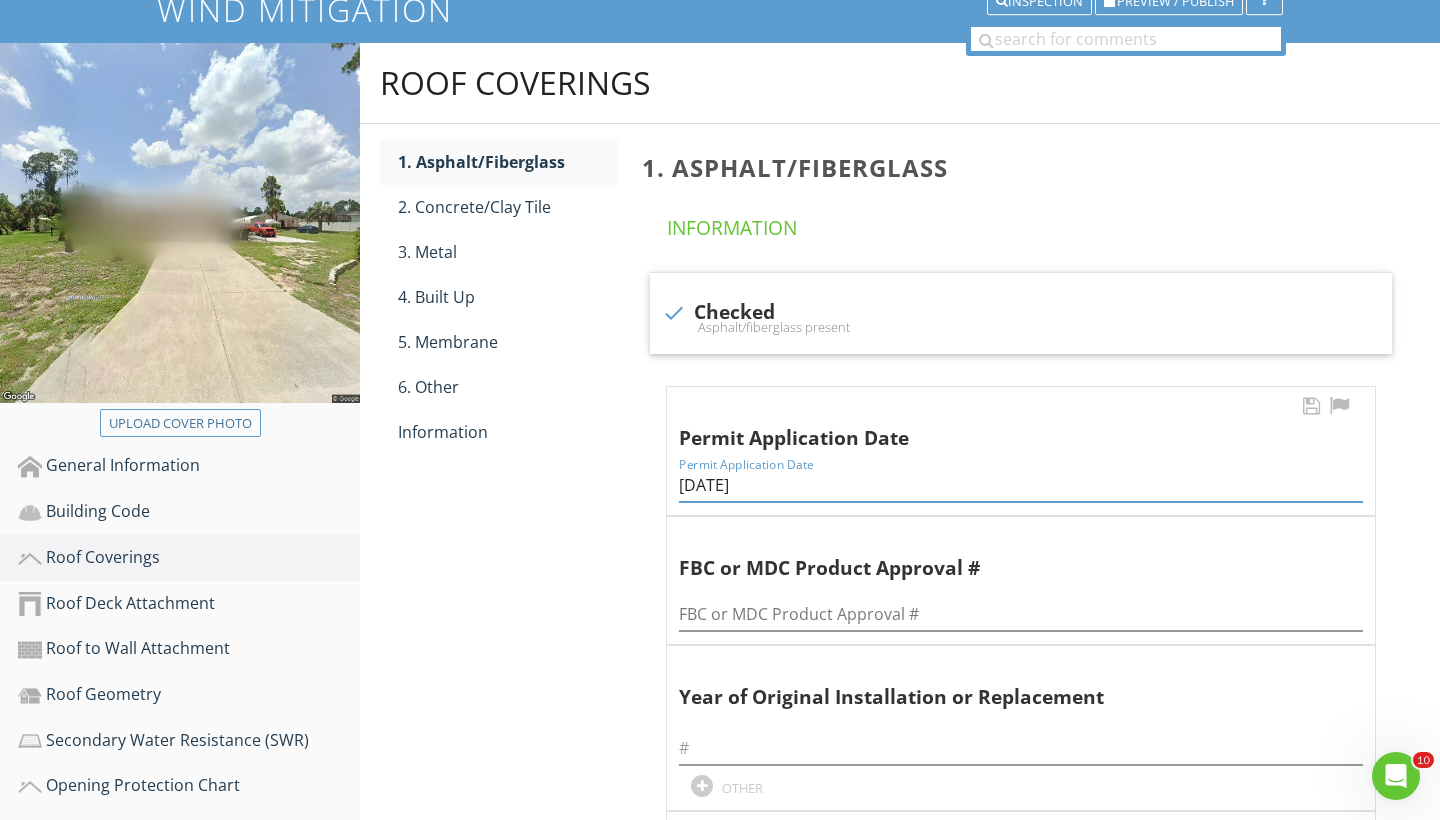 scroll, scrollTop: 171, scrollLeft: 0, axis: vertical 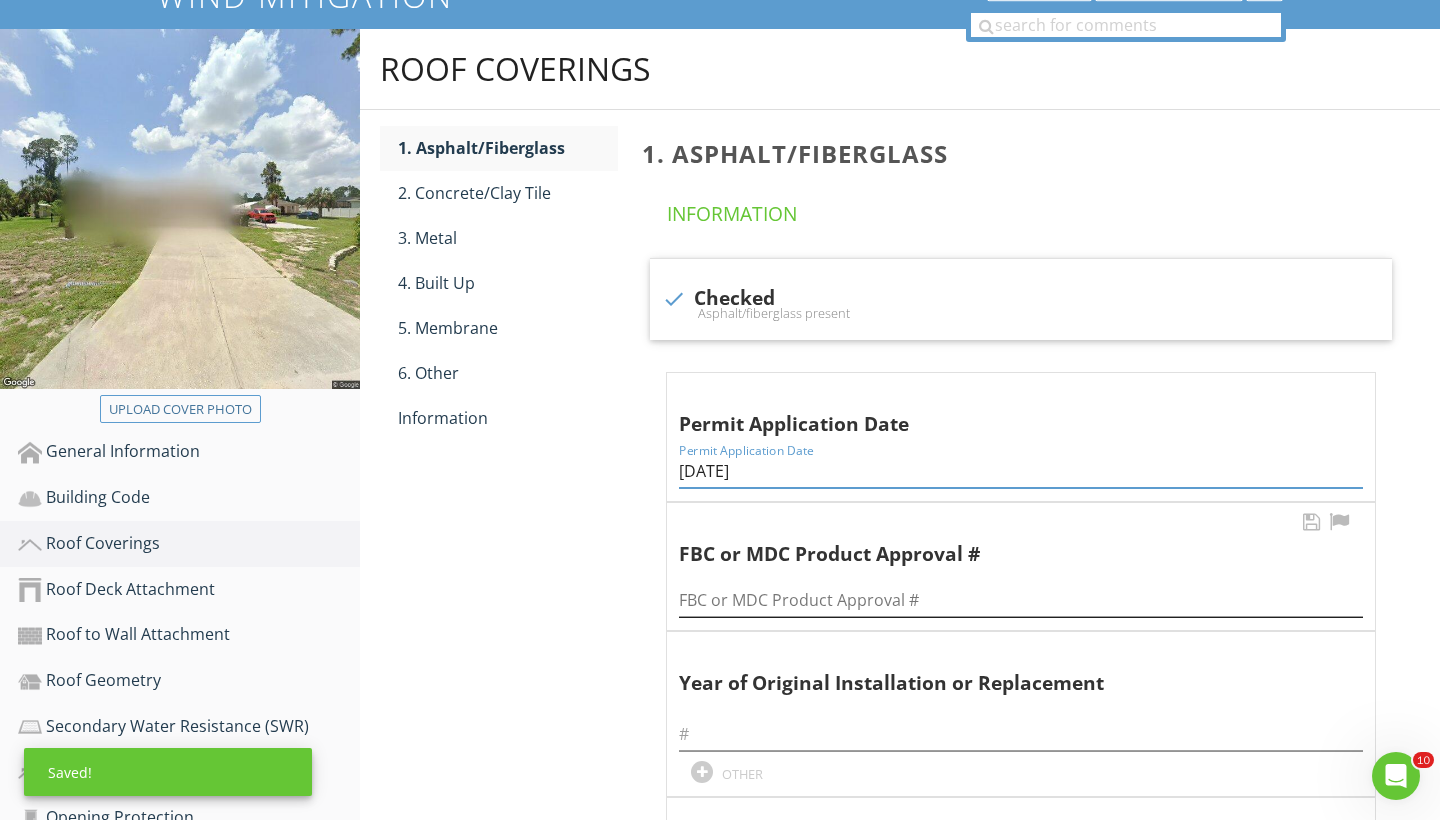 type on "03/14/2023" 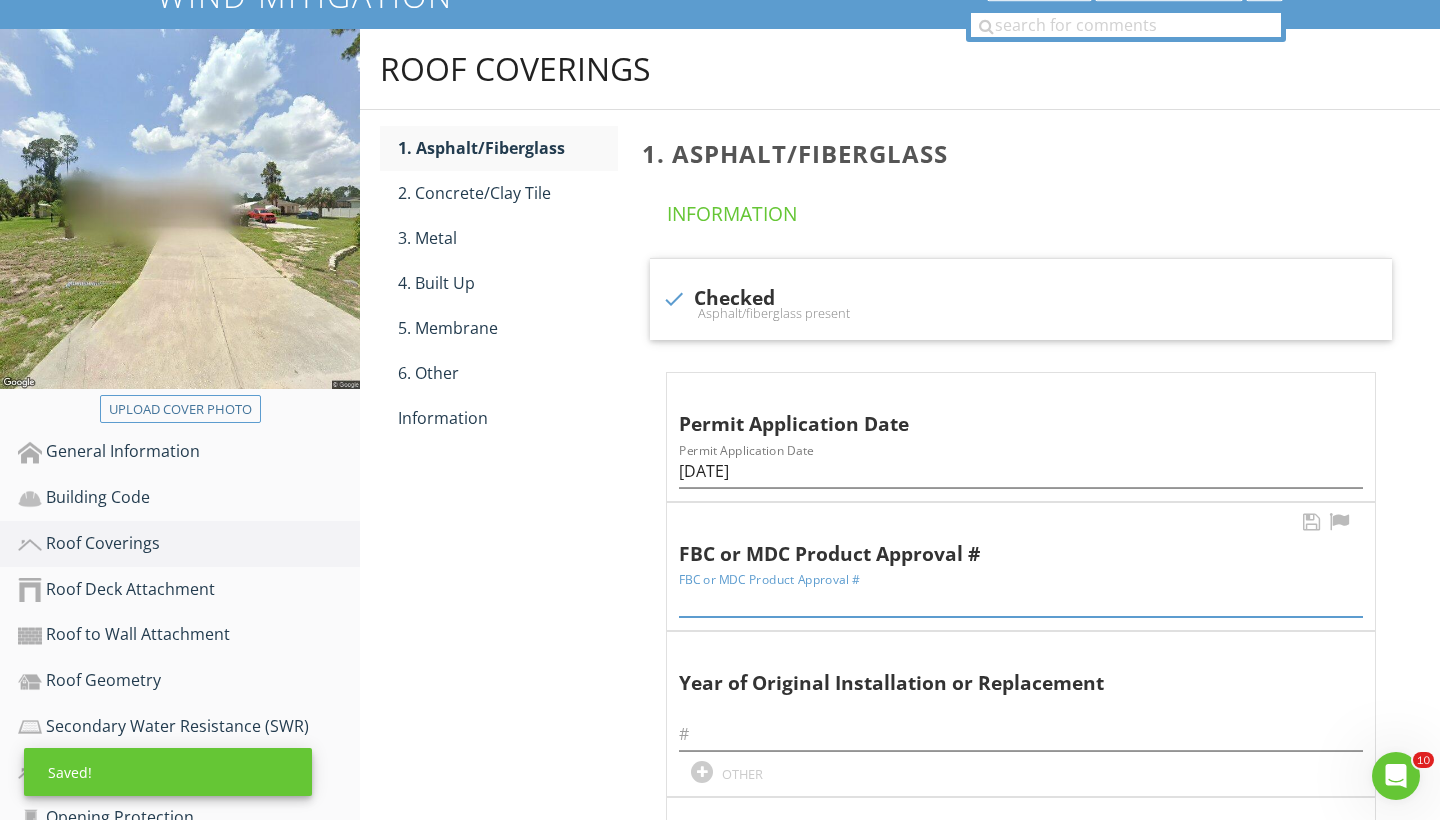 click at bounding box center (1021, 600) 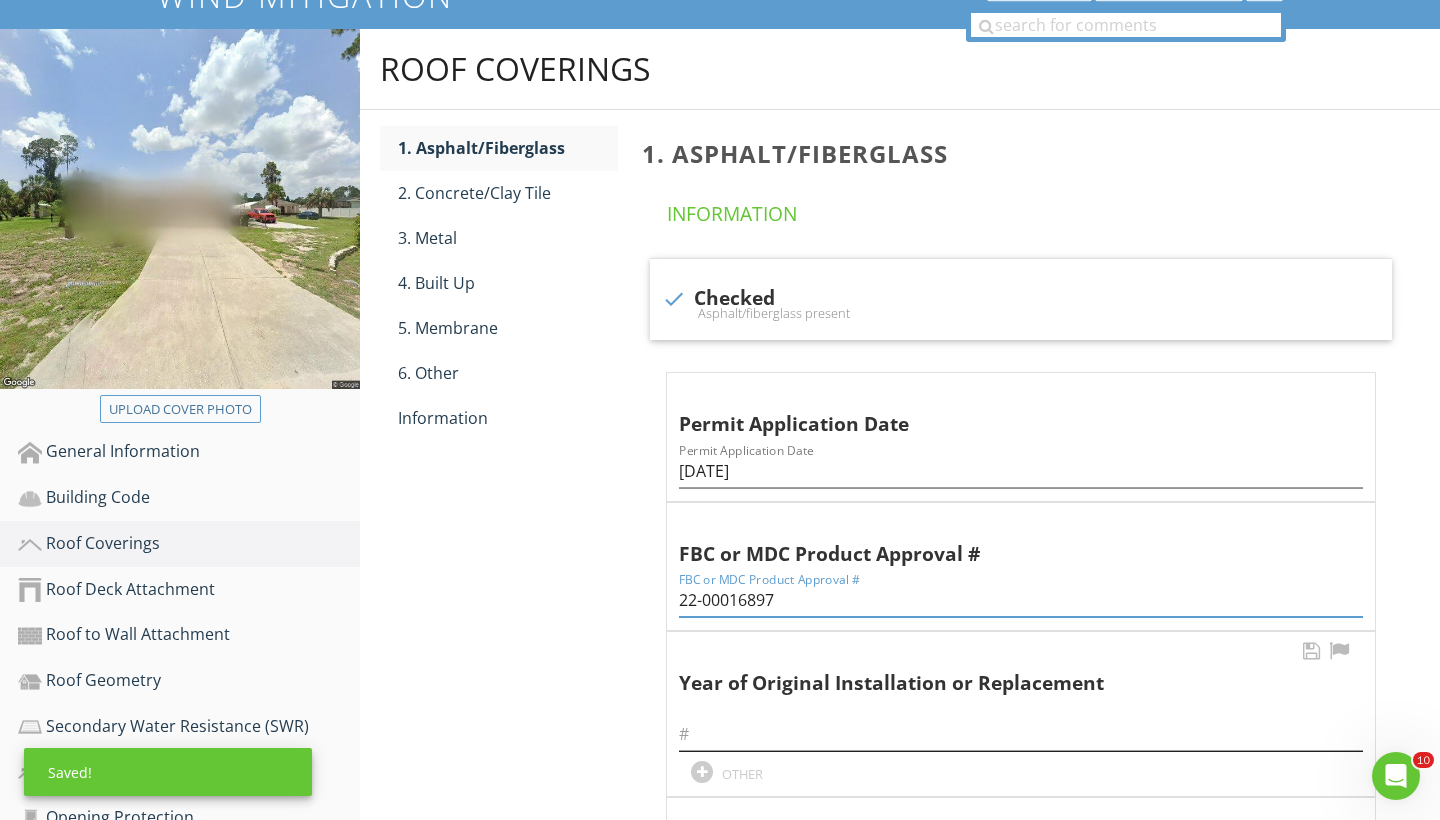 type on "22-00016897" 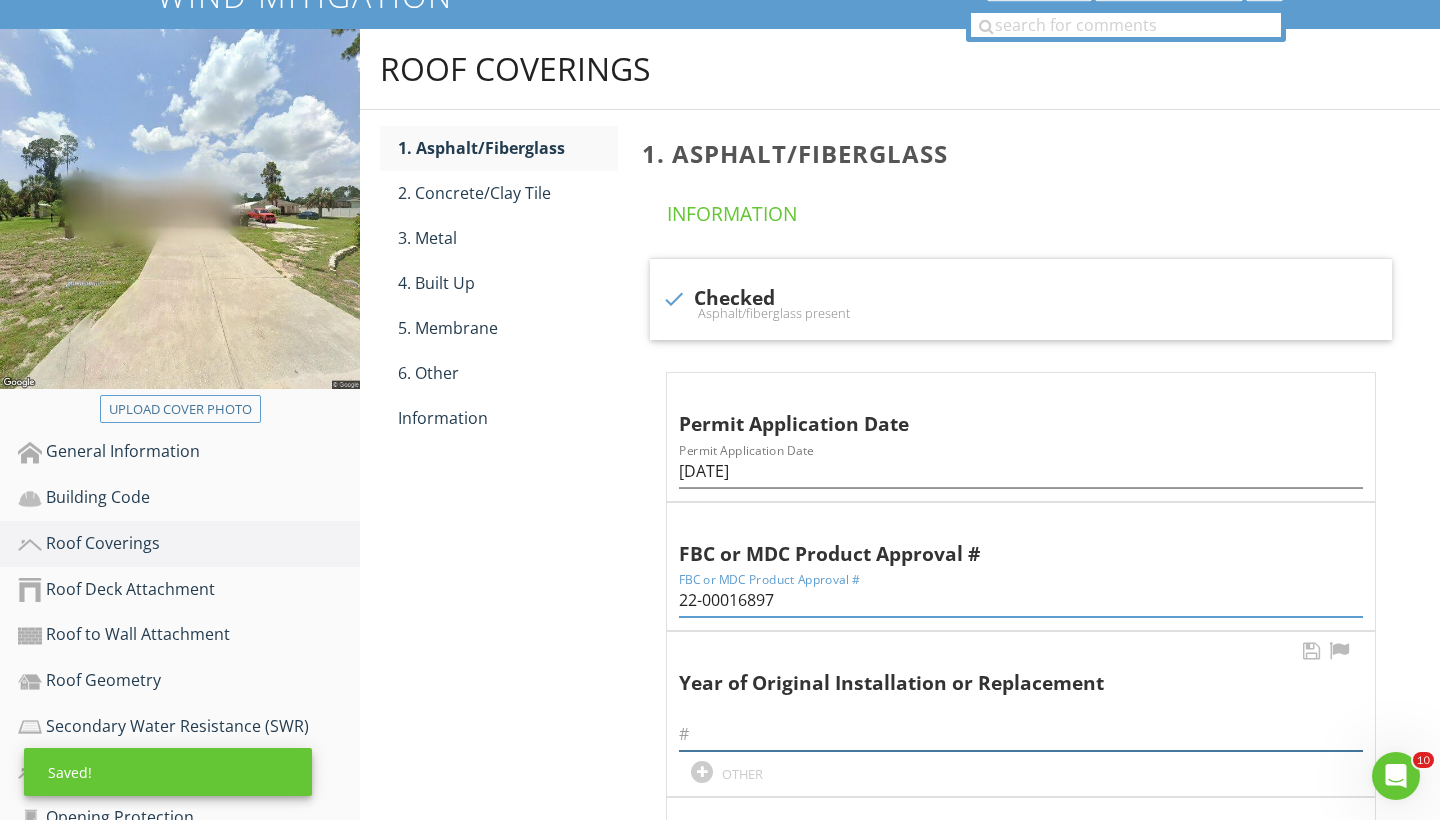 click at bounding box center [1021, 734] 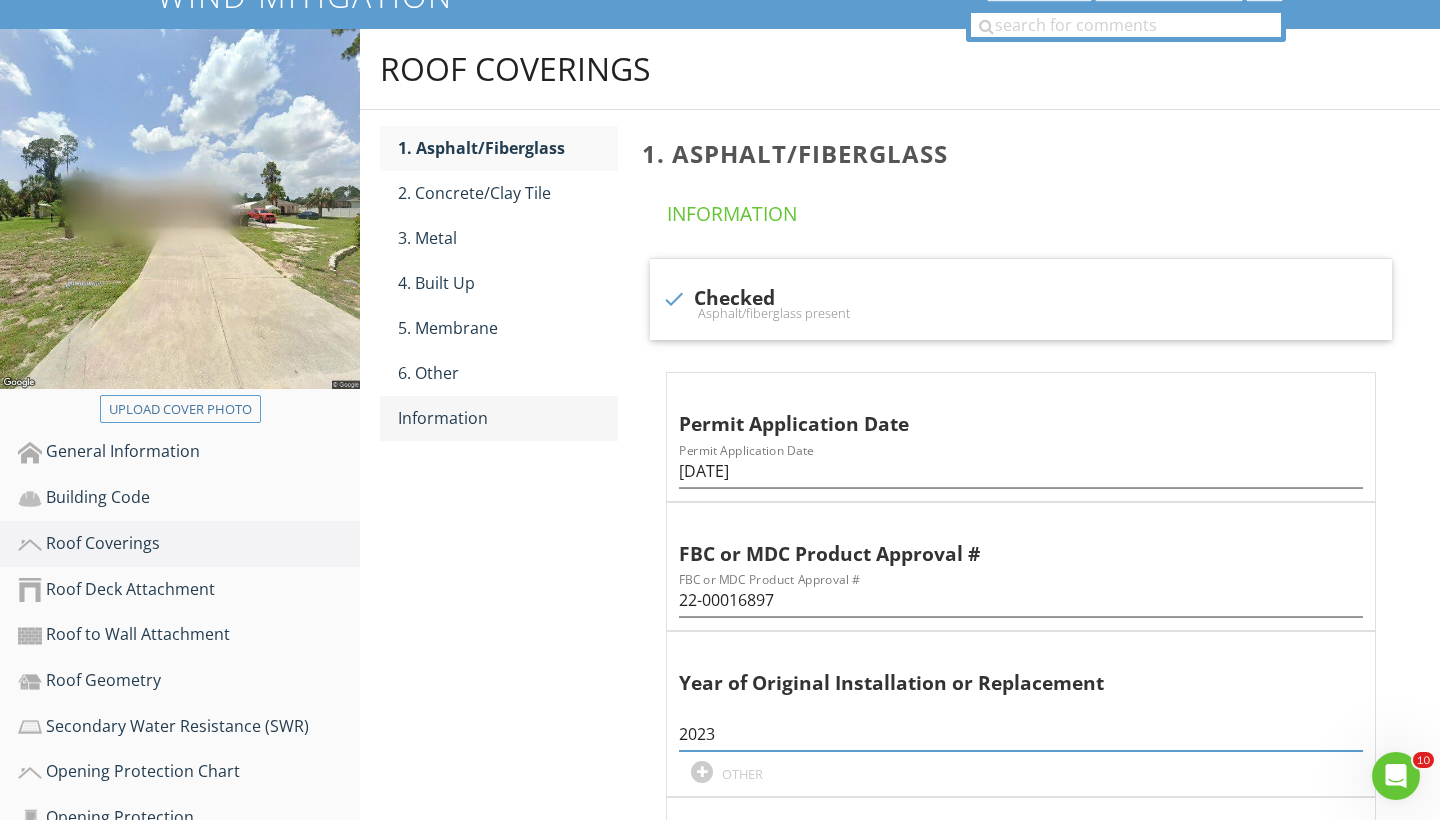 type on "2023" 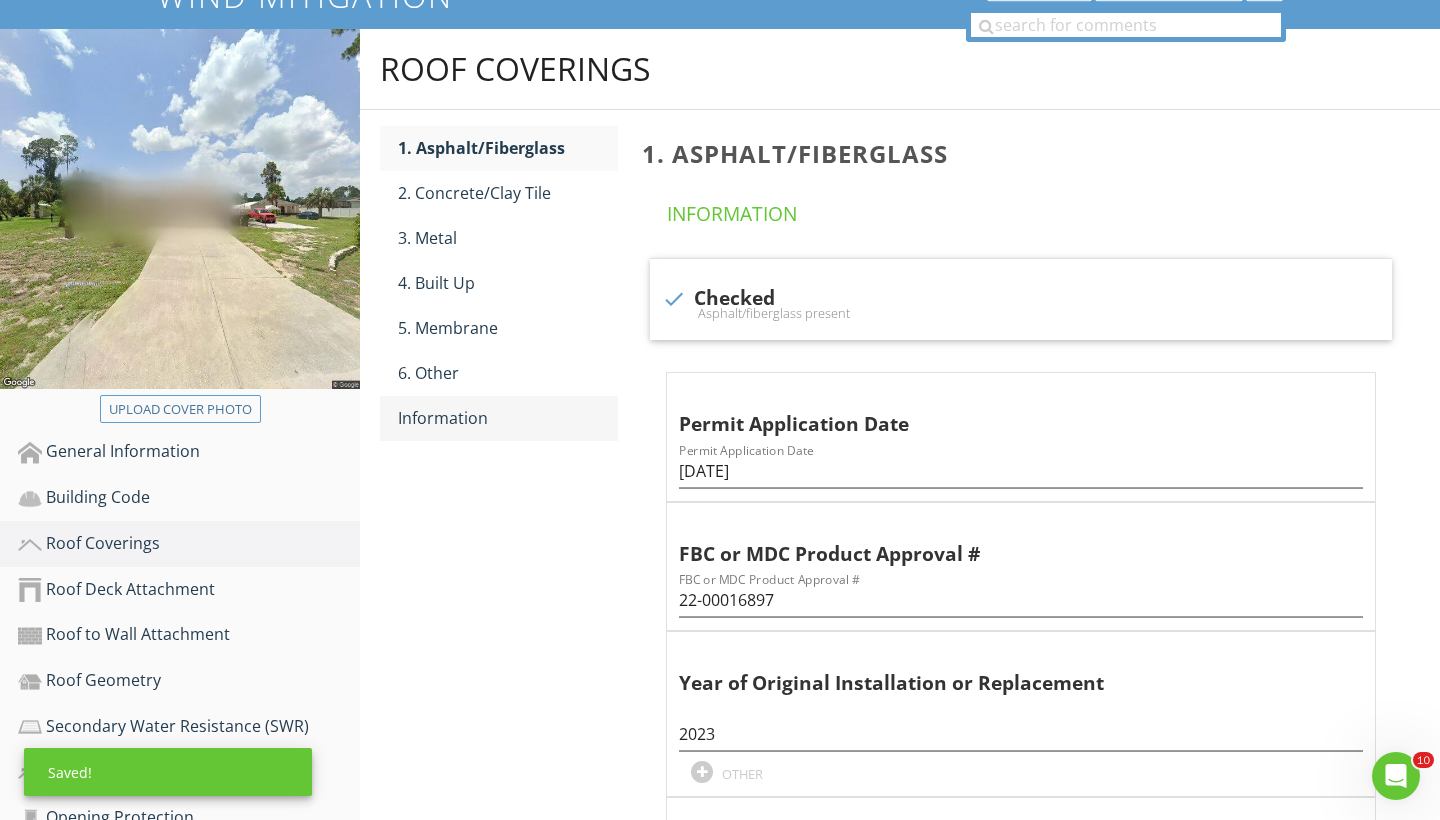 click on "Information" at bounding box center [508, 418] 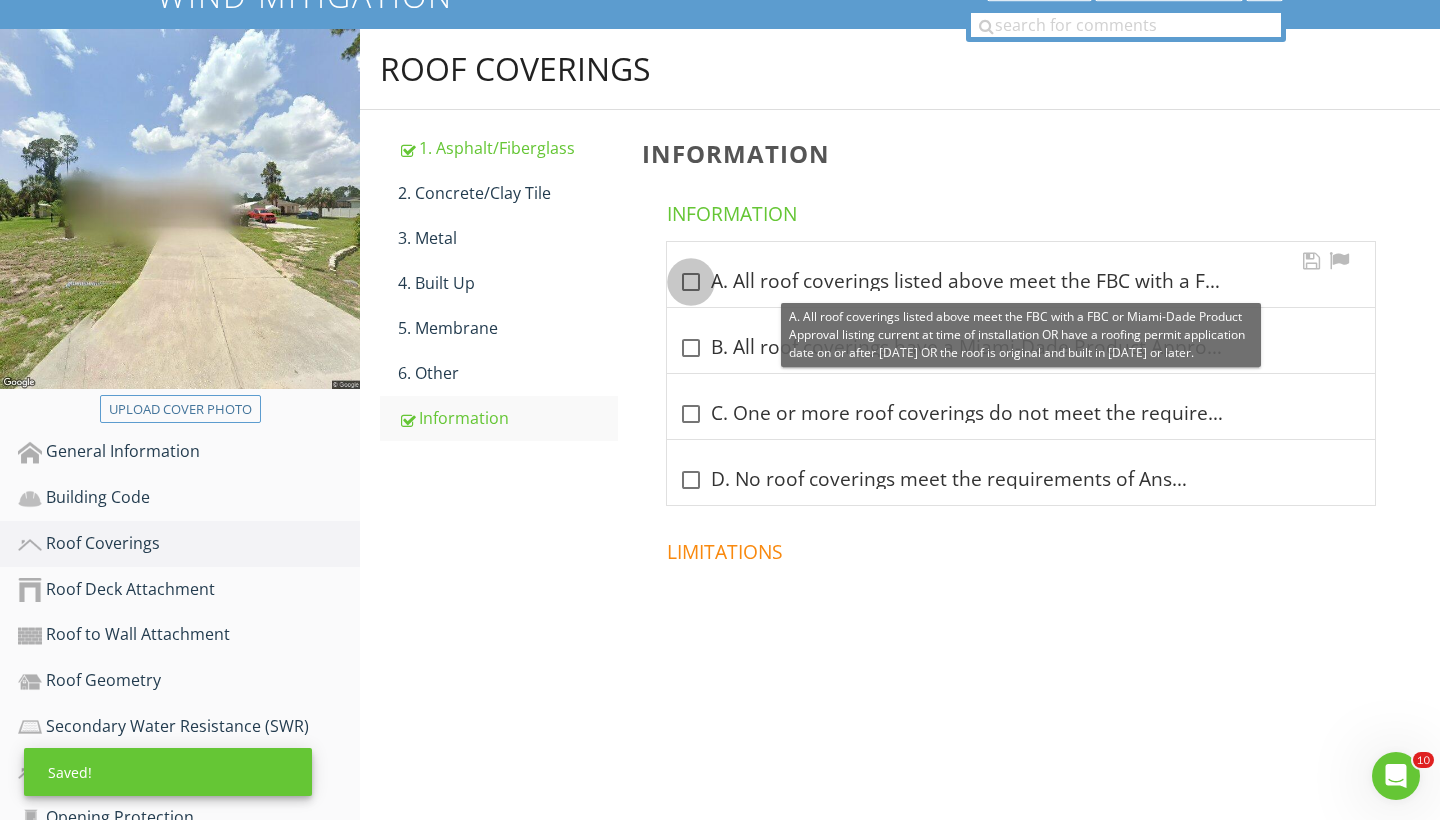 click at bounding box center (691, 282) 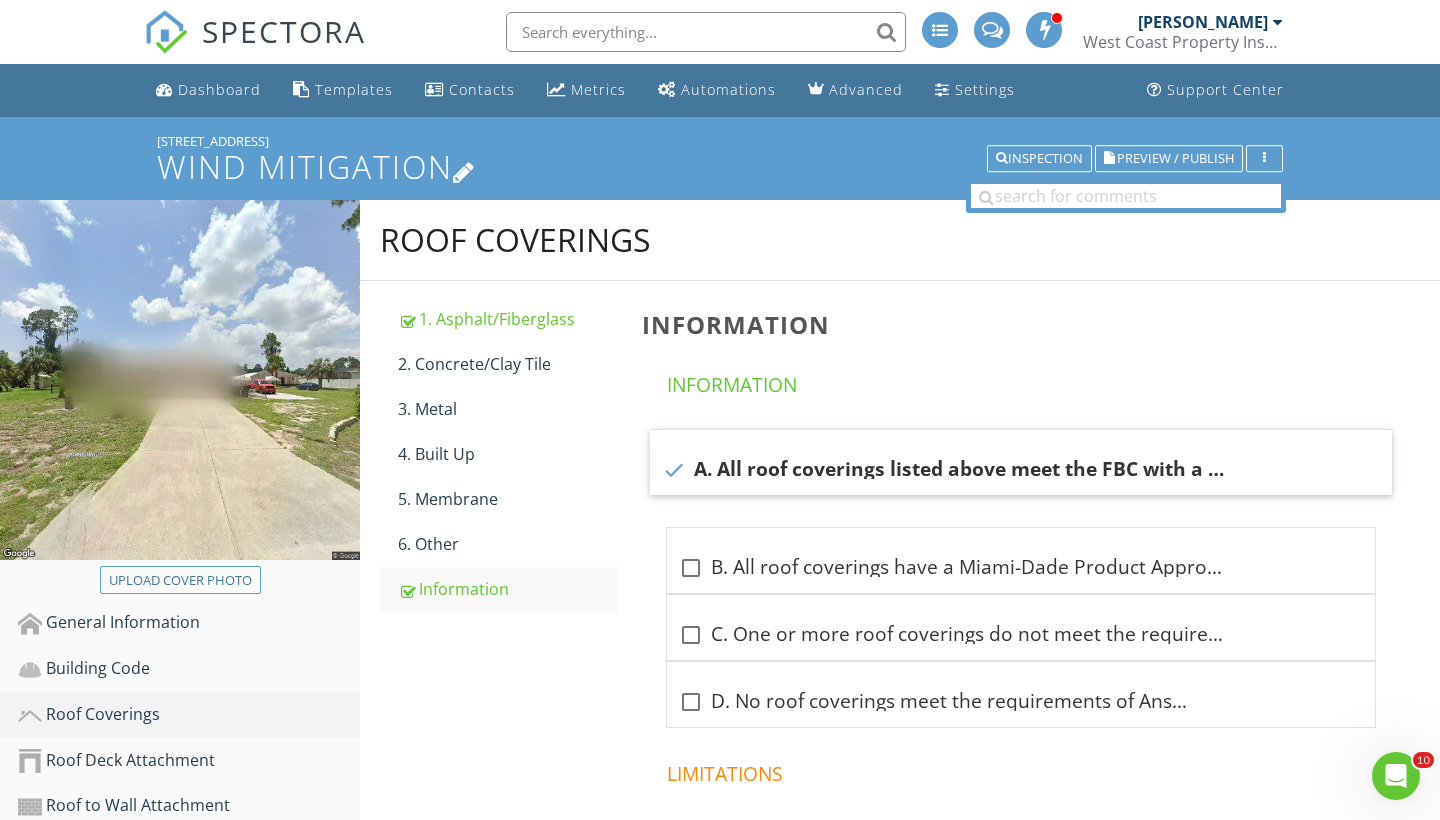 scroll, scrollTop: 0, scrollLeft: 0, axis: both 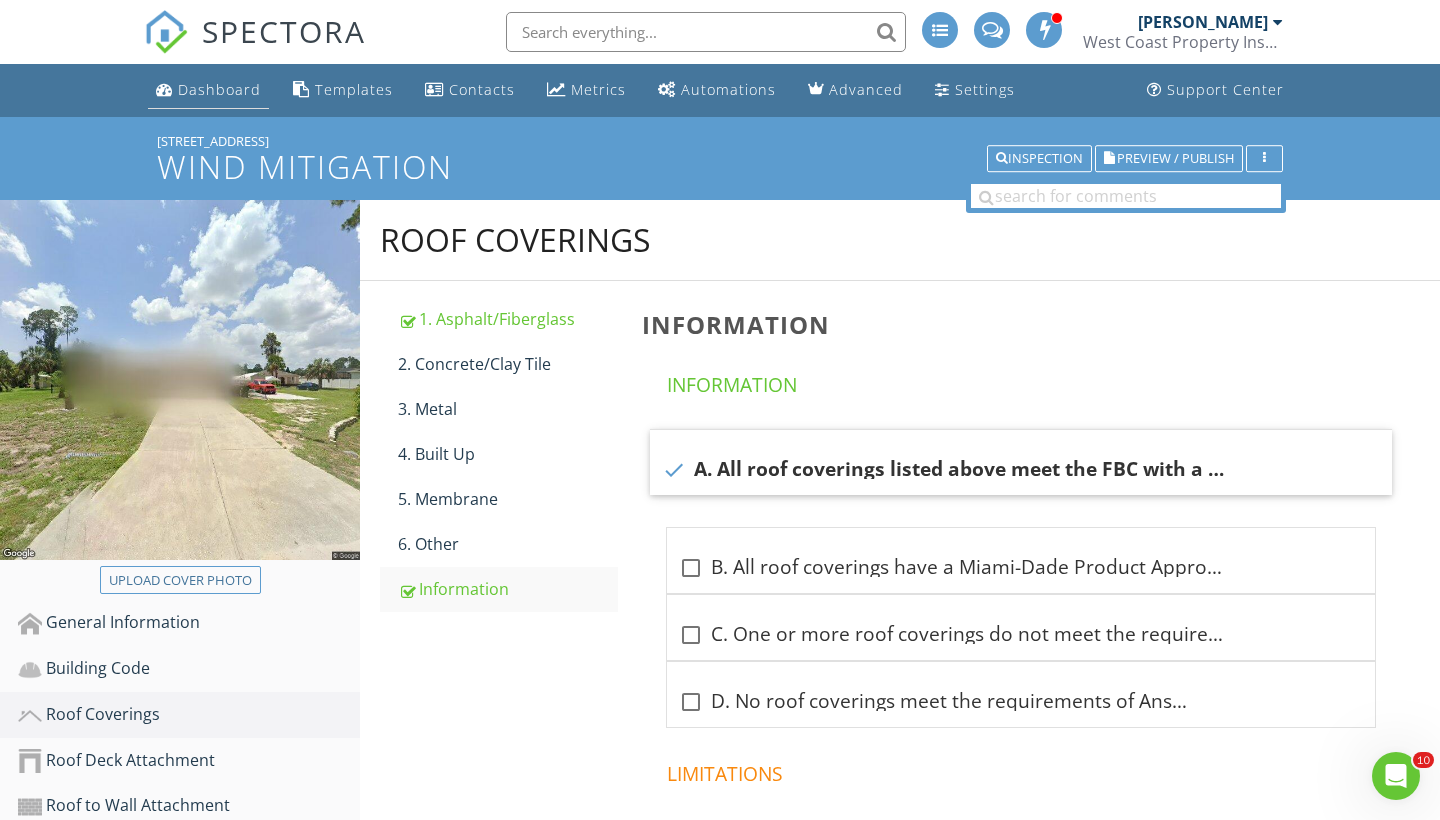 click on "Dashboard" at bounding box center [208, 90] 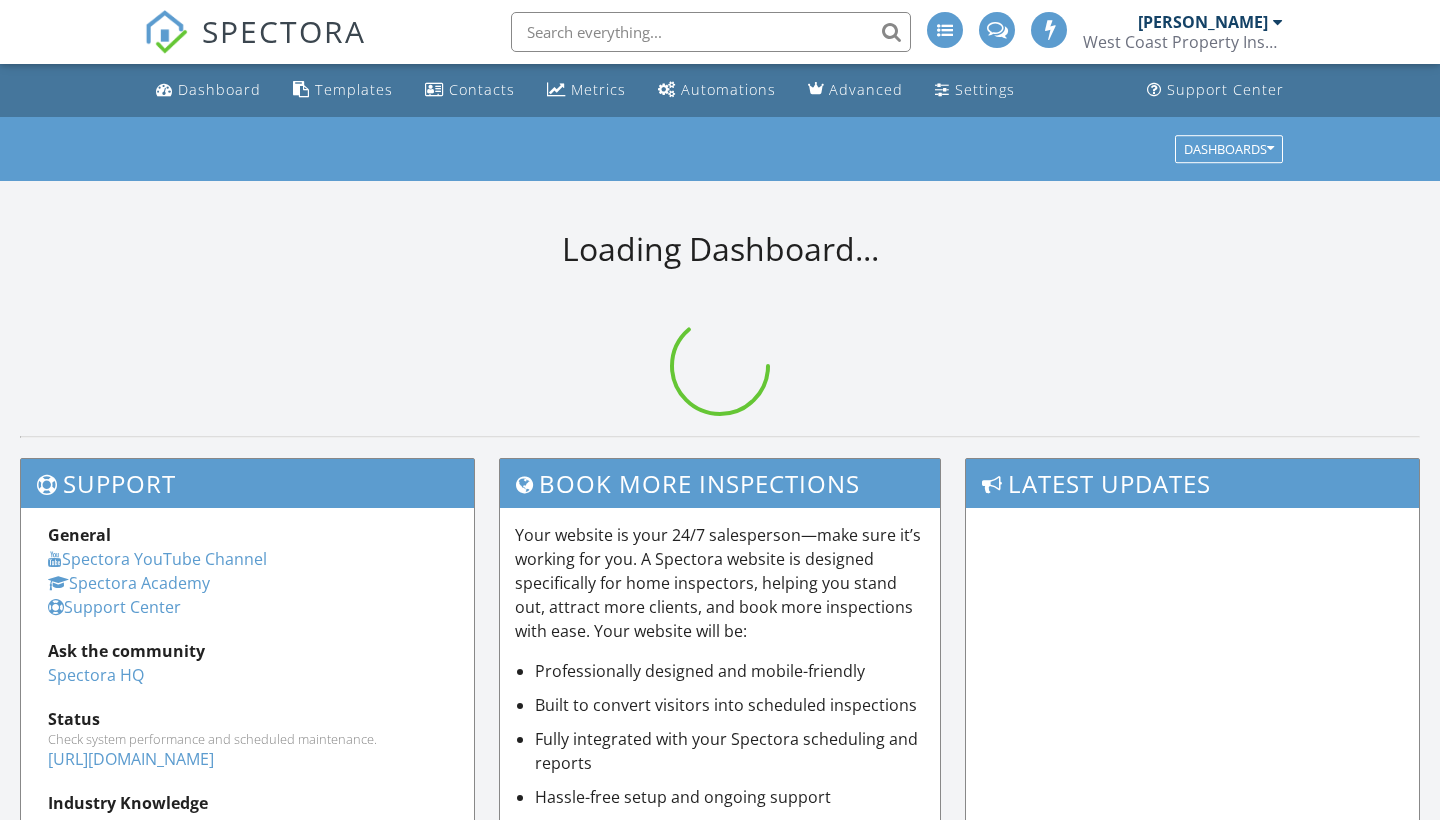 scroll, scrollTop: 0, scrollLeft: 0, axis: both 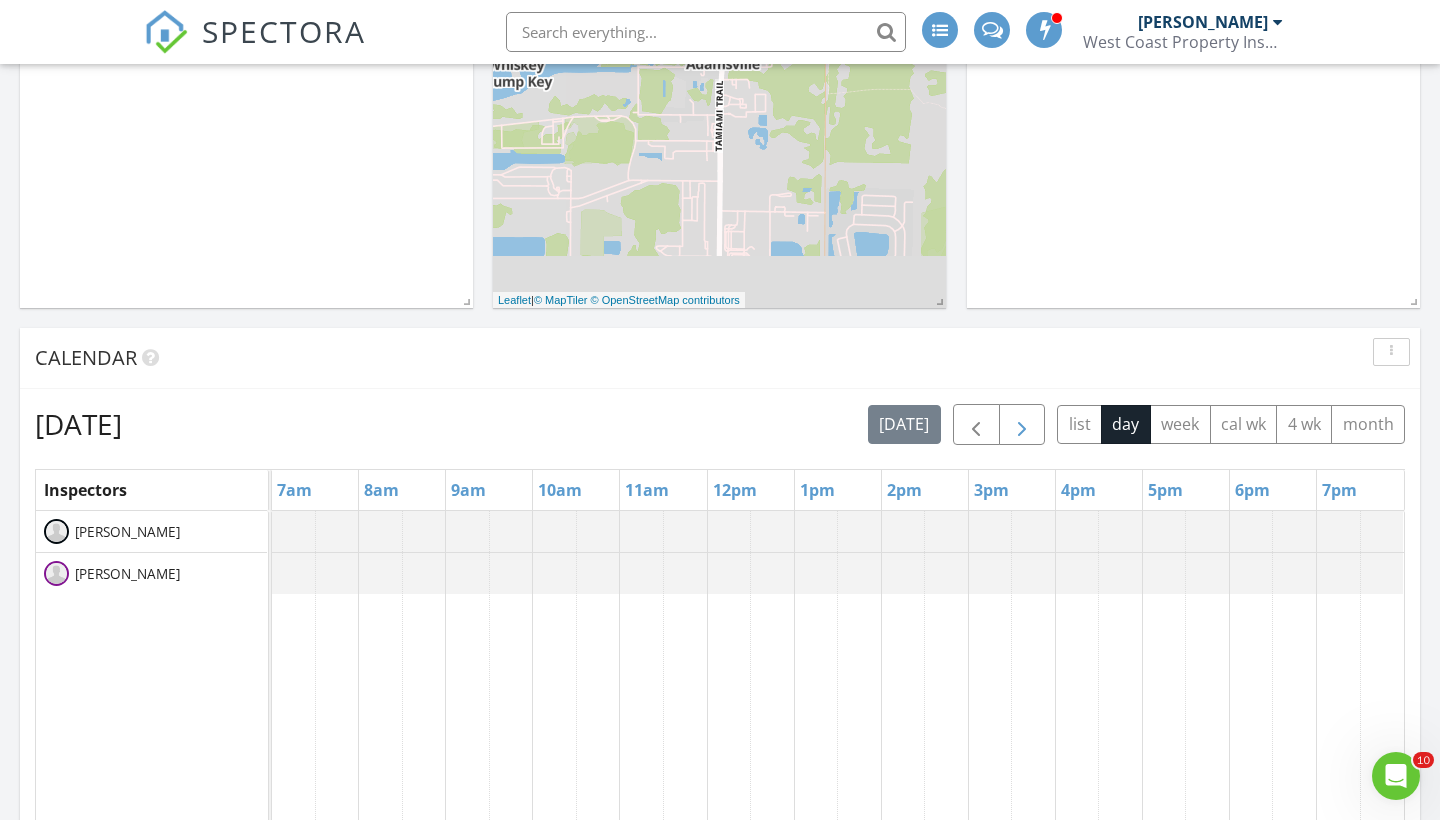 click at bounding box center (1022, 425) 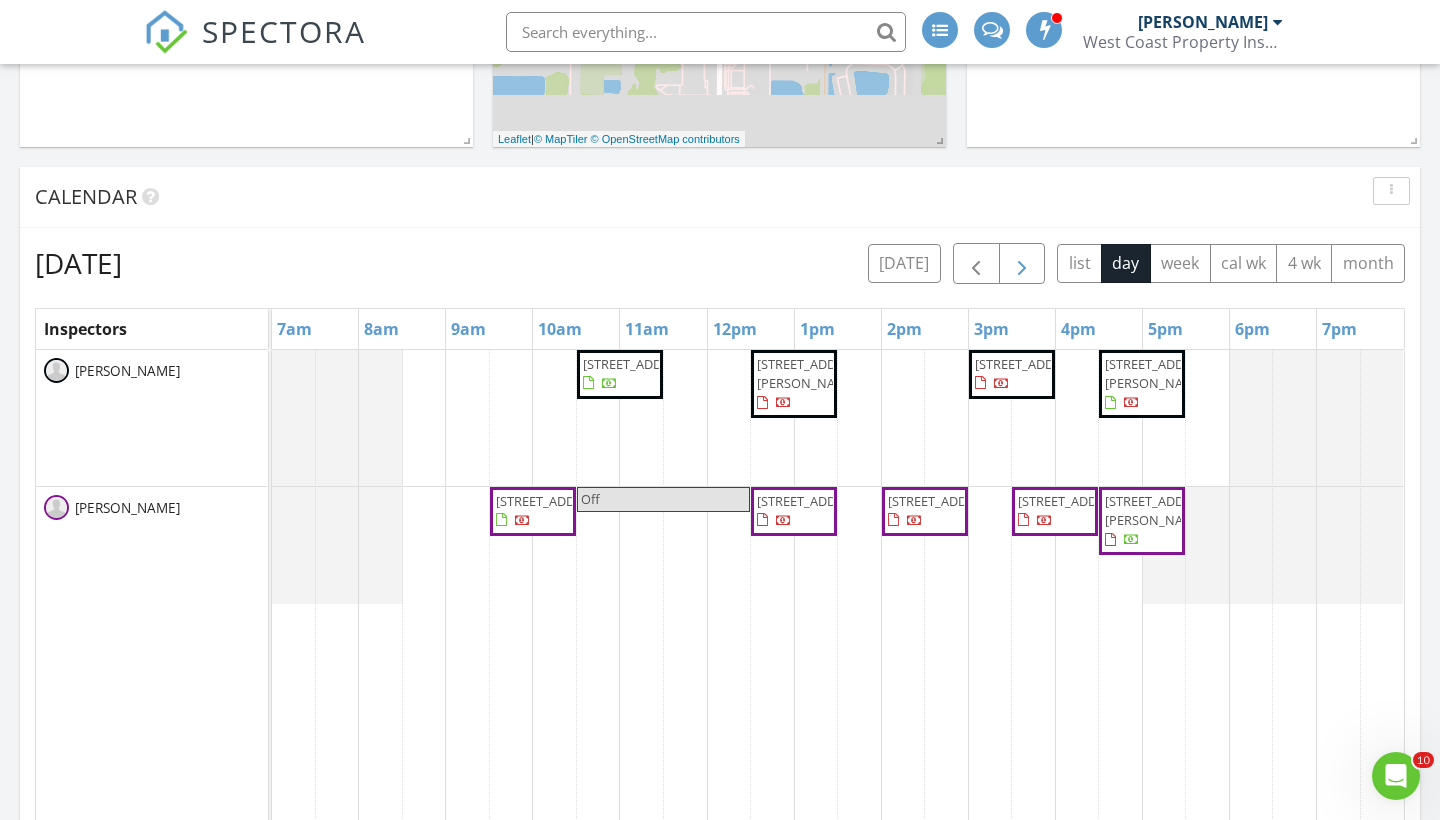 scroll, scrollTop: 714, scrollLeft: 0, axis: vertical 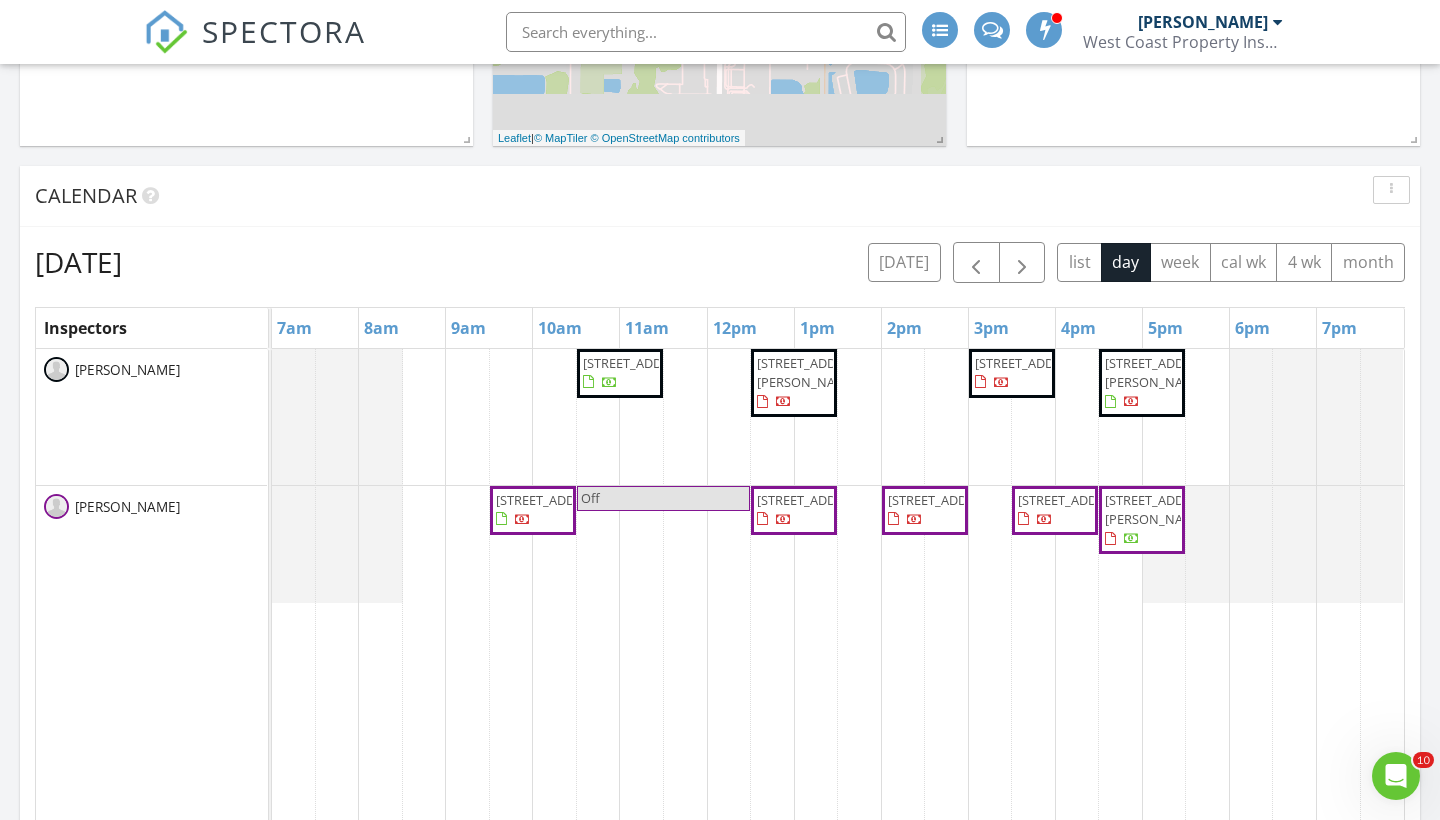 click on "[STREET_ADDRESS][PERSON_NAME]" at bounding box center (1161, 509) 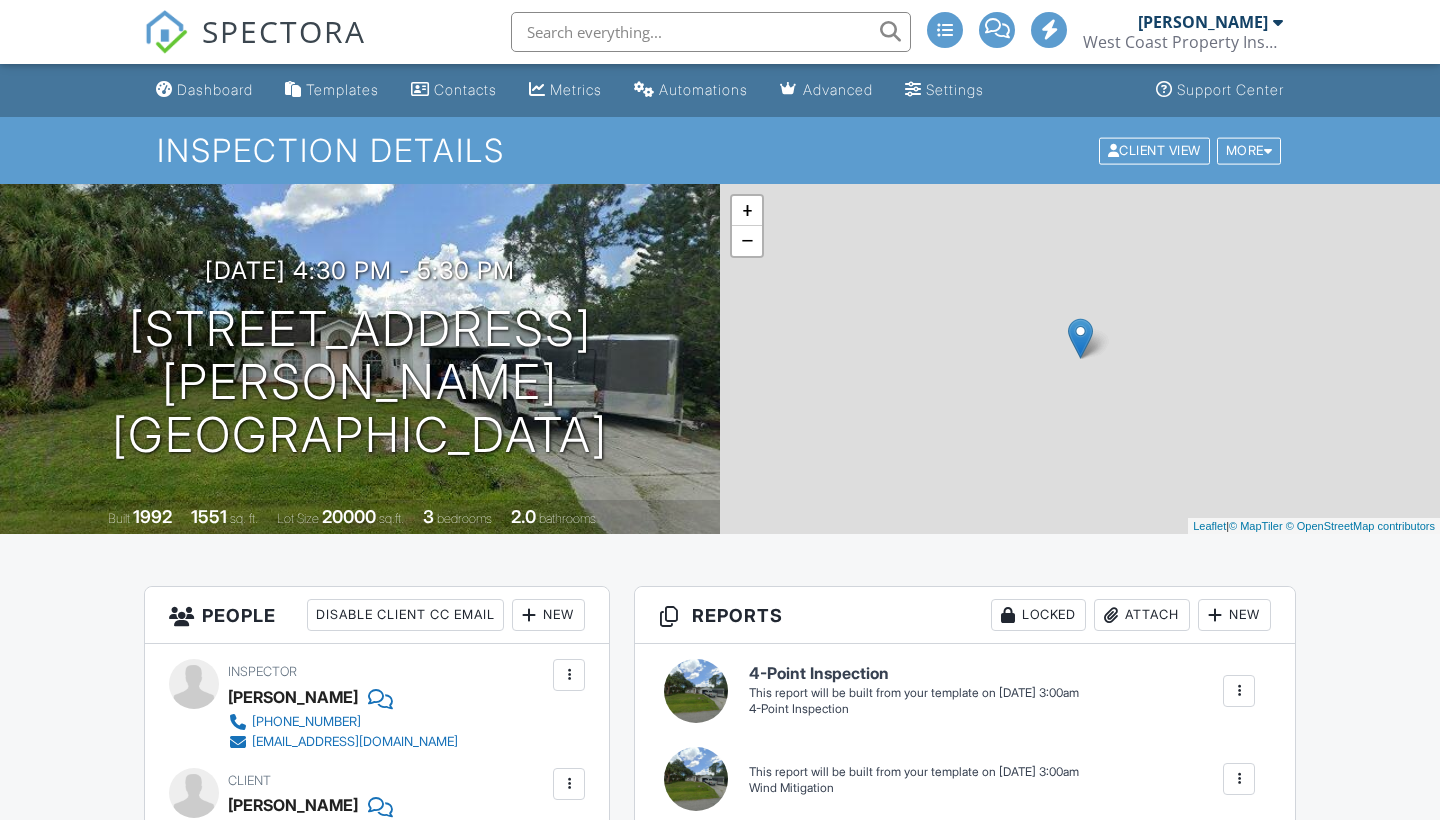click at bounding box center [1239, 691] 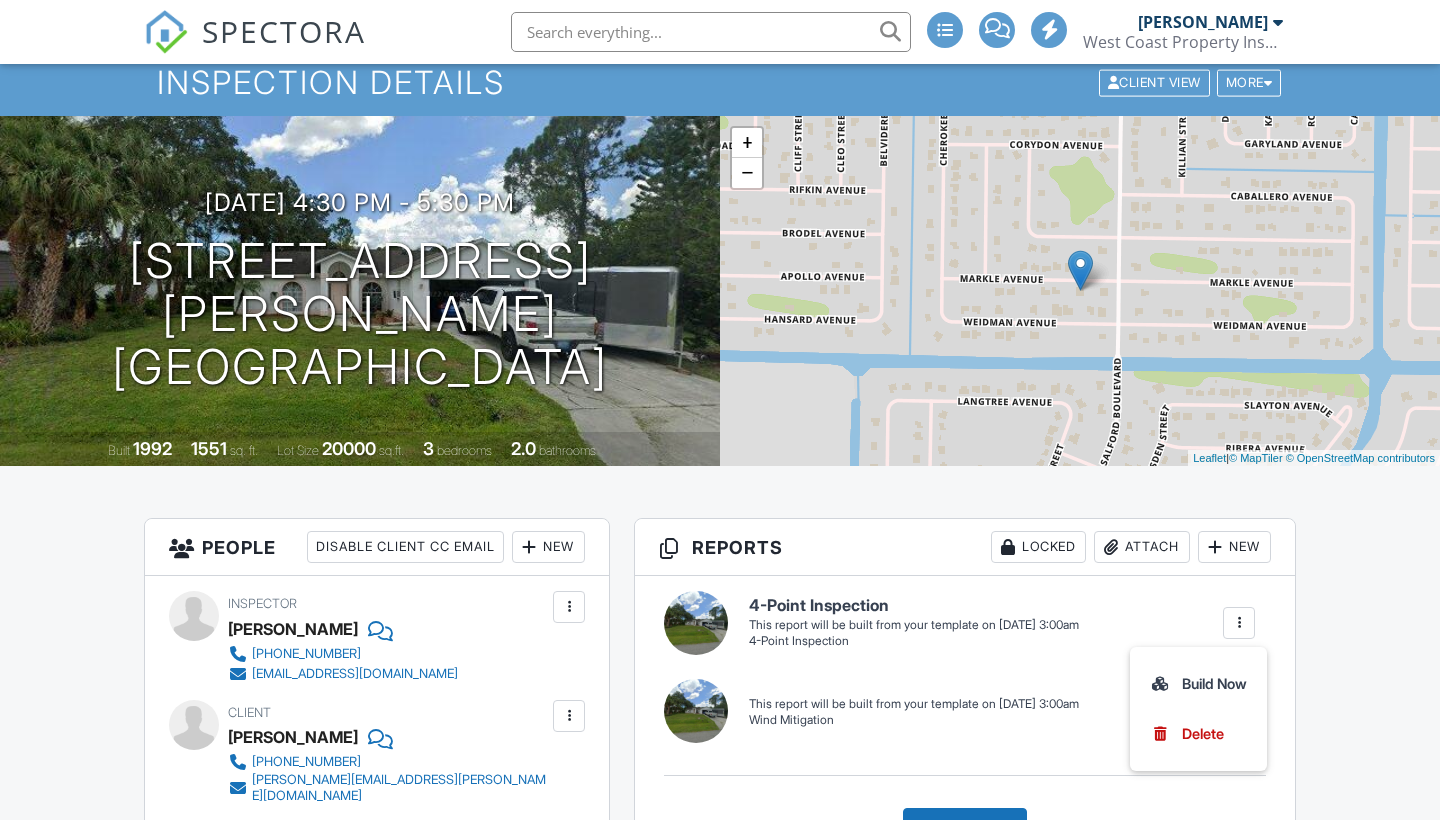 scroll, scrollTop: 68, scrollLeft: 0, axis: vertical 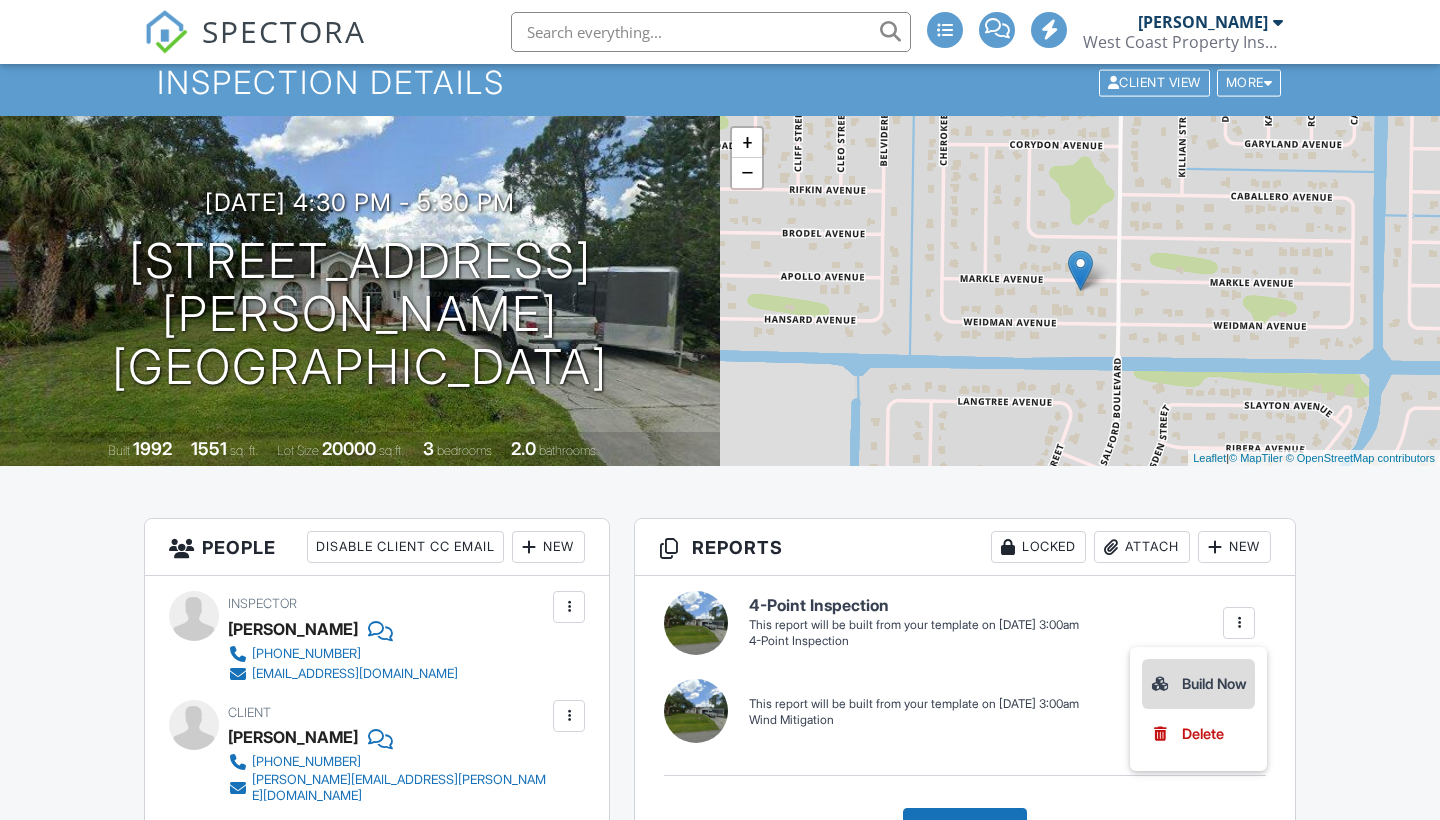 click on "Build Now" at bounding box center [1198, 684] 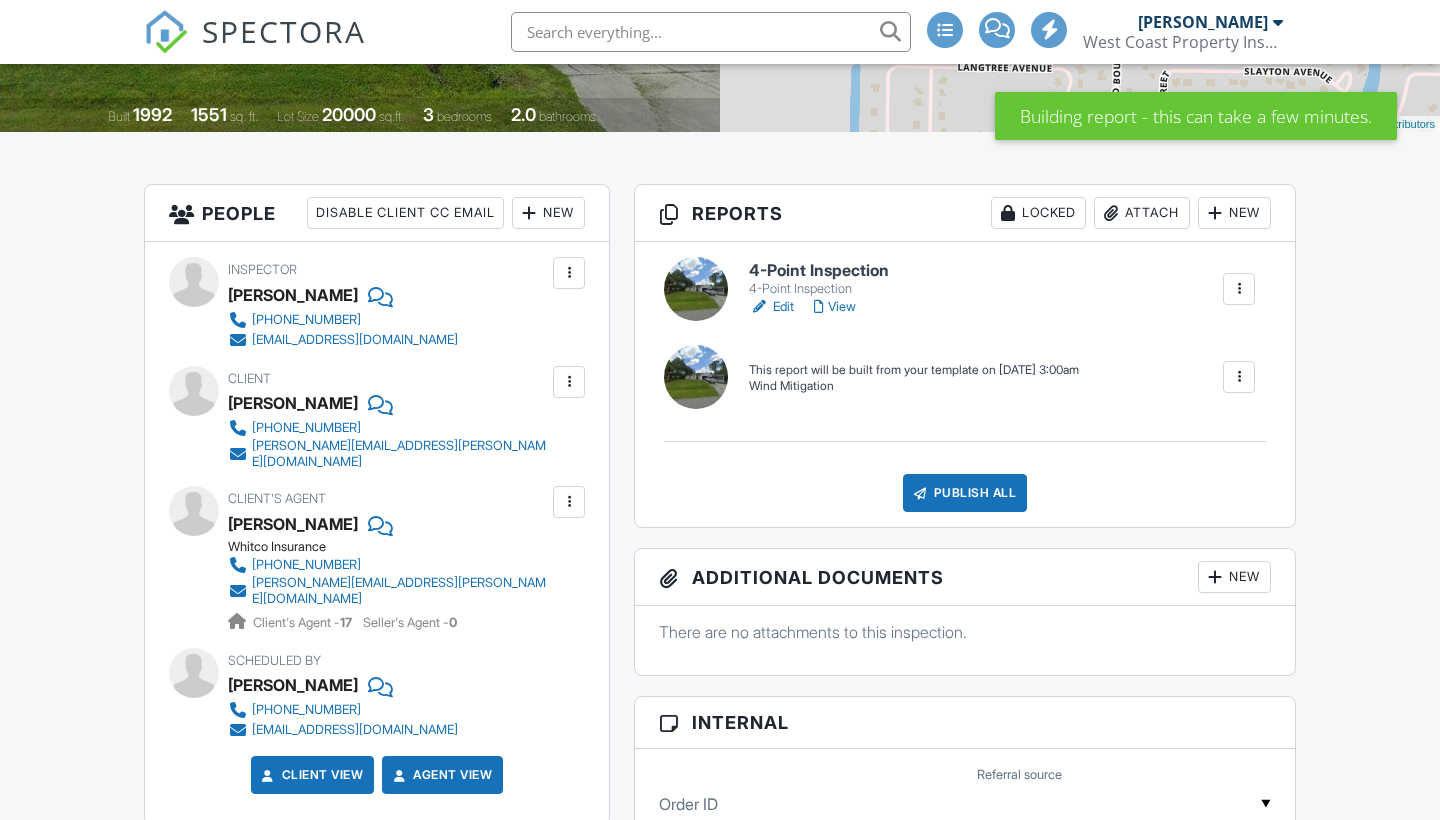 click at bounding box center (1239, 377) 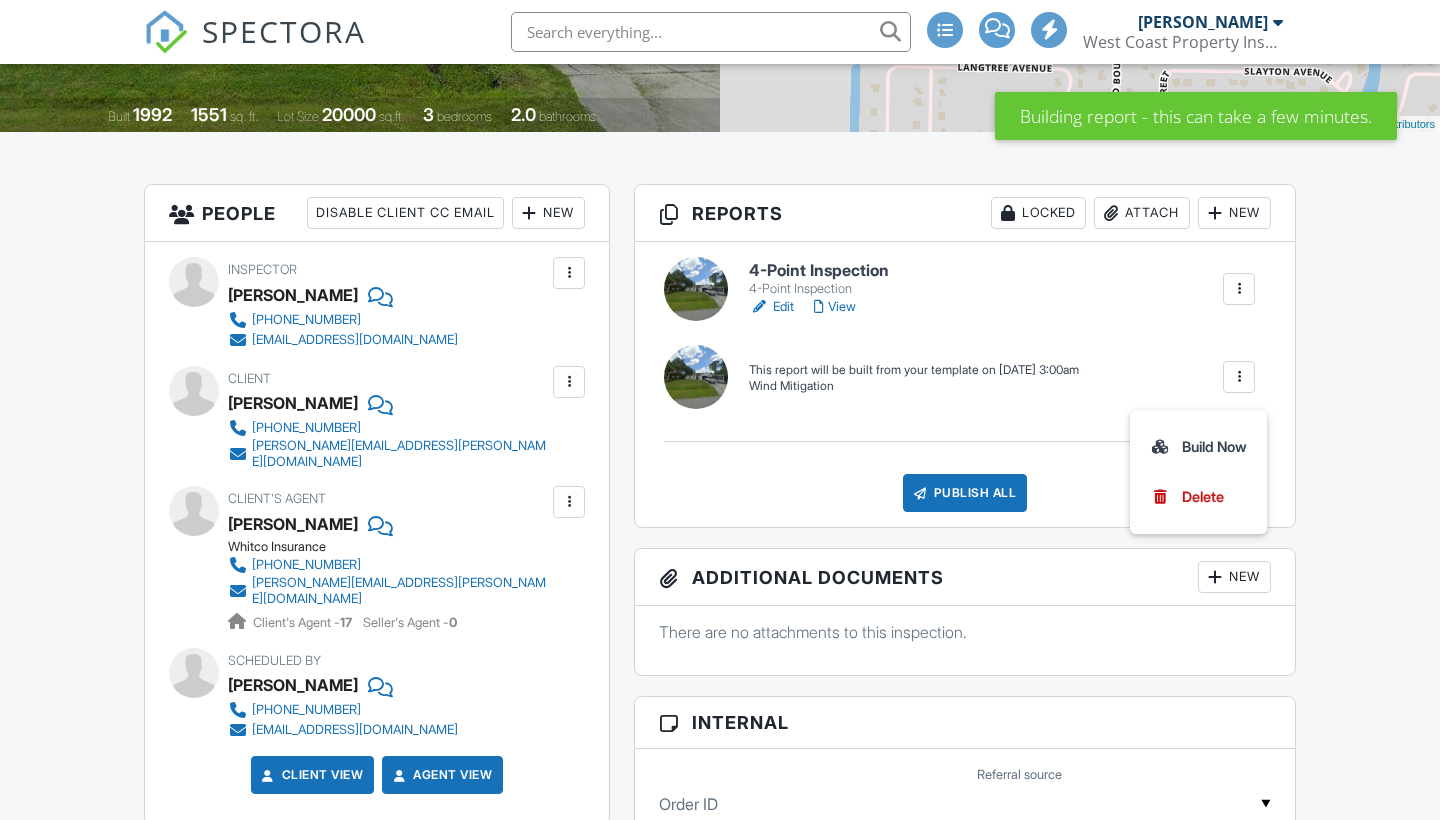 scroll, scrollTop: 402, scrollLeft: 0, axis: vertical 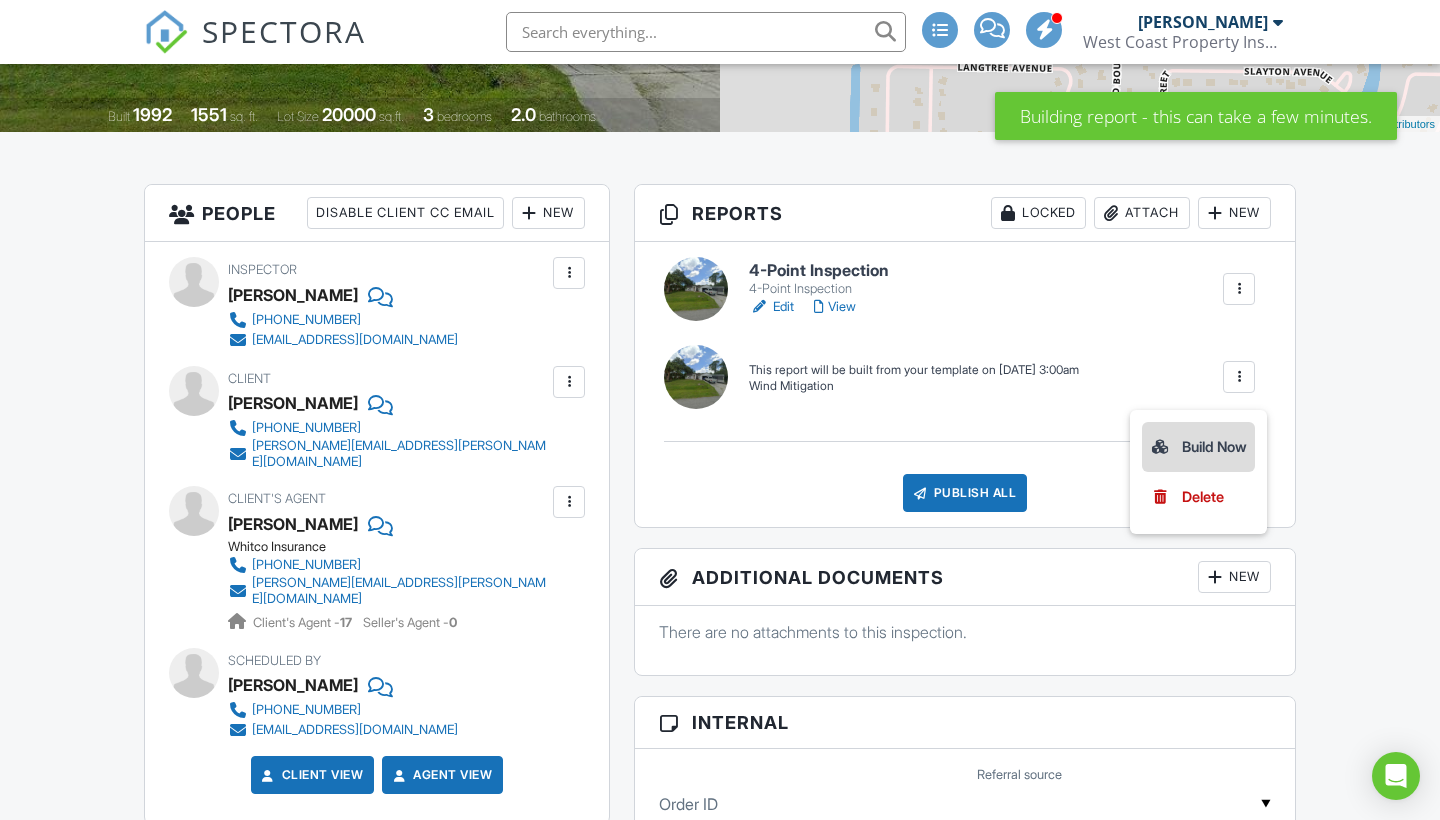 click on "Build Now" at bounding box center [1198, 447] 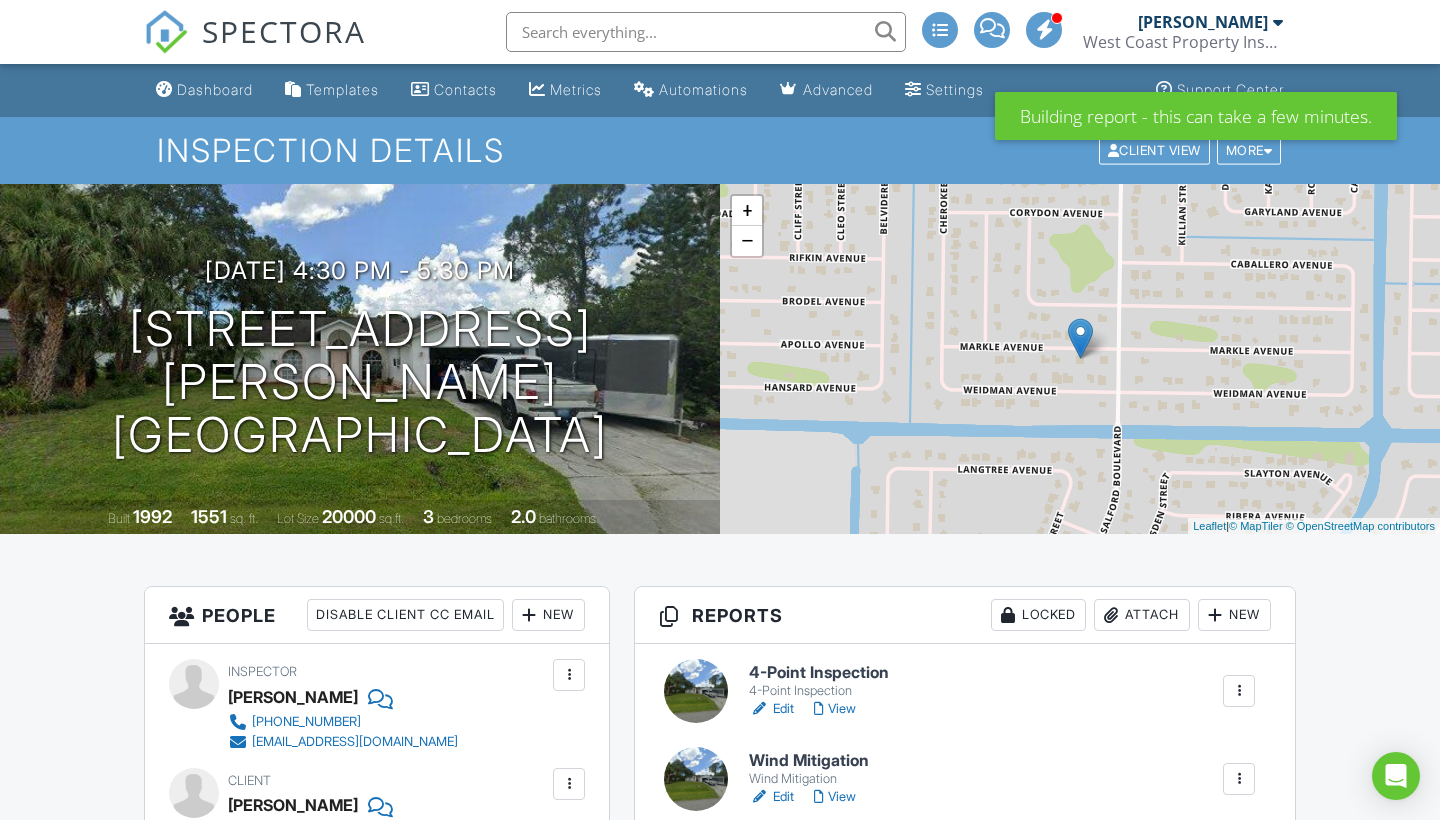 scroll, scrollTop: 0, scrollLeft: 0, axis: both 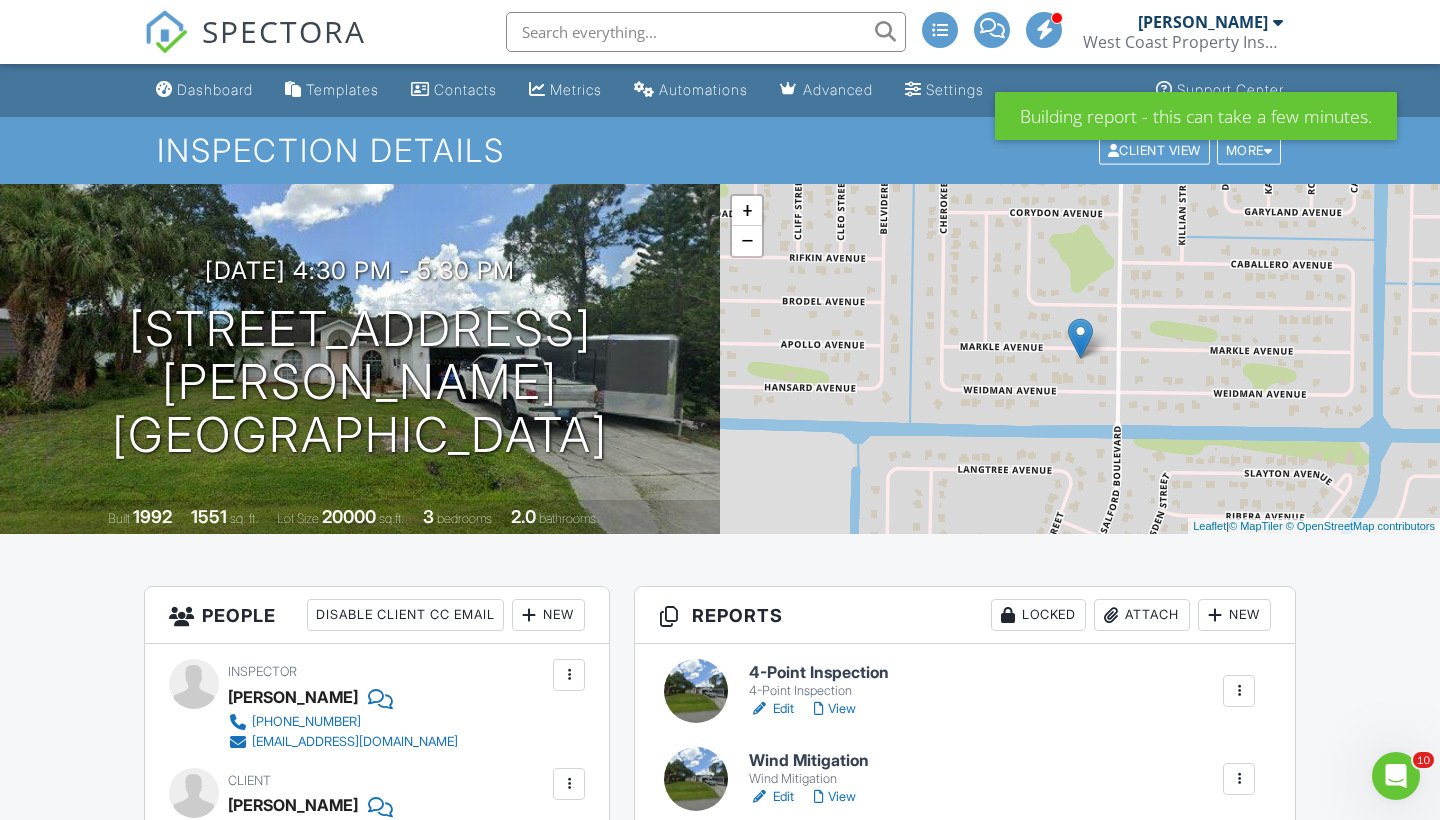 click on "Attach" at bounding box center [1142, 615] 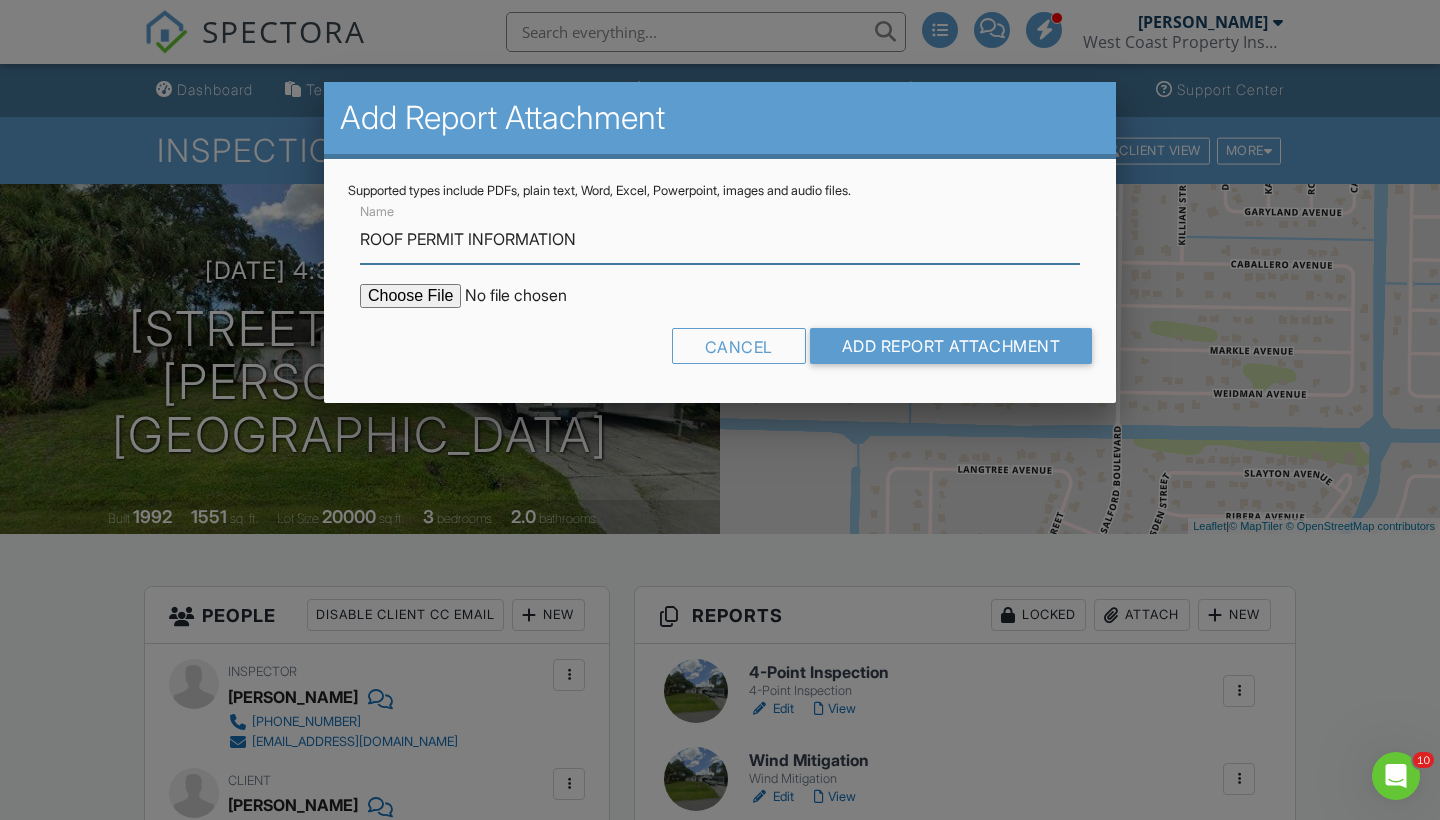 type on "ROOF PERMIT INFORMATION" 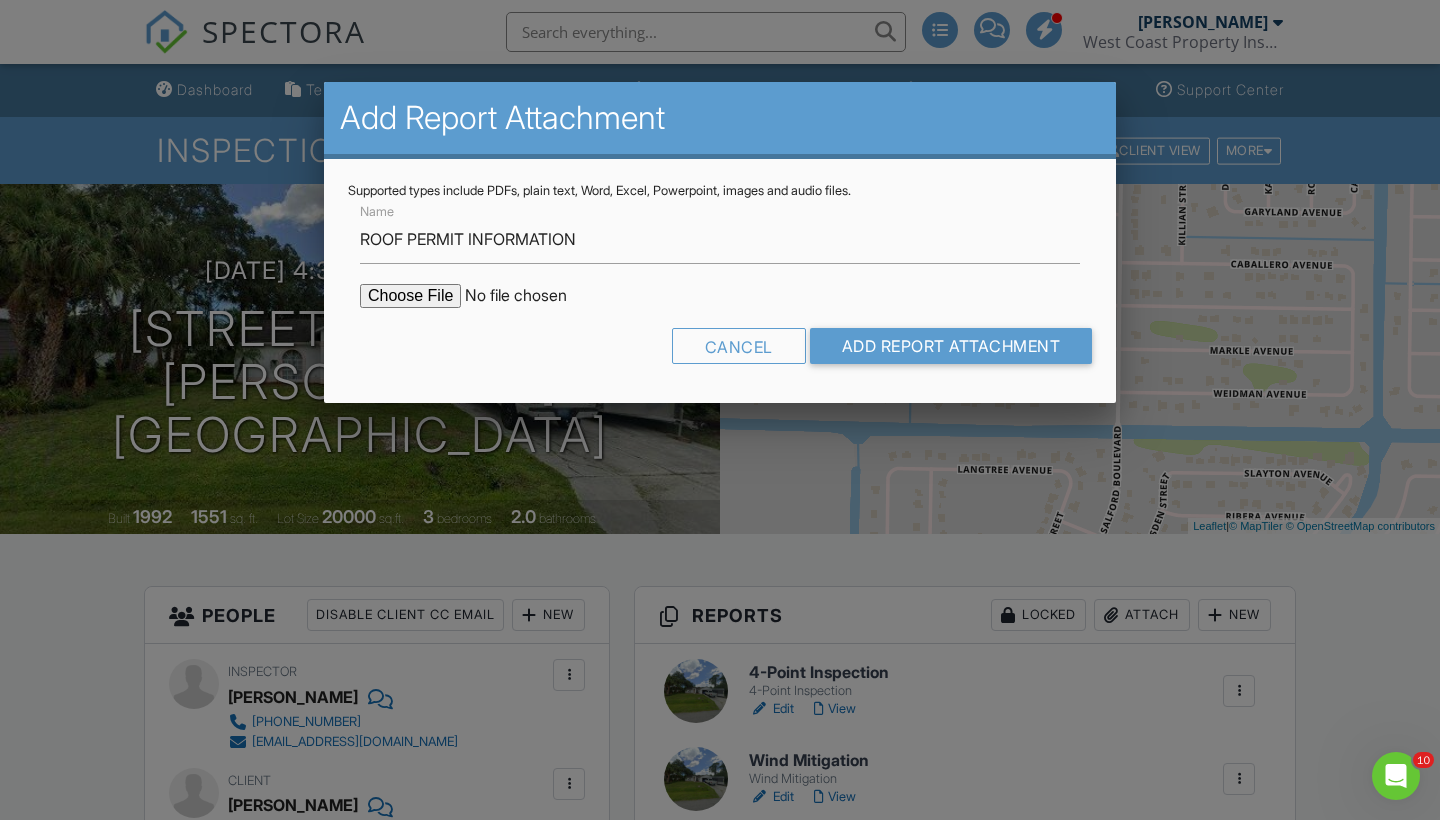 click at bounding box center [530, 296] 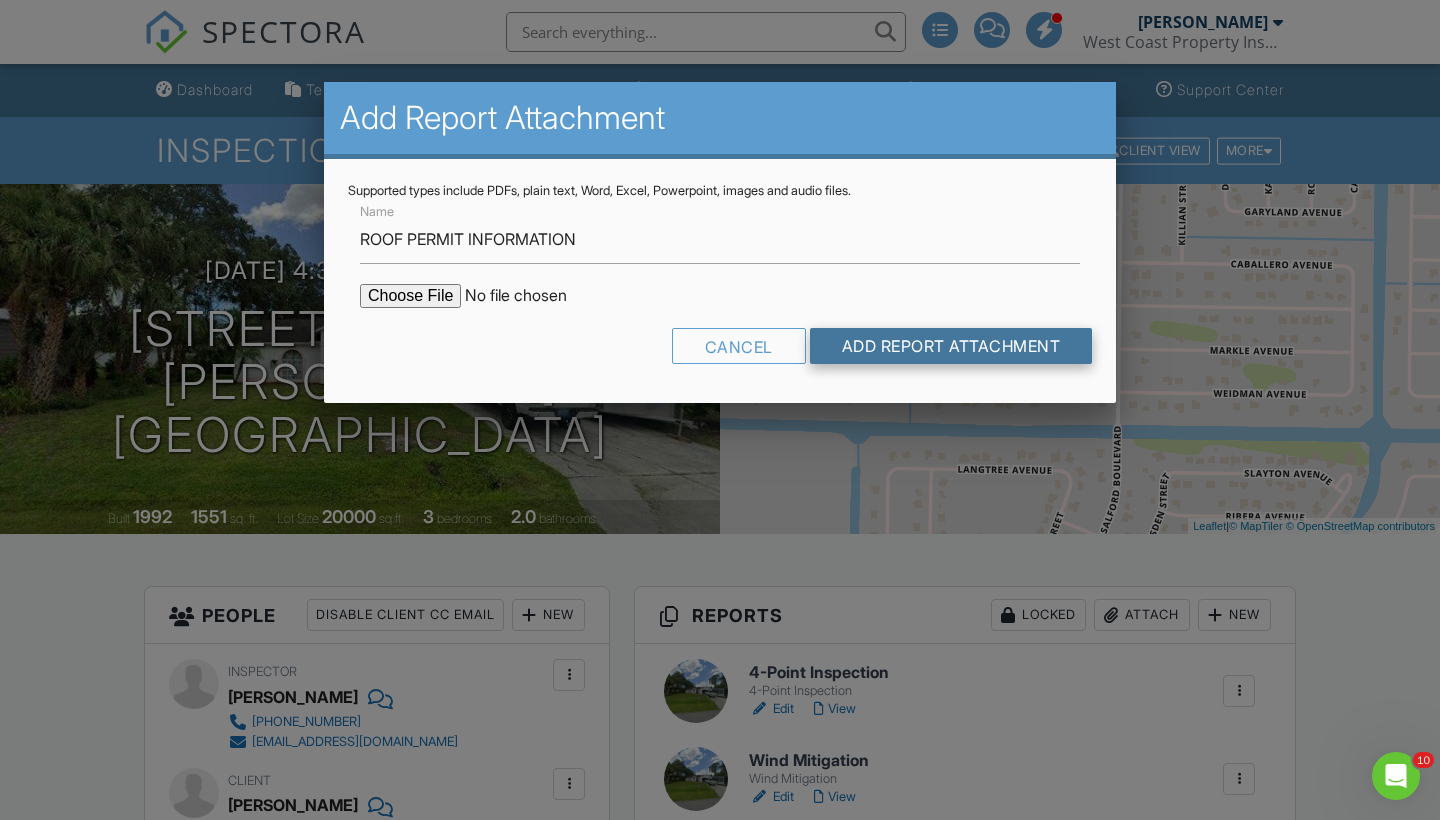 click on "Add Report Attachment" at bounding box center [951, 346] 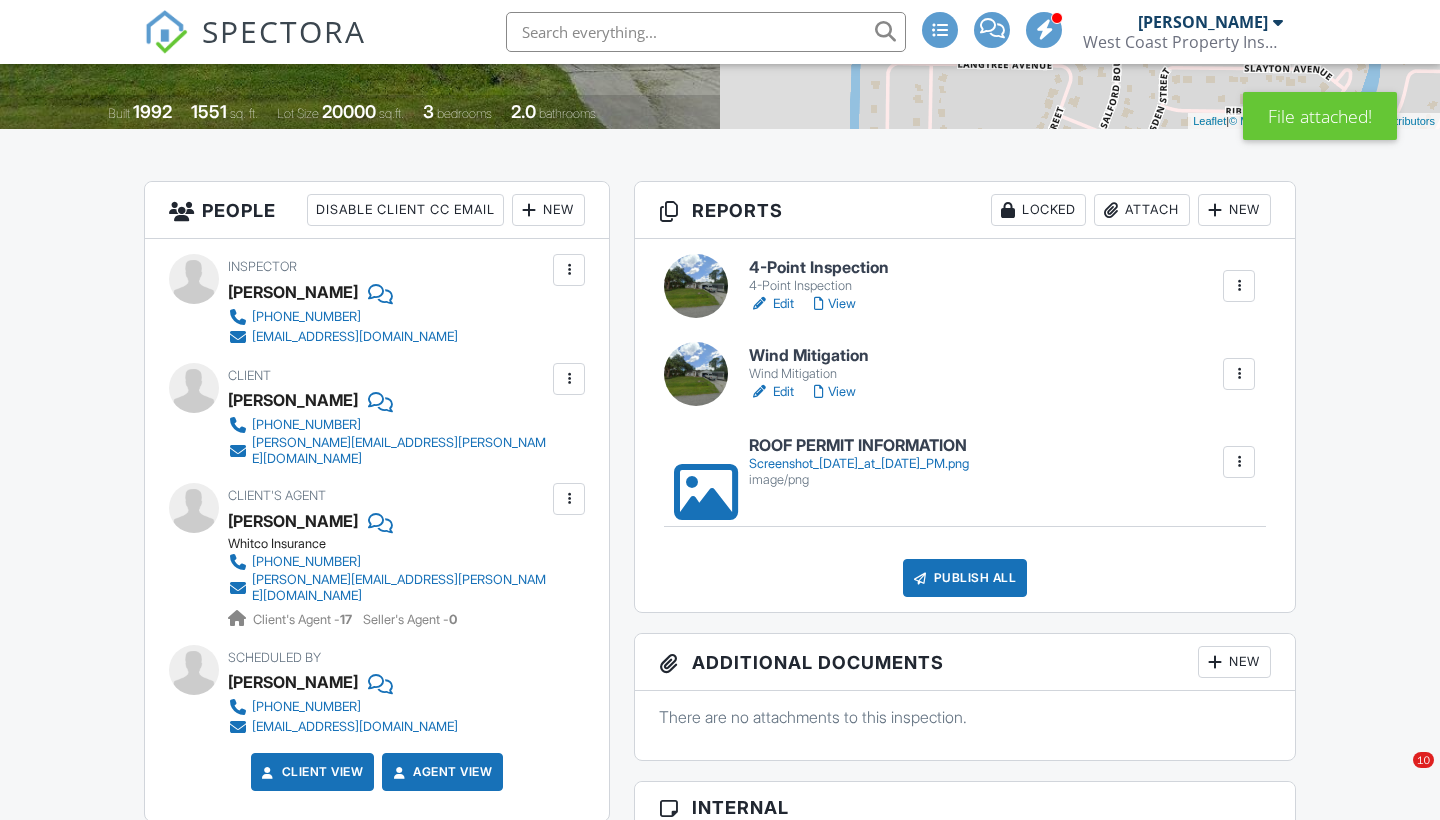 scroll, scrollTop: 520, scrollLeft: 0, axis: vertical 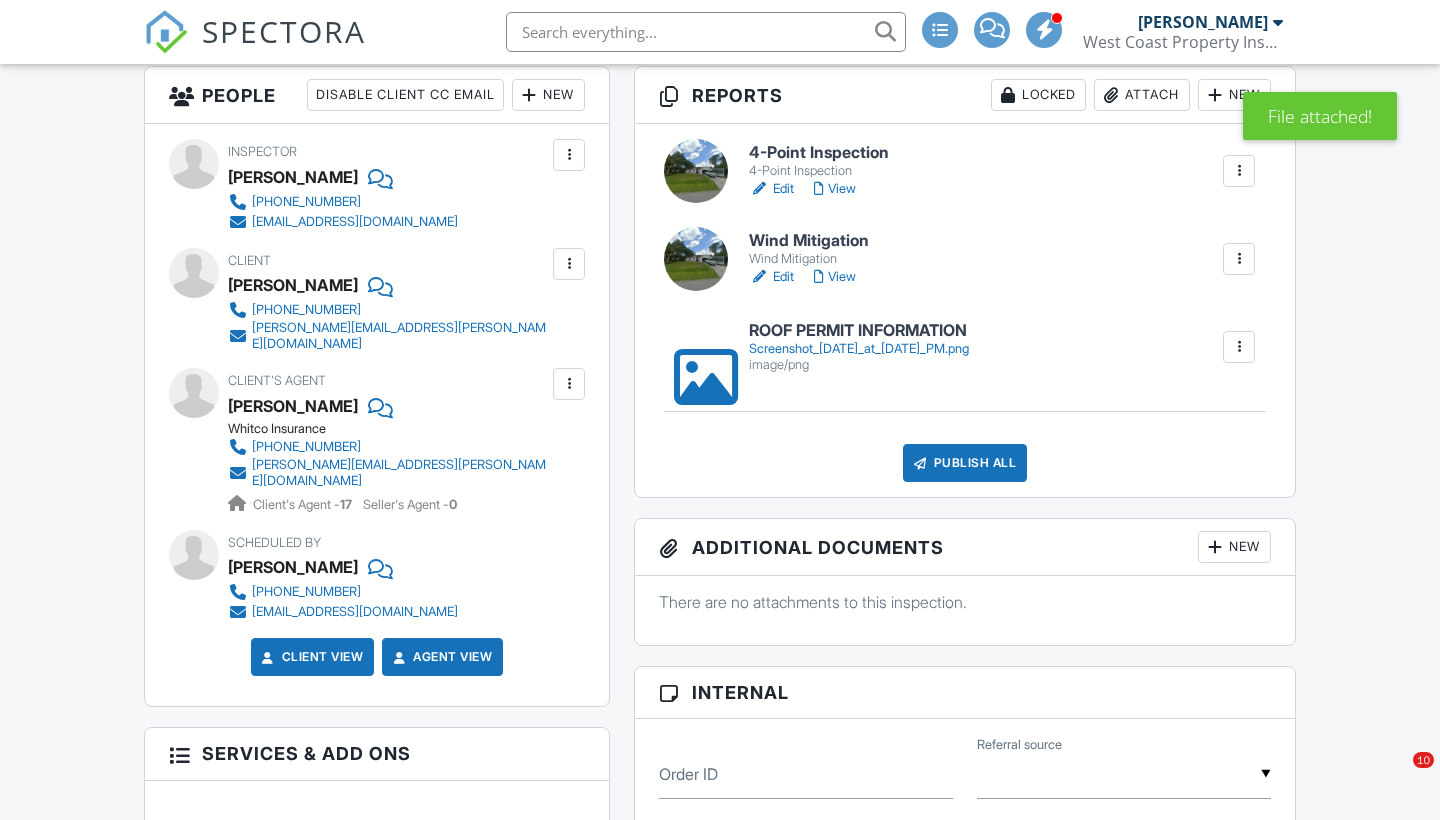 click on "Edit" at bounding box center (771, 189) 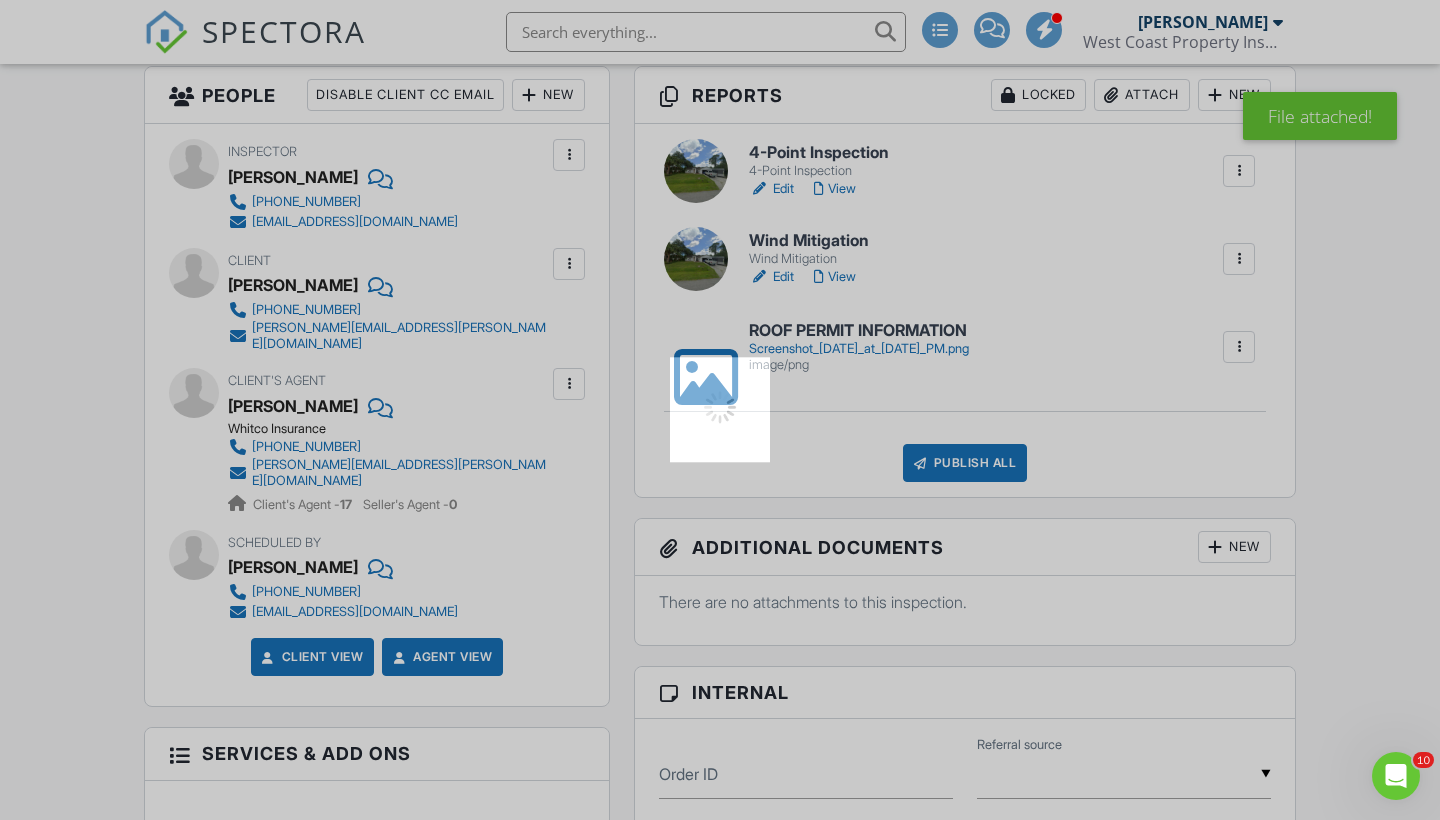 scroll, scrollTop: 0, scrollLeft: 0, axis: both 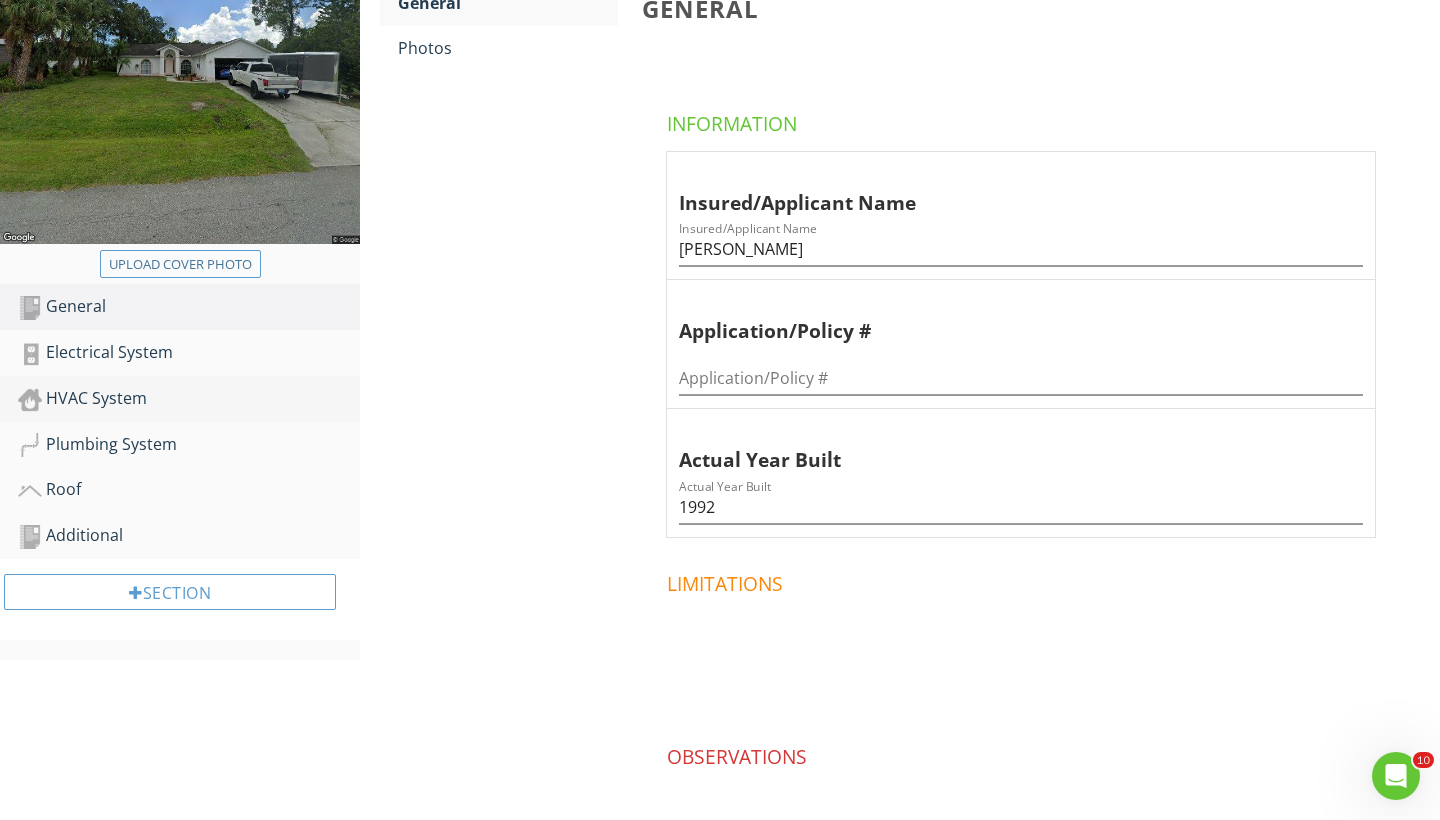 click on "HVAC System" at bounding box center [189, 399] 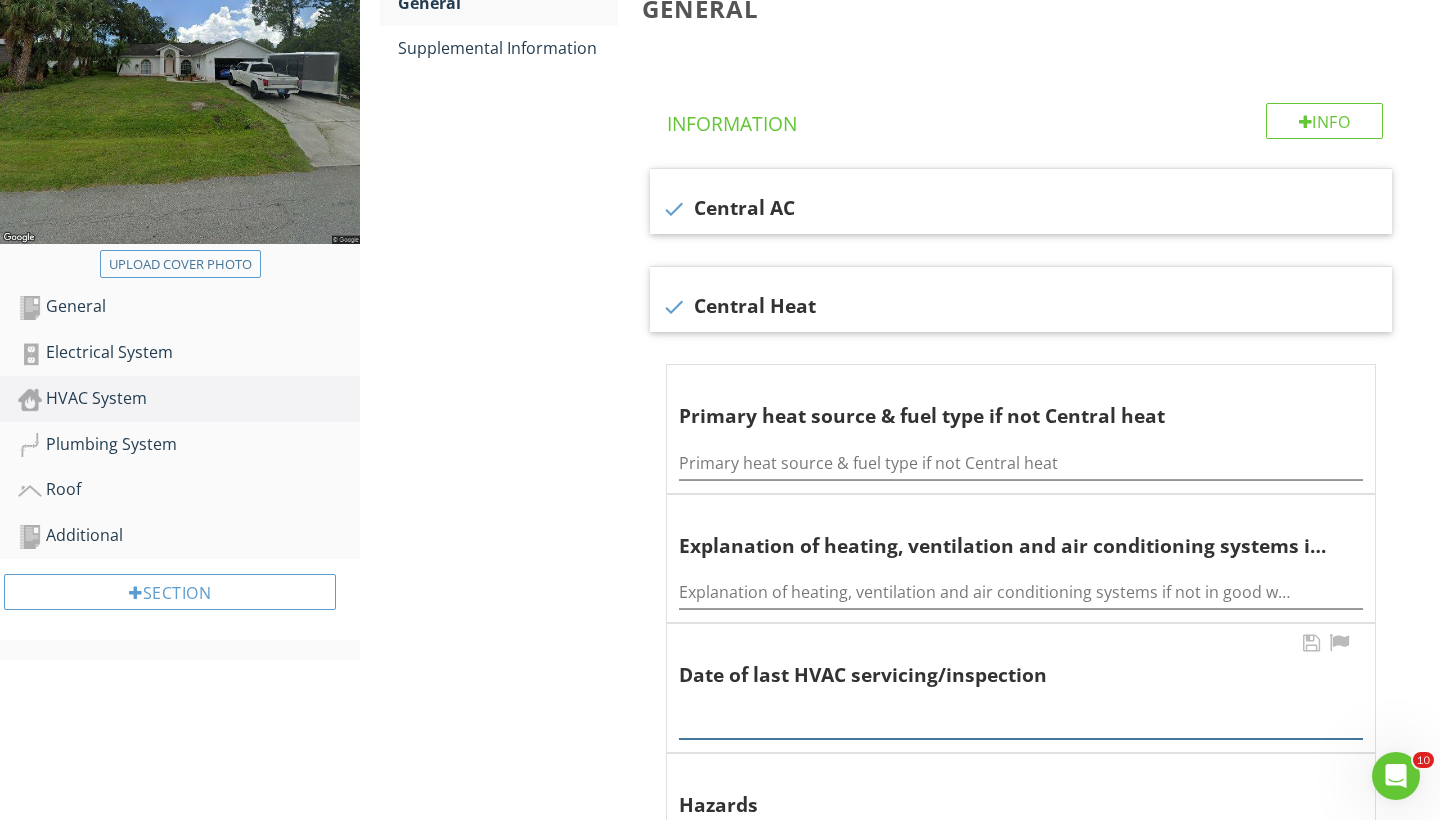 click at bounding box center [1021, 716] 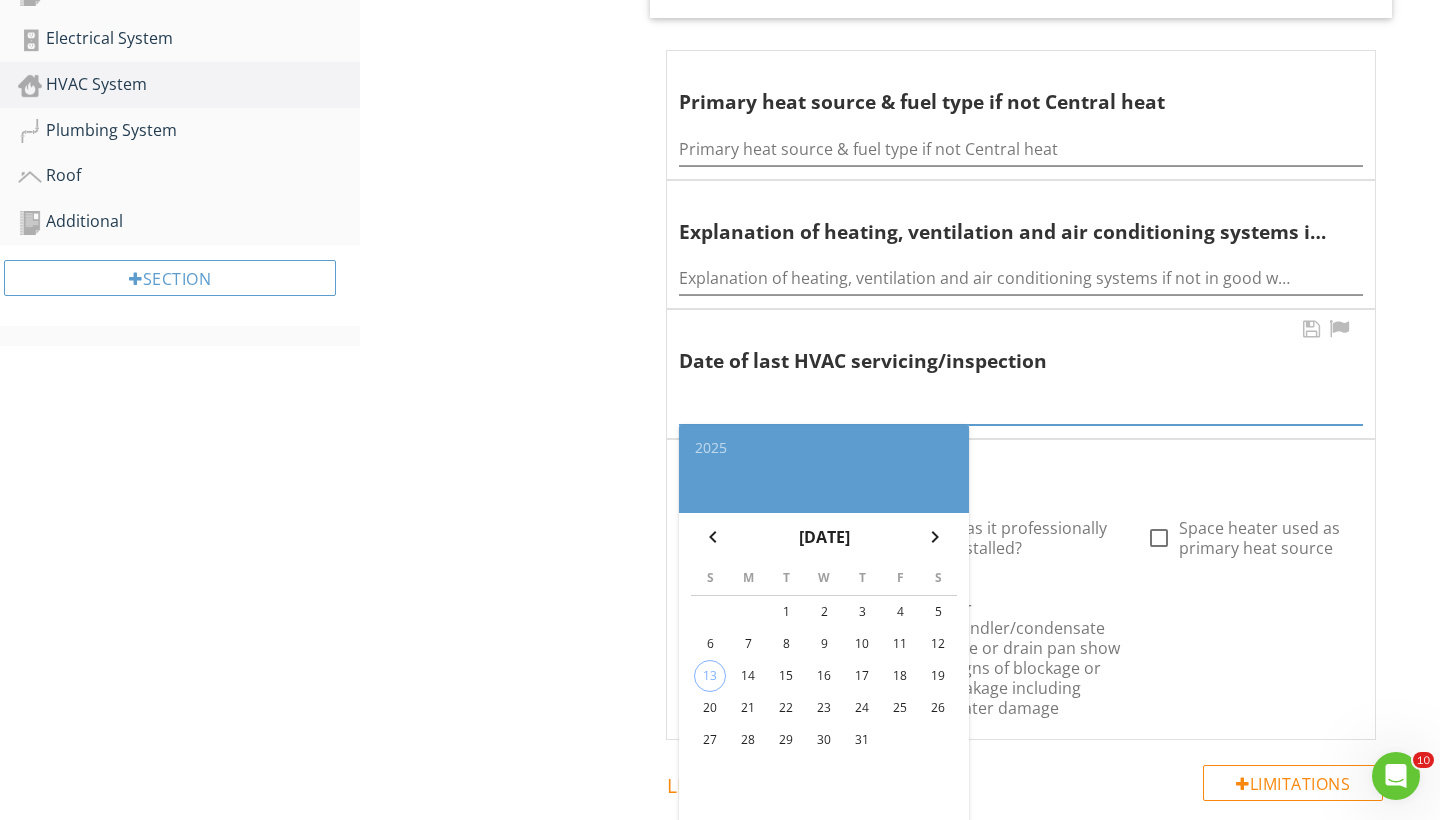scroll, scrollTop: 695, scrollLeft: 0, axis: vertical 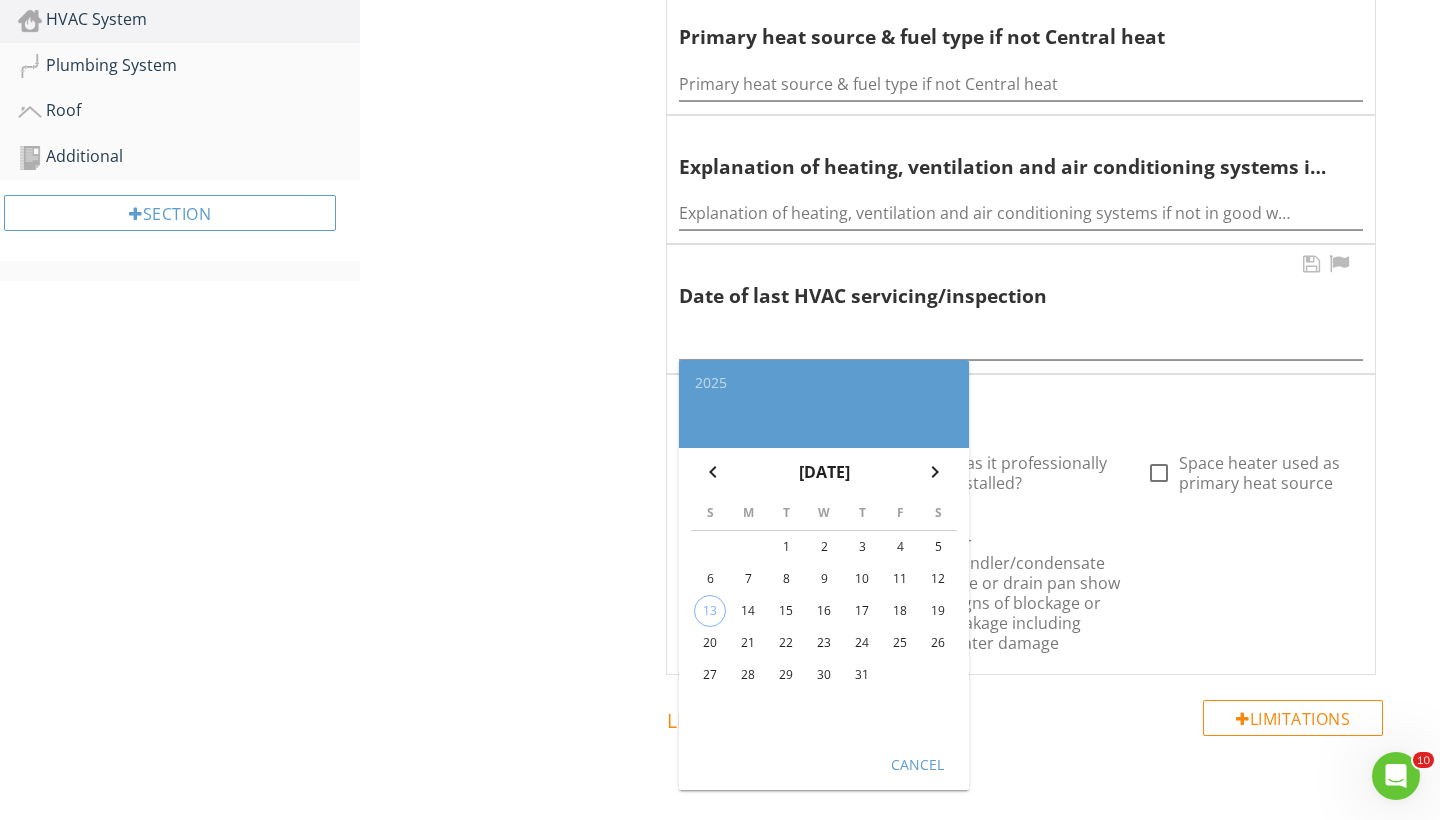 click on "14" at bounding box center (748, 611) 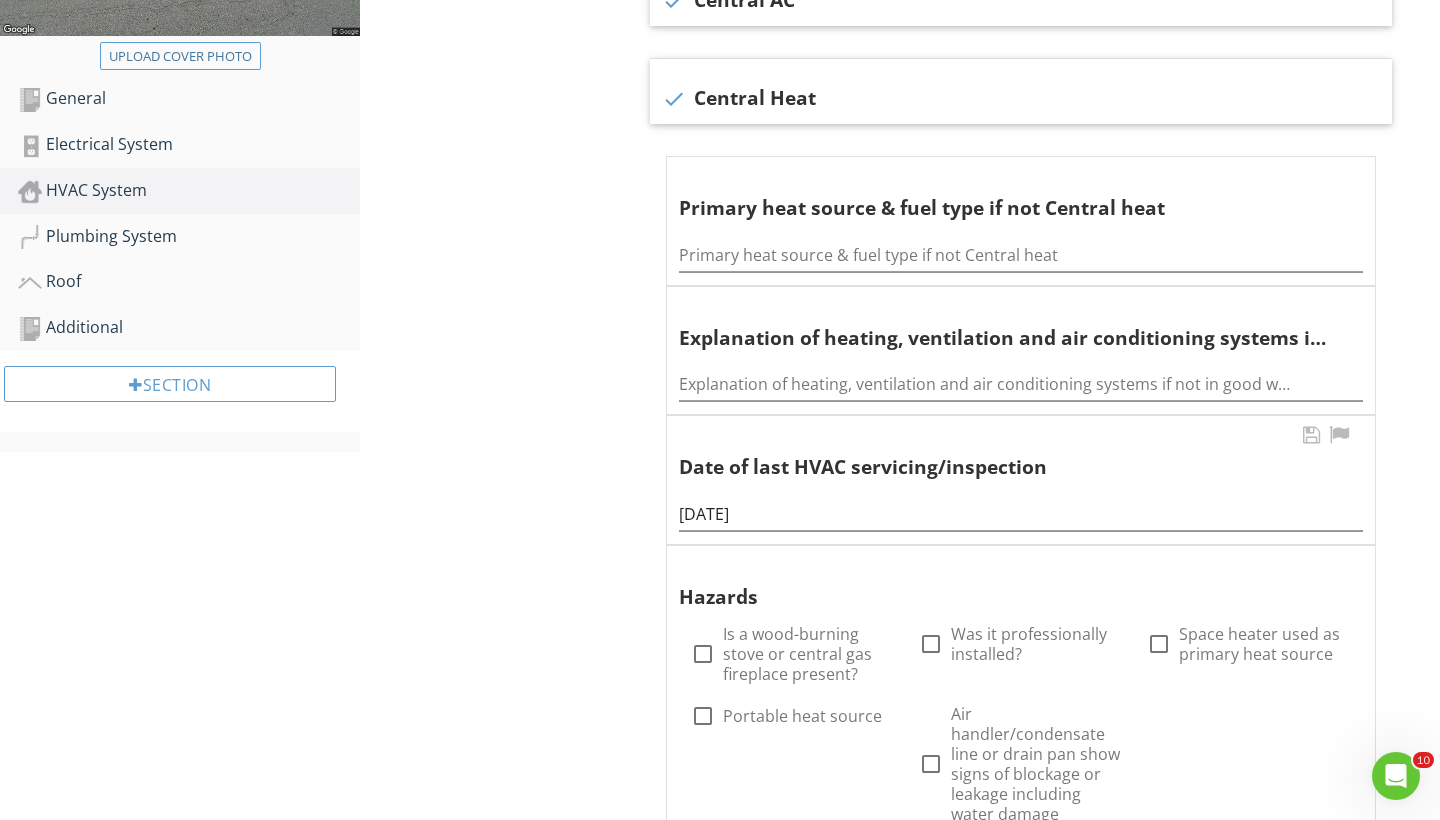 scroll, scrollTop: 418, scrollLeft: 0, axis: vertical 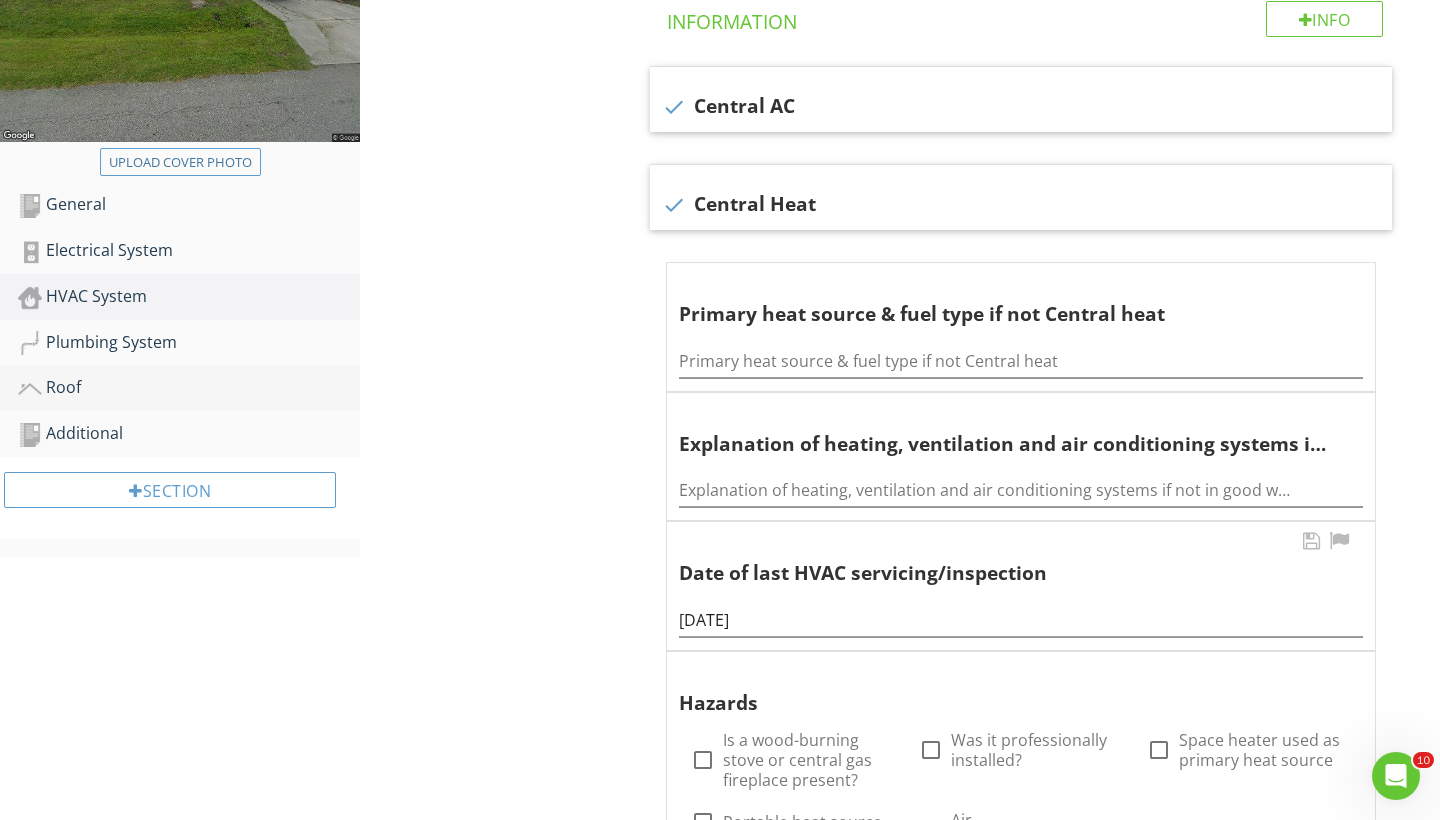 click on "Roof" at bounding box center (189, 388) 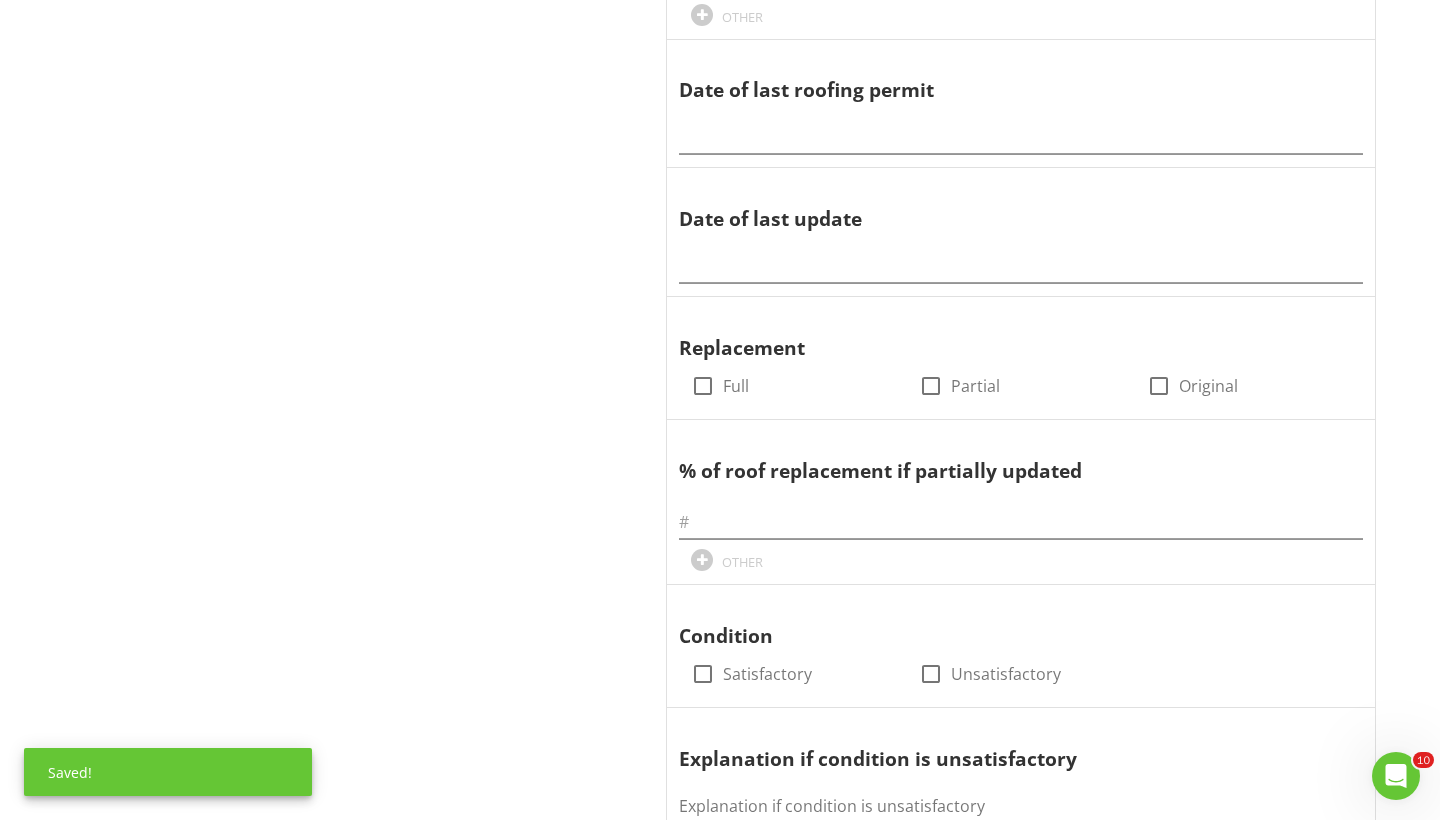 scroll, scrollTop: 1123, scrollLeft: 0, axis: vertical 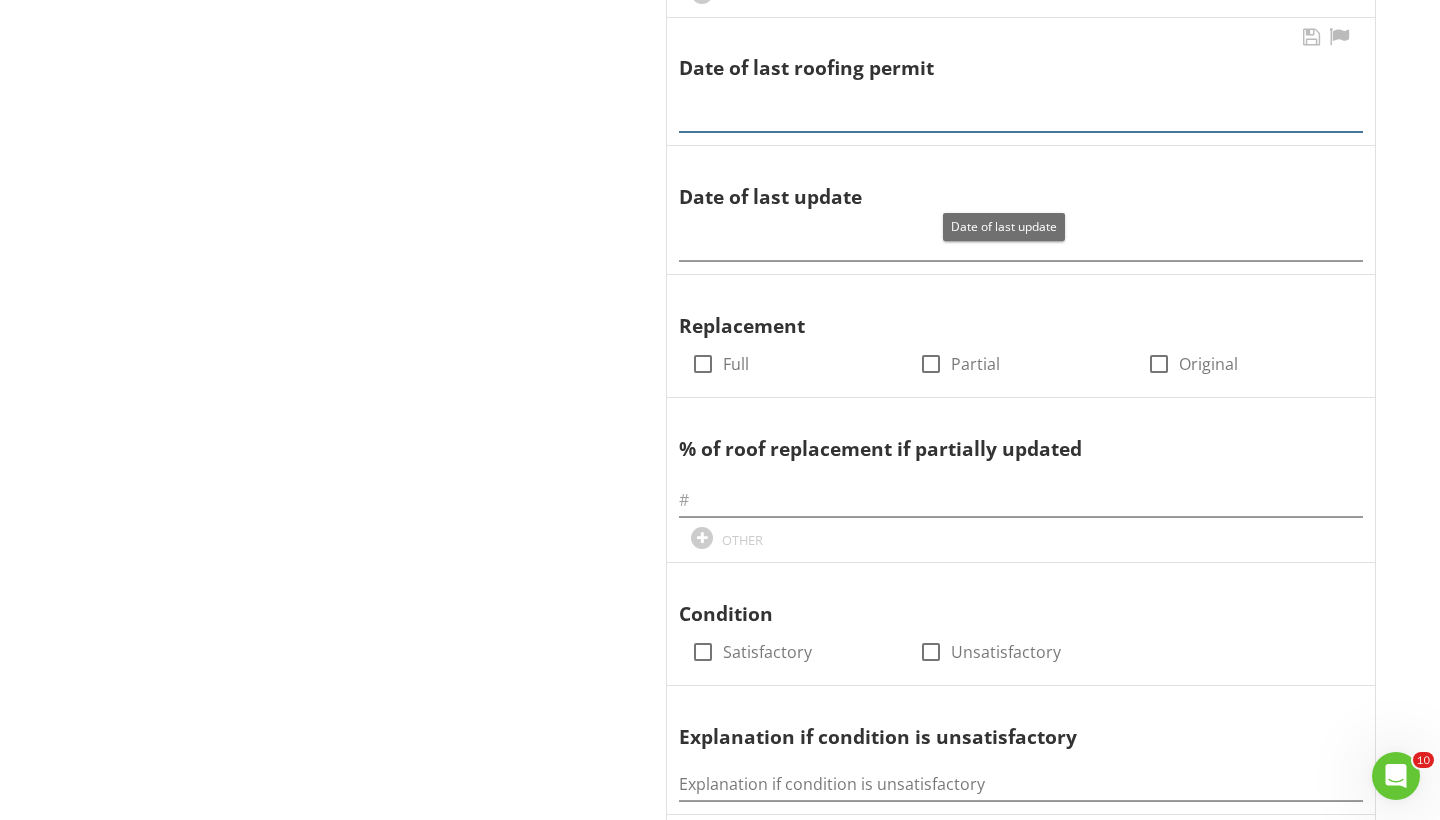 click at bounding box center (1021, 109) 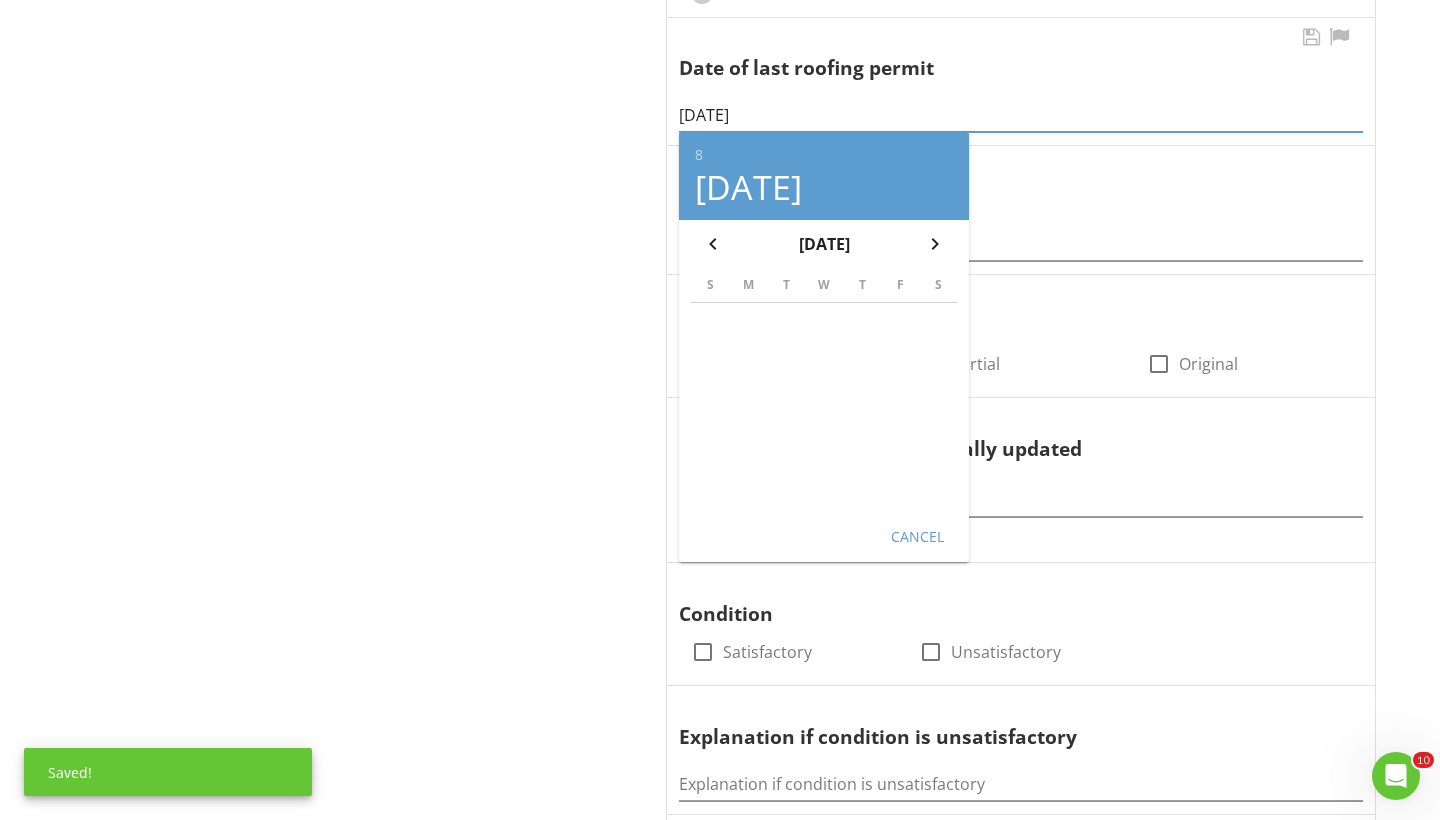 type on "08/28/2023" 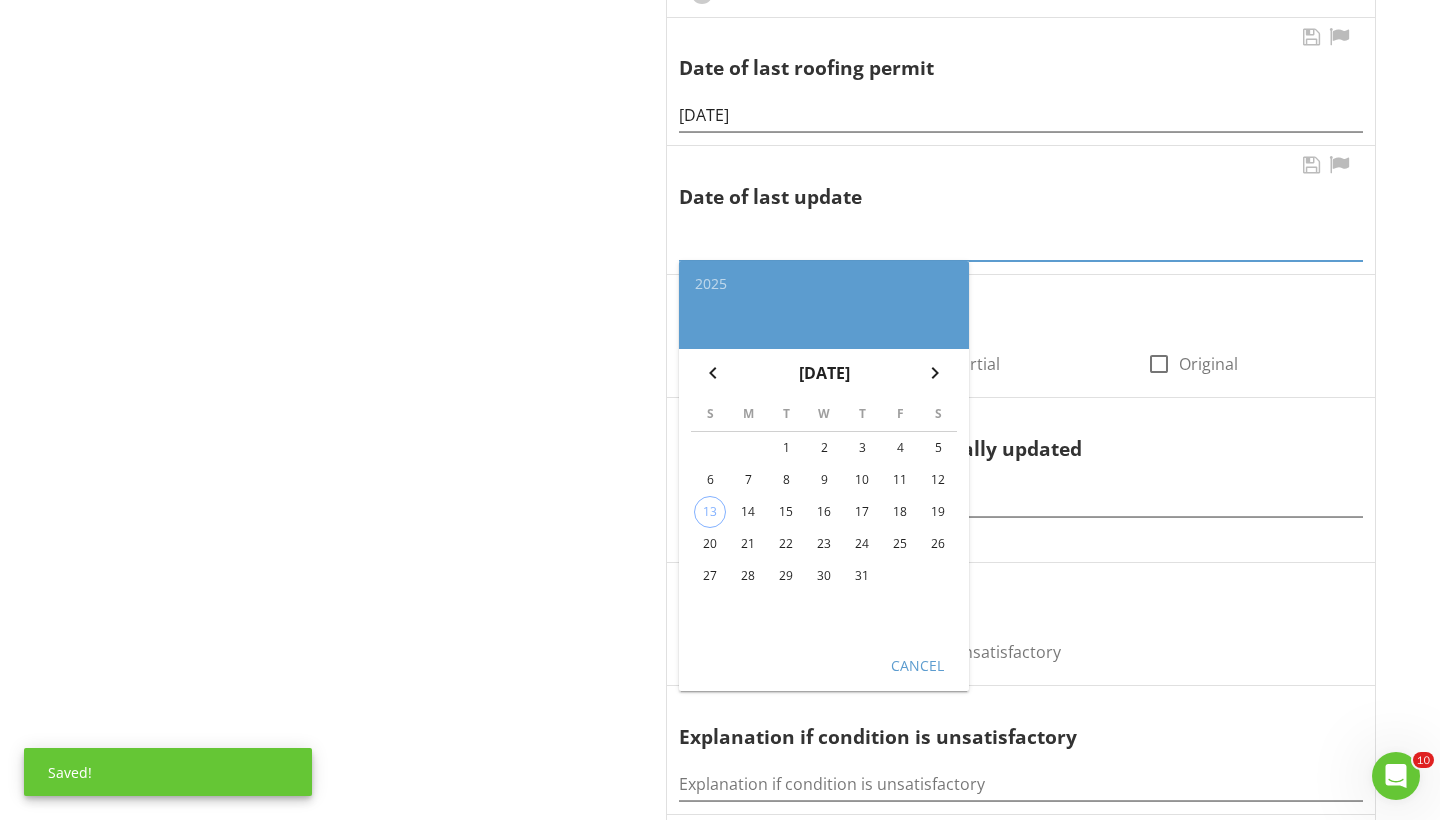 click at bounding box center (1021, 244) 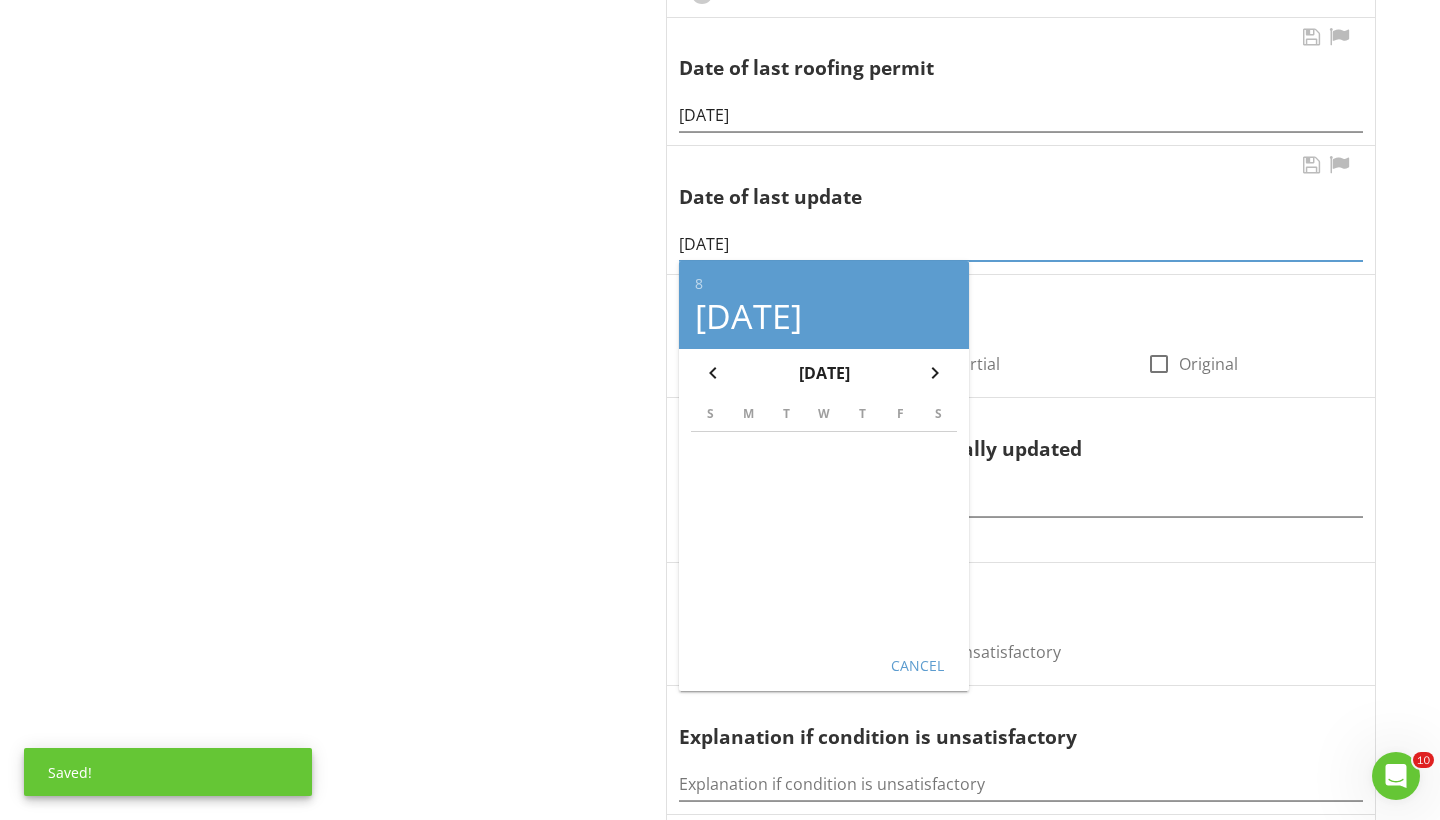 type on "08/28/2023" 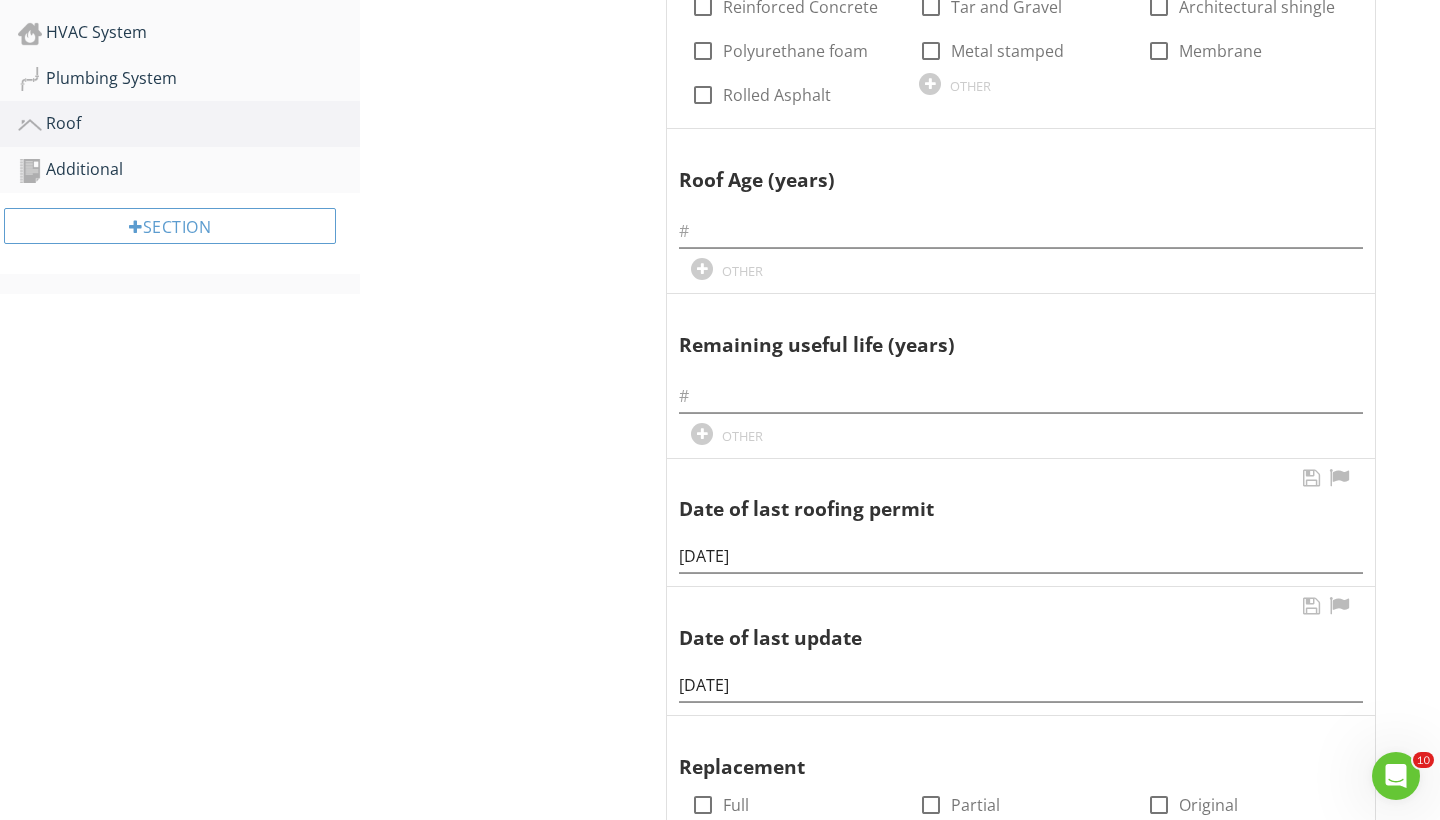 scroll, scrollTop: 656, scrollLeft: 0, axis: vertical 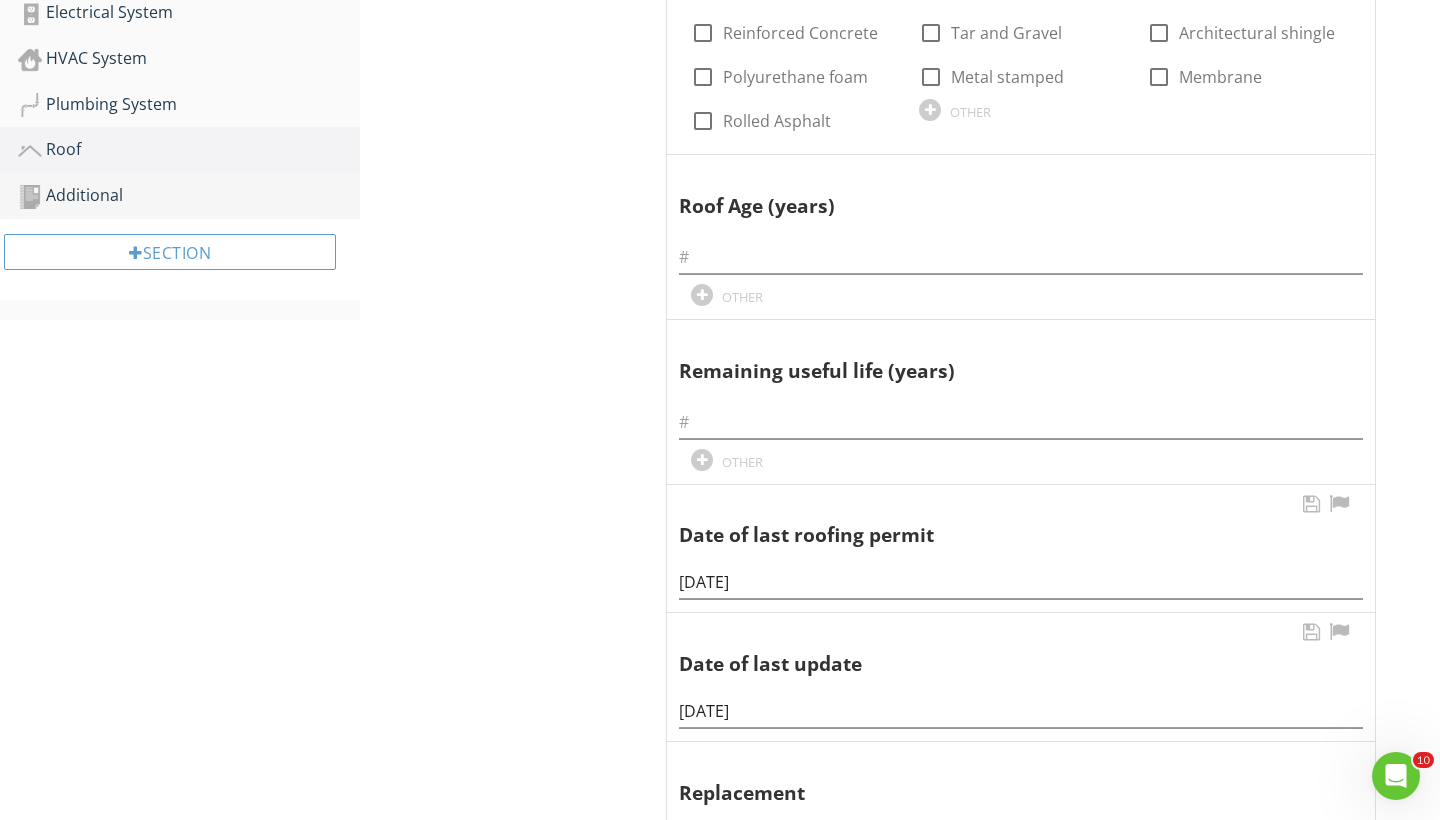click on "Additional" at bounding box center (189, 196) 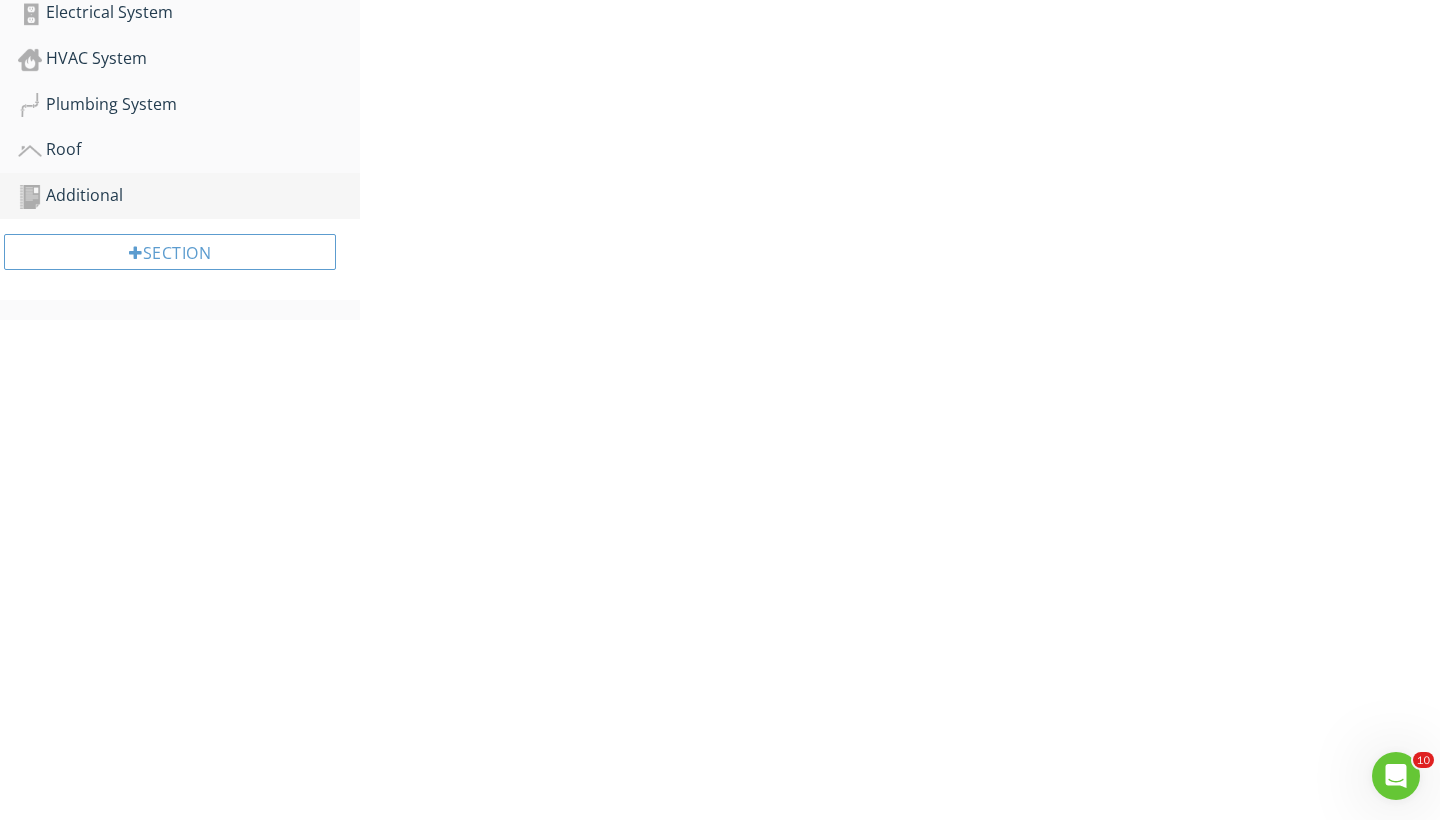 scroll, scrollTop: 235, scrollLeft: 0, axis: vertical 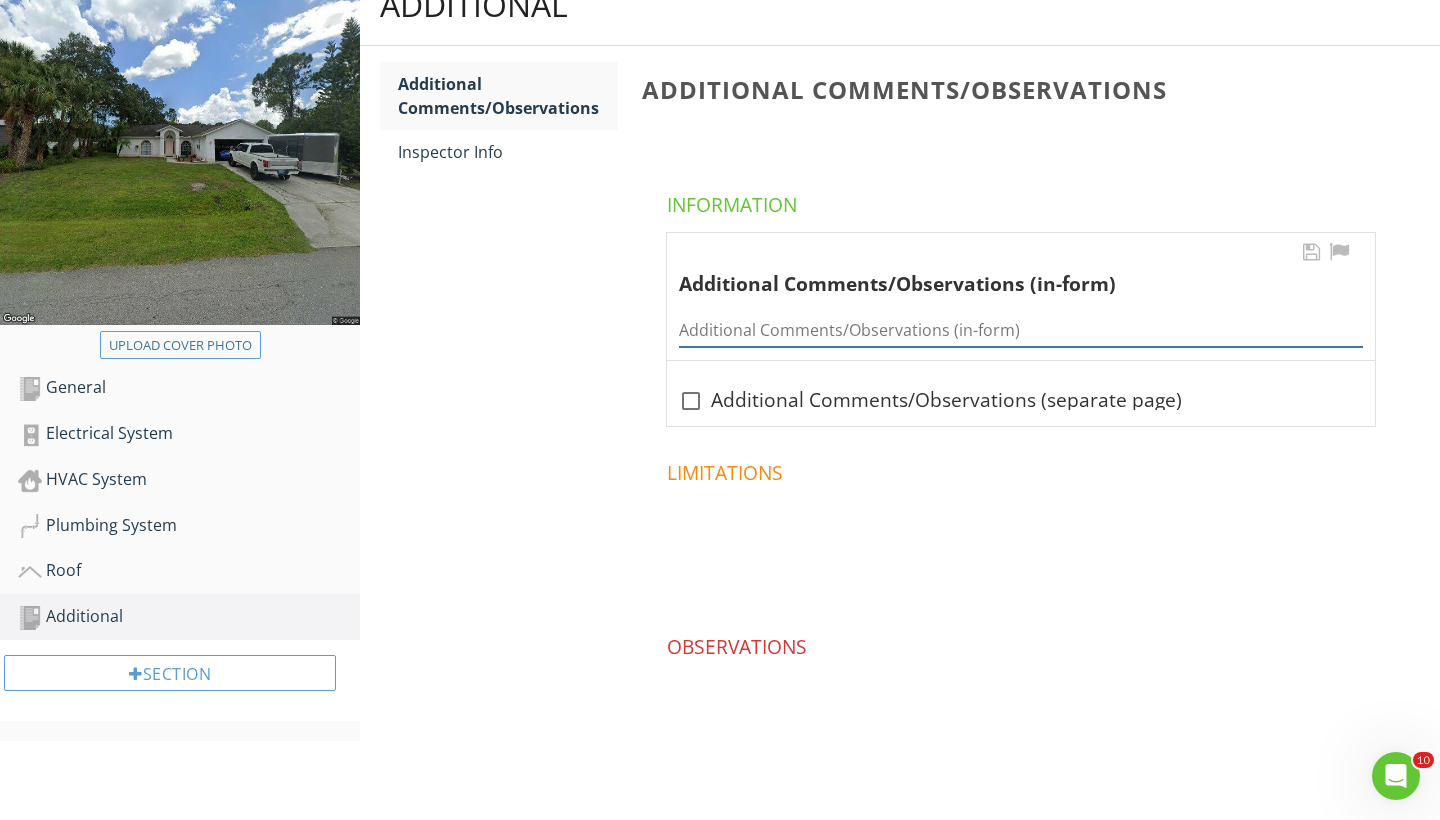 click at bounding box center [1021, 330] 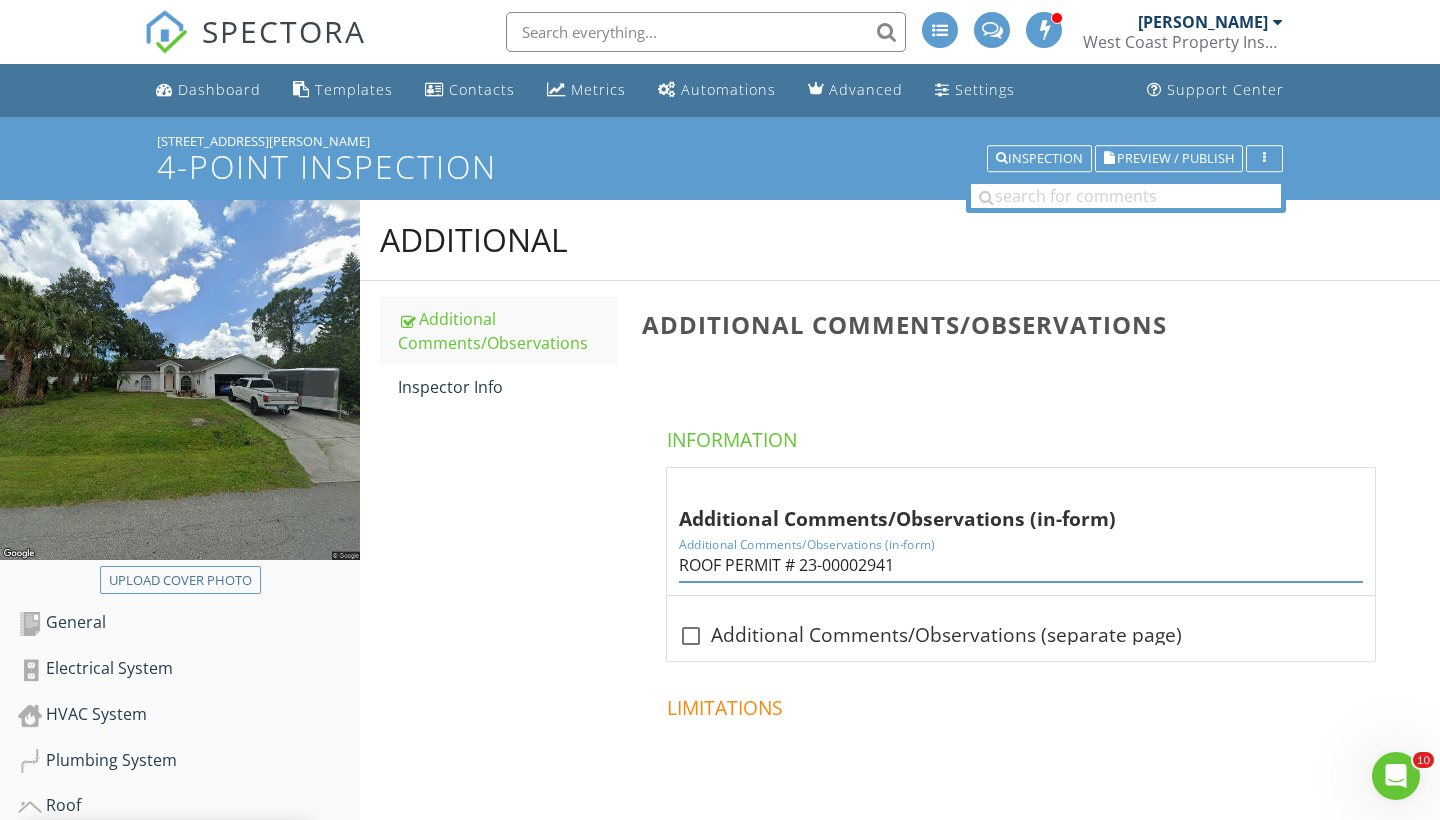 scroll, scrollTop: 0, scrollLeft: 0, axis: both 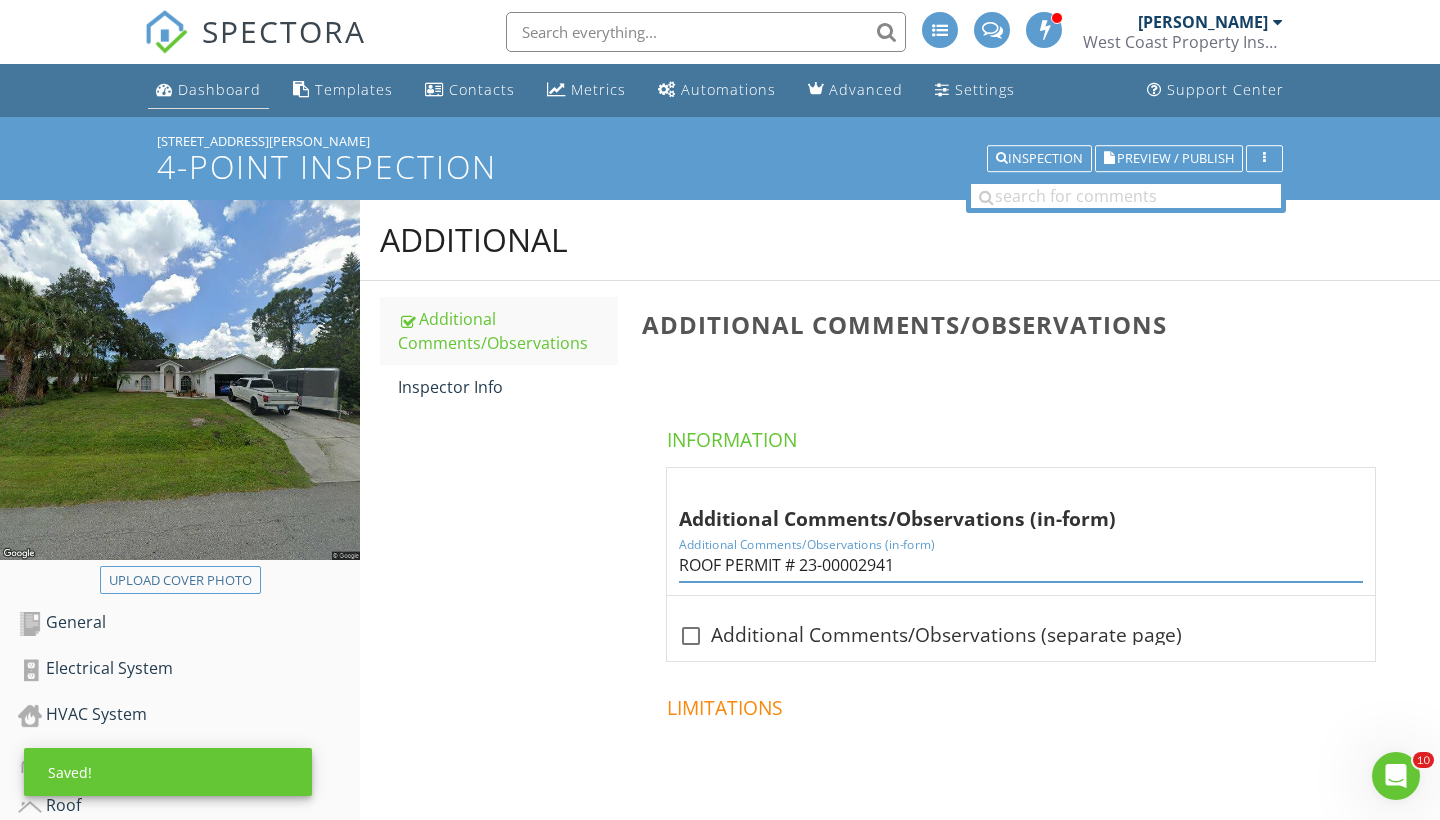 type on "ROOF PERMIT # 23-00002941" 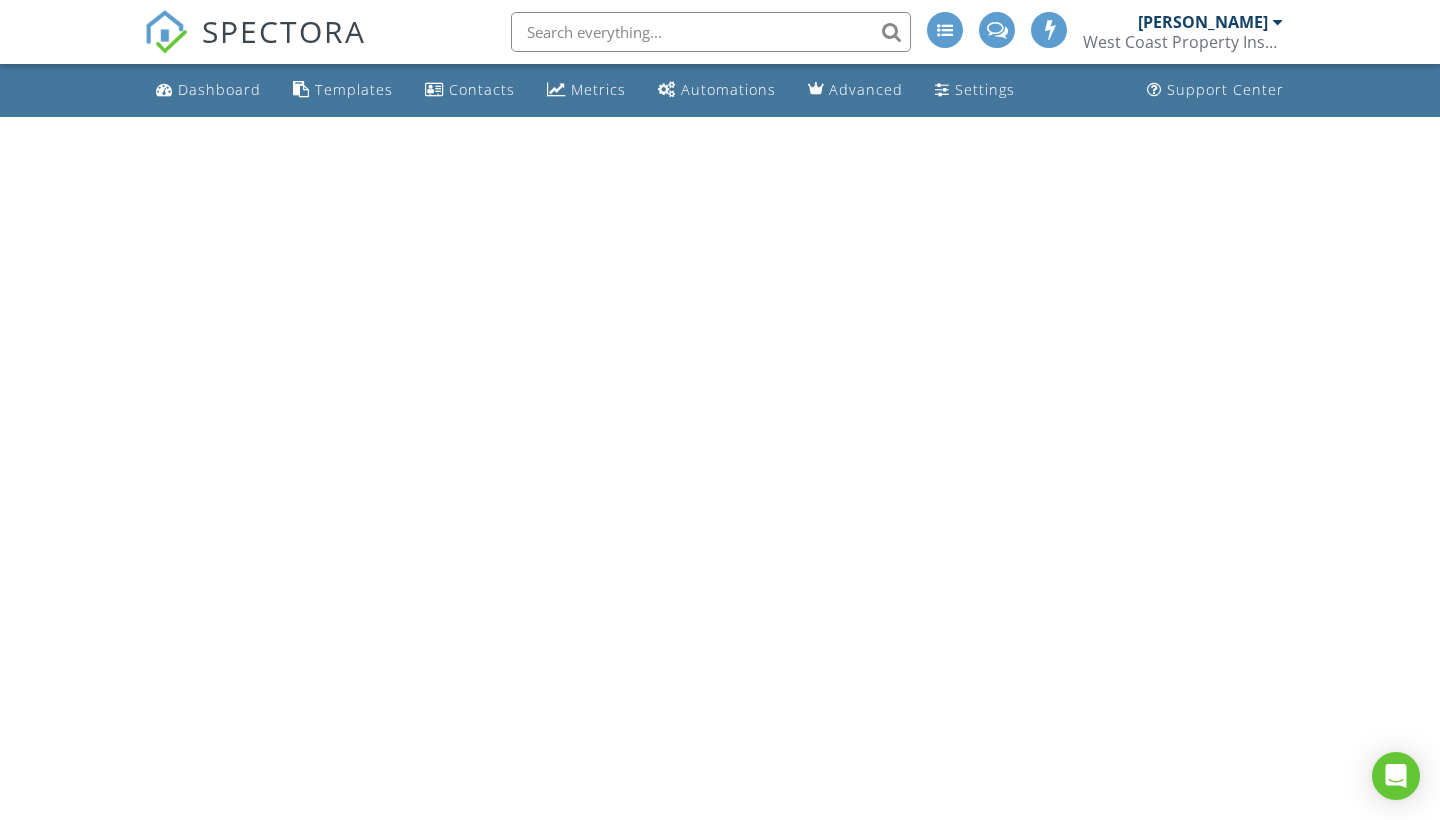 scroll, scrollTop: 0, scrollLeft: 0, axis: both 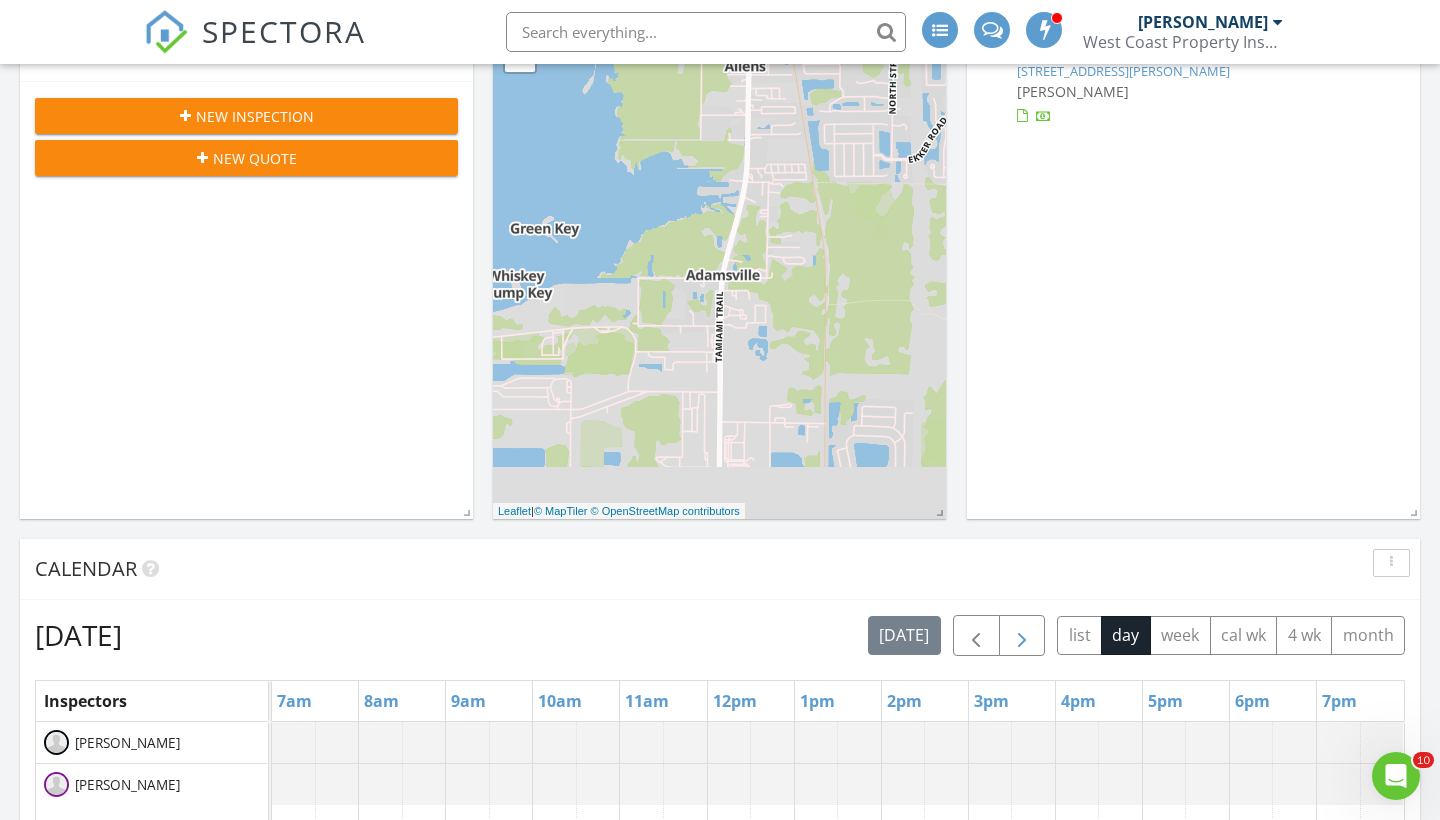 click at bounding box center (1022, 636) 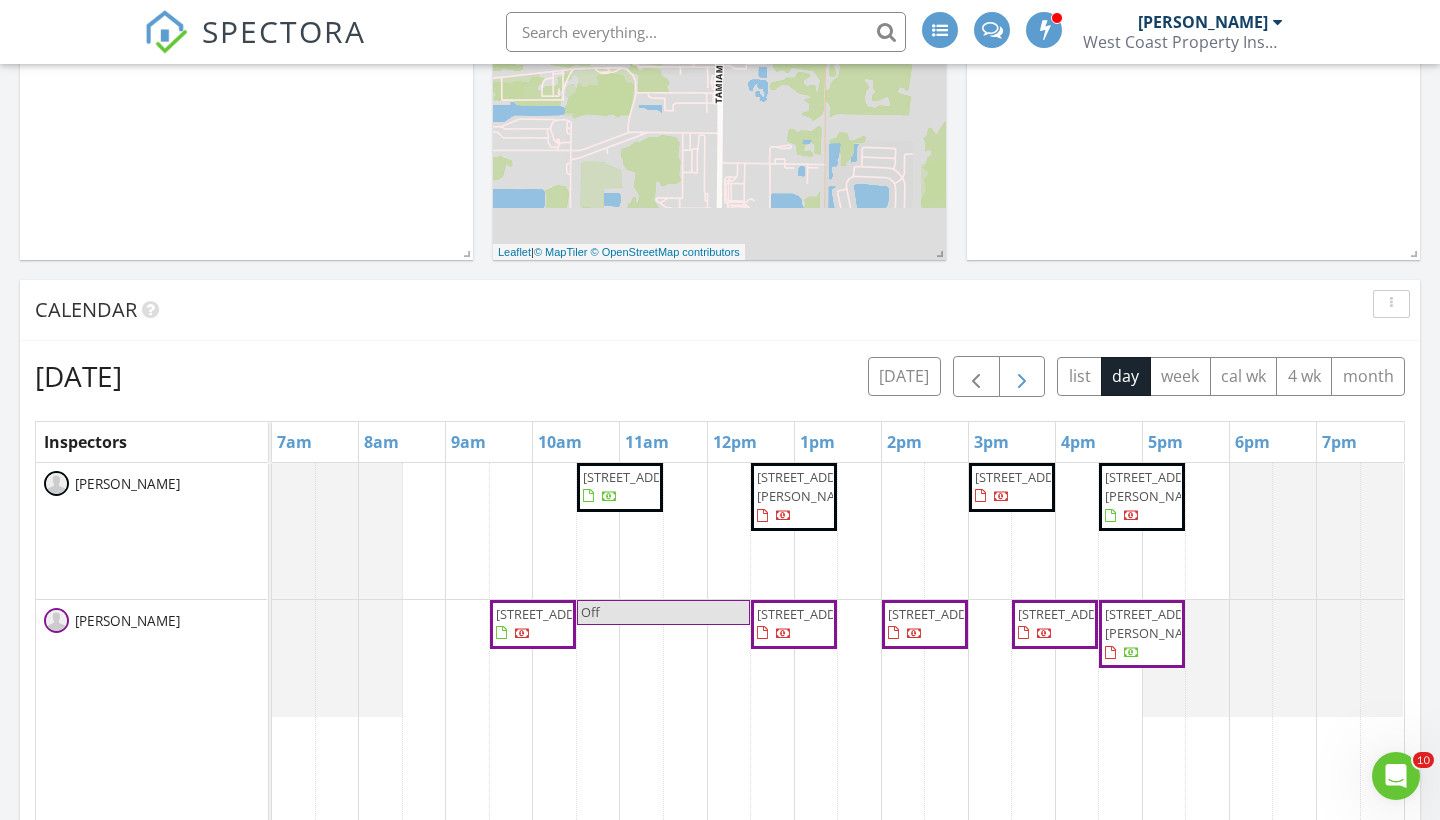 scroll, scrollTop: 631, scrollLeft: 0, axis: vertical 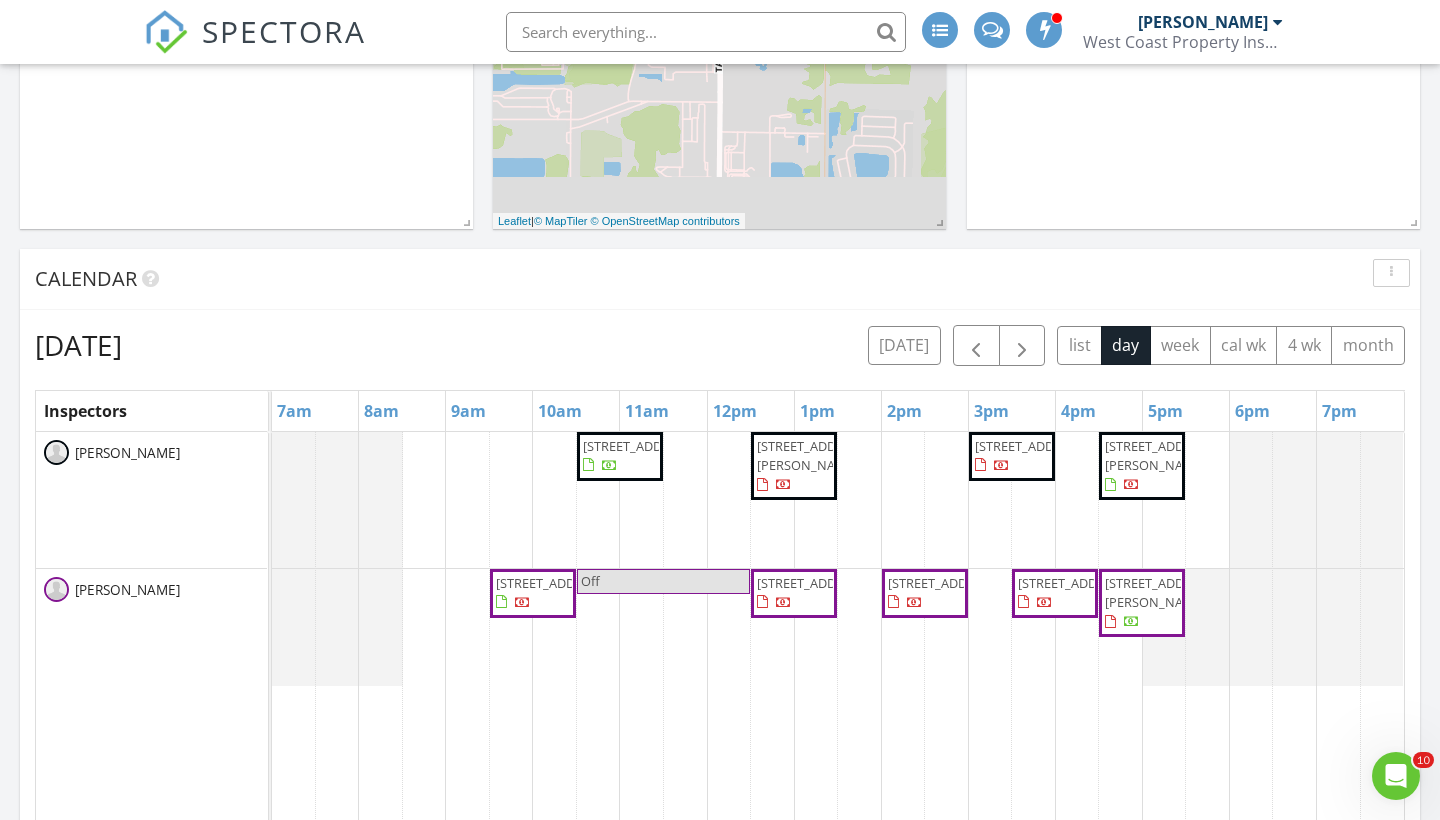 click on "4041 Markle Ave, North Port 34286" at bounding box center (1161, 592) 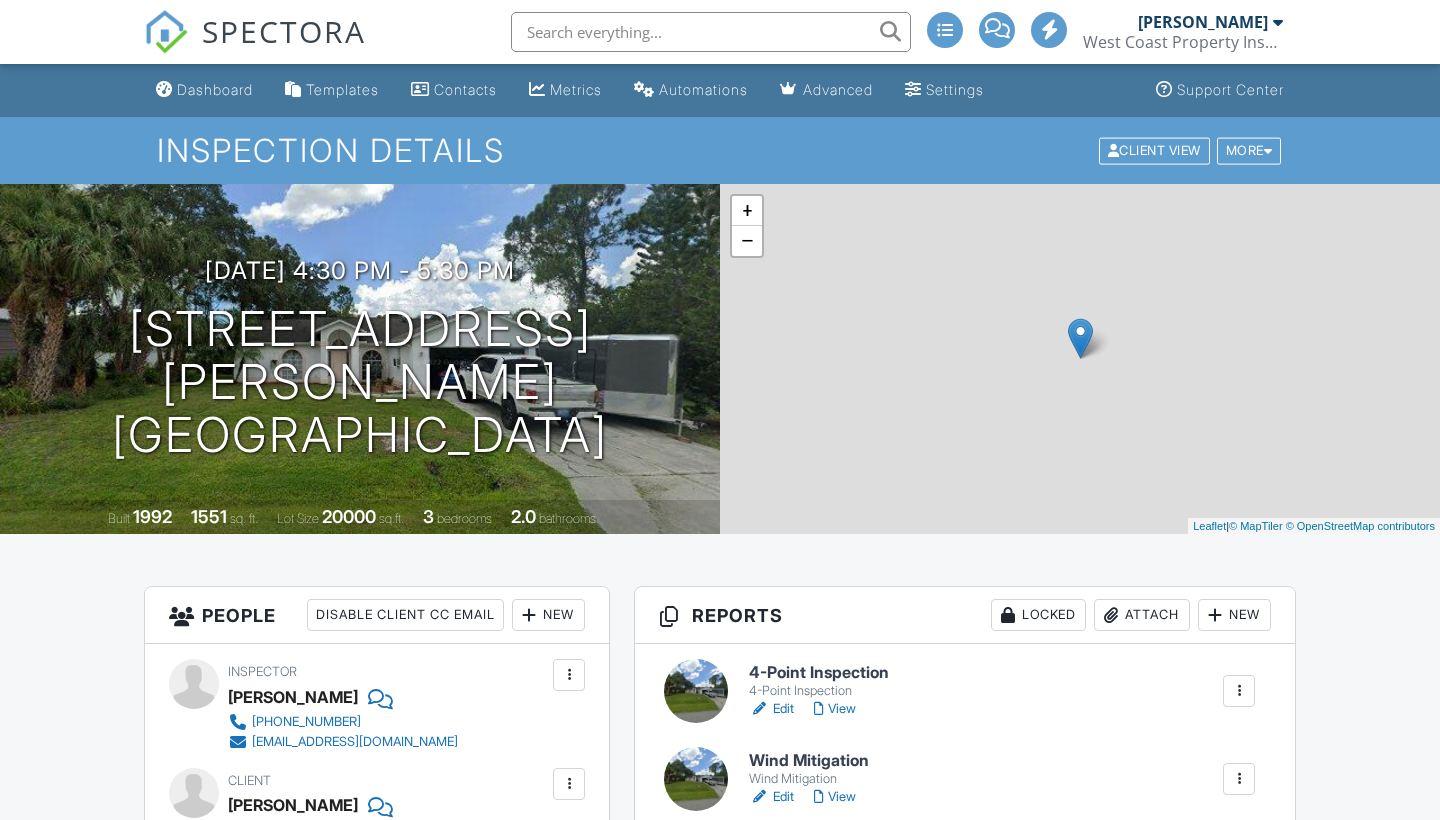 click on "Edit" at bounding box center [771, 797] 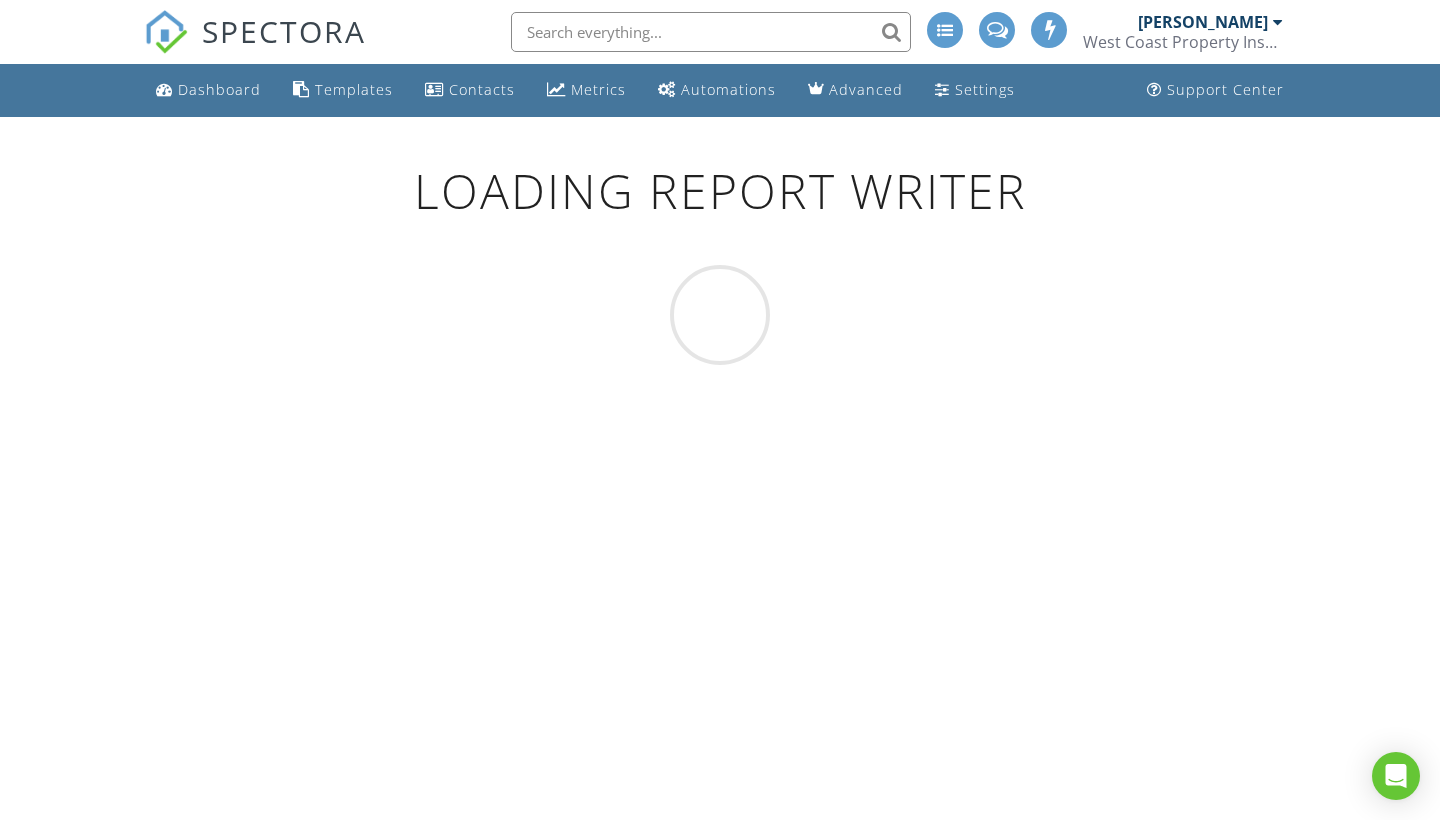 scroll, scrollTop: 0, scrollLeft: 0, axis: both 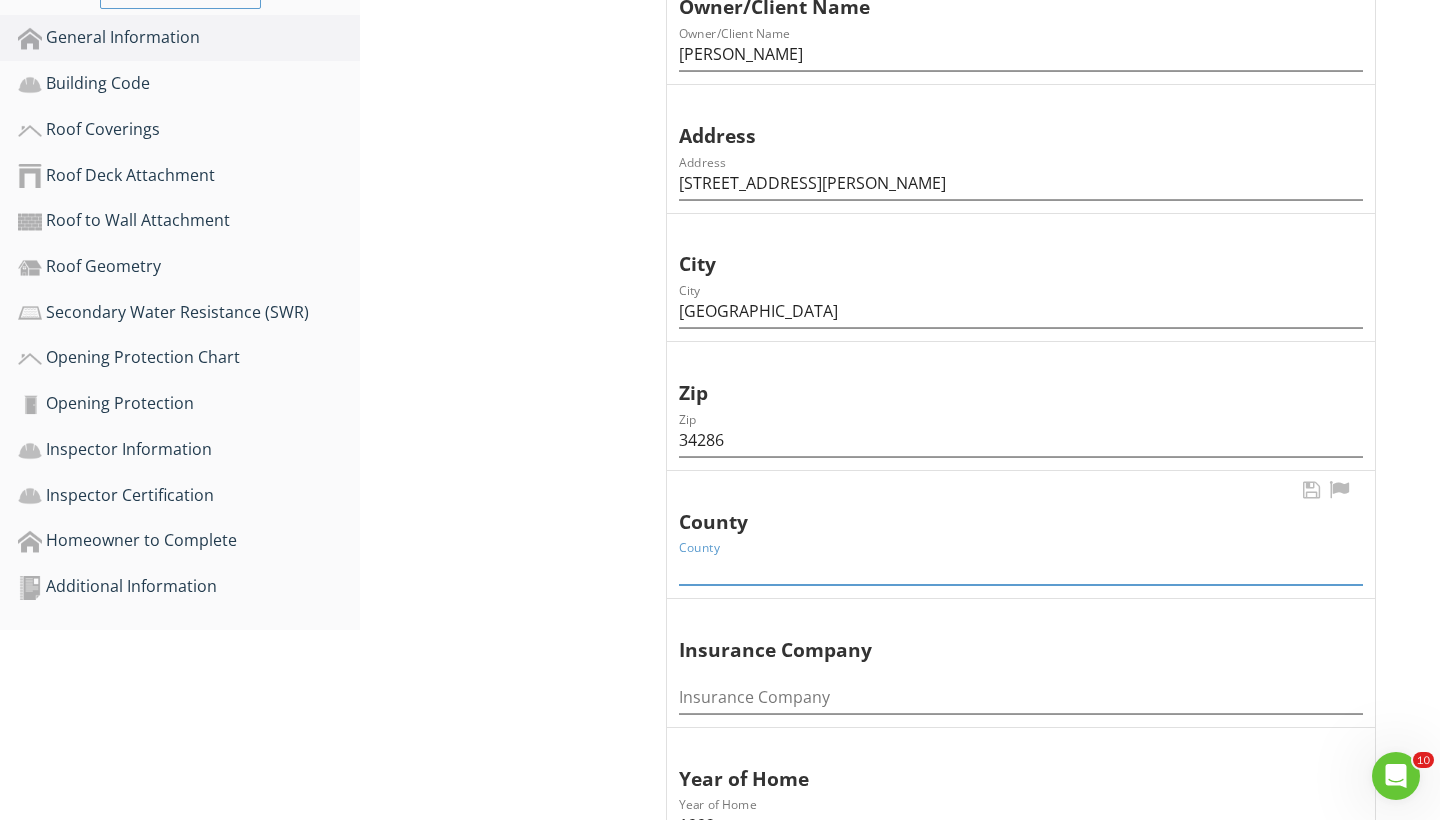click at bounding box center [1021, 568] 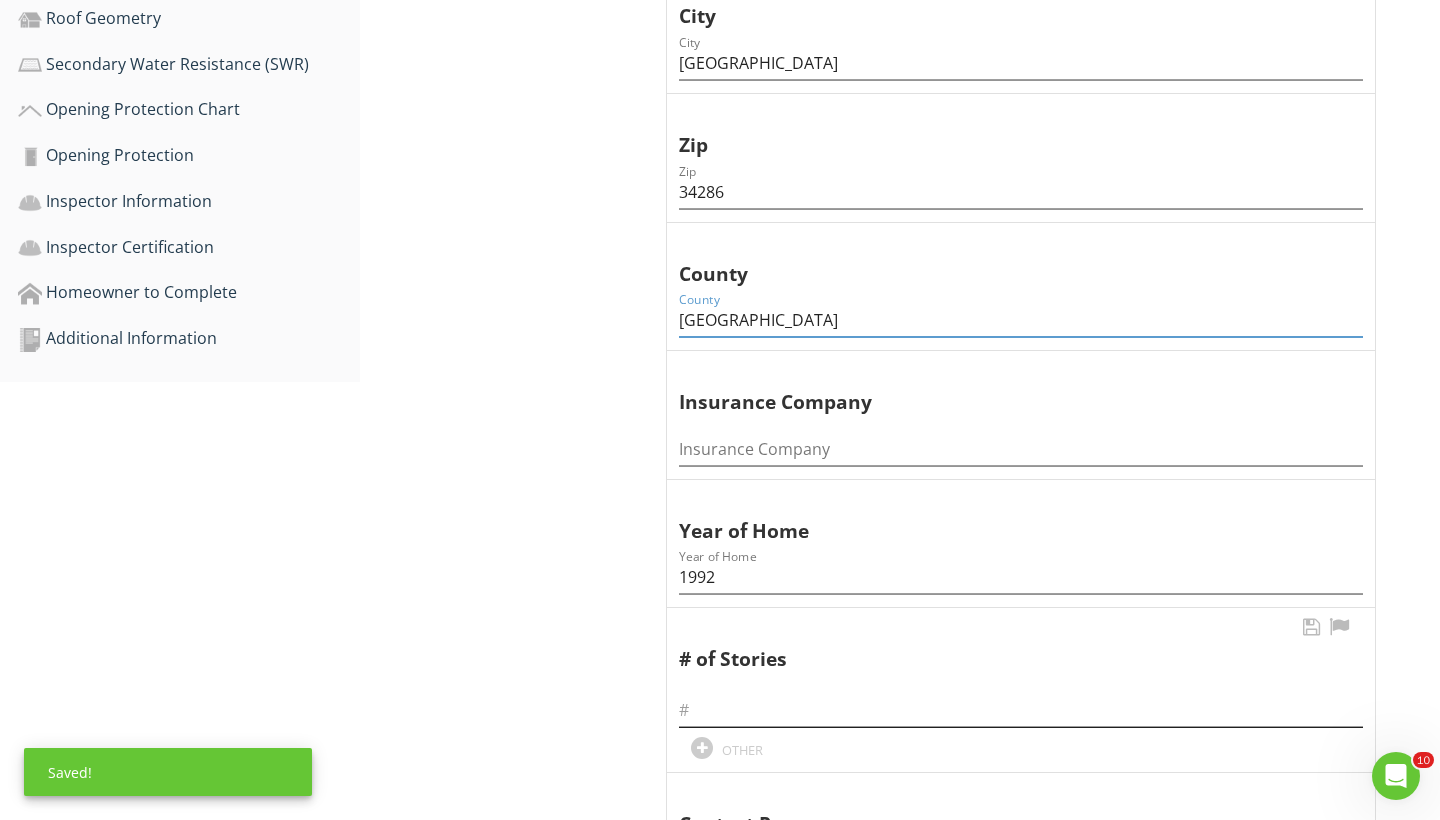 scroll, scrollTop: 837, scrollLeft: 0, axis: vertical 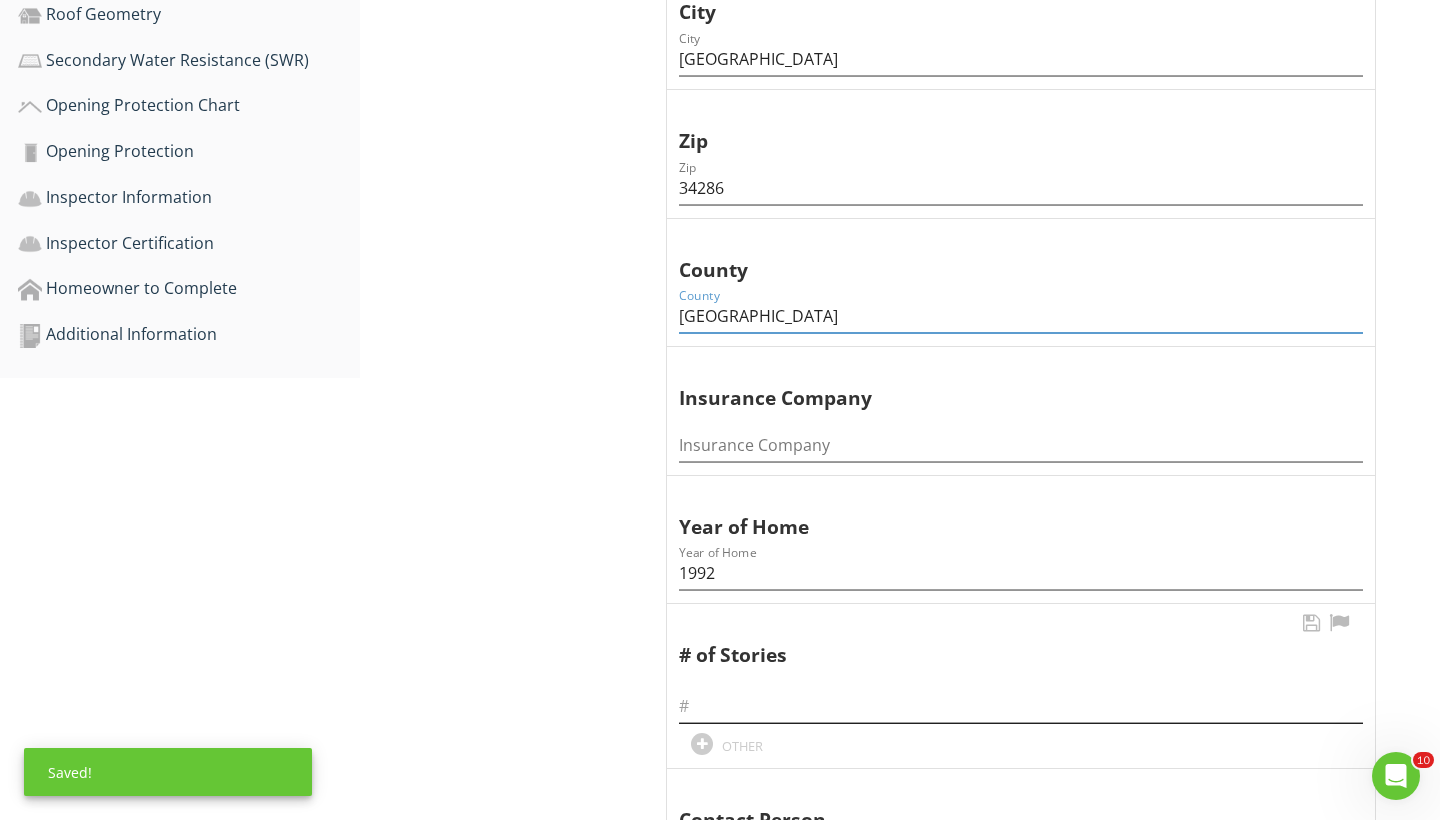 type on "Sarasota" 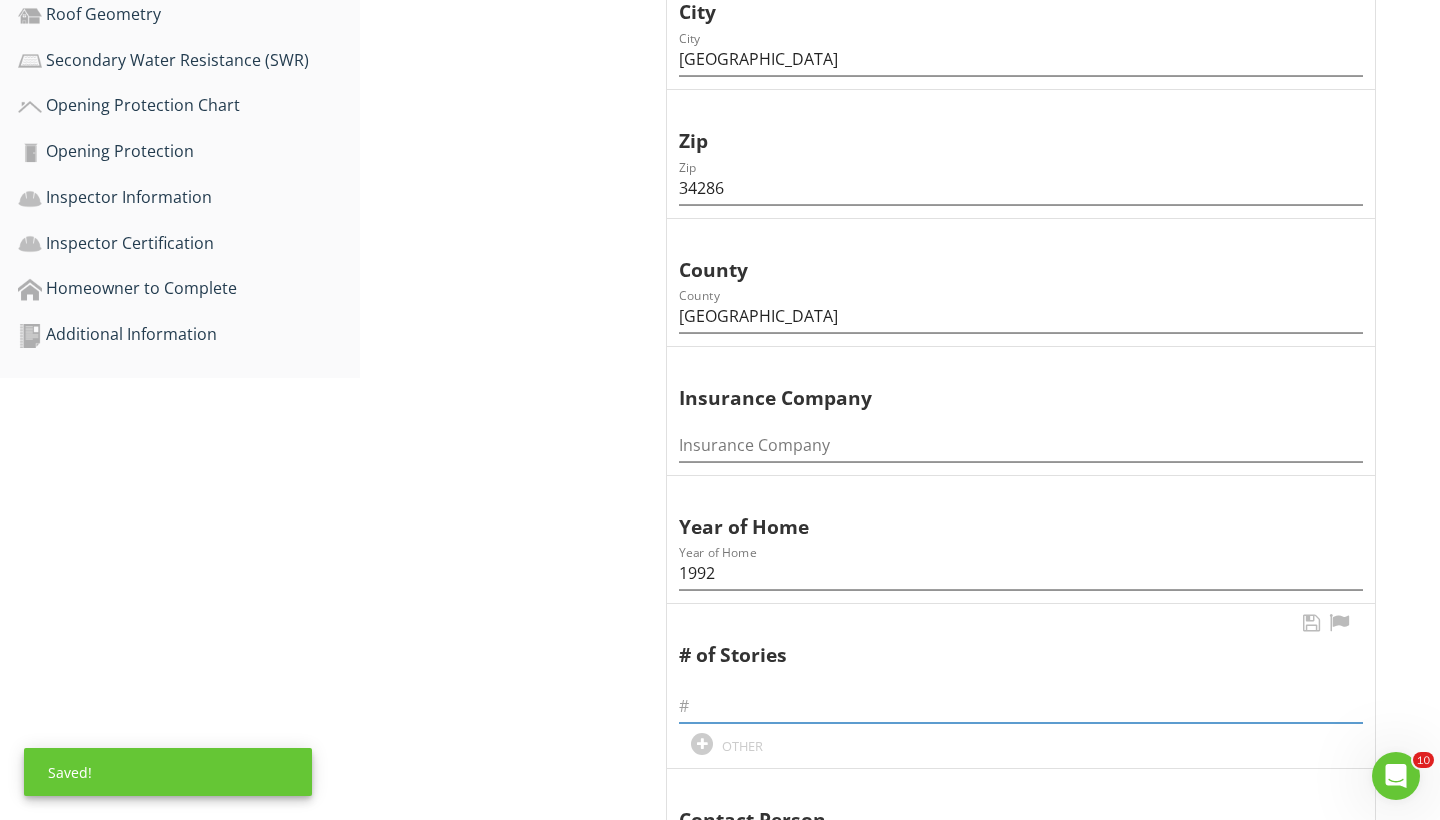 click at bounding box center [1021, 706] 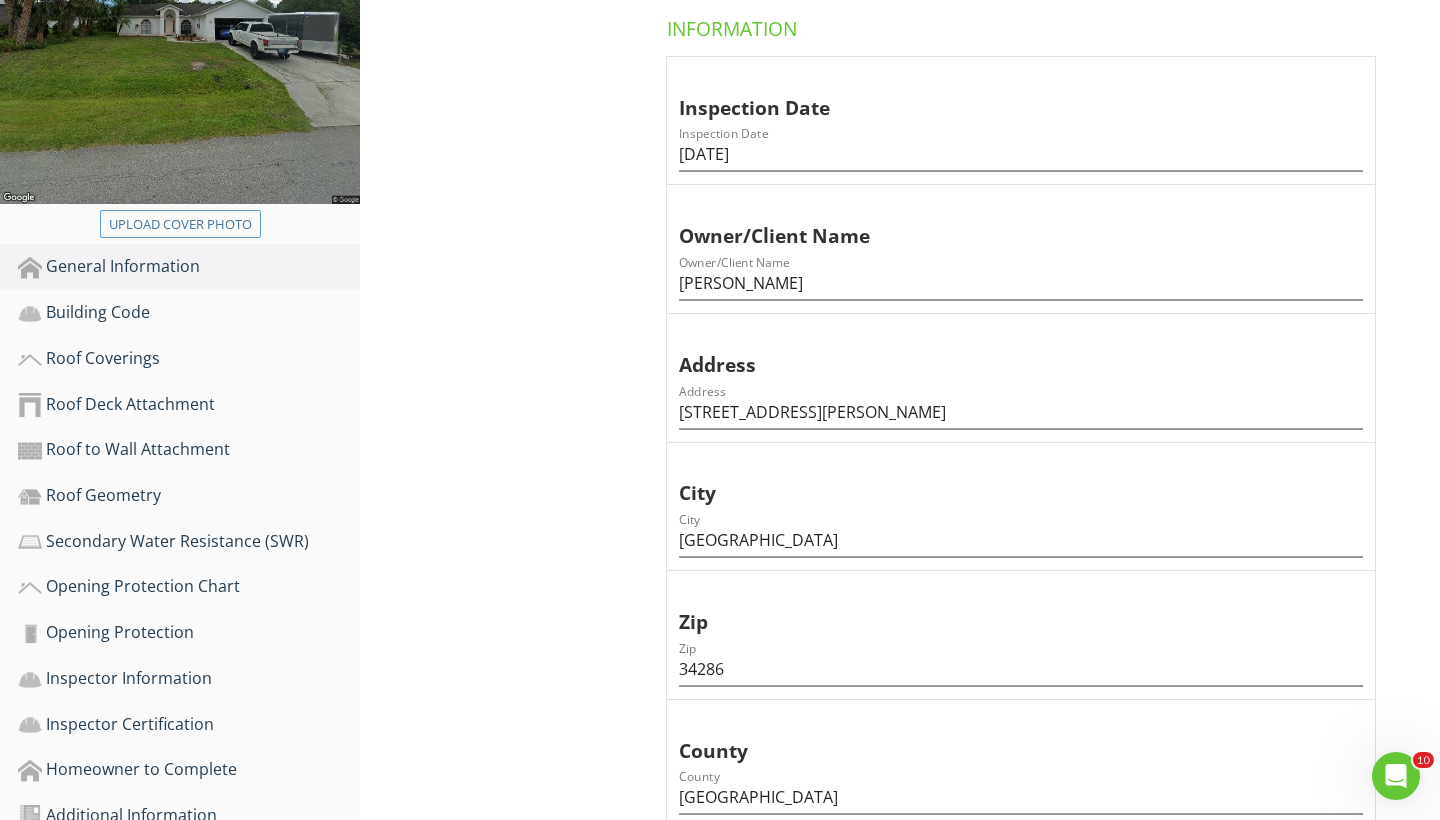 scroll, scrollTop: 325, scrollLeft: 0, axis: vertical 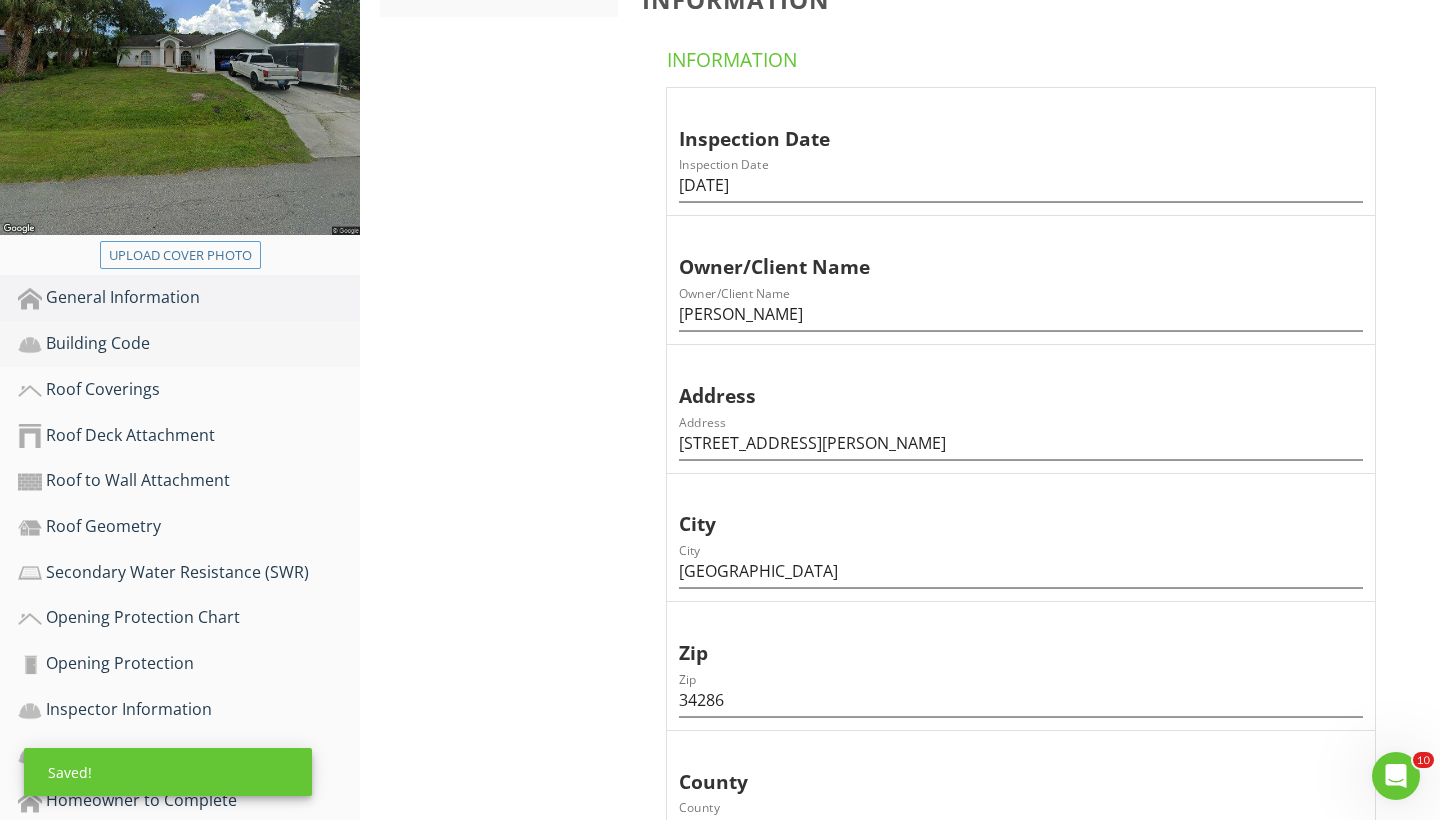 type on "1" 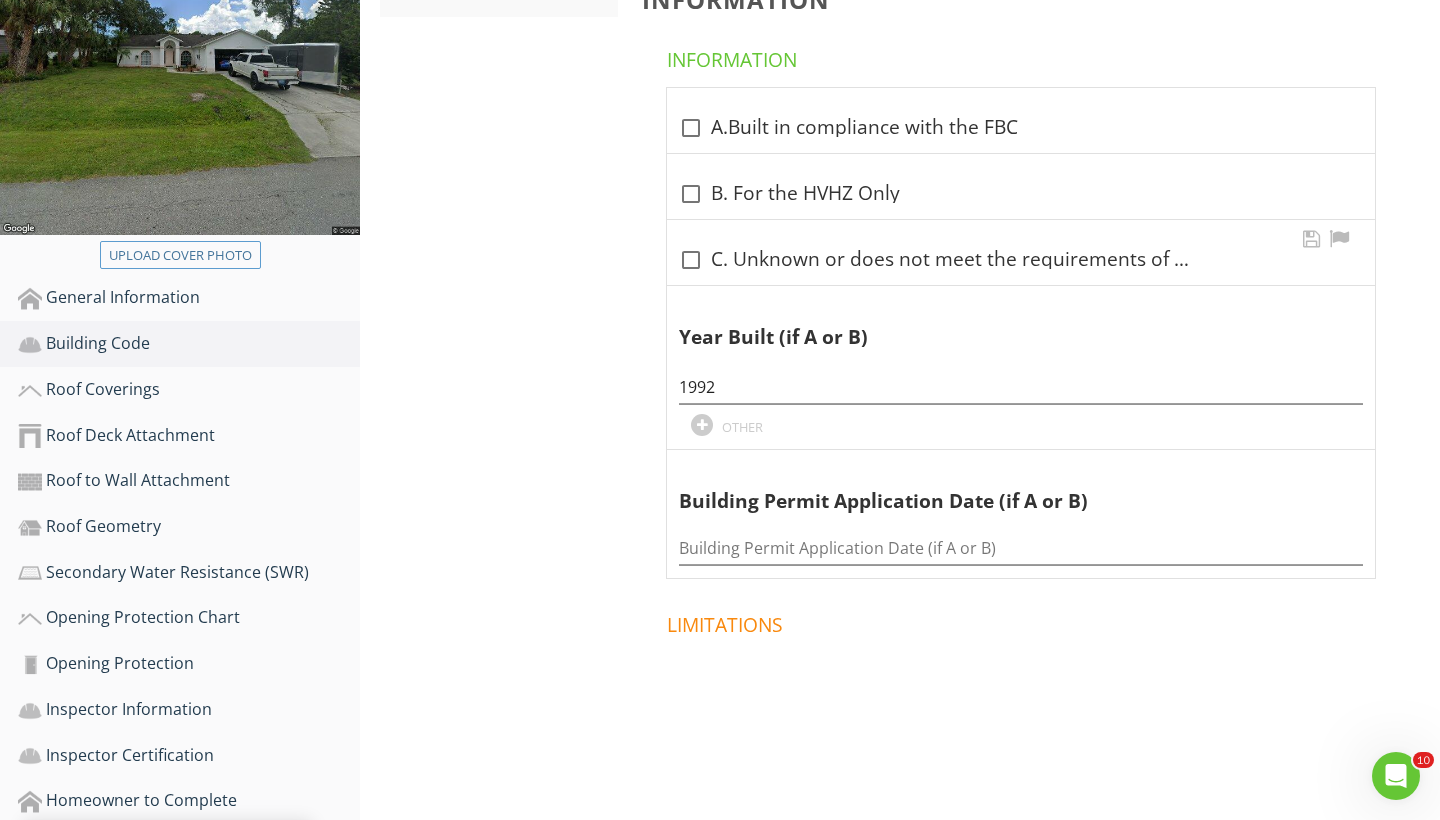 click at bounding box center [691, 260] 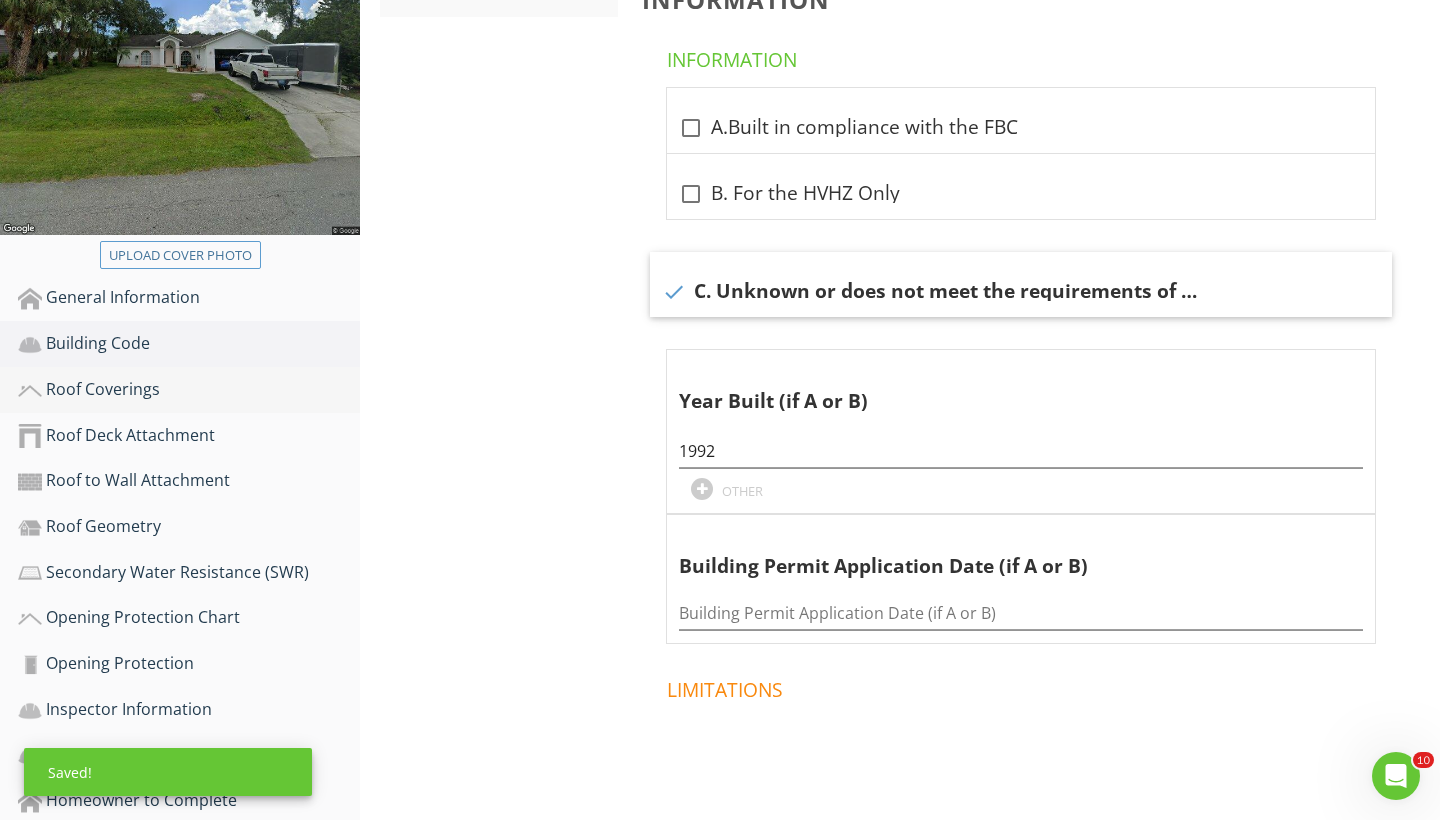 click on "Roof Coverings" at bounding box center (189, 390) 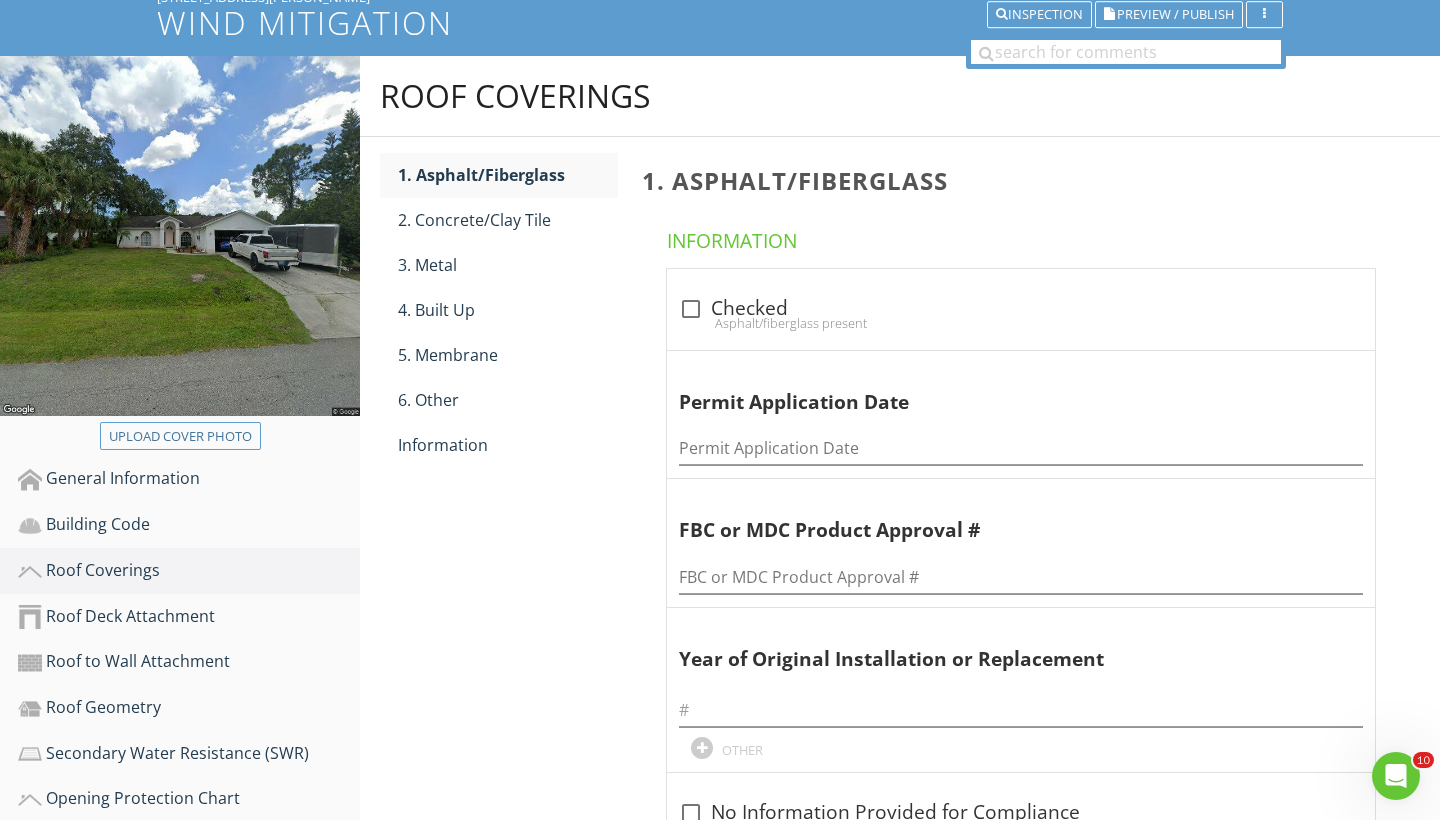scroll, scrollTop: 141, scrollLeft: 0, axis: vertical 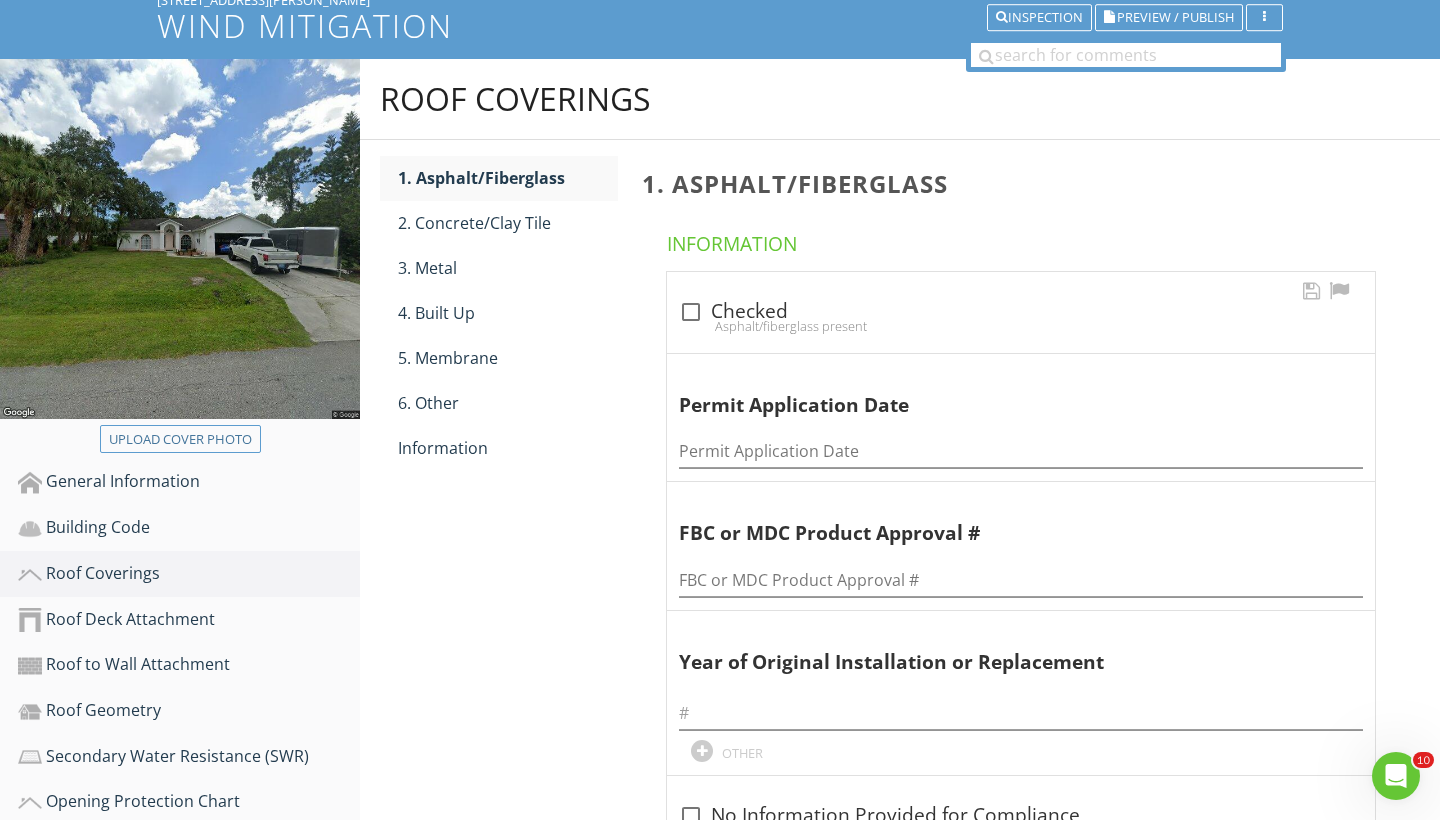 click at bounding box center (691, 312) 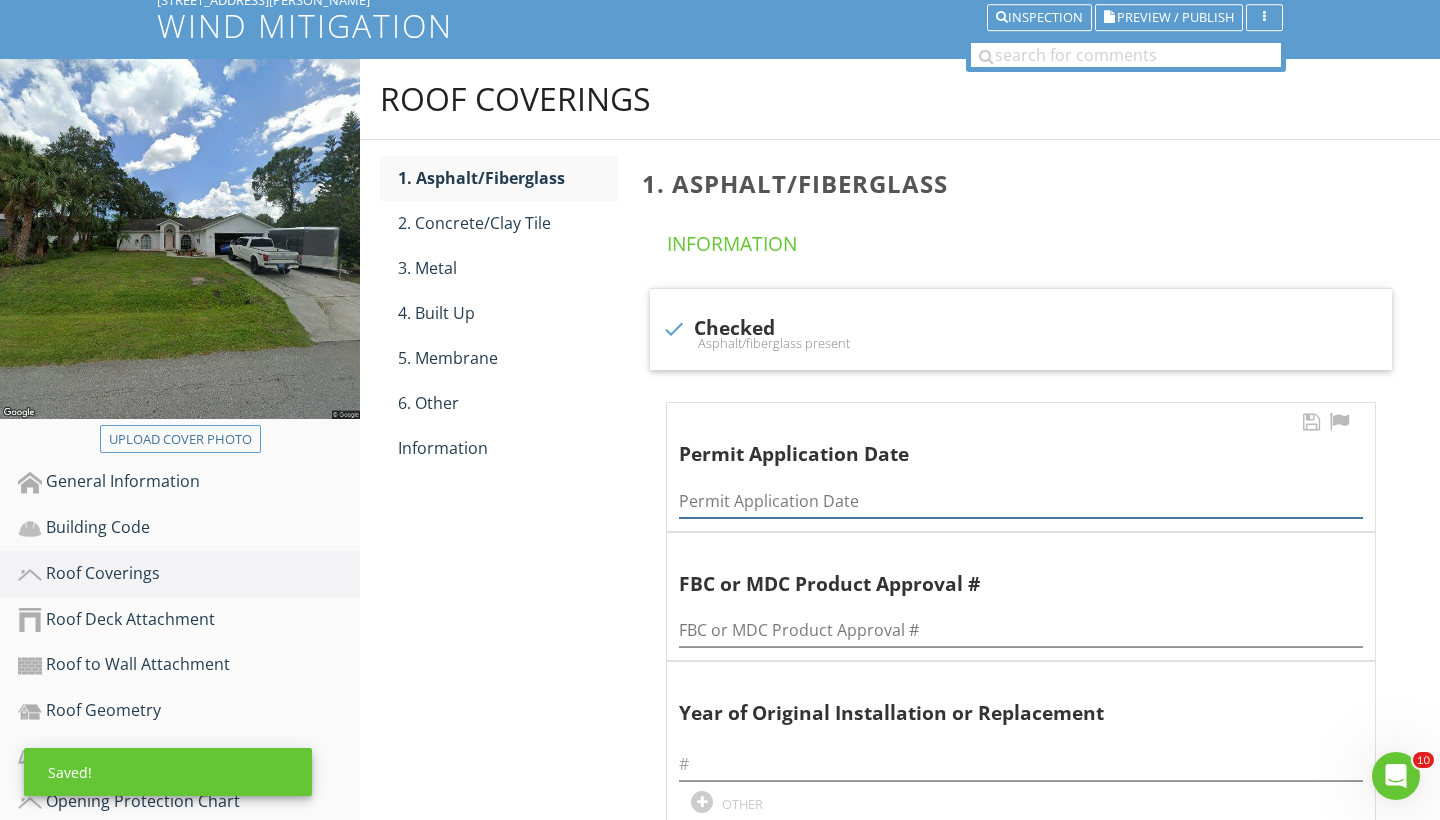 click at bounding box center [1021, 501] 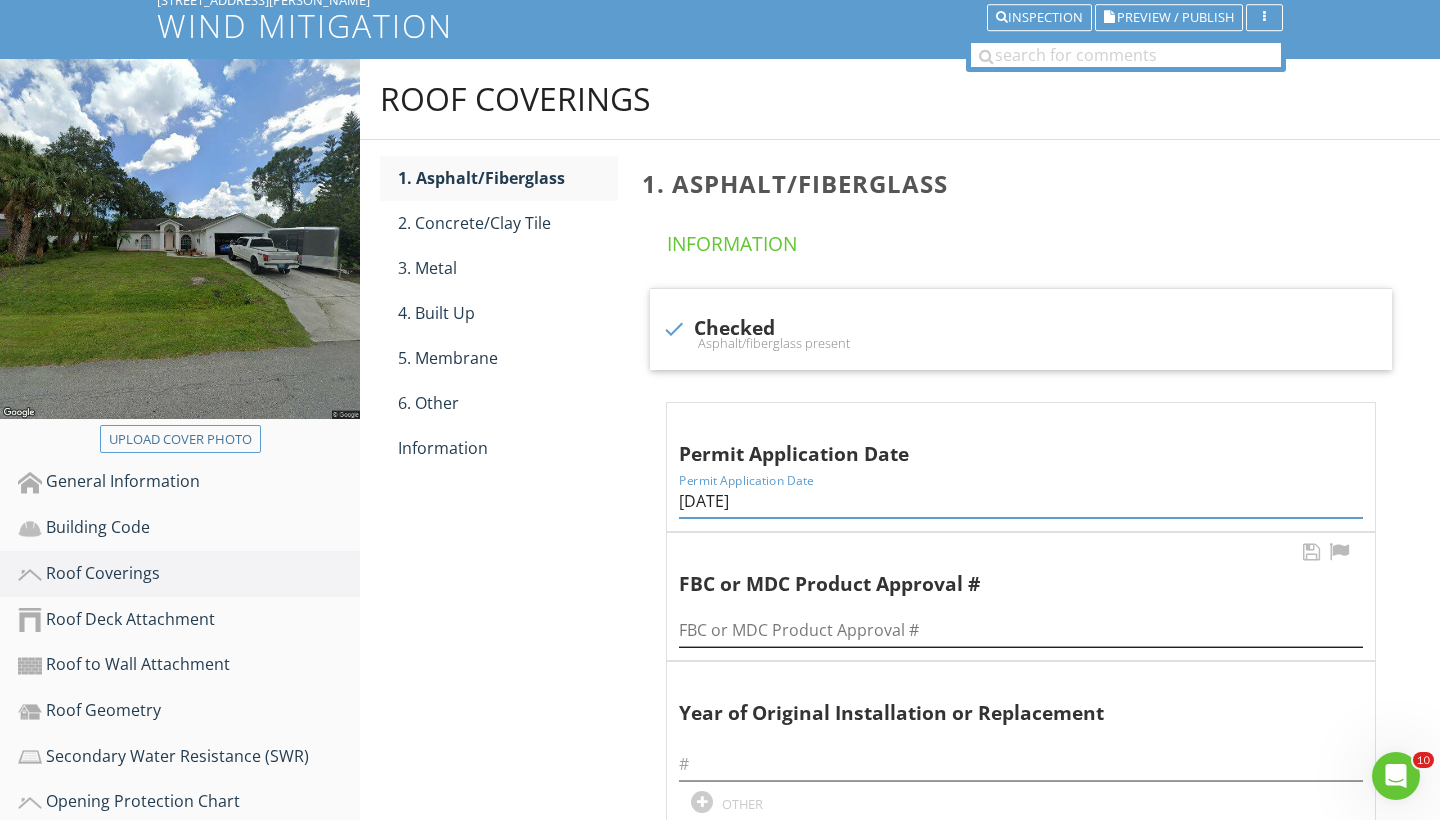 type on "08/28/2023" 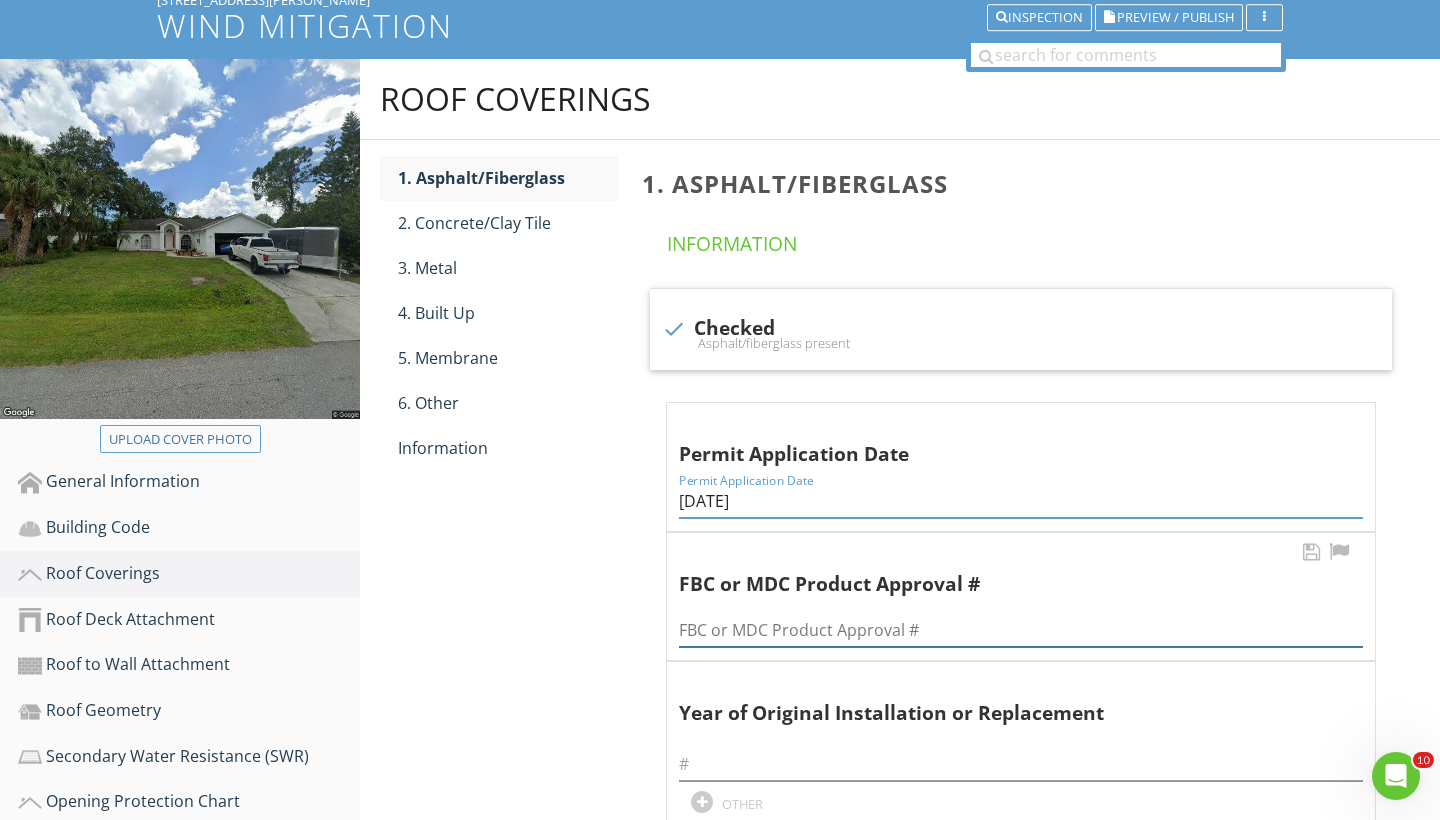 click at bounding box center (1021, 630) 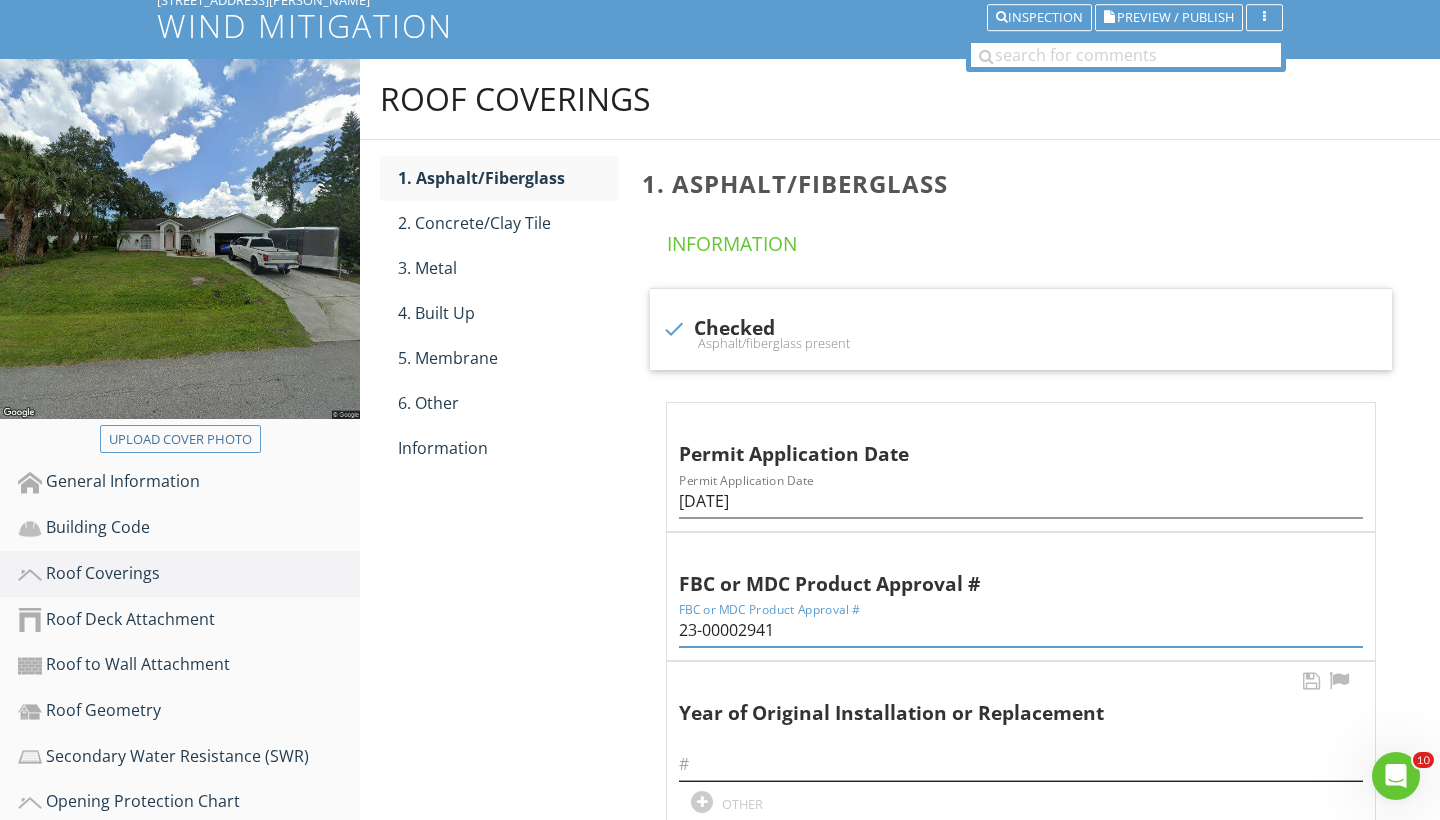 type on "23-00002941" 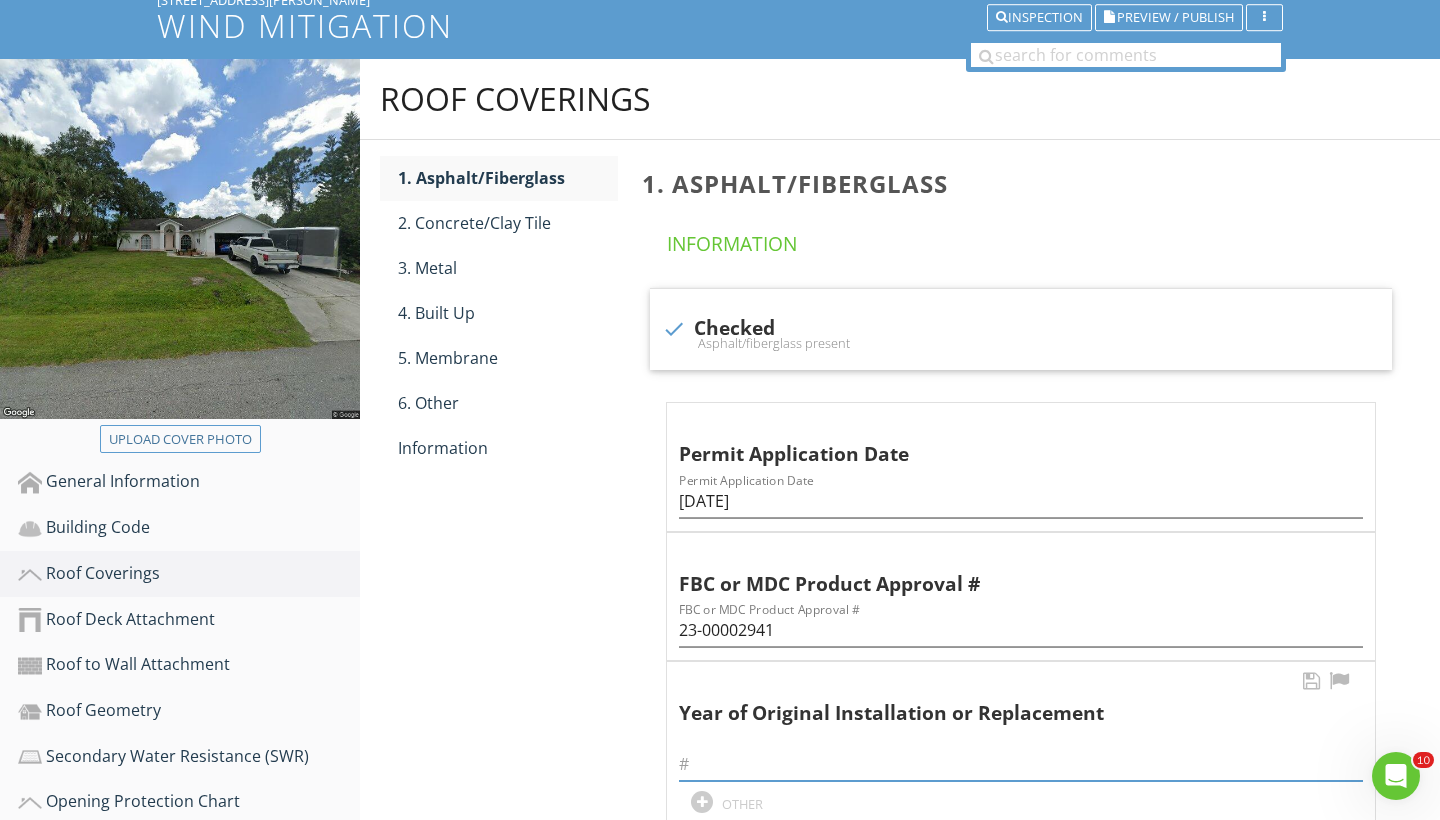 click at bounding box center [1021, 764] 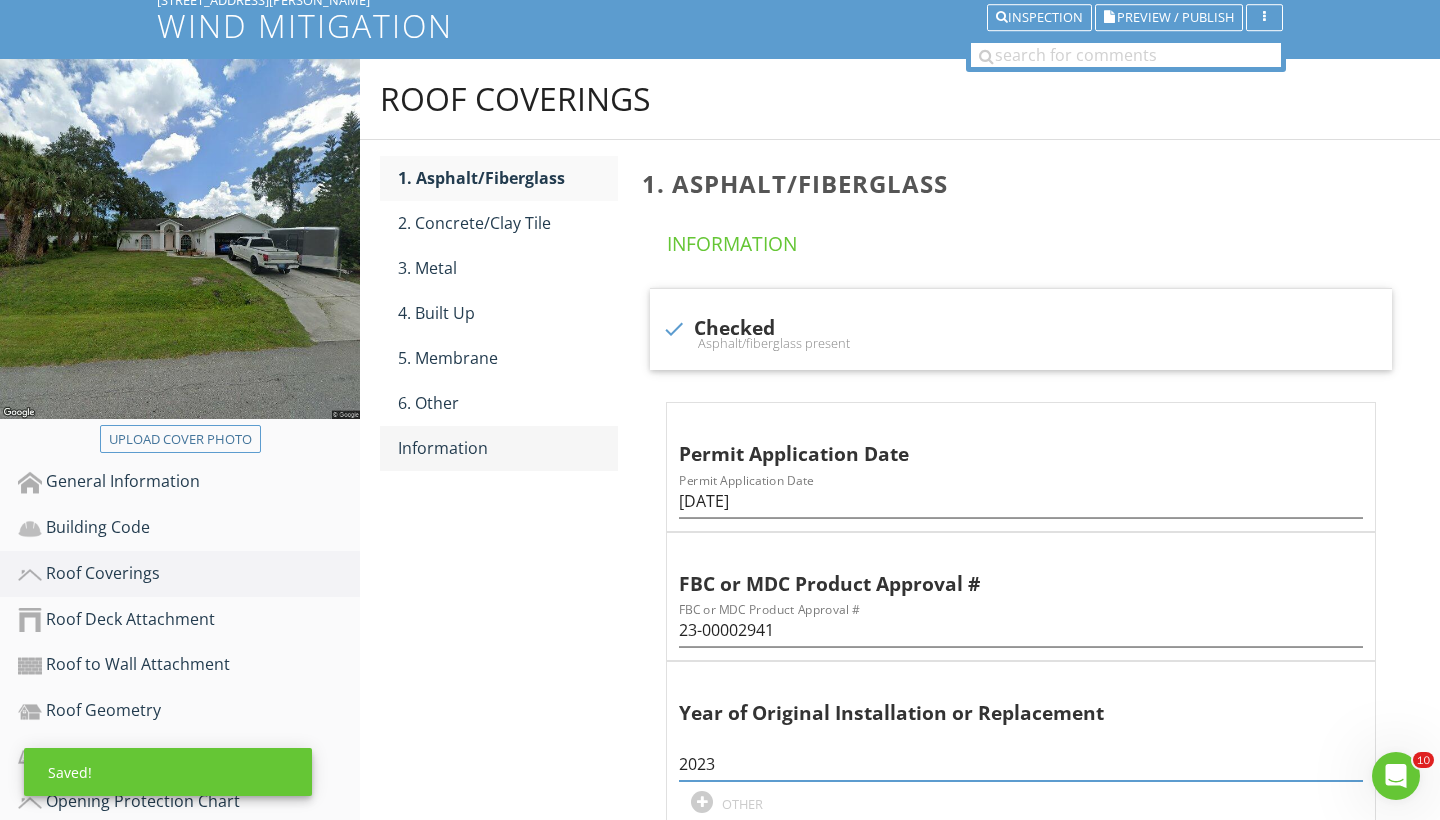 type on "2023" 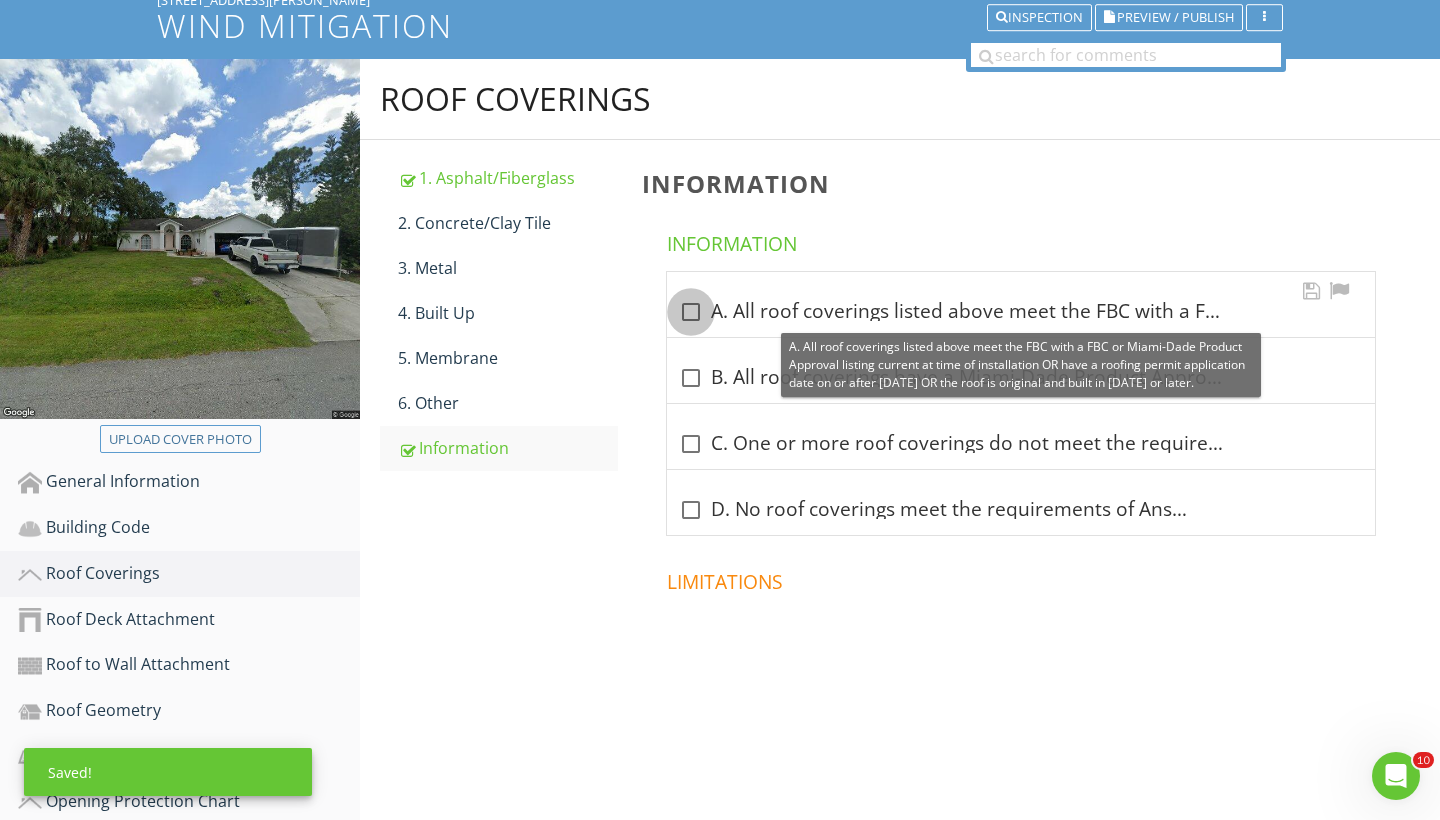 click at bounding box center [691, 312] 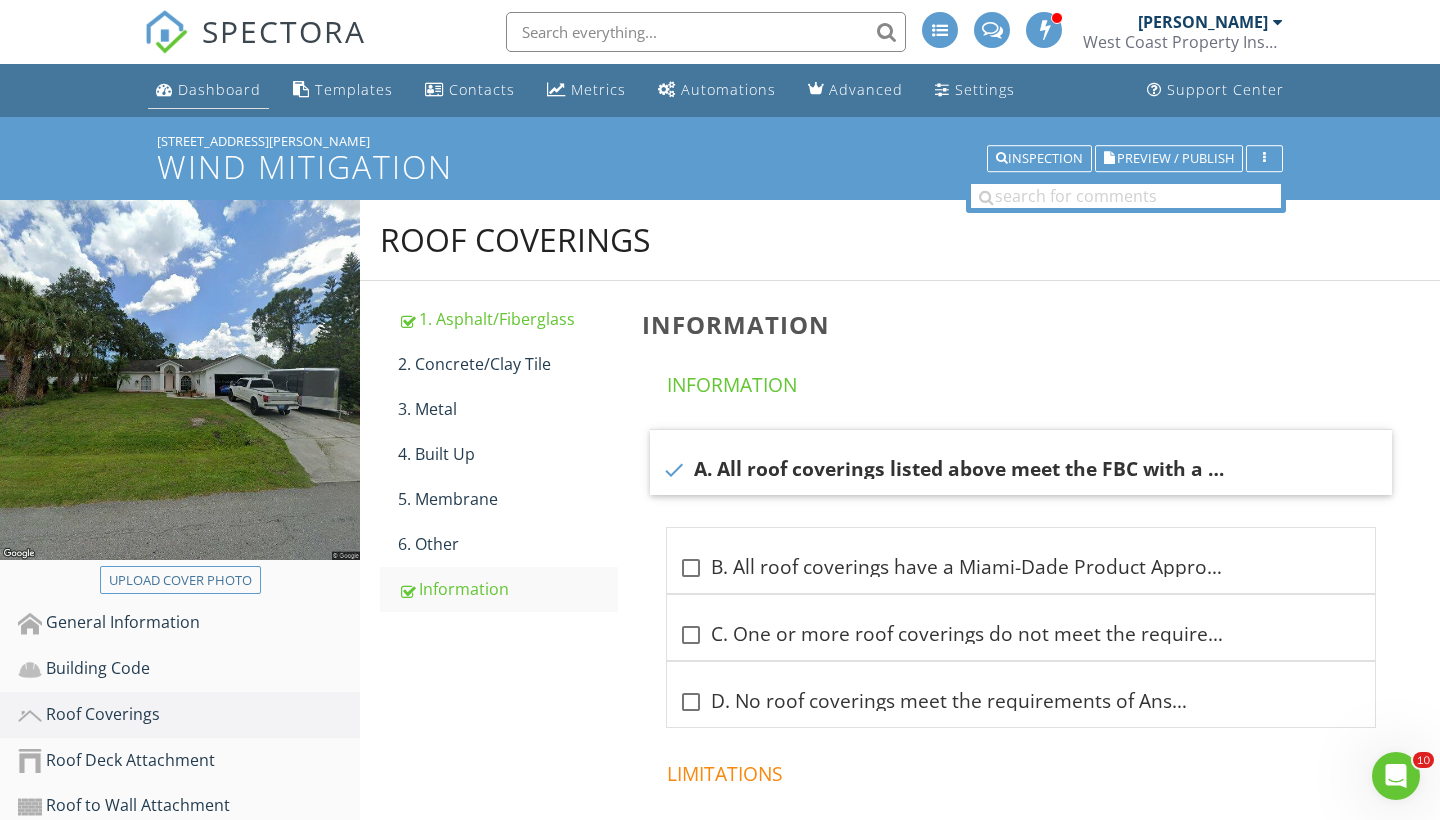 scroll, scrollTop: 0, scrollLeft: 0, axis: both 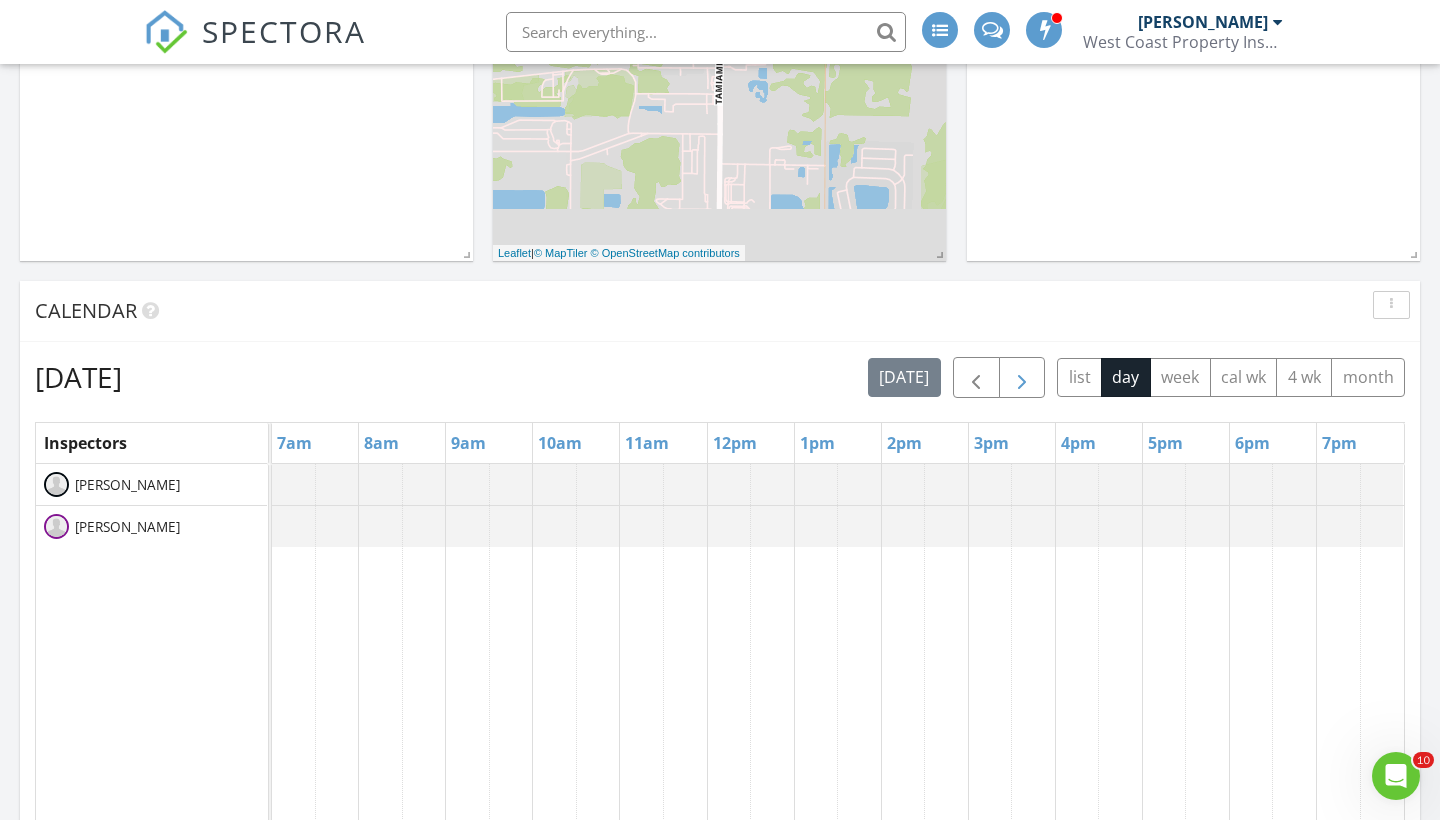 click at bounding box center [1022, 378] 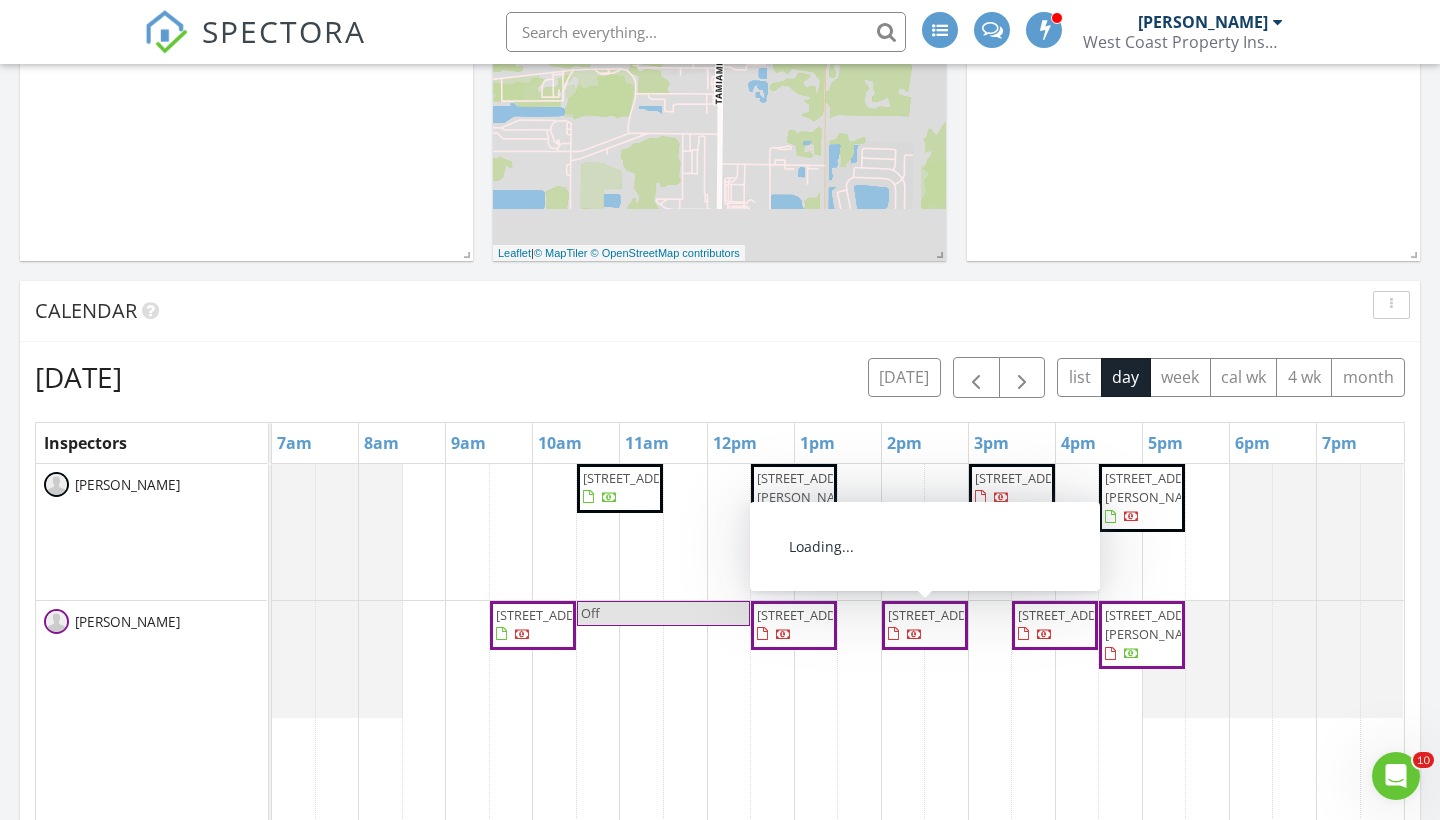 click on "[STREET_ADDRESS]" at bounding box center (944, 615) 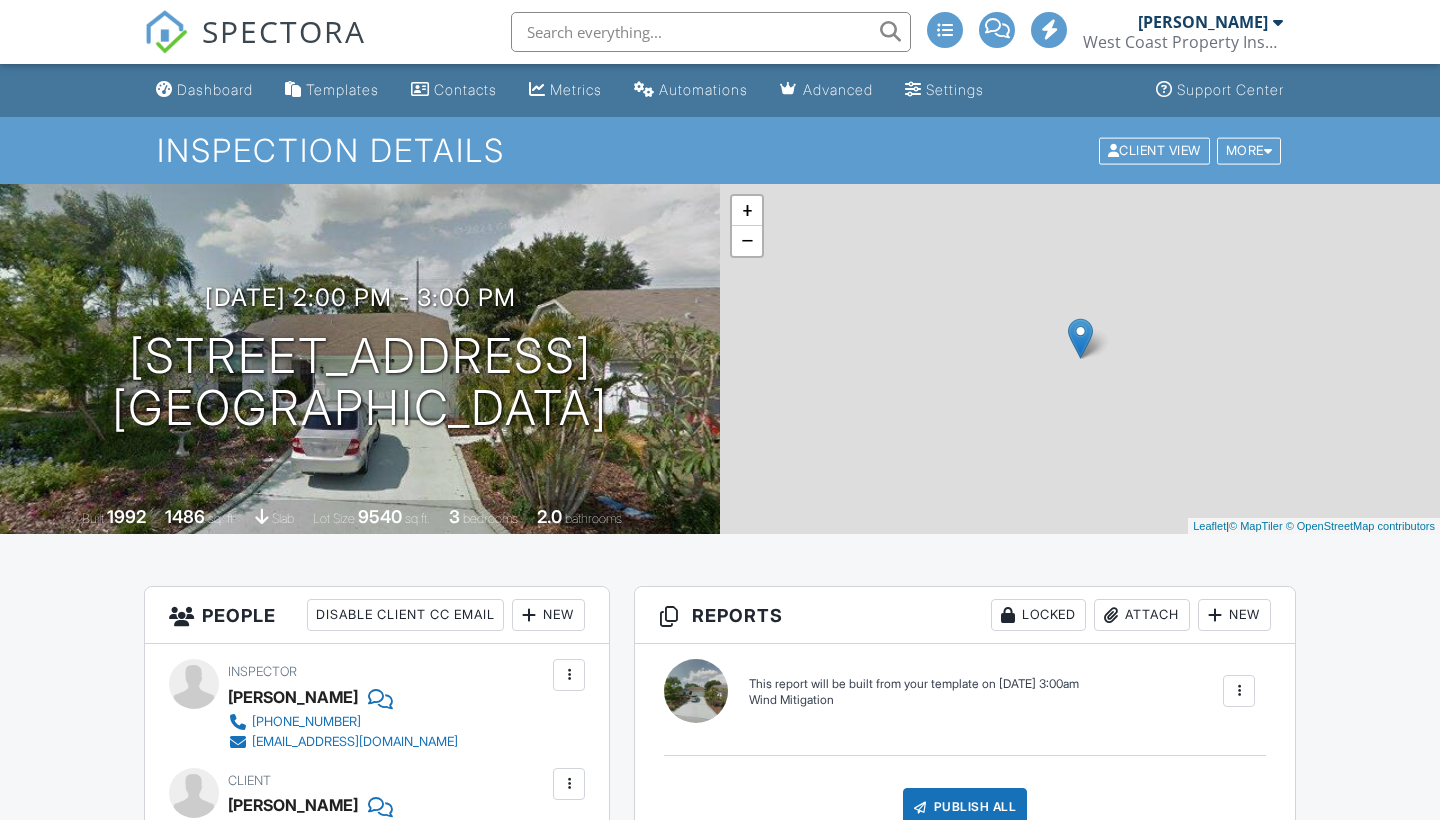scroll, scrollTop: 0, scrollLeft: 0, axis: both 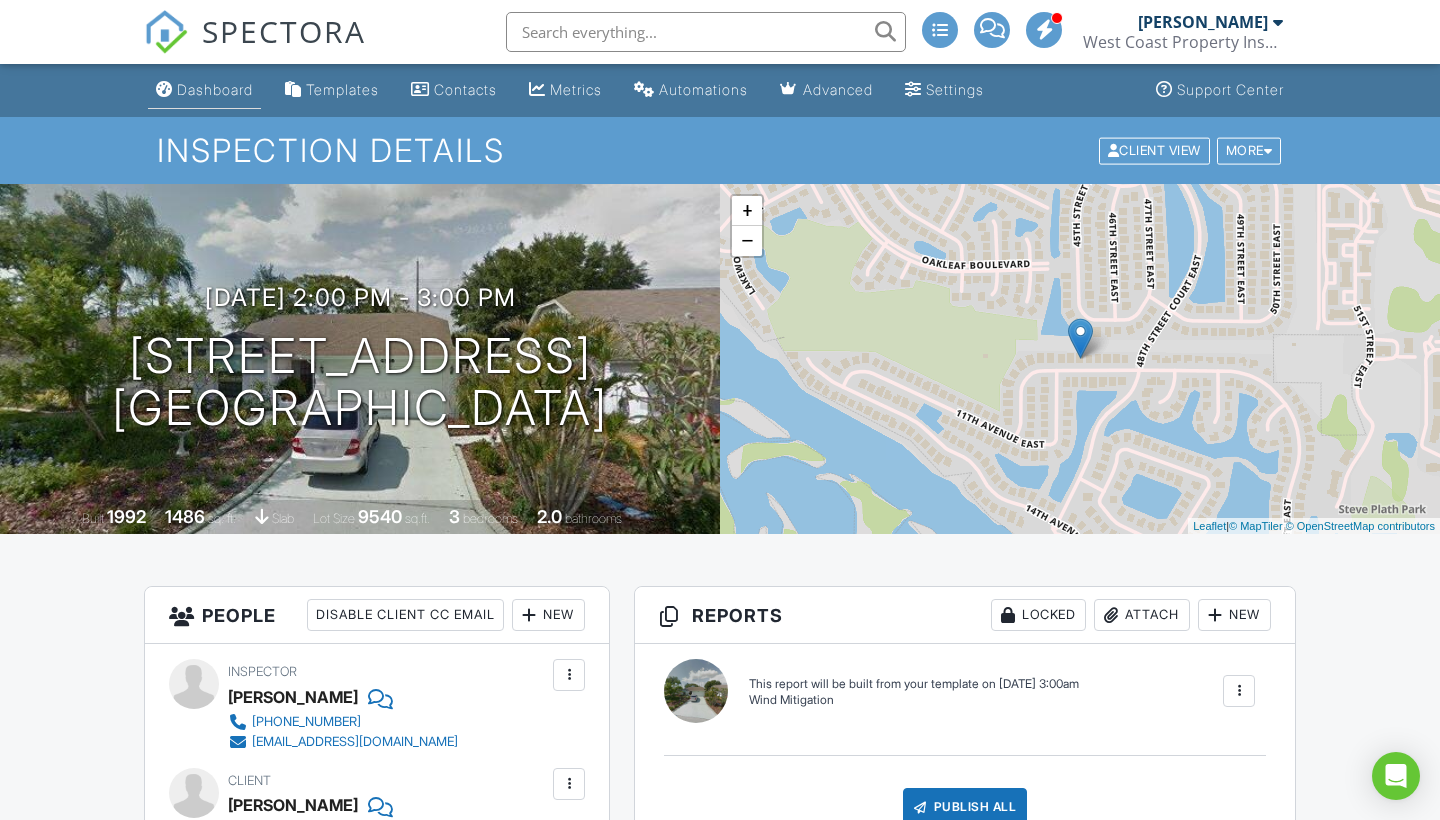 click on "Dashboard" at bounding box center (215, 89) 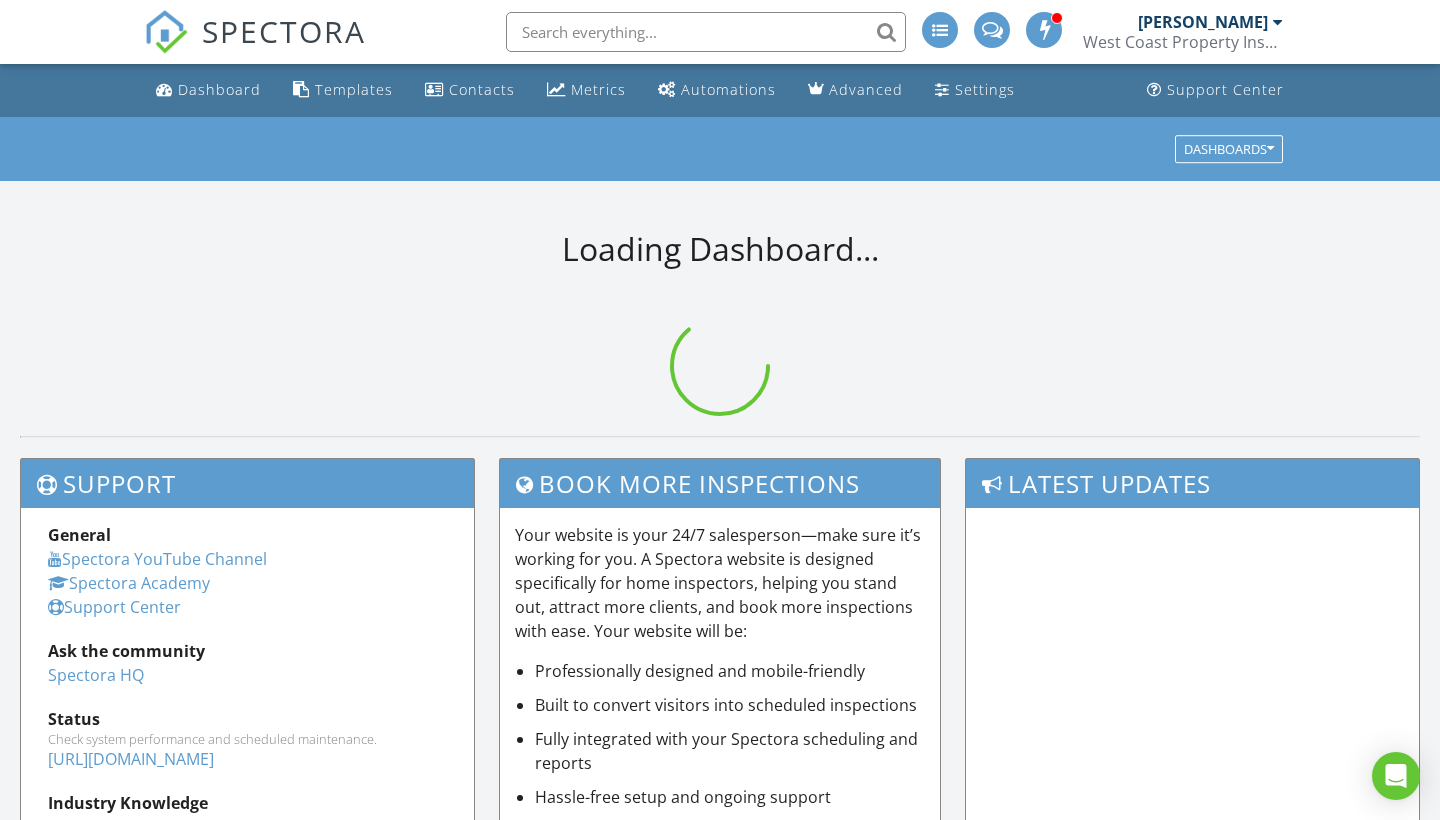 scroll, scrollTop: 0, scrollLeft: 0, axis: both 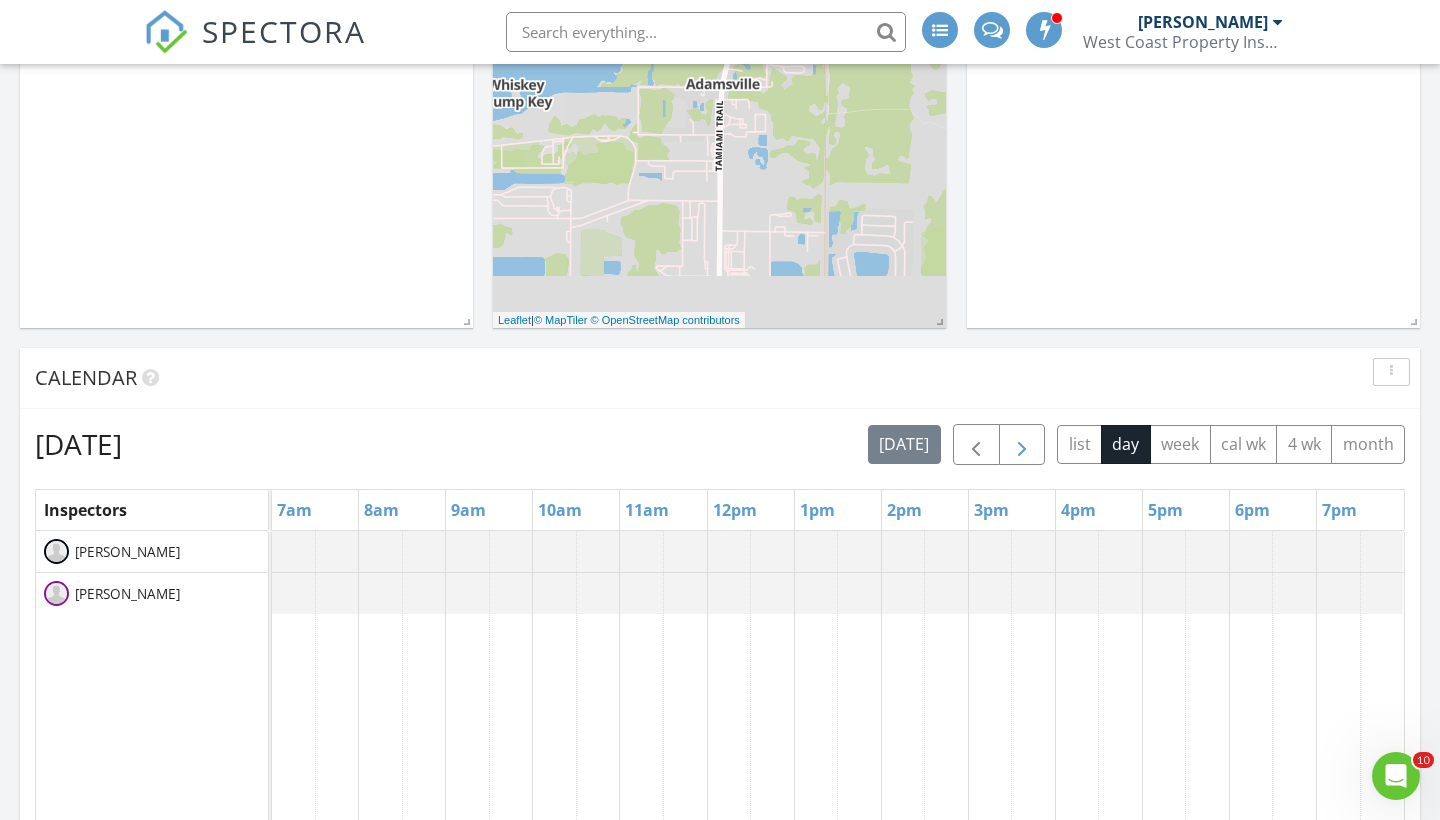 click at bounding box center (1022, 445) 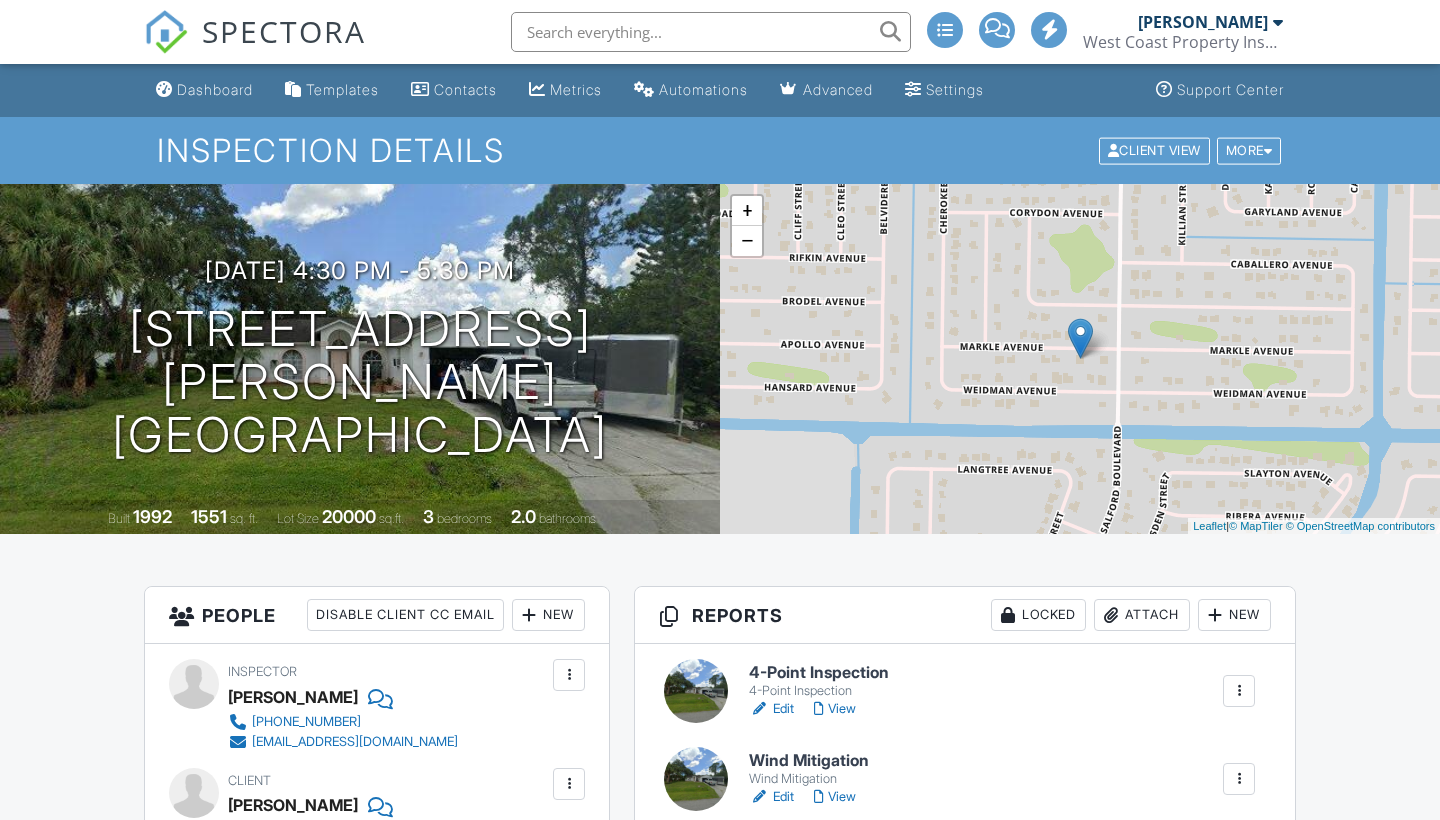 click on "Dashboard" at bounding box center (215, 89) 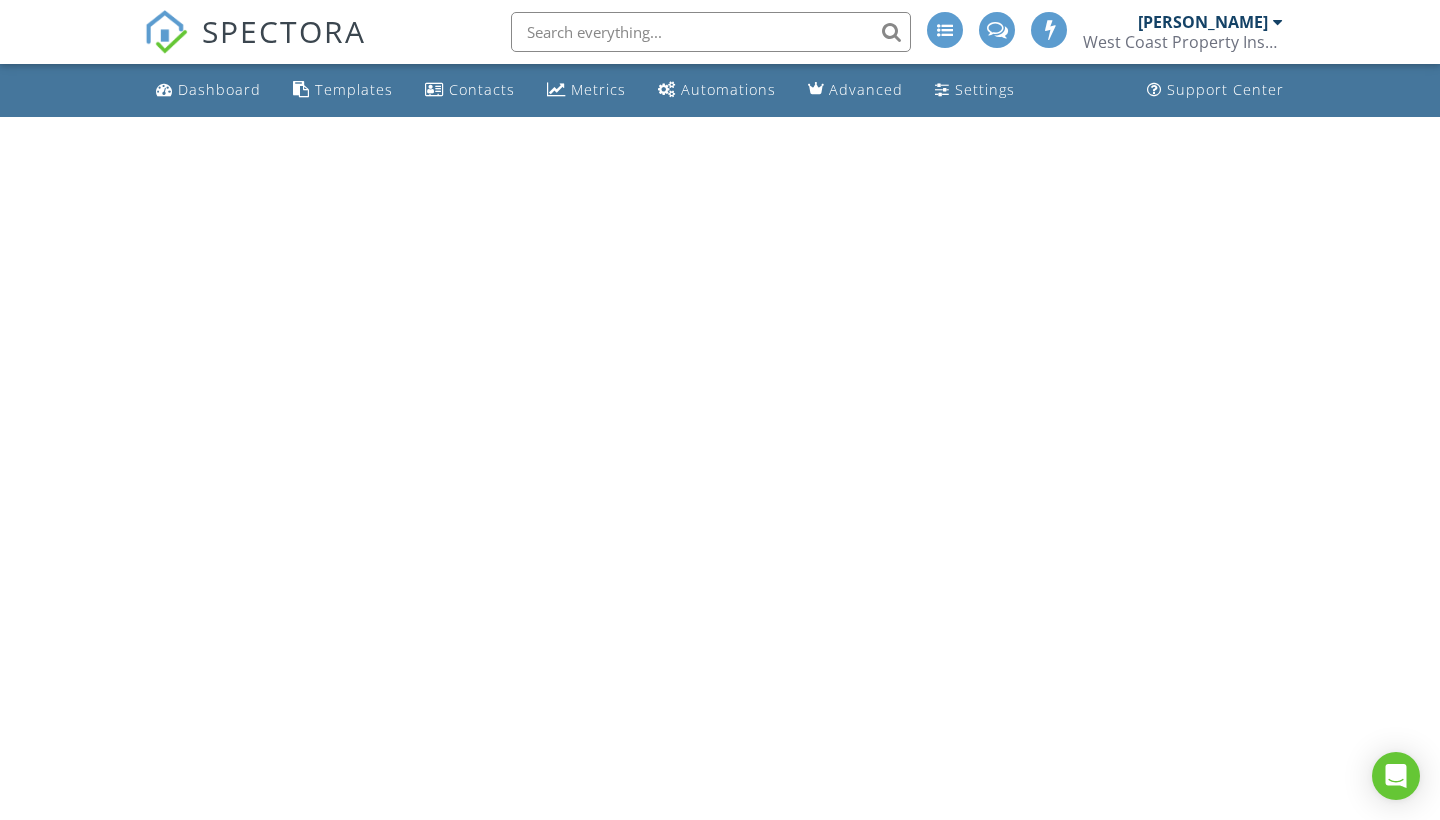 scroll, scrollTop: 0, scrollLeft: 0, axis: both 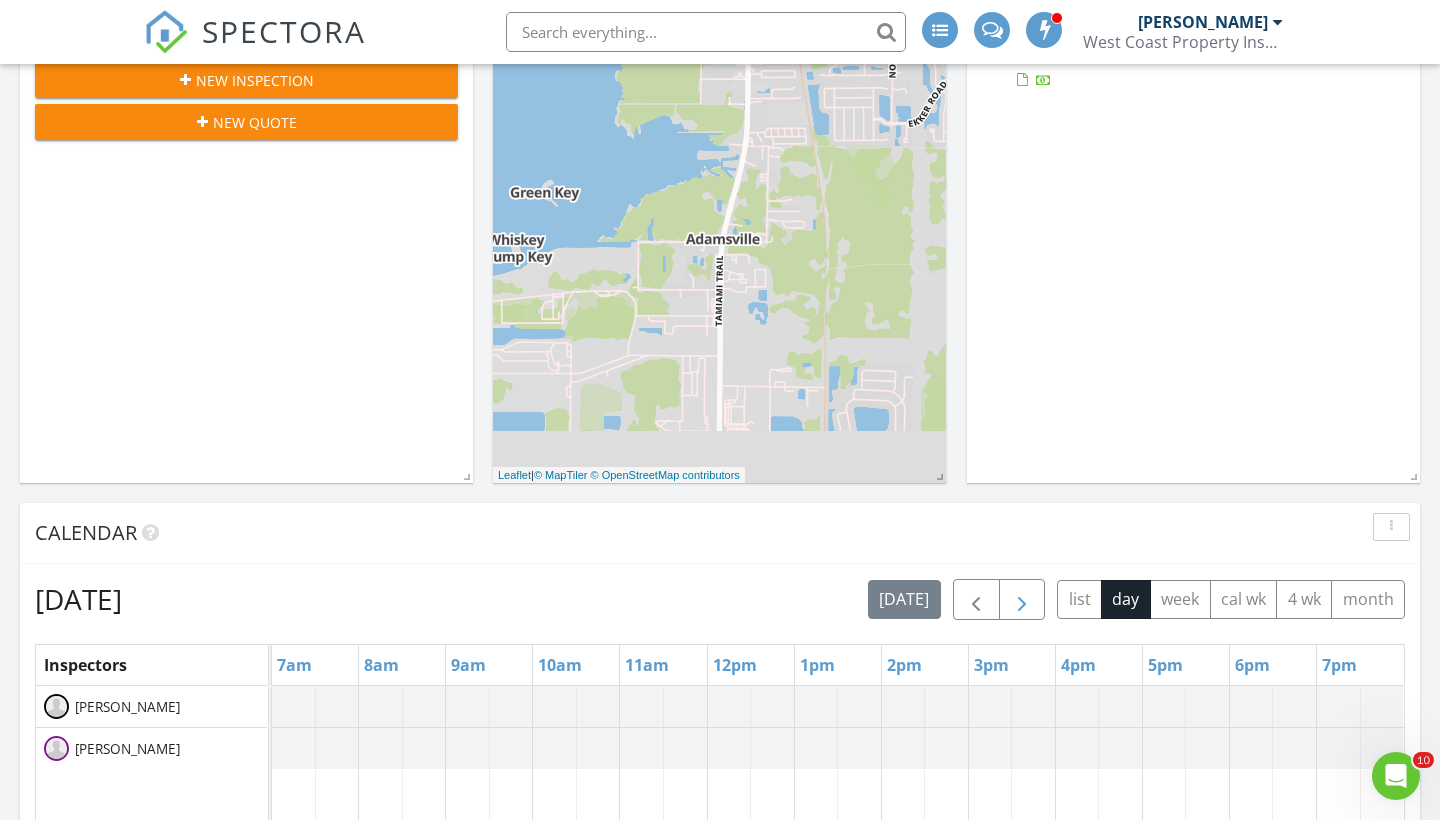 click at bounding box center [1022, 600] 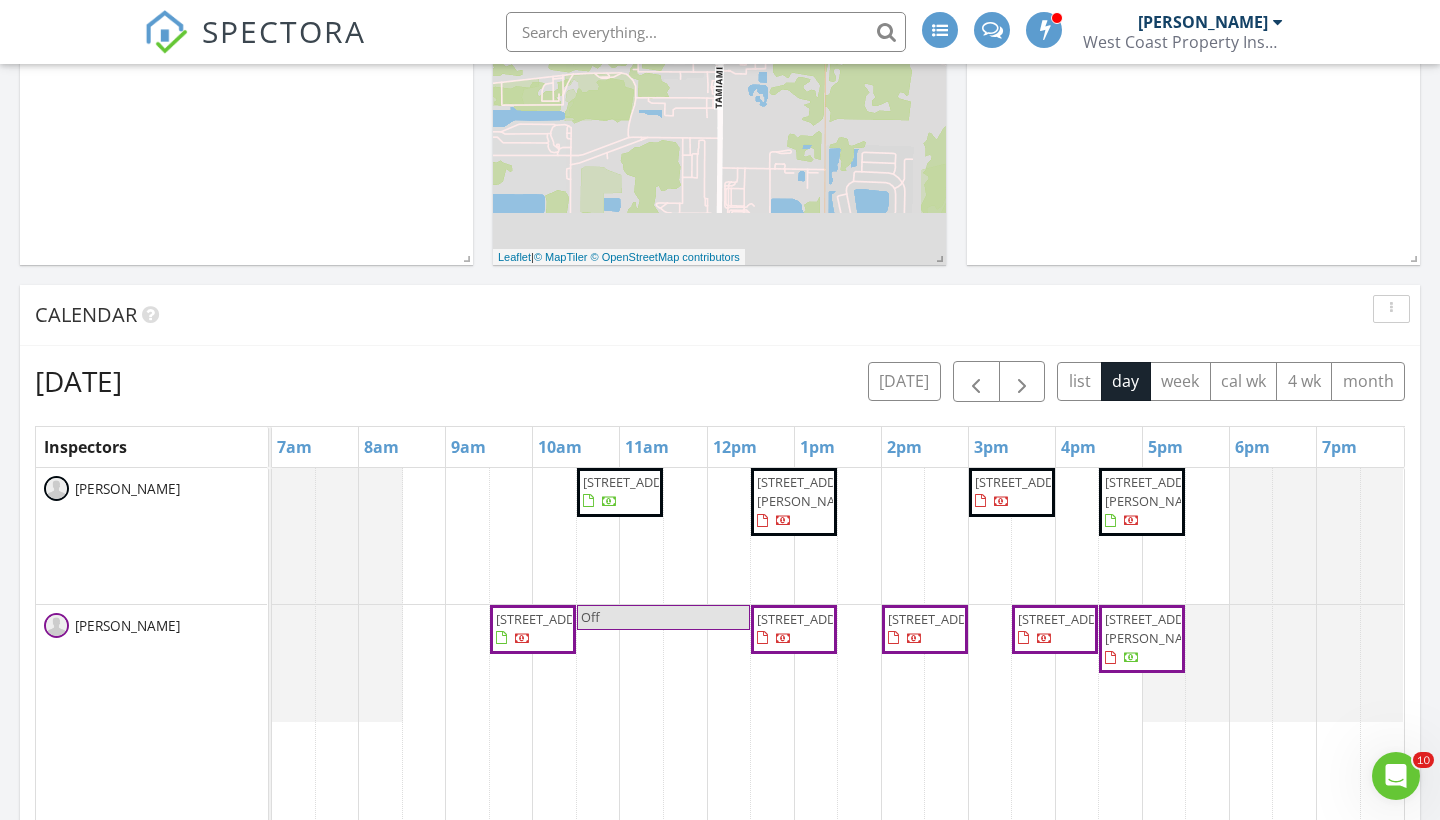scroll, scrollTop: 607, scrollLeft: 0, axis: vertical 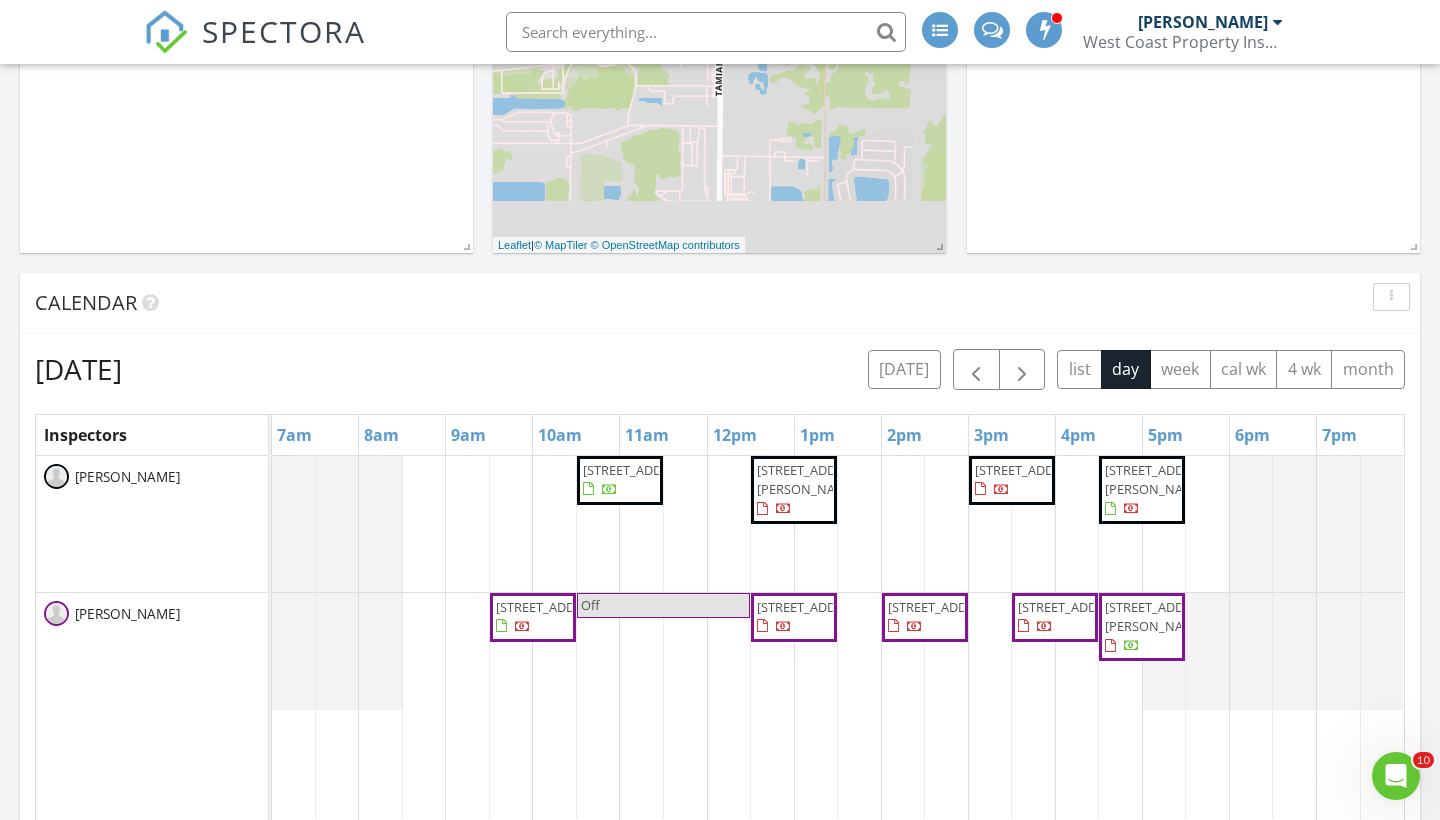 click on "2633 Ananas Rd, North Port 34288" at bounding box center [1074, 607] 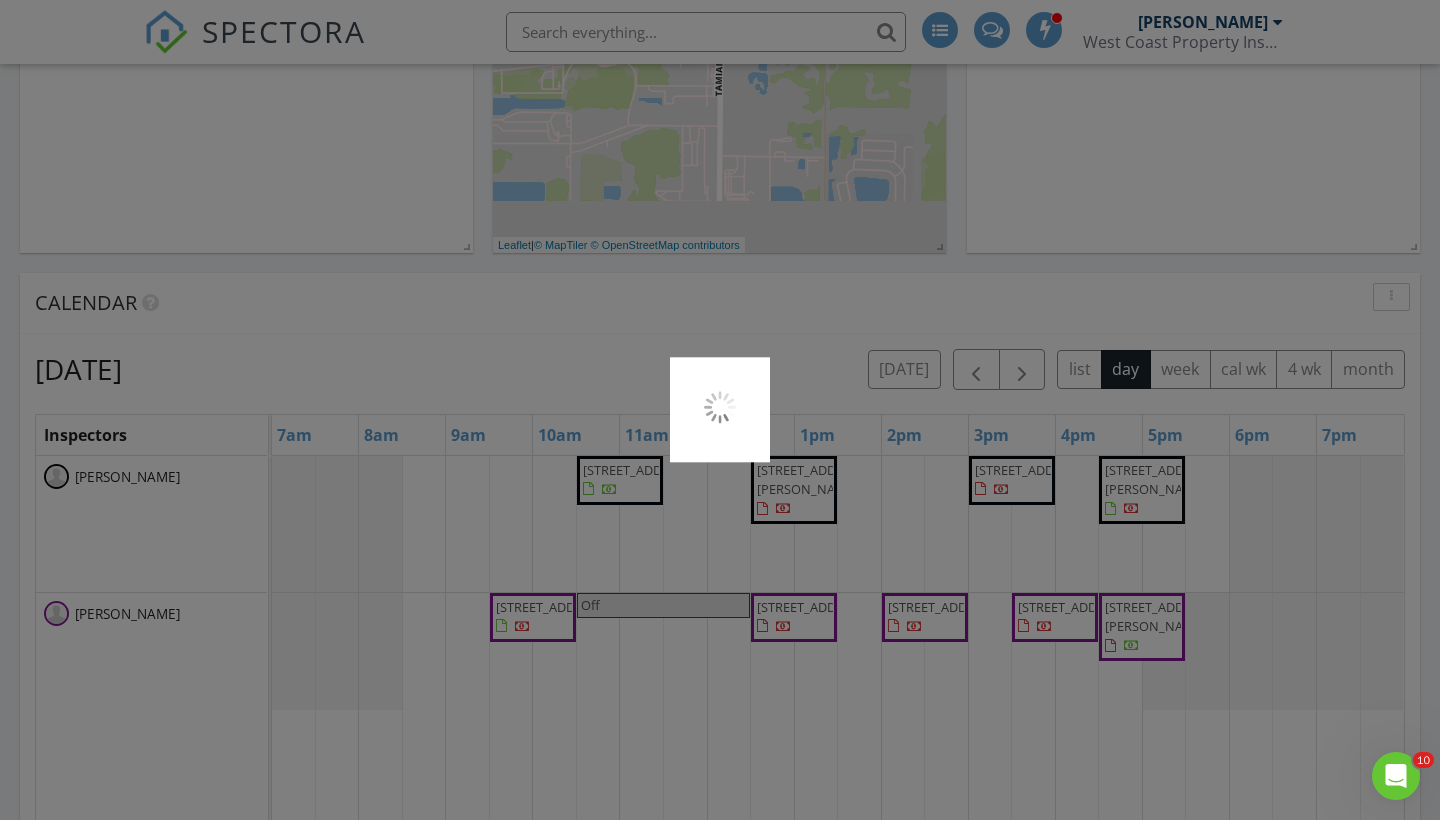 click at bounding box center (720, 410) 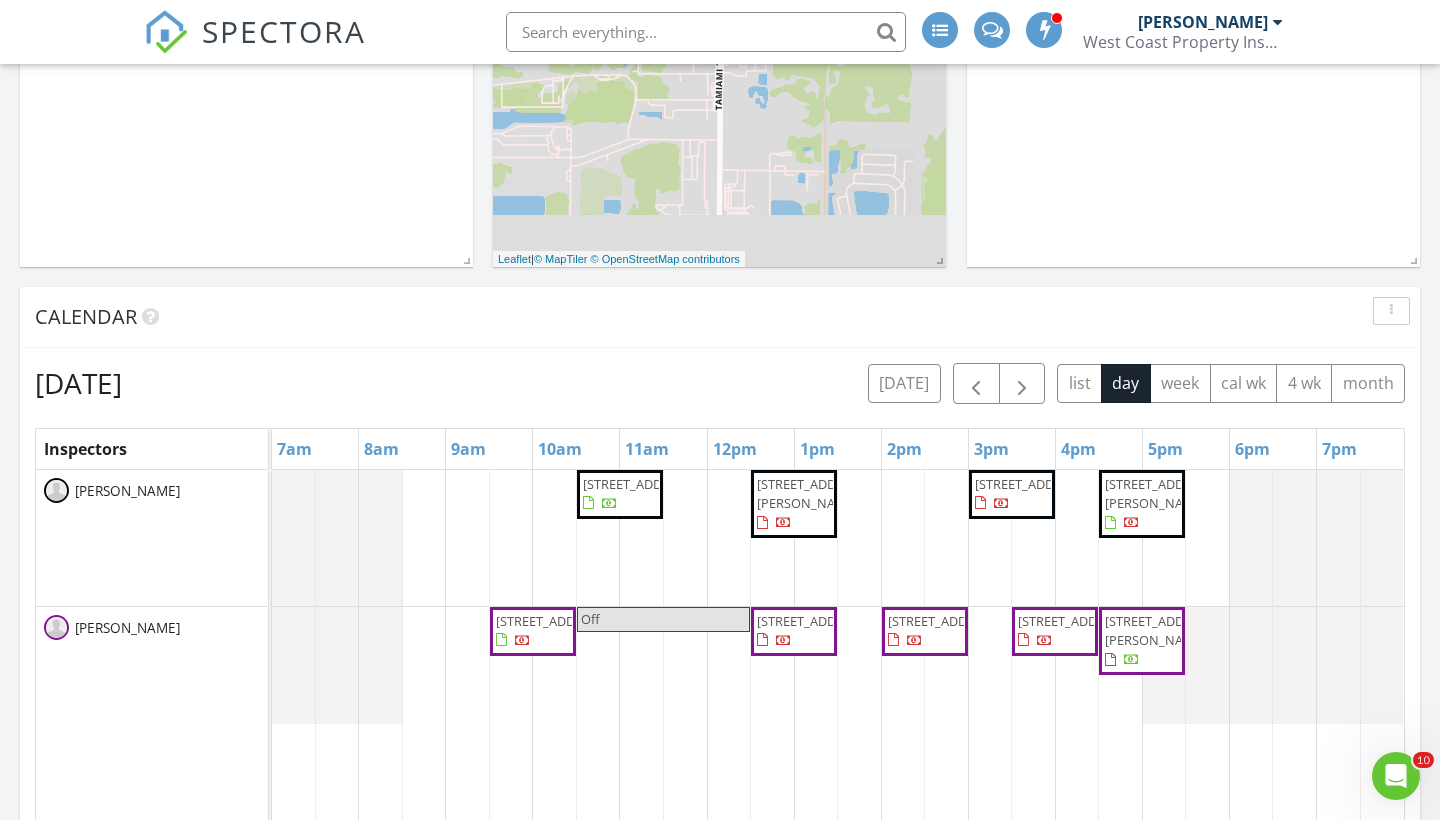 scroll, scrollTop: 644, scrollLeft: 0, axis: vertical 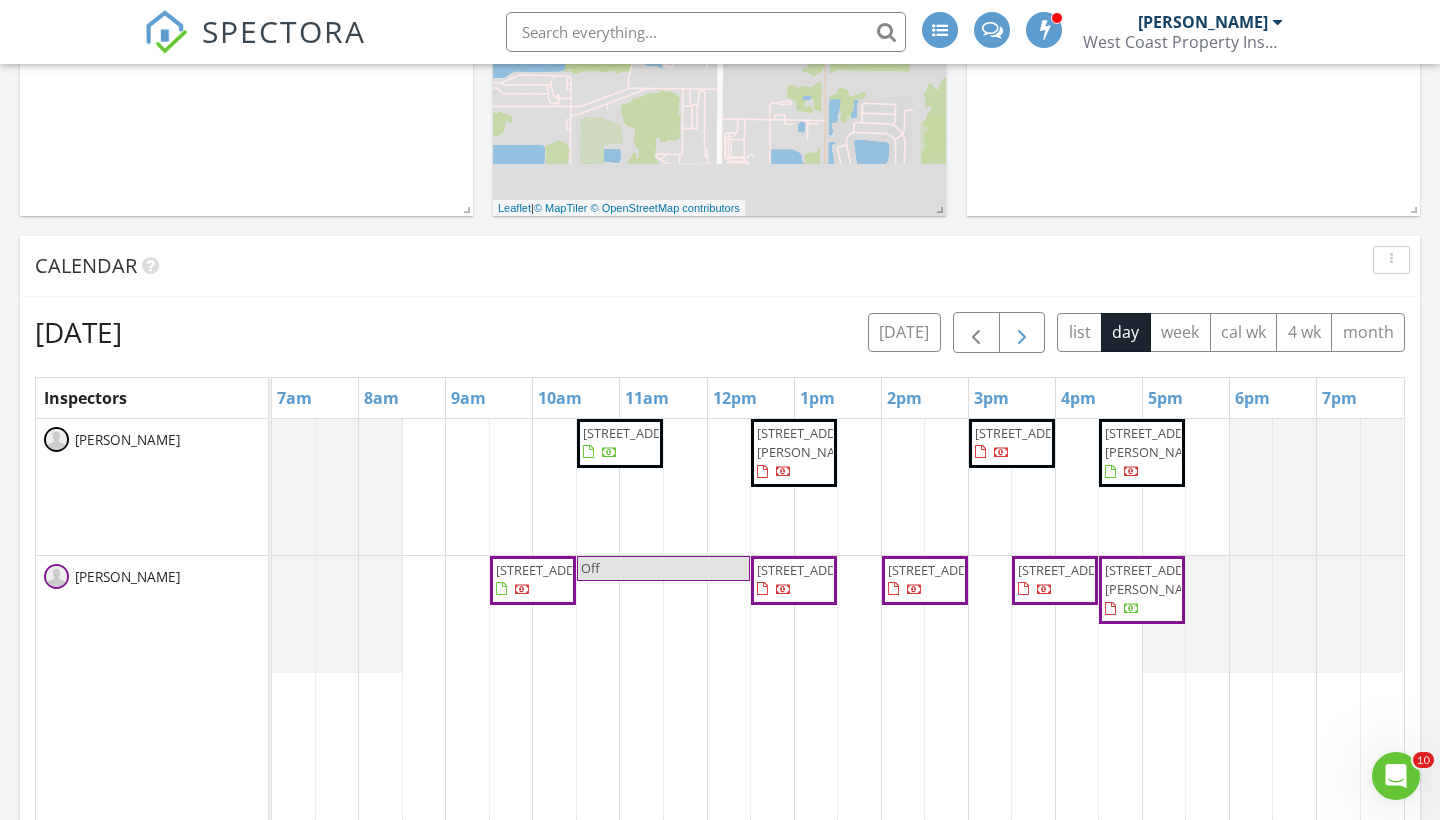 click at bounding box center (1022, 333) 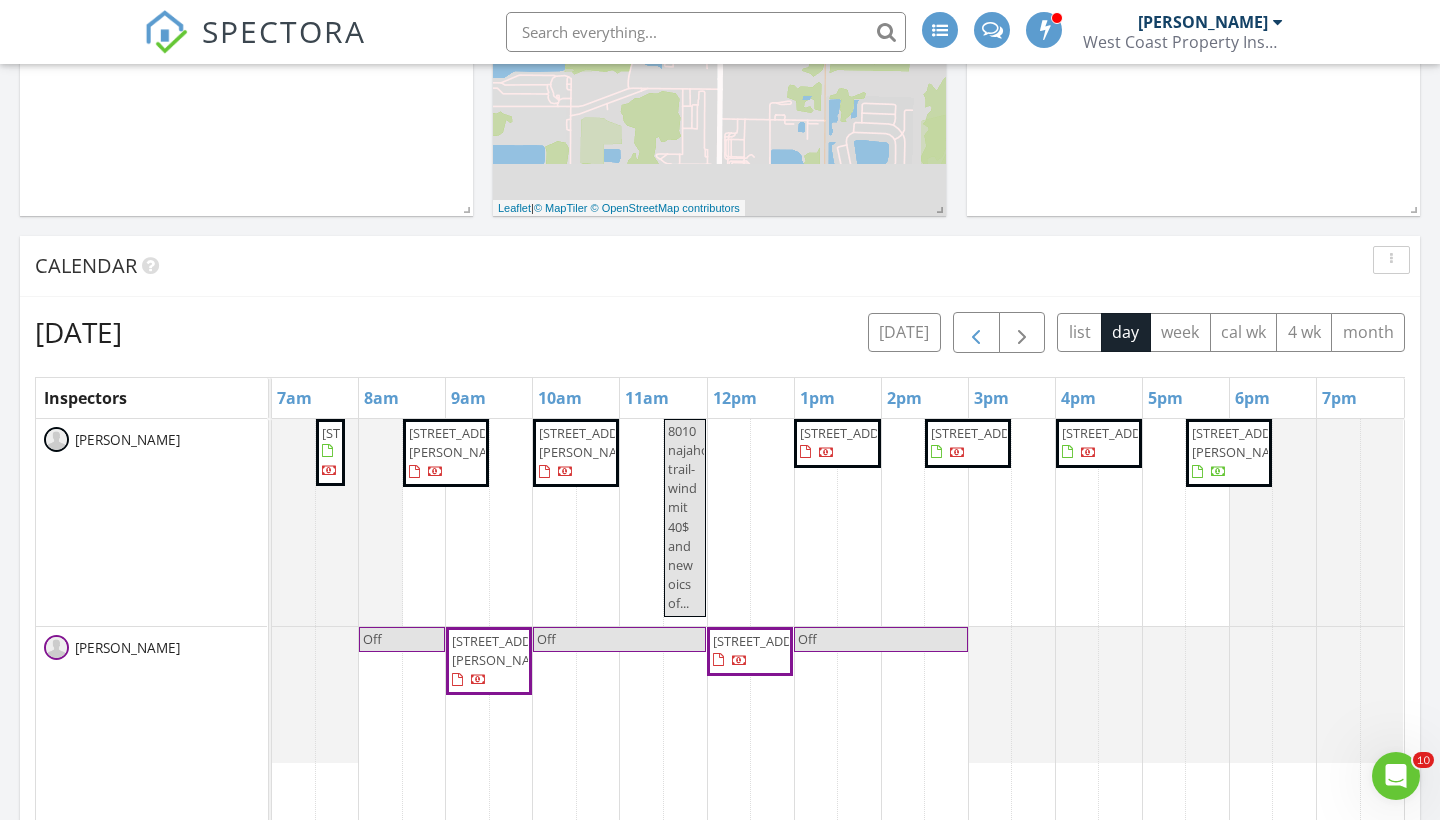 click at bounding box center (976, 333) 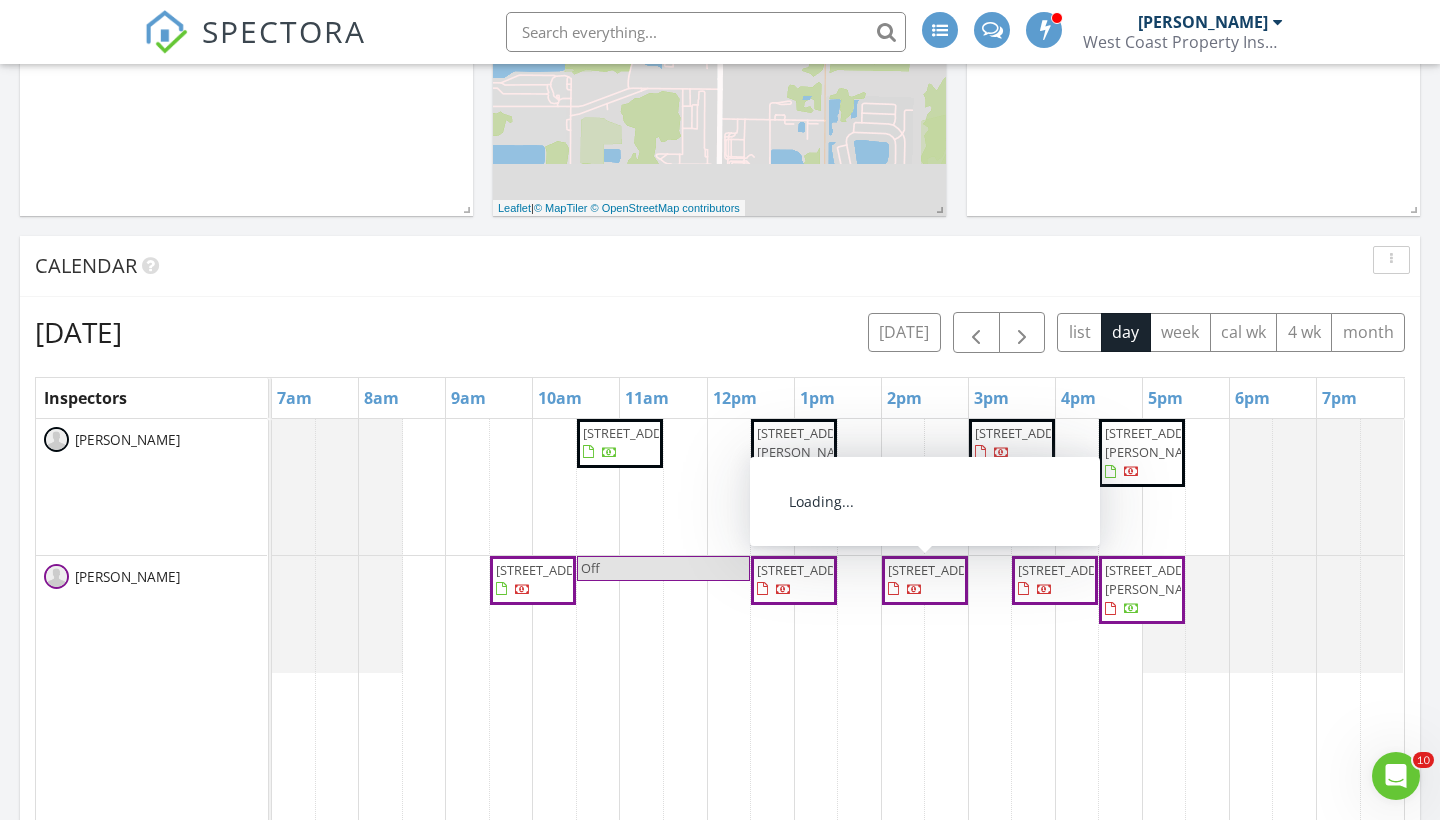 click on "4505 9th Ave E, Bradenton 34208" at bounding box center [944, 570] 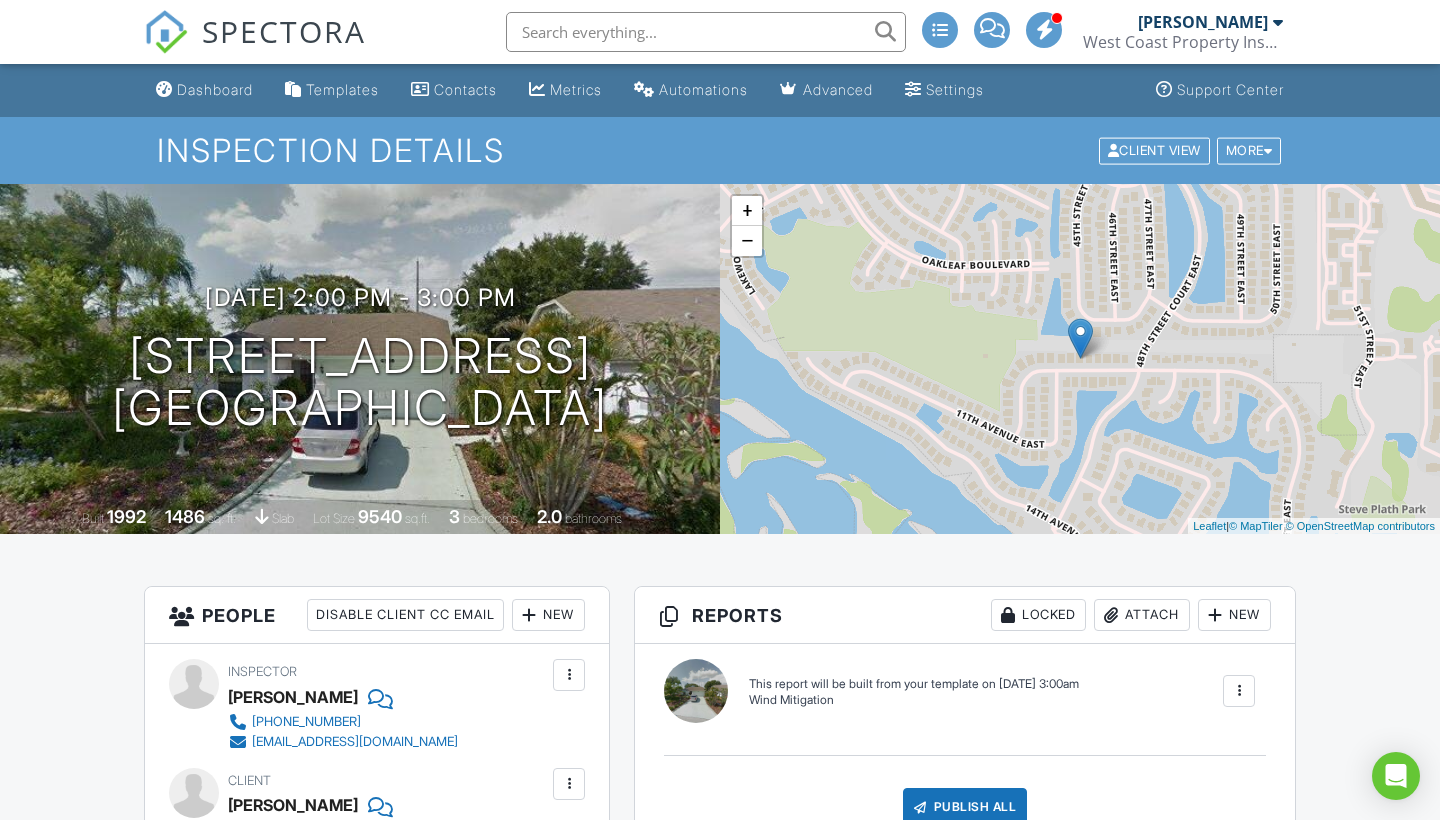 scroll, scrollTop: 227, scrollLeft: 0, axis: vertical 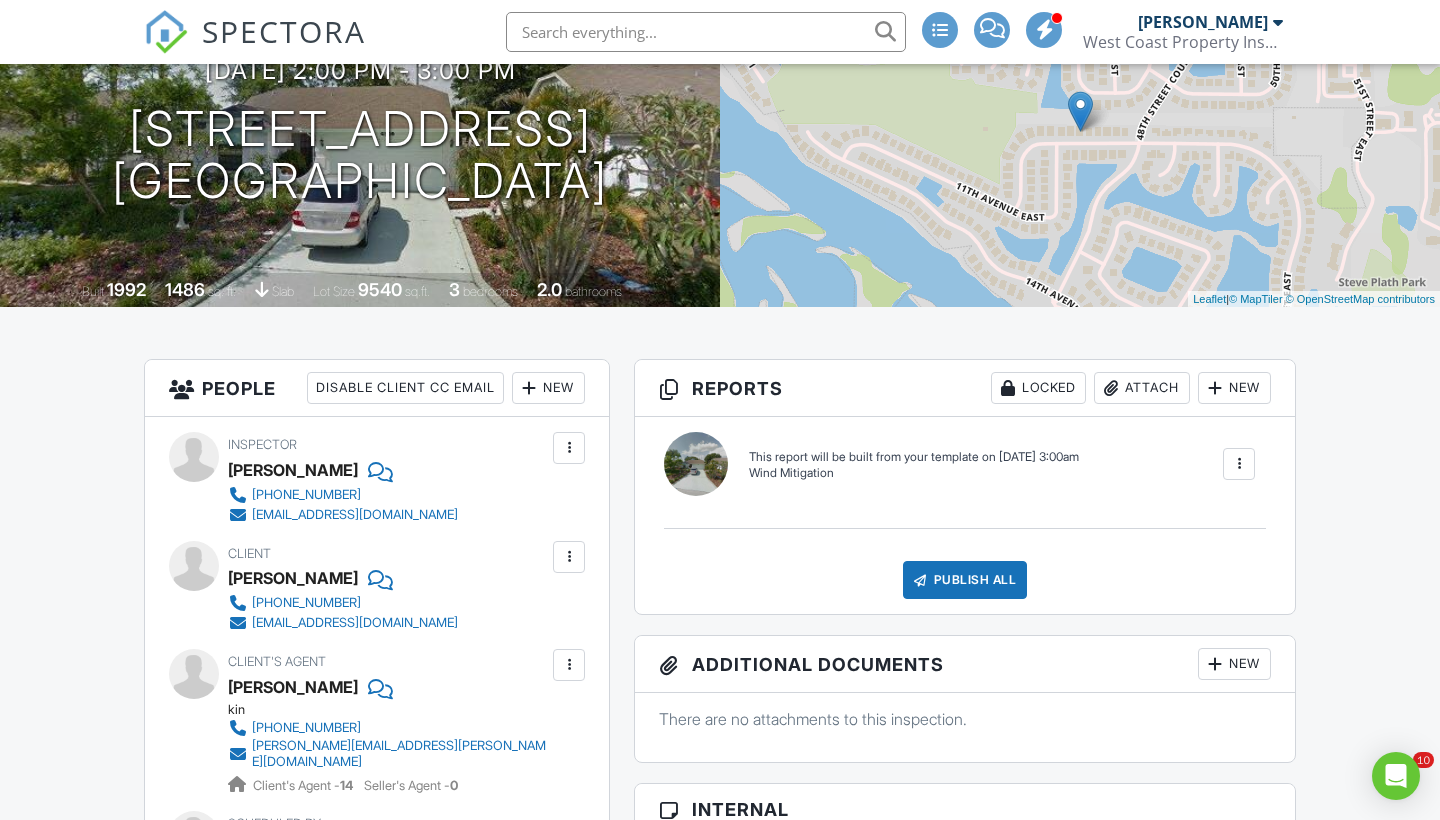 click at bounding box center (1239, 464) 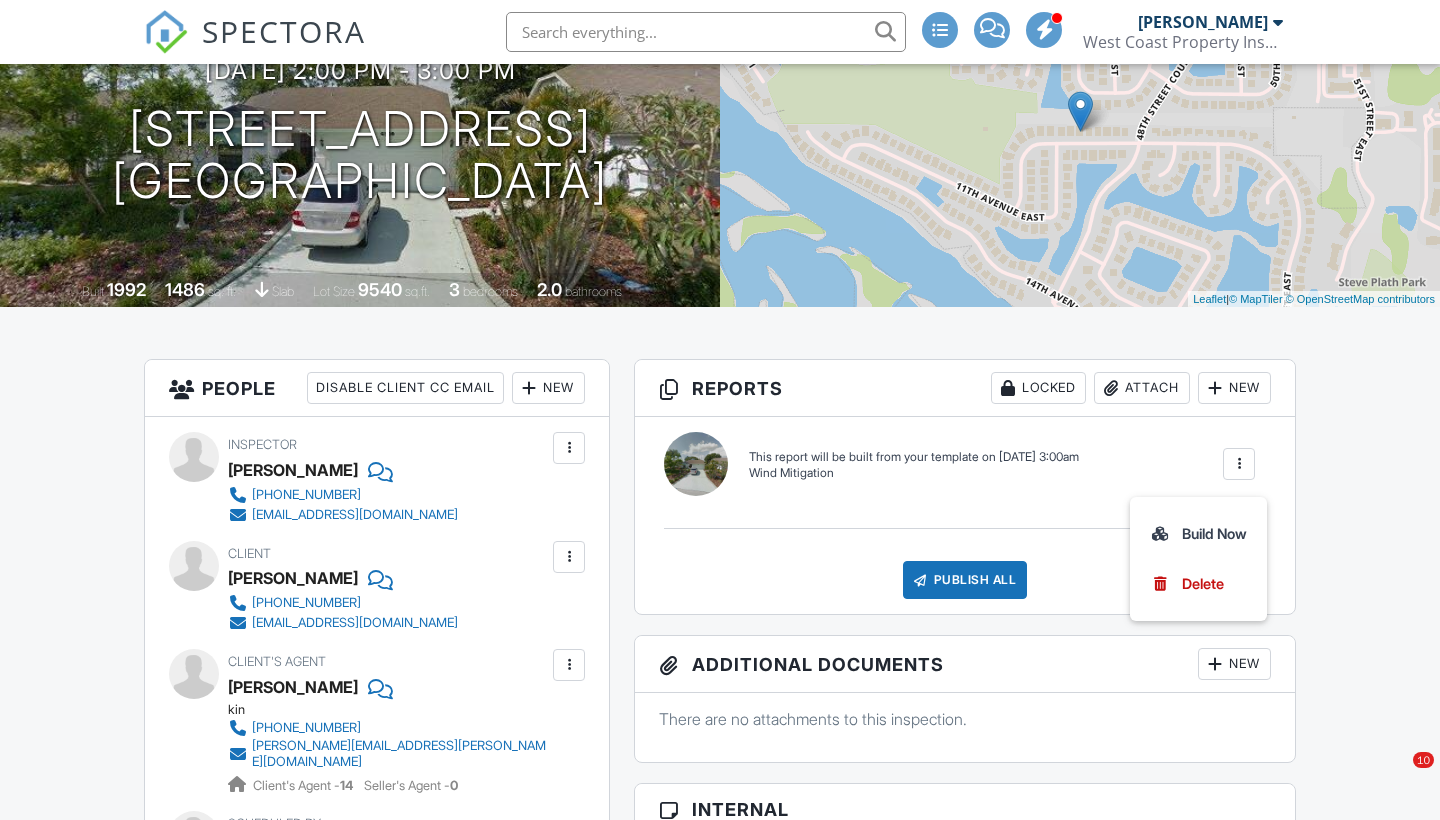 scroll, scrollTop: 227, scrollLeft: 0, axis: vertical 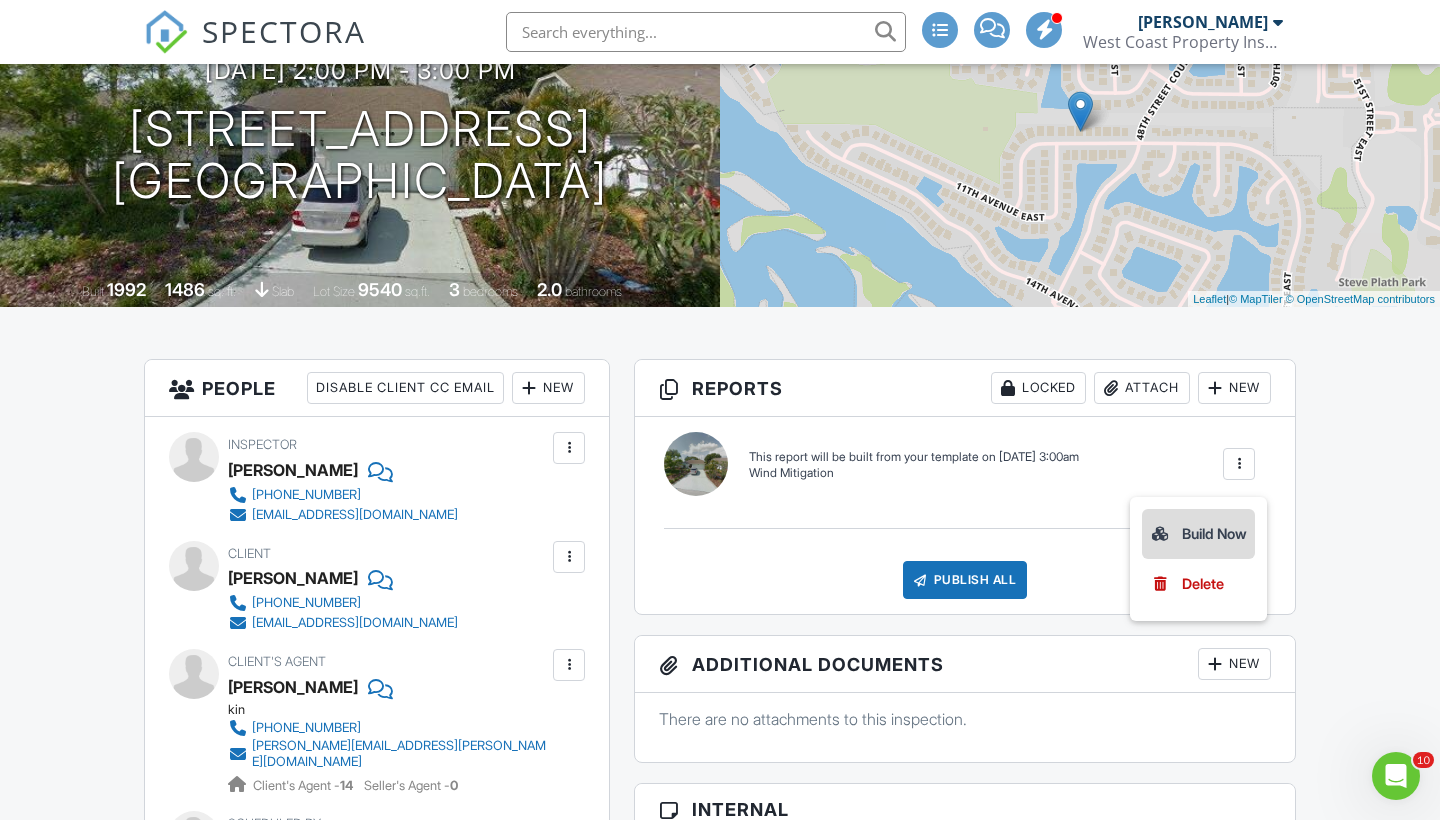click on "Build Now" at bounding box center (1198, 534) 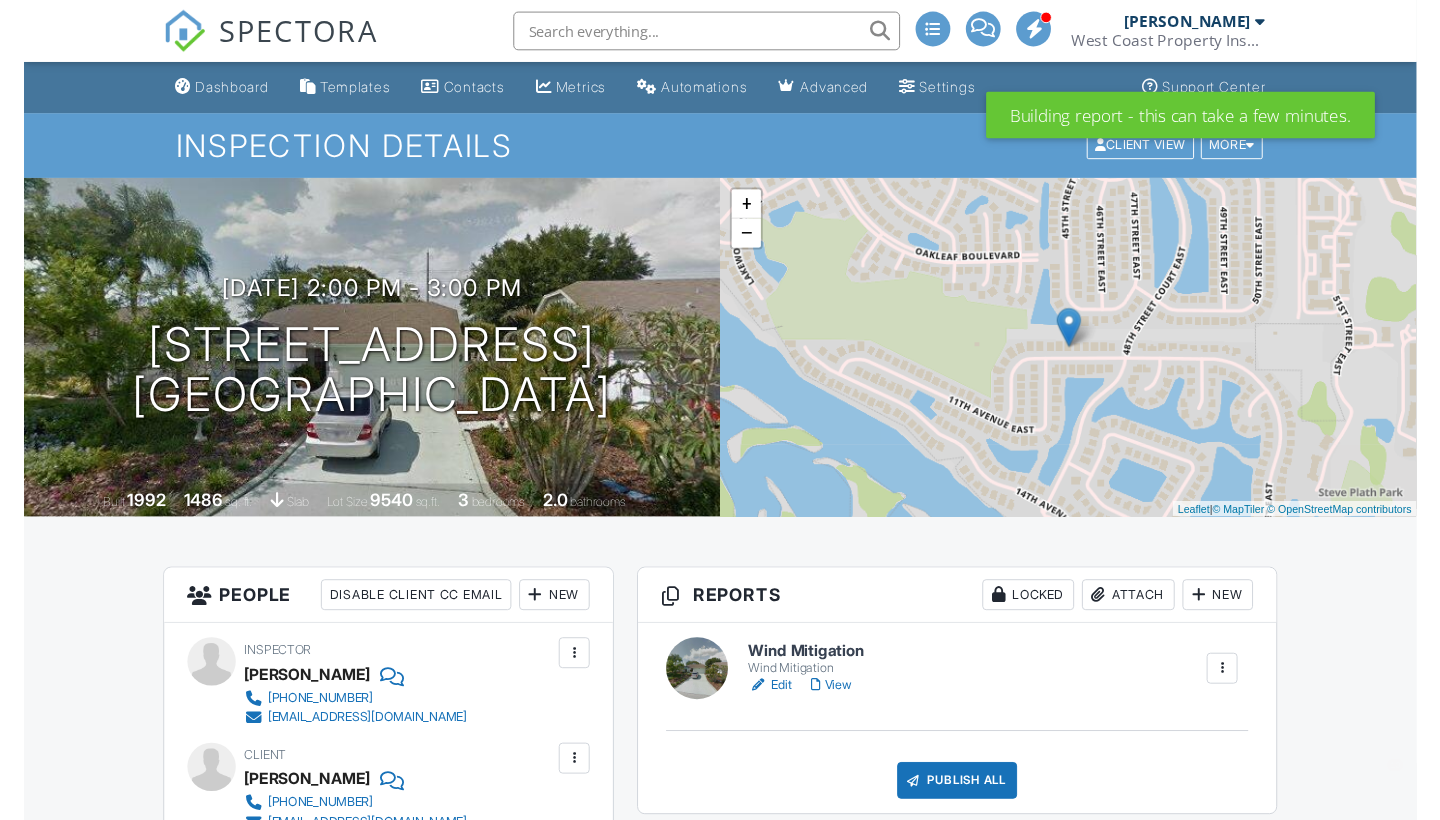 scroll, scrollTop: 0, scrollLeft: 0, axis: both 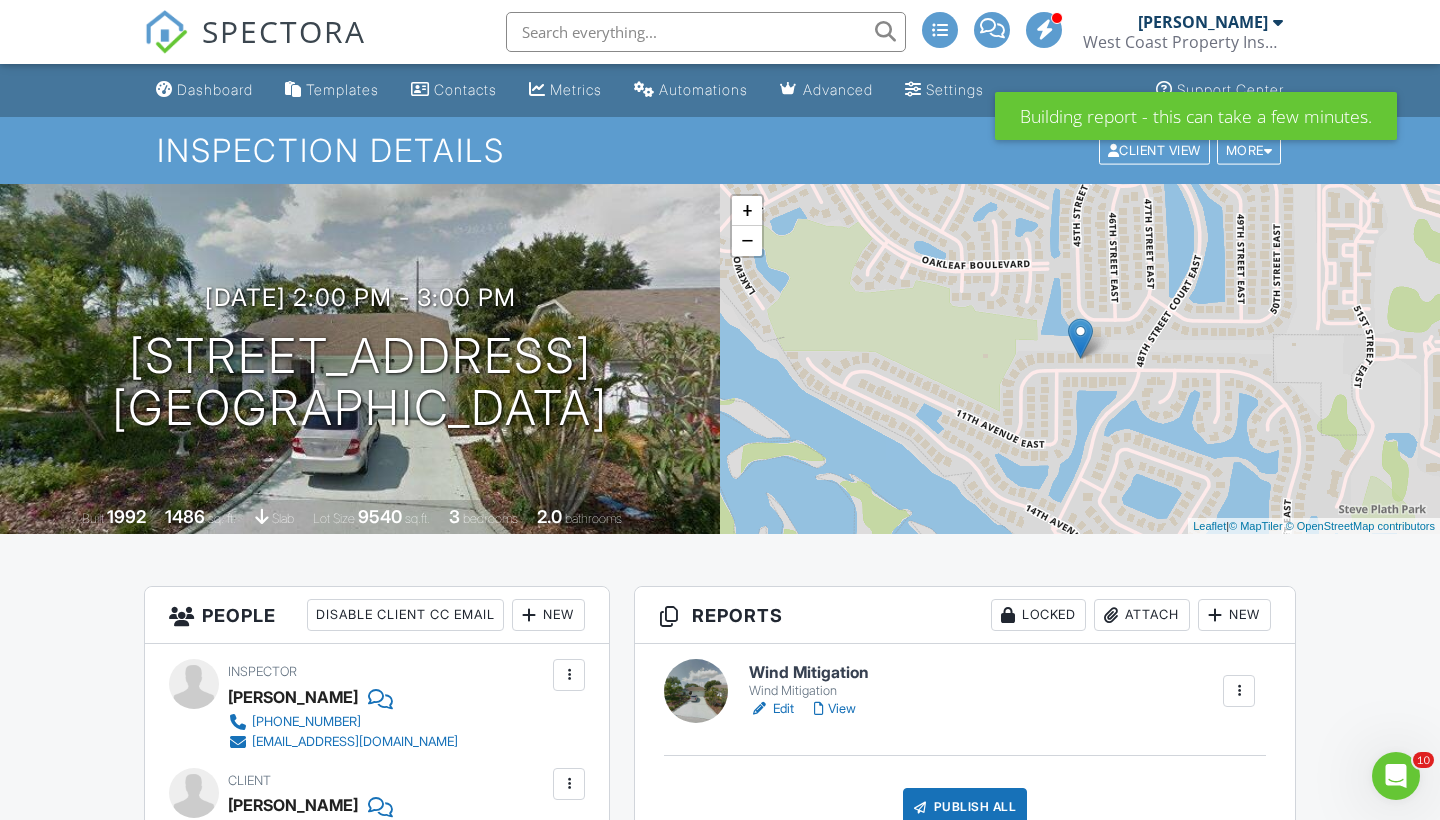 click on "Attach" at bounding box center (1142, 615) 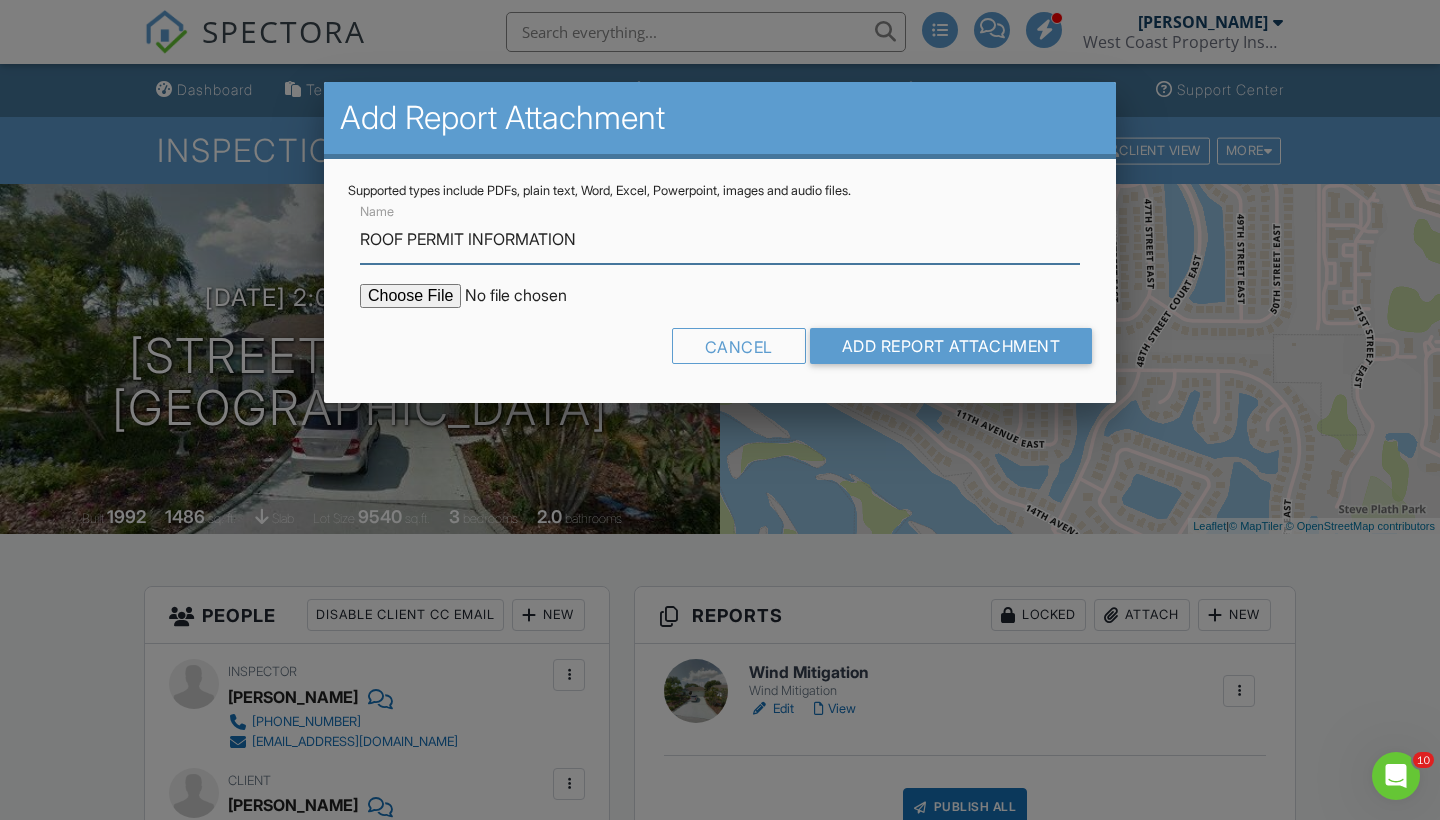 type on "ROOF PERMIT INFORMATION" 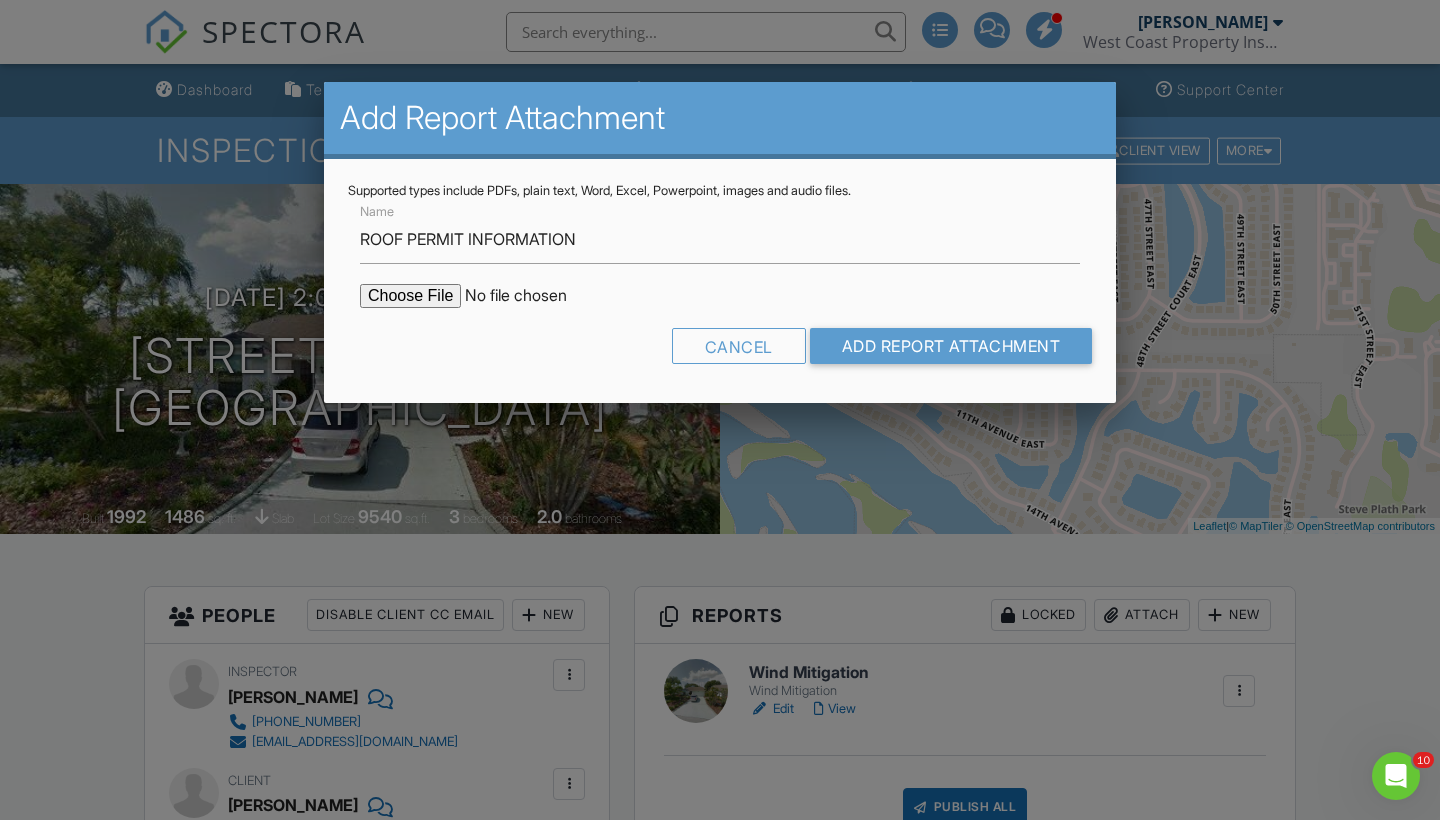 click at bounding box center [530, 296] 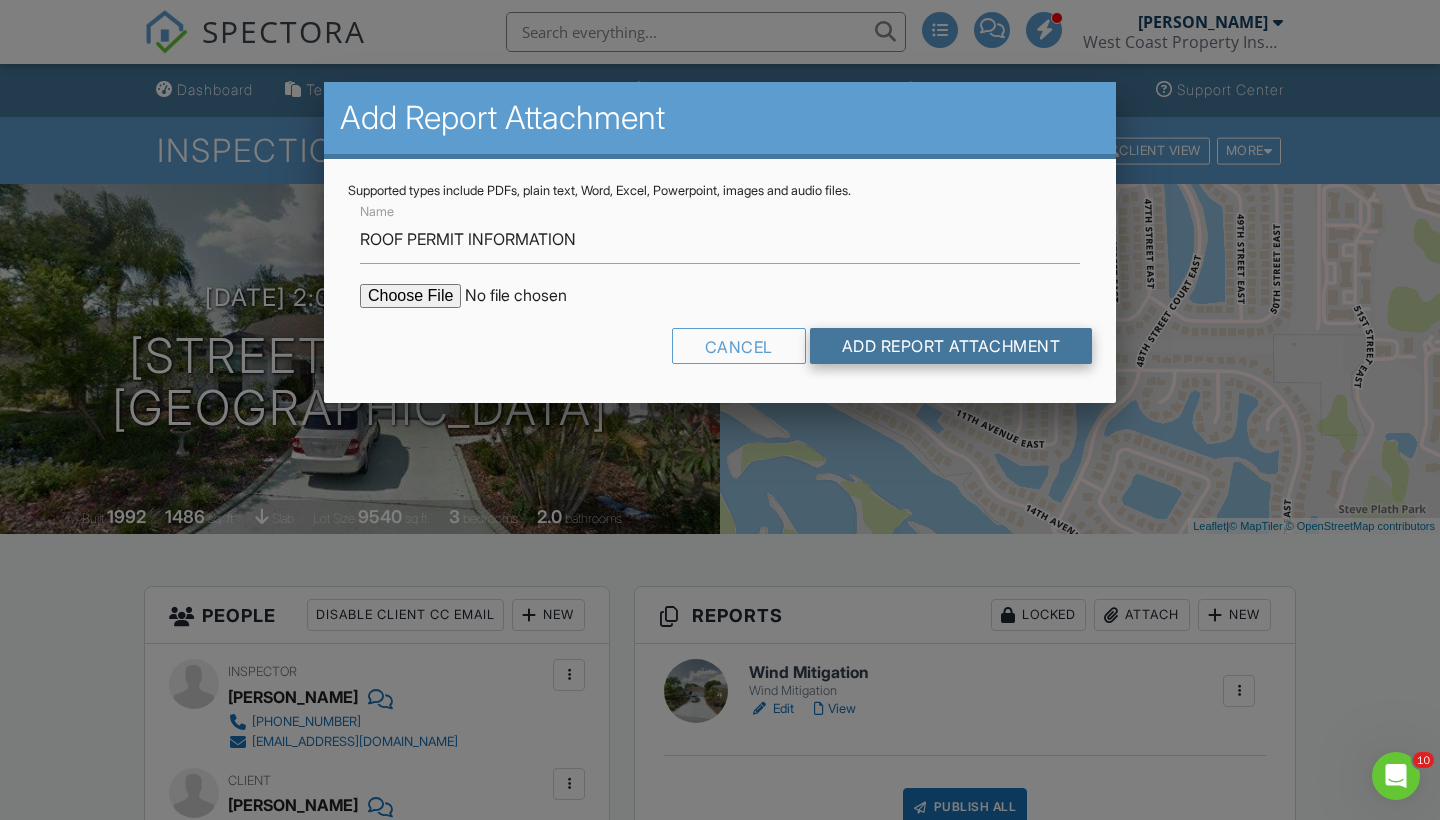 click on "Add Report Attachment" at bounding box center [951, 346] 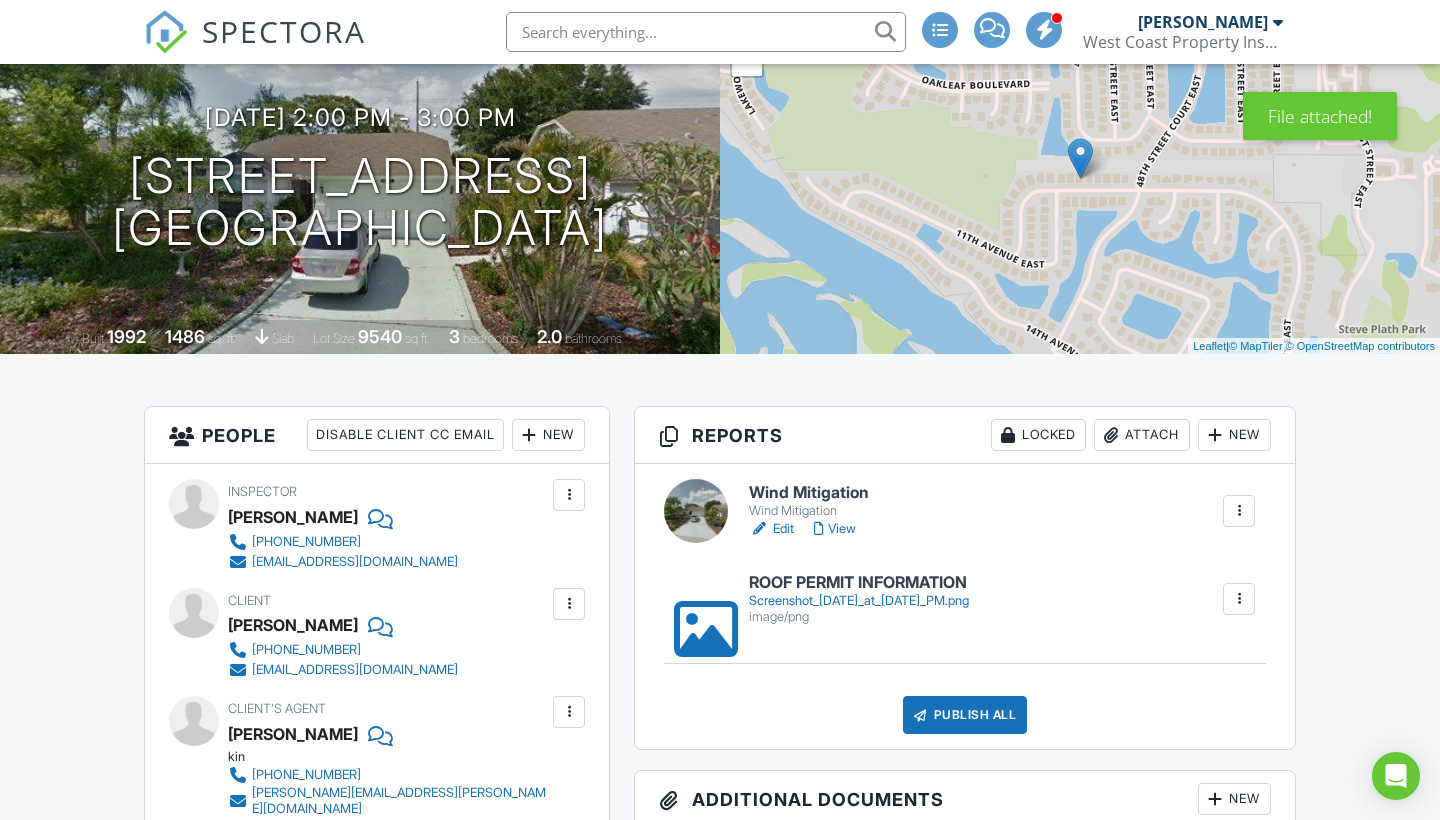 scroll, scrollTop: 180, scrollLeft: 0, axis: vertical 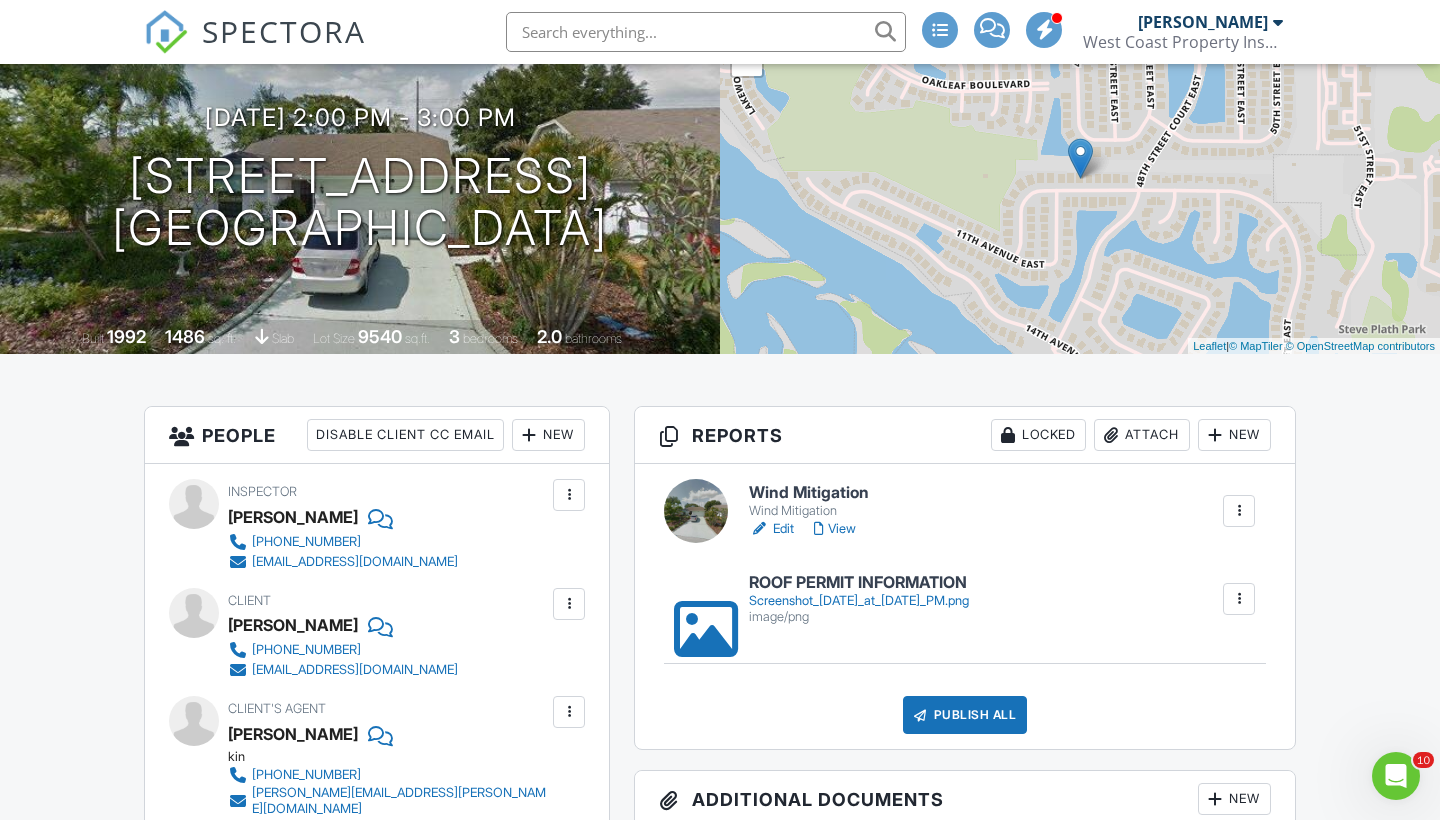 click on "Edit" at bounding box center [771, 529] 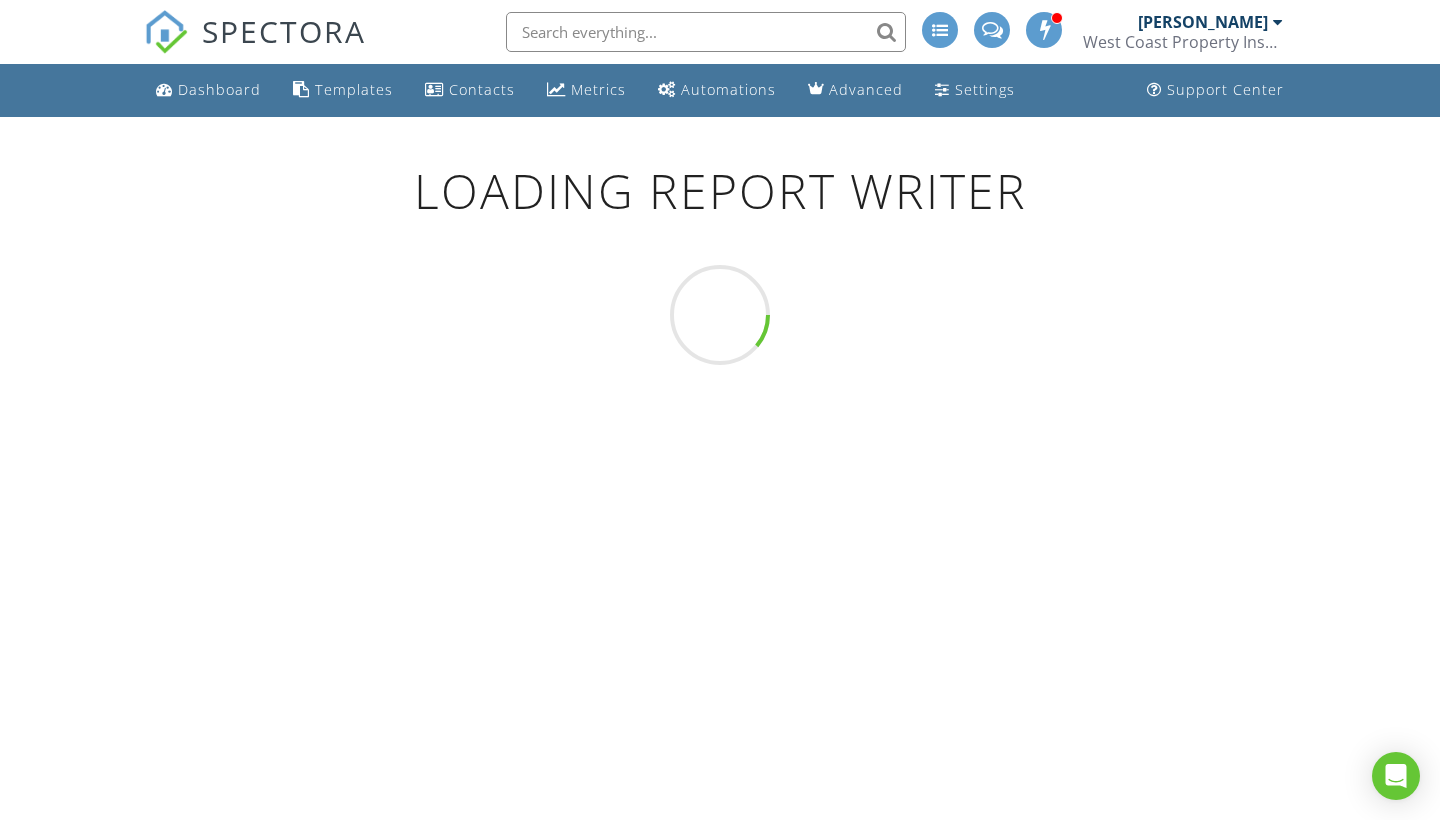 scroll, scrollTop: 0, scrollLeft: 0, axis: both 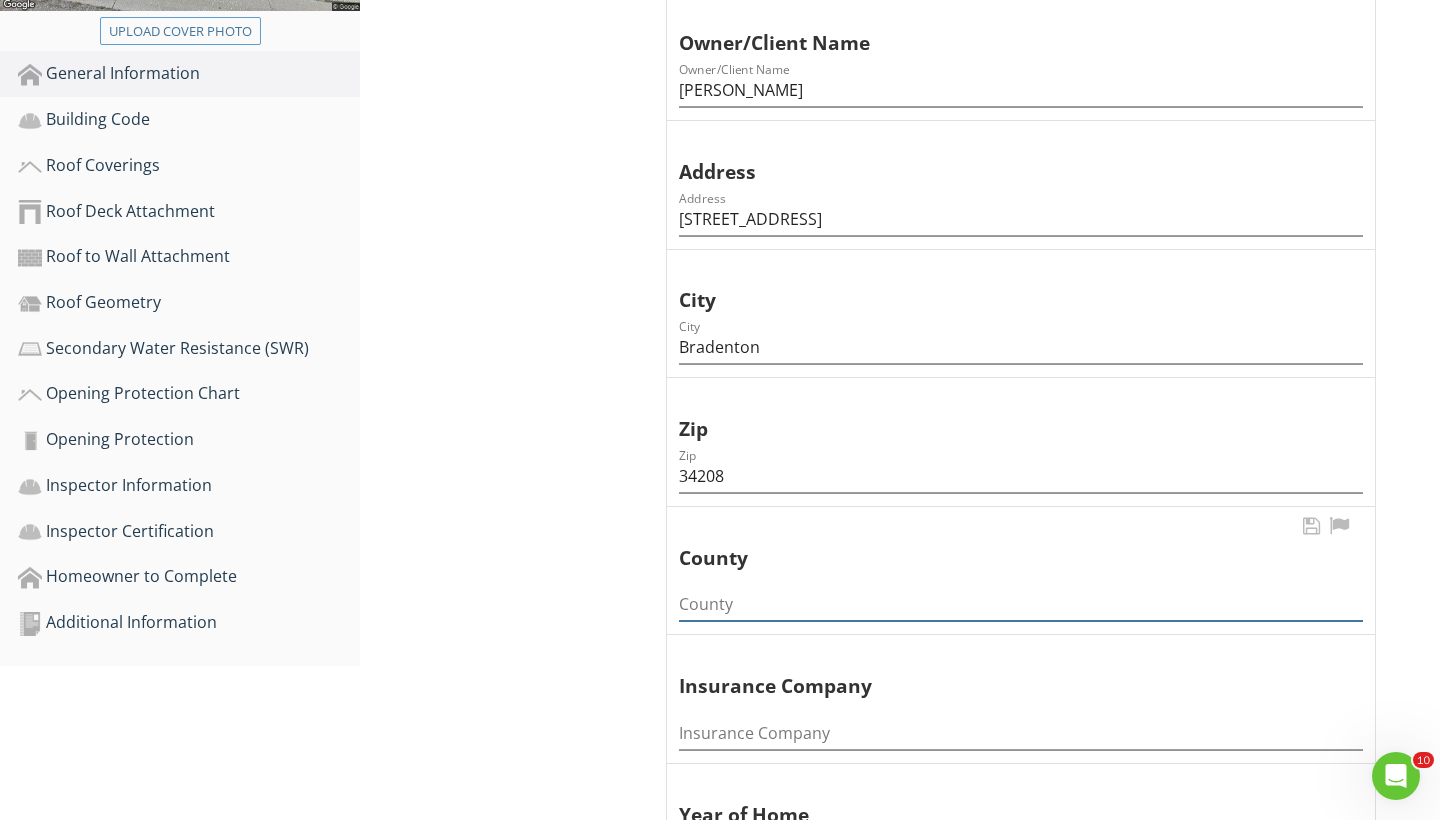 click at bounding box center (1021, 604) 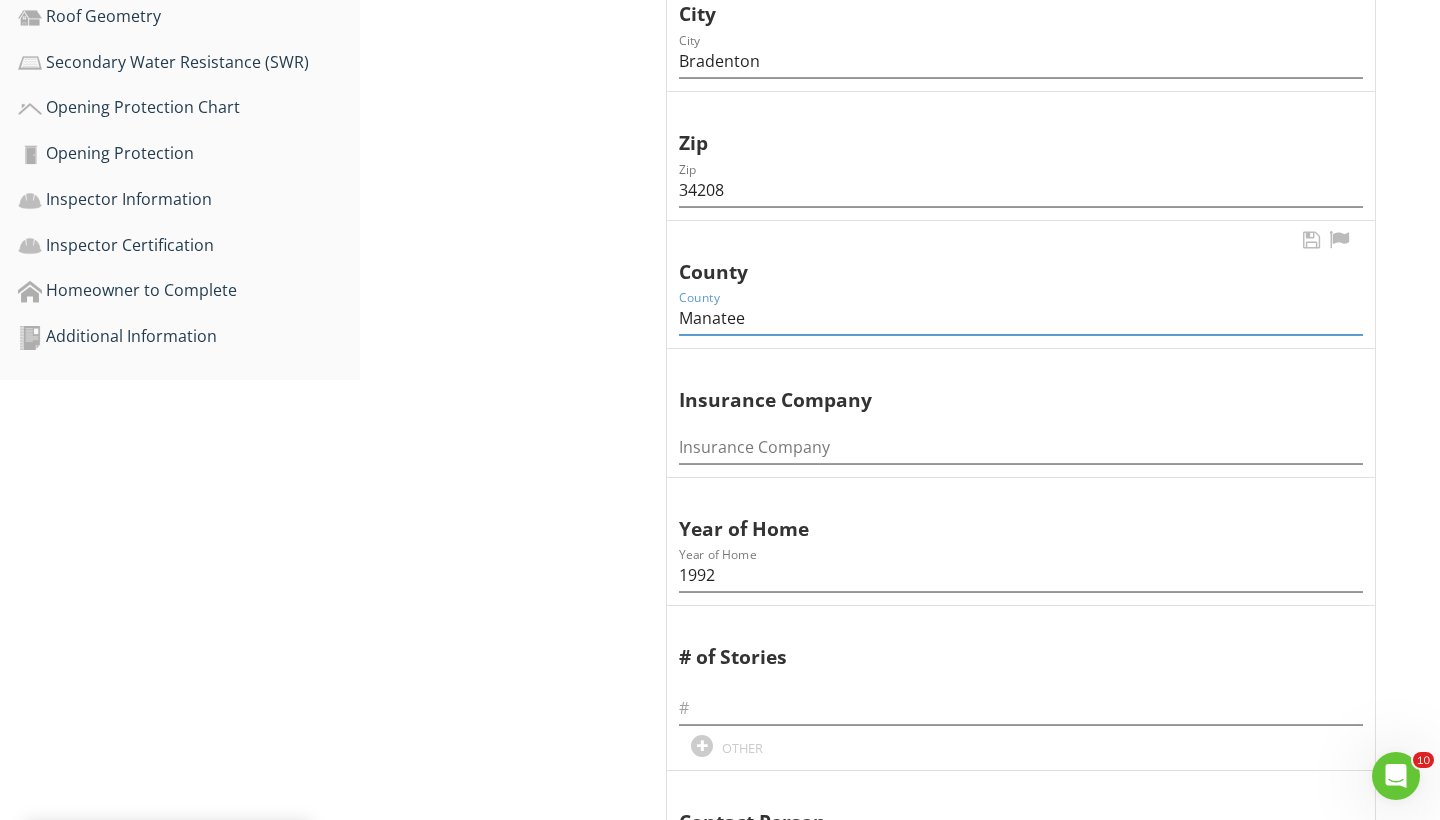 scroll, scrollTop: 881, scrollLeft: 0, axis: vertical 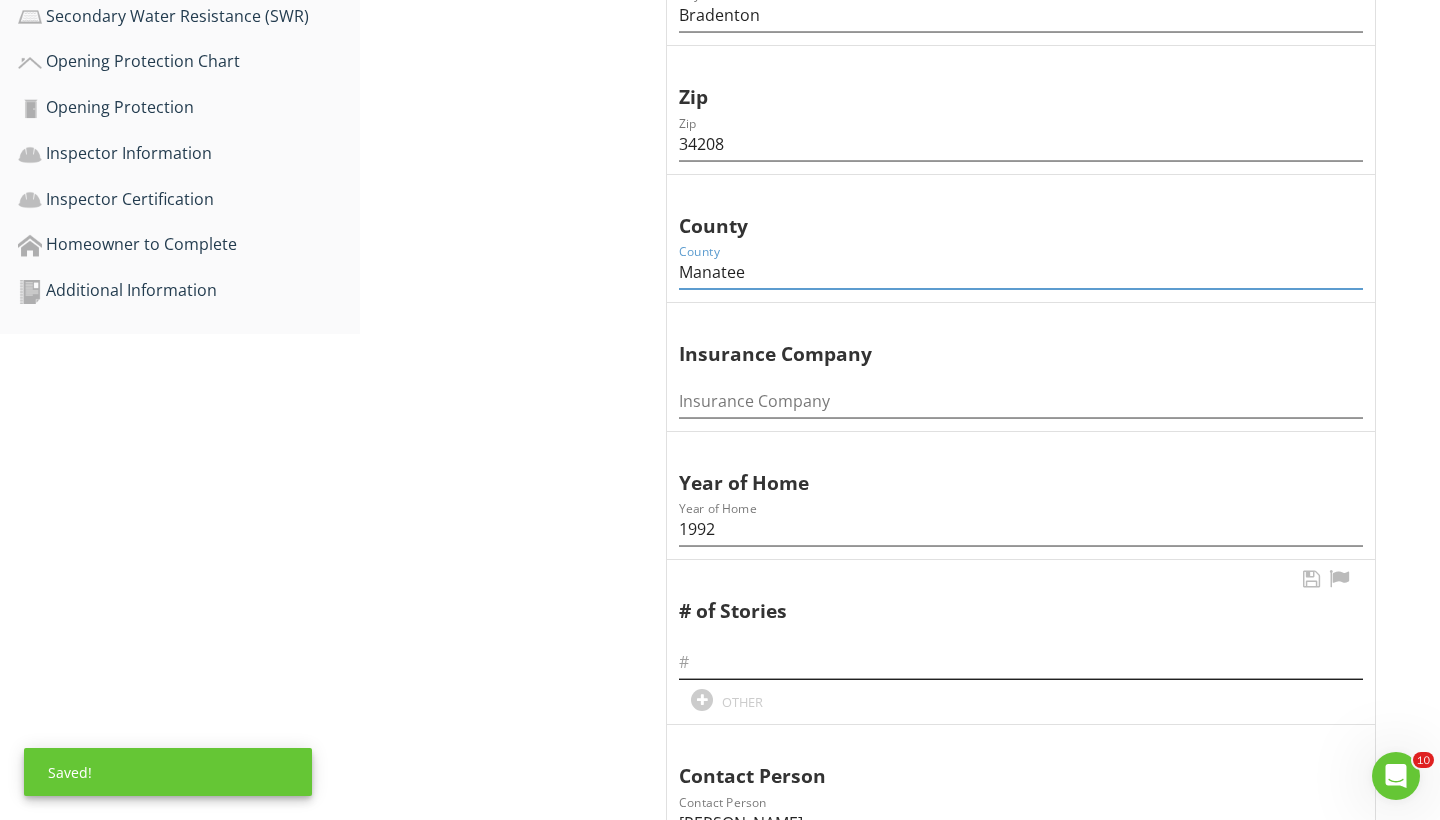type on "Manatee" 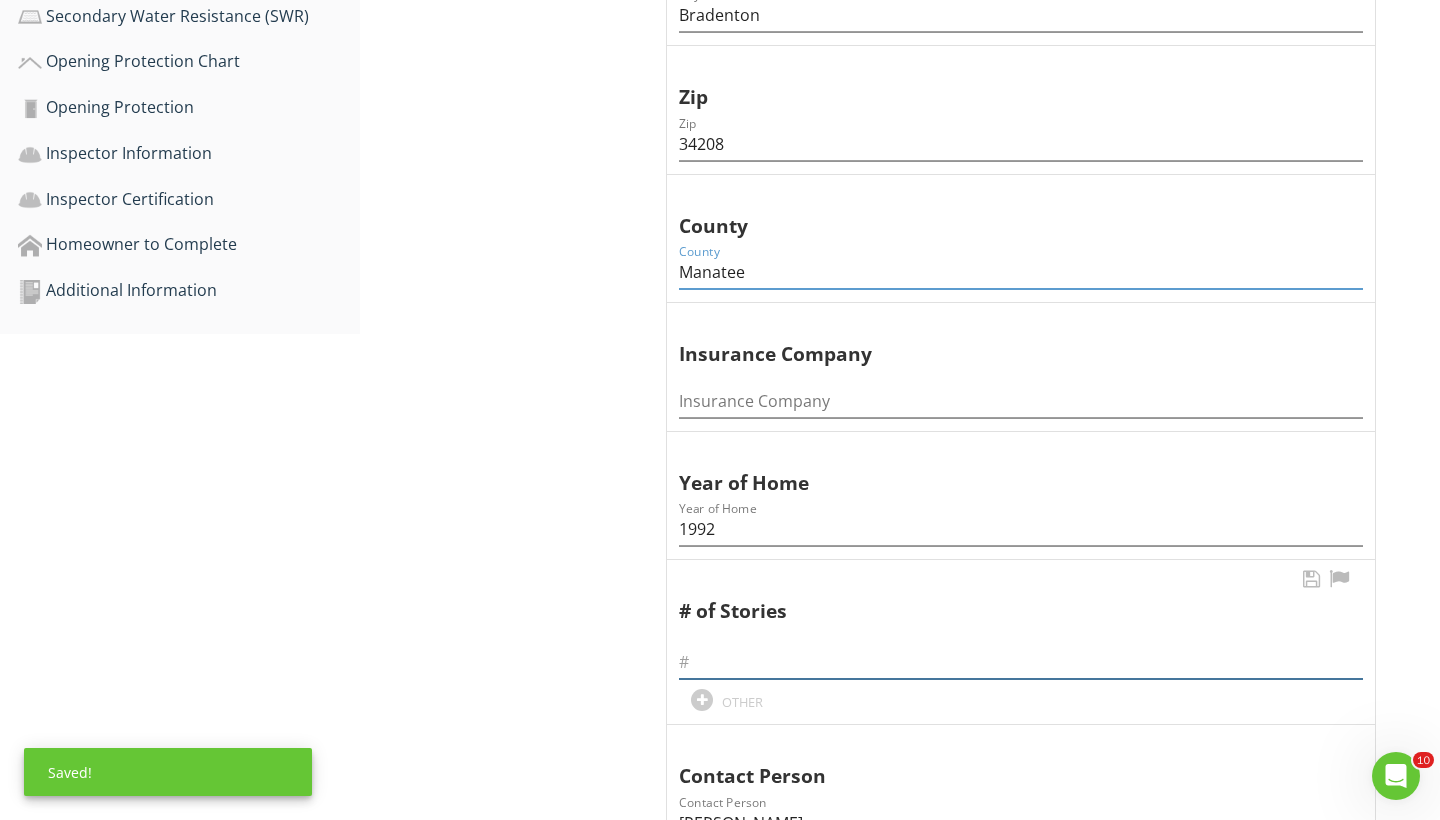 click at bounding box center (1021, 662) 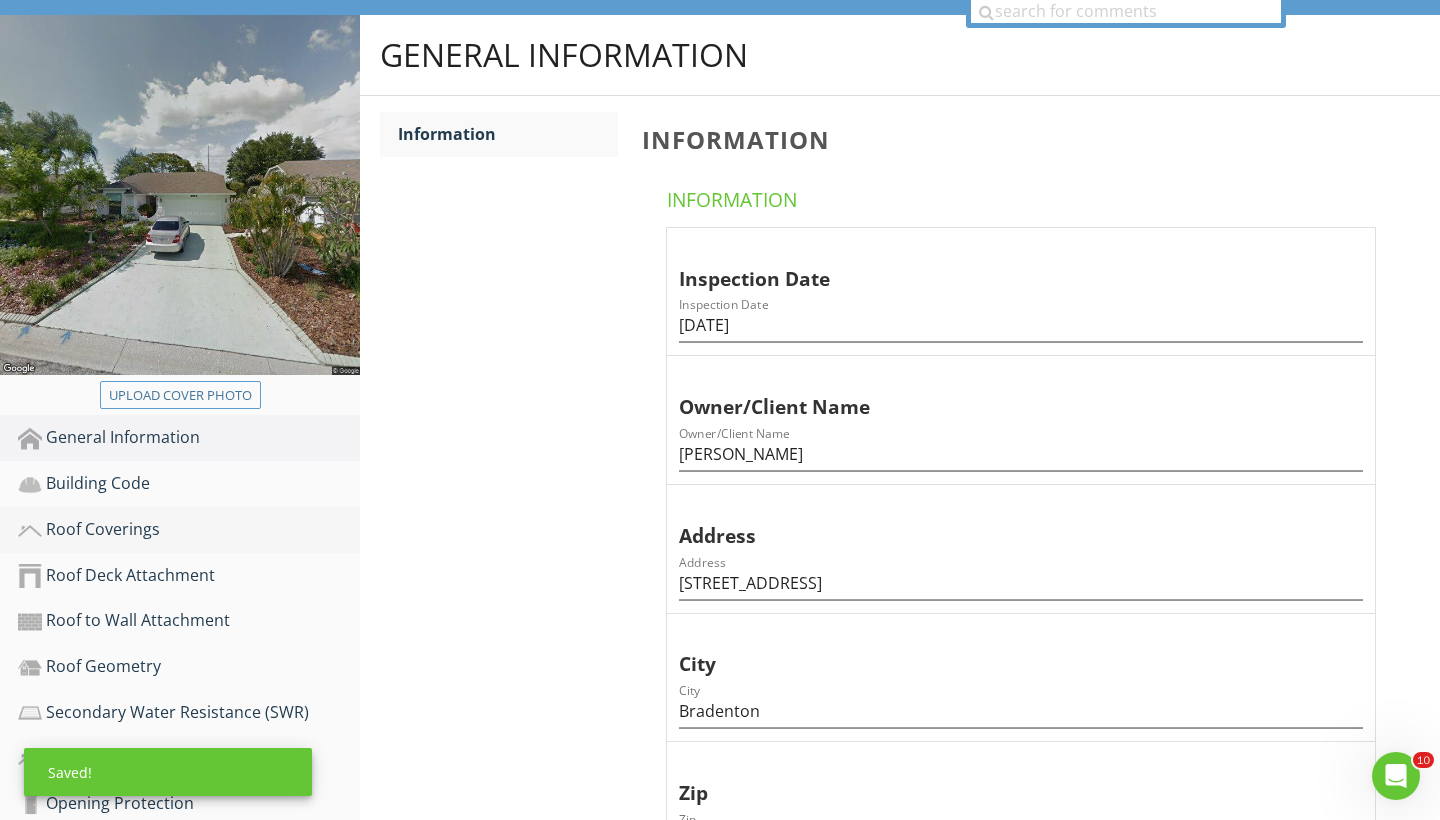 scroll, scrollTop: 192, scrollLeft: 0, axis: vertical 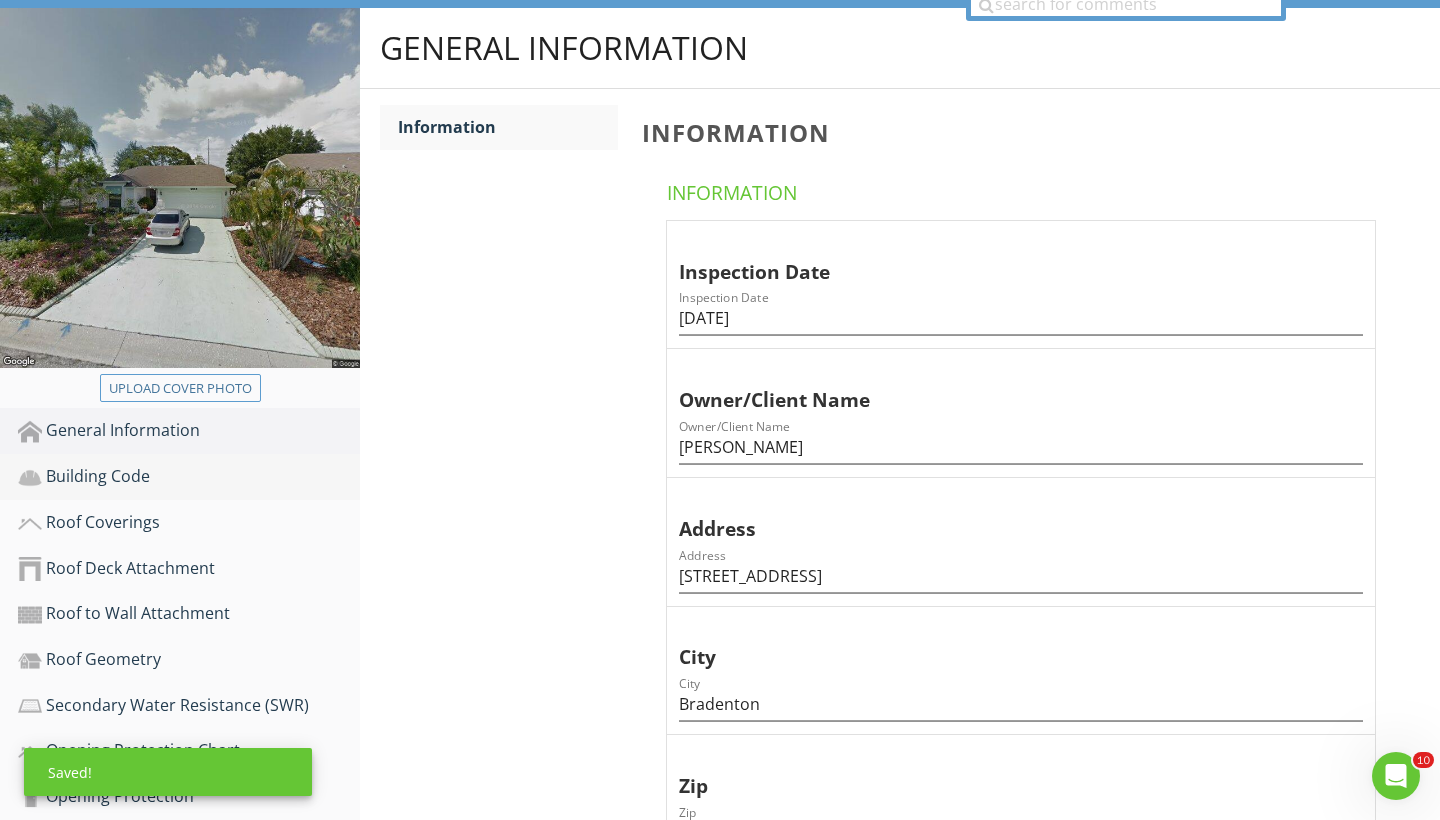 type on "1" 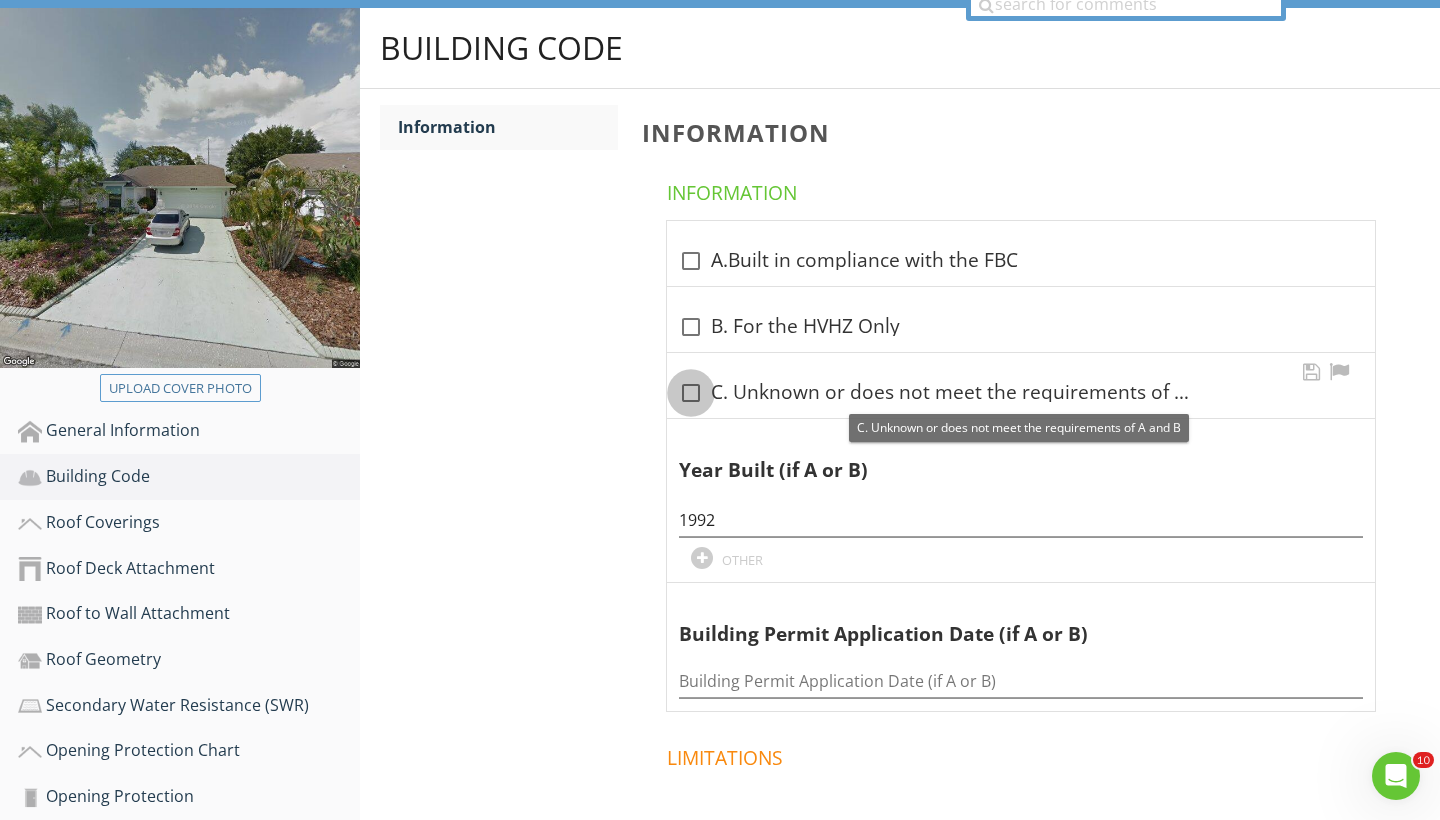 click at bounding box center (691, 393) 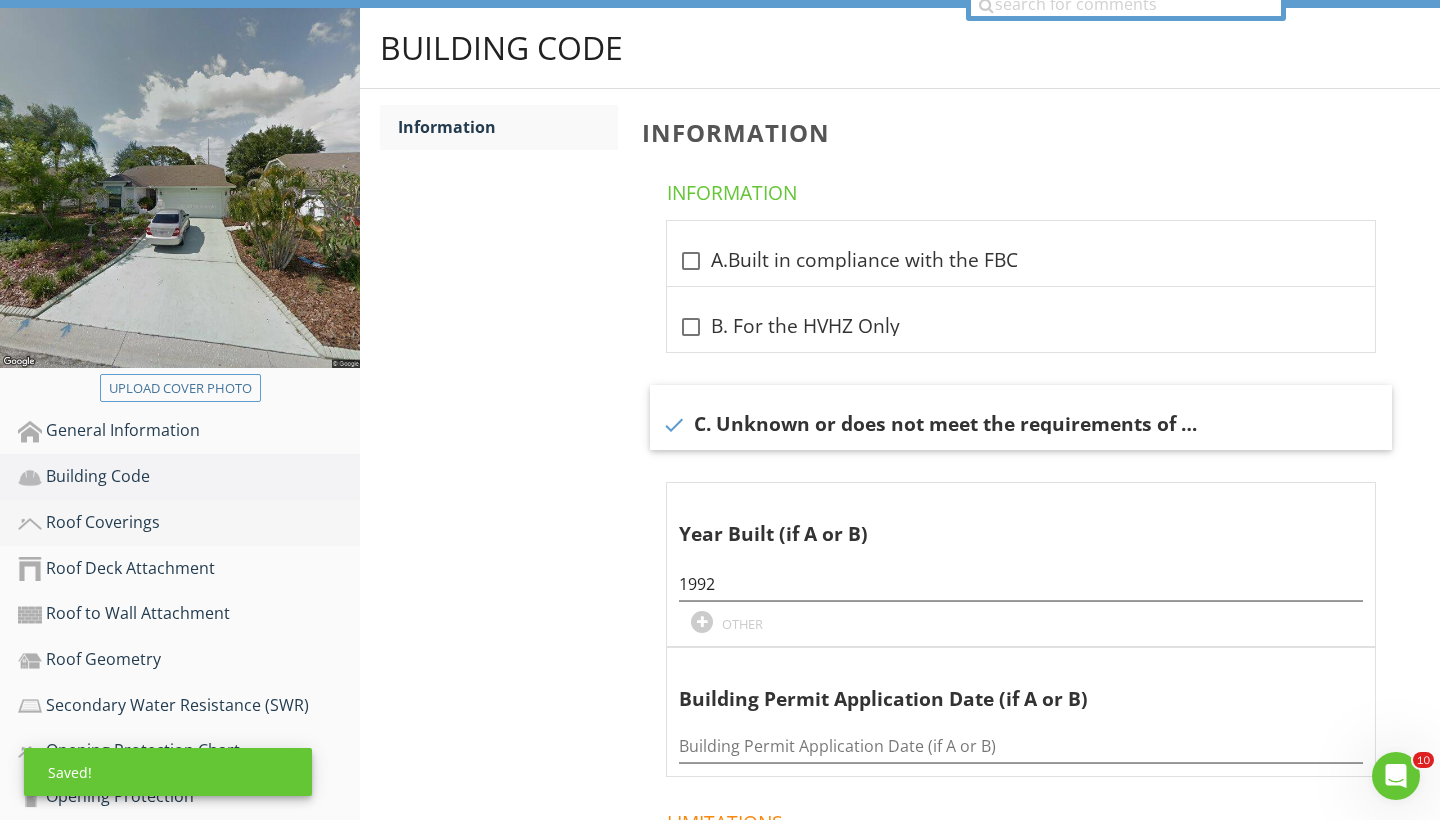 click on "Roof Coverings" at bounding box center [189, 523] 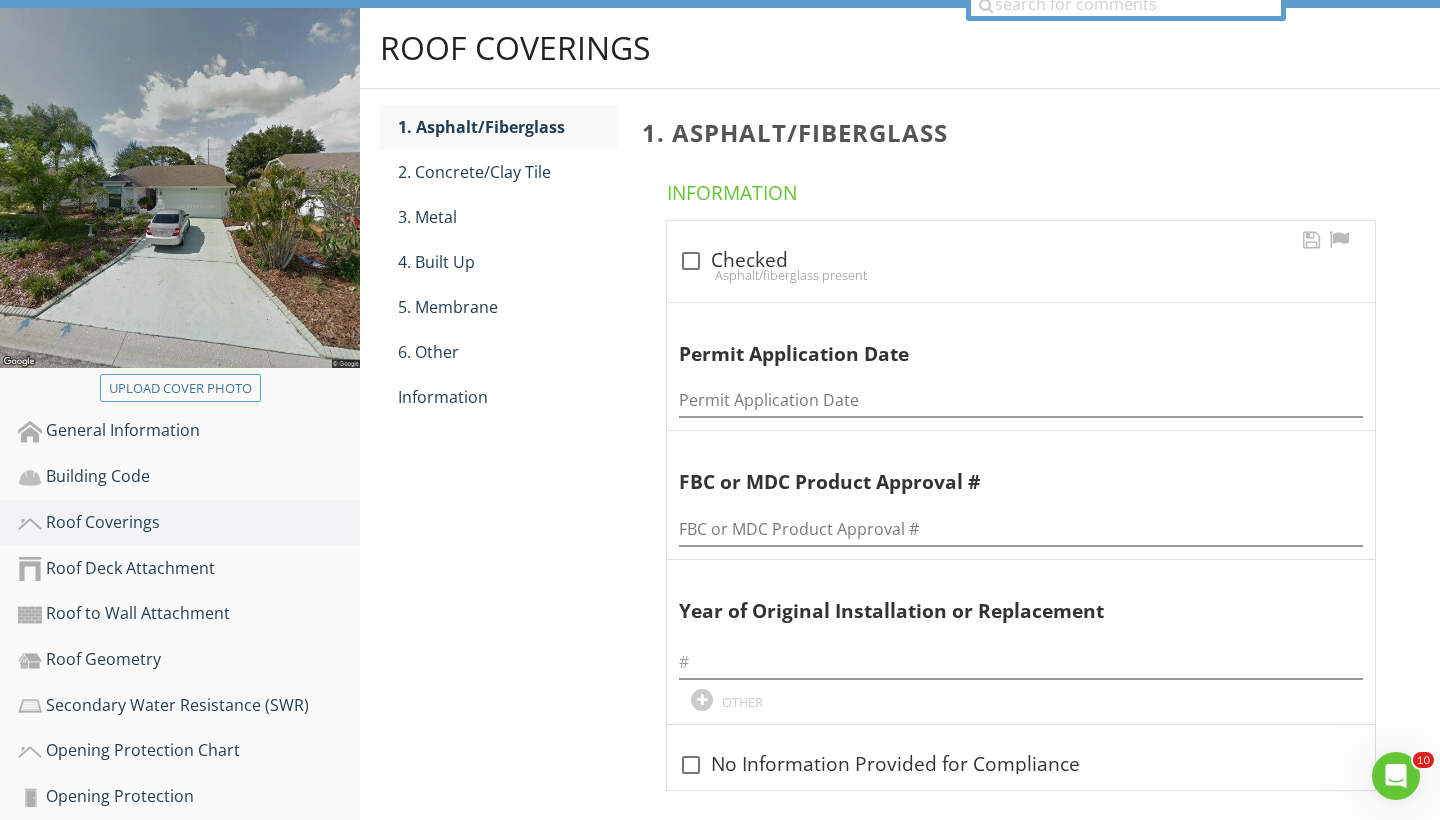 click on "Asphalt/fiberglass present" at bounding box center [1021, 275] 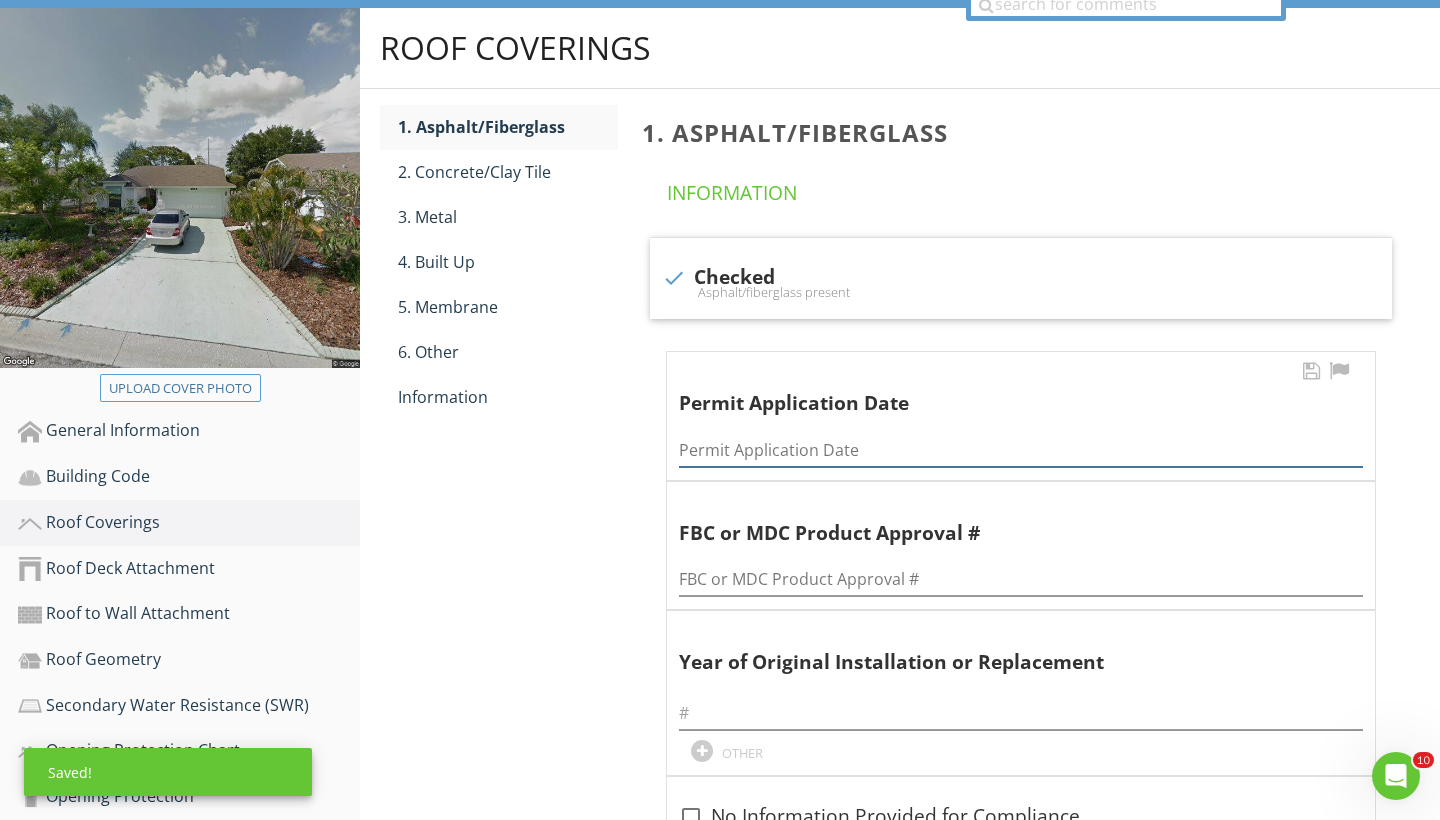click at bounding box center (1021, 450) 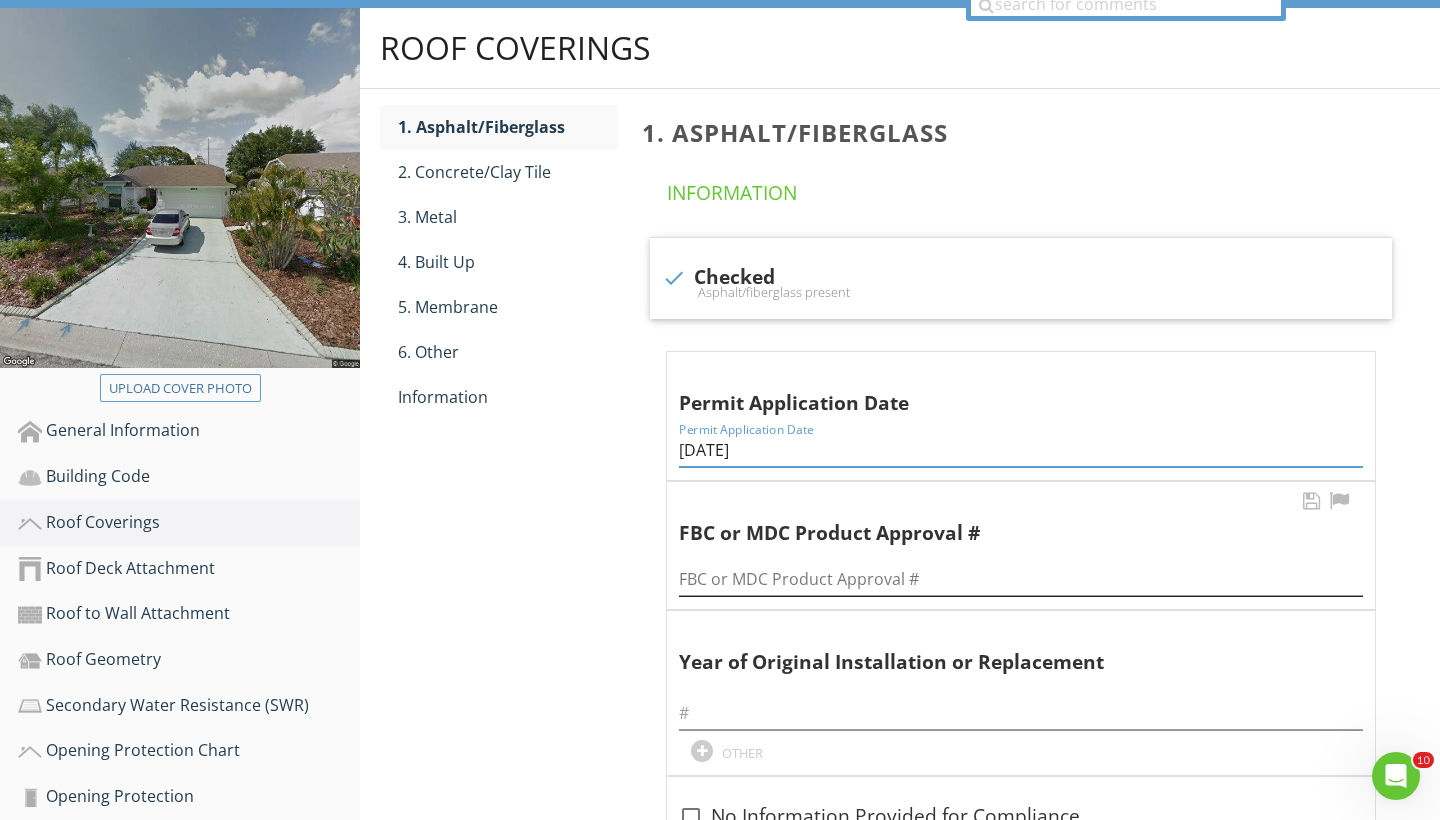 type on "[DATE]" 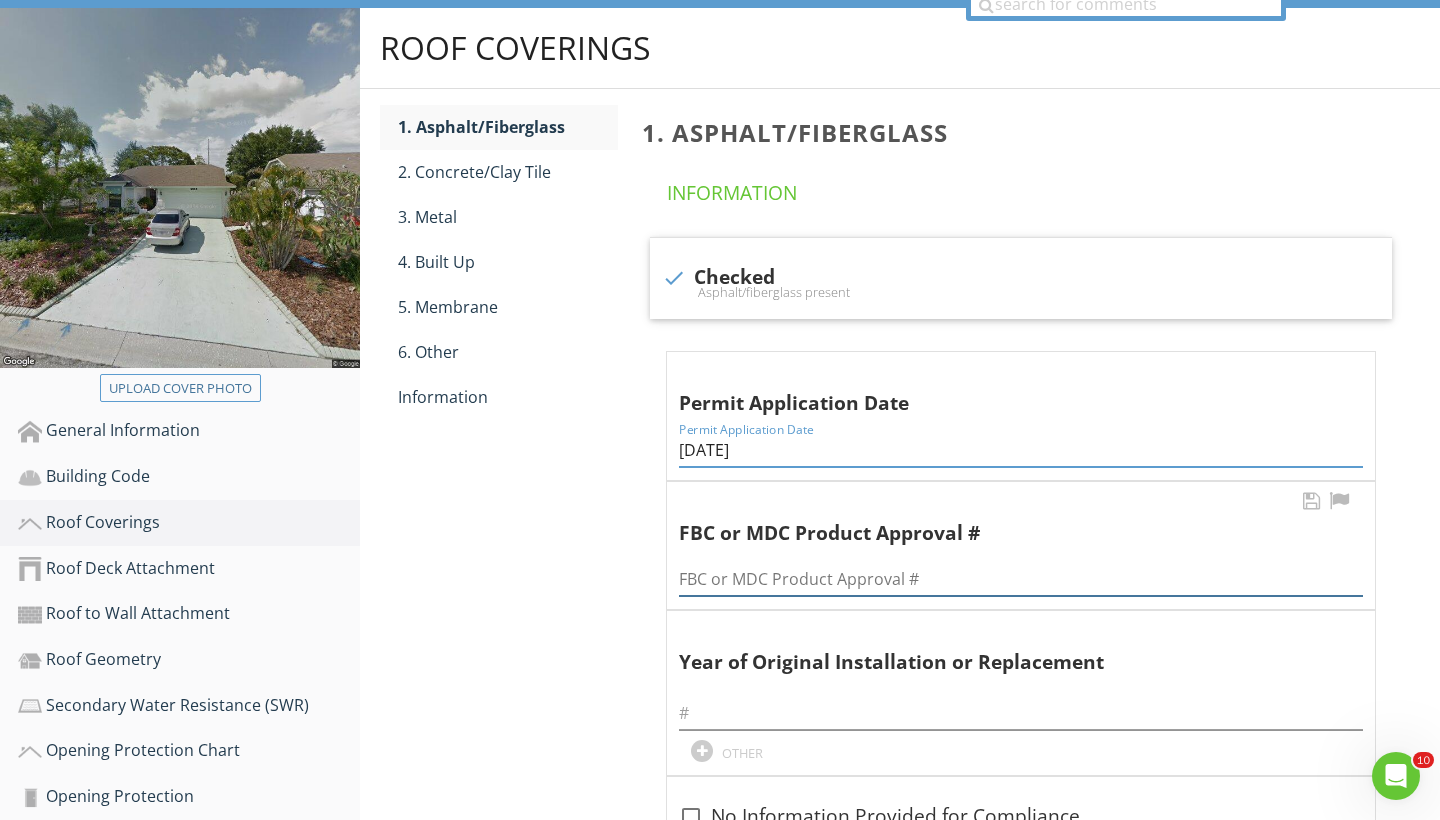 click on "FBC or MDC Product Approval #" at bounding box center (1021, 579) 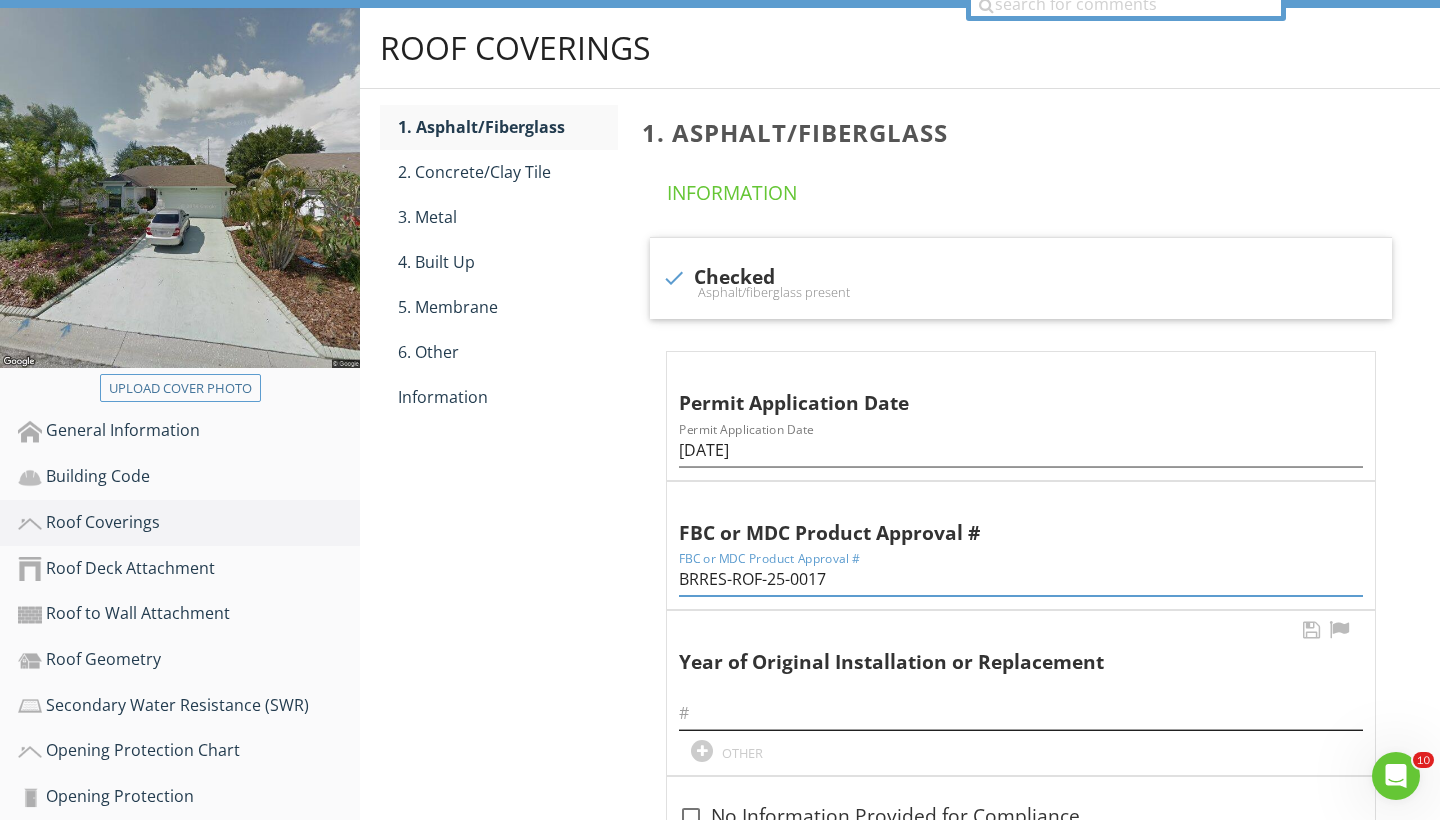 type on "BRRES-ROF-25-0017" 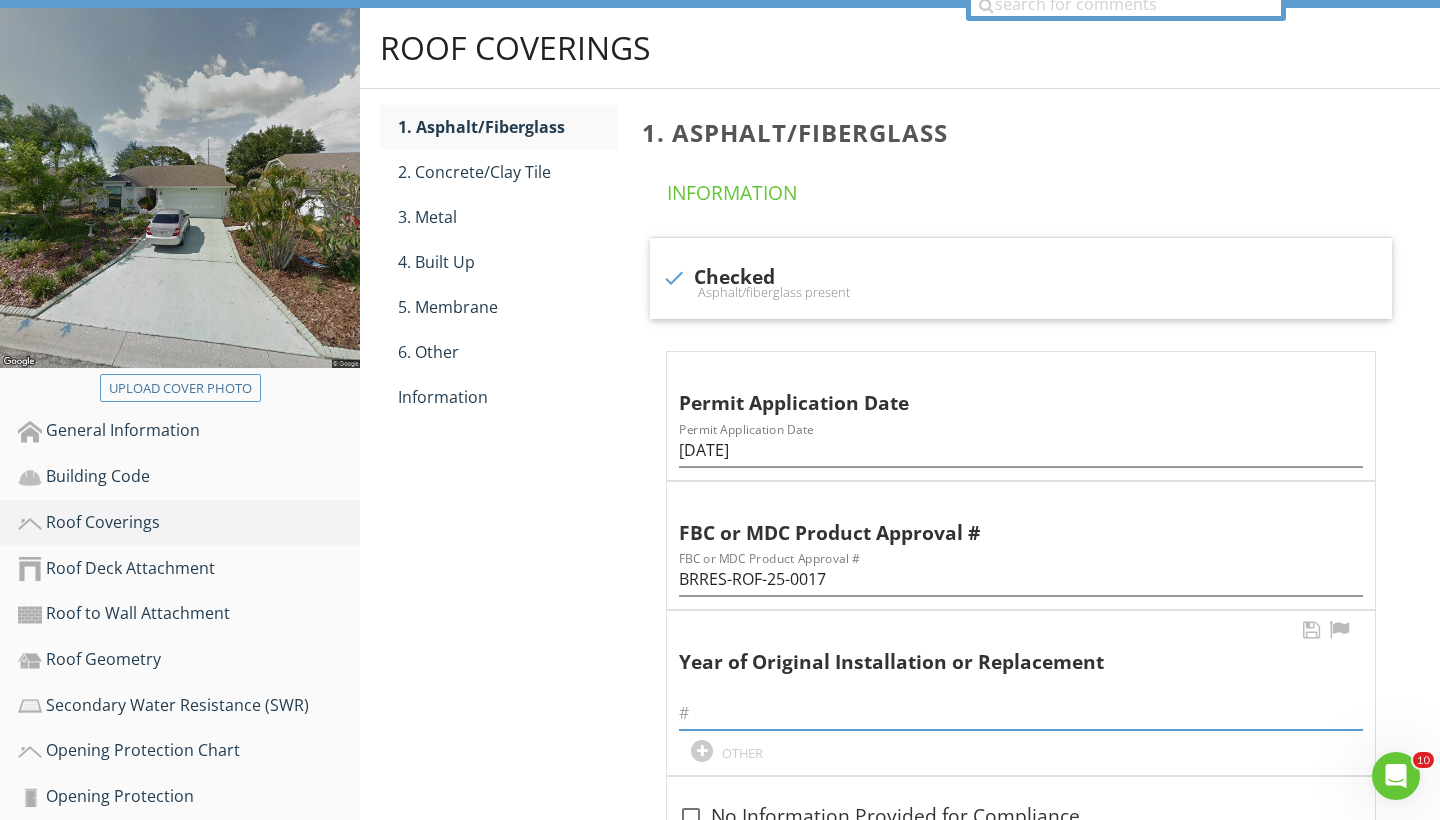 click at bounding box center (1021, 713) 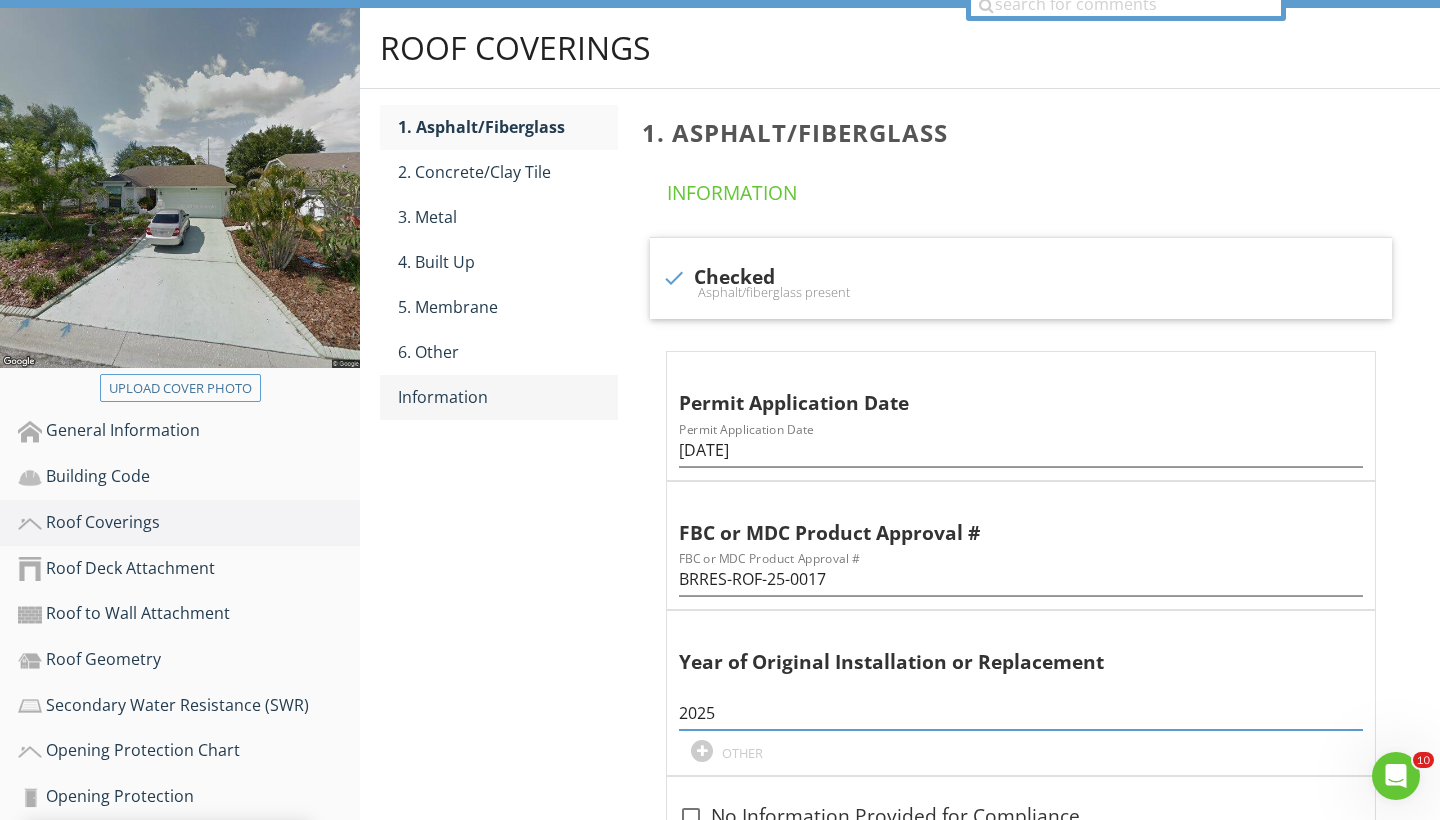 type on "2025" 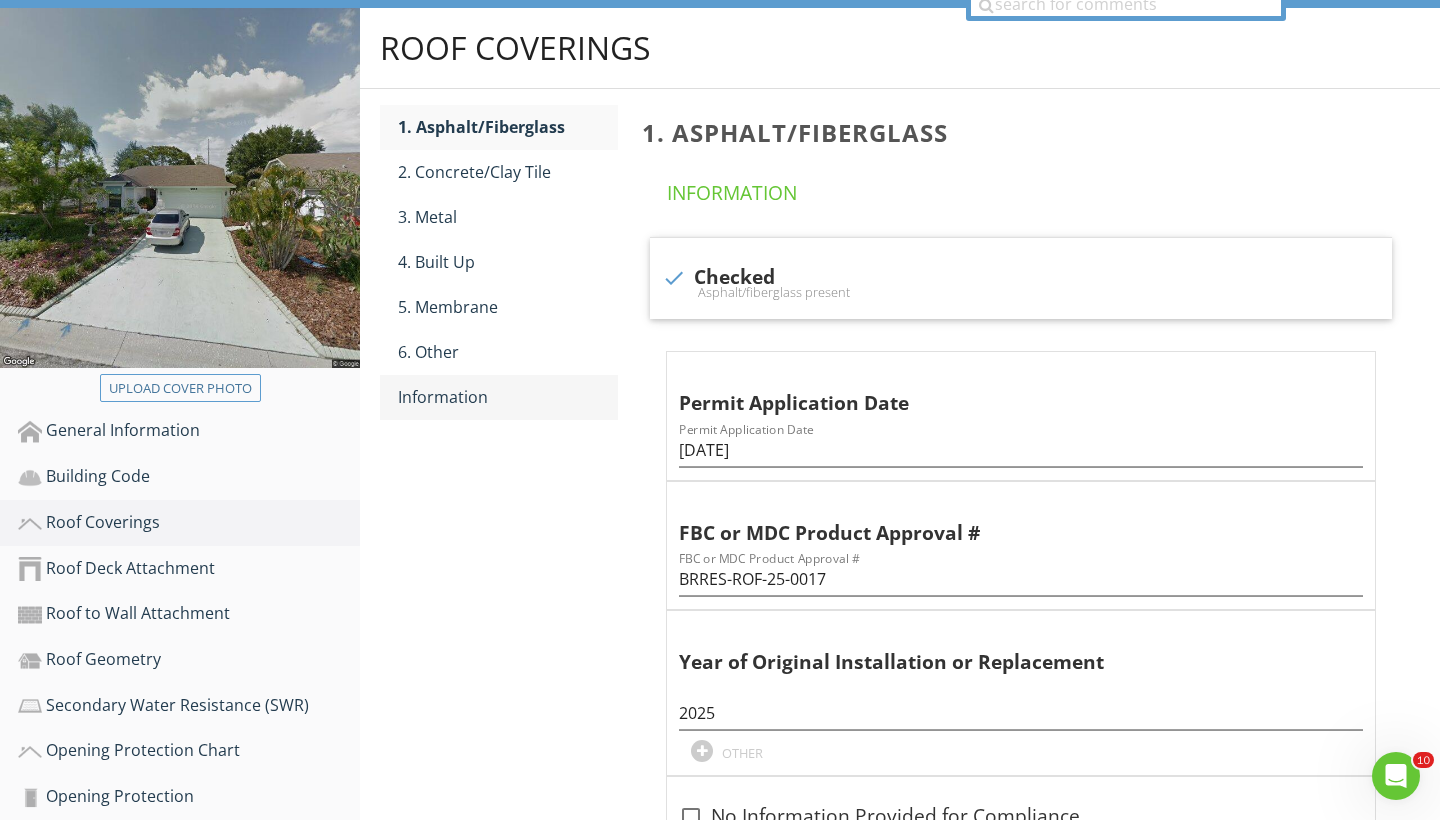 click on "Information" at bounding box center (508, 397) 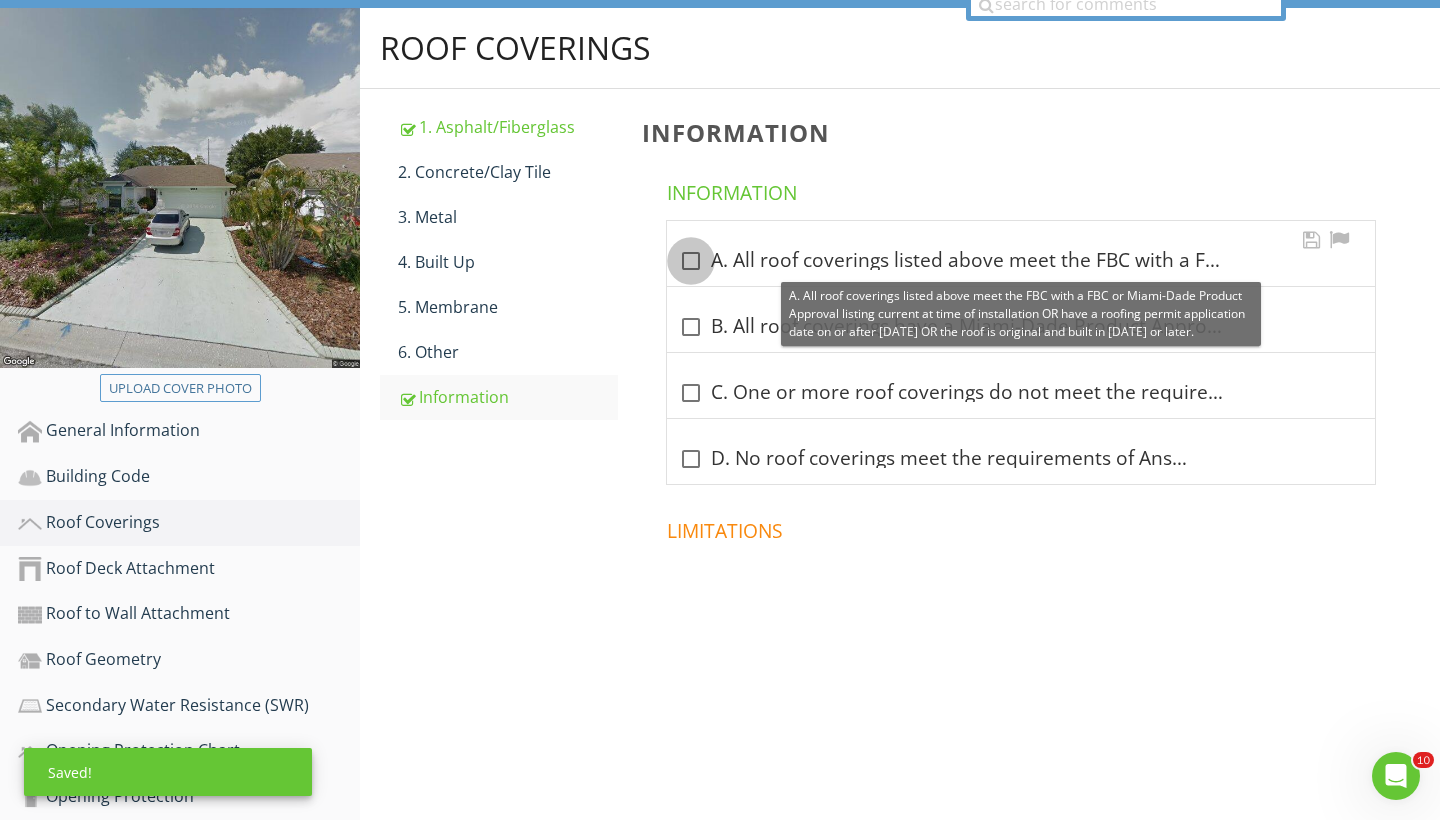 click at bounding box center [691, 261] 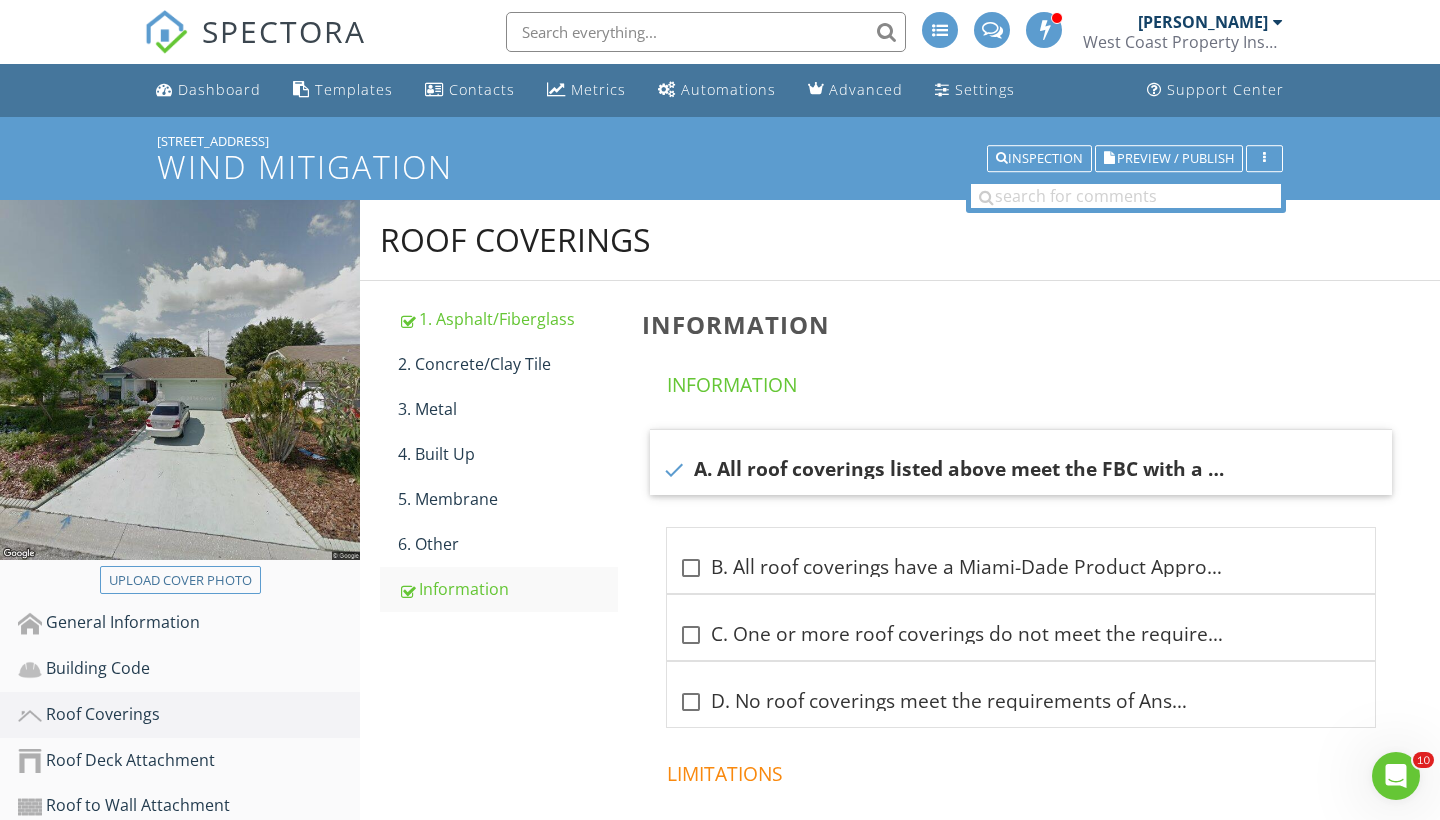 scroll, scrollTop: 0, scrollLeft: 0, axis: both 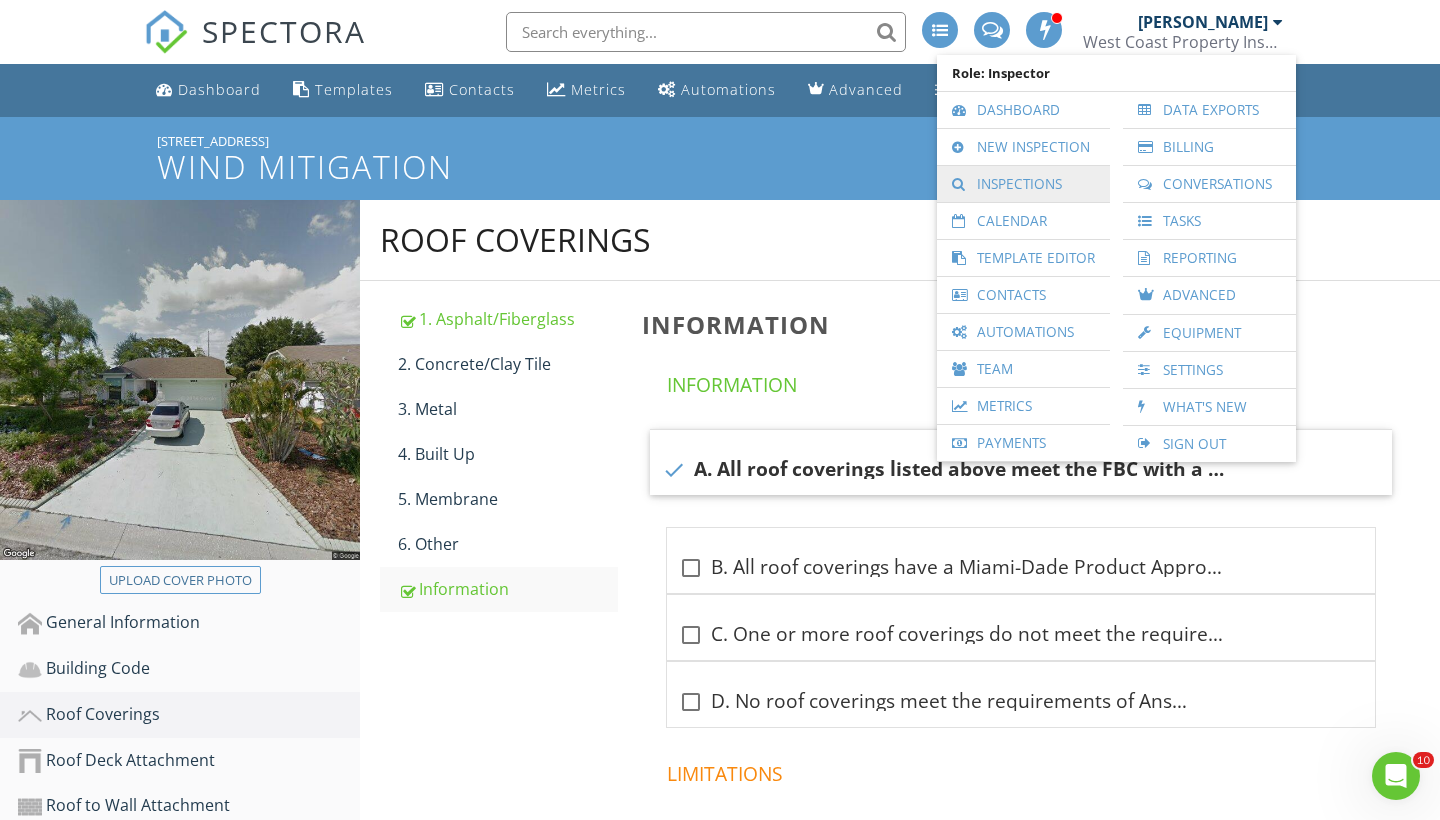 click on "Inspections" at bounding box center (1023, 184) 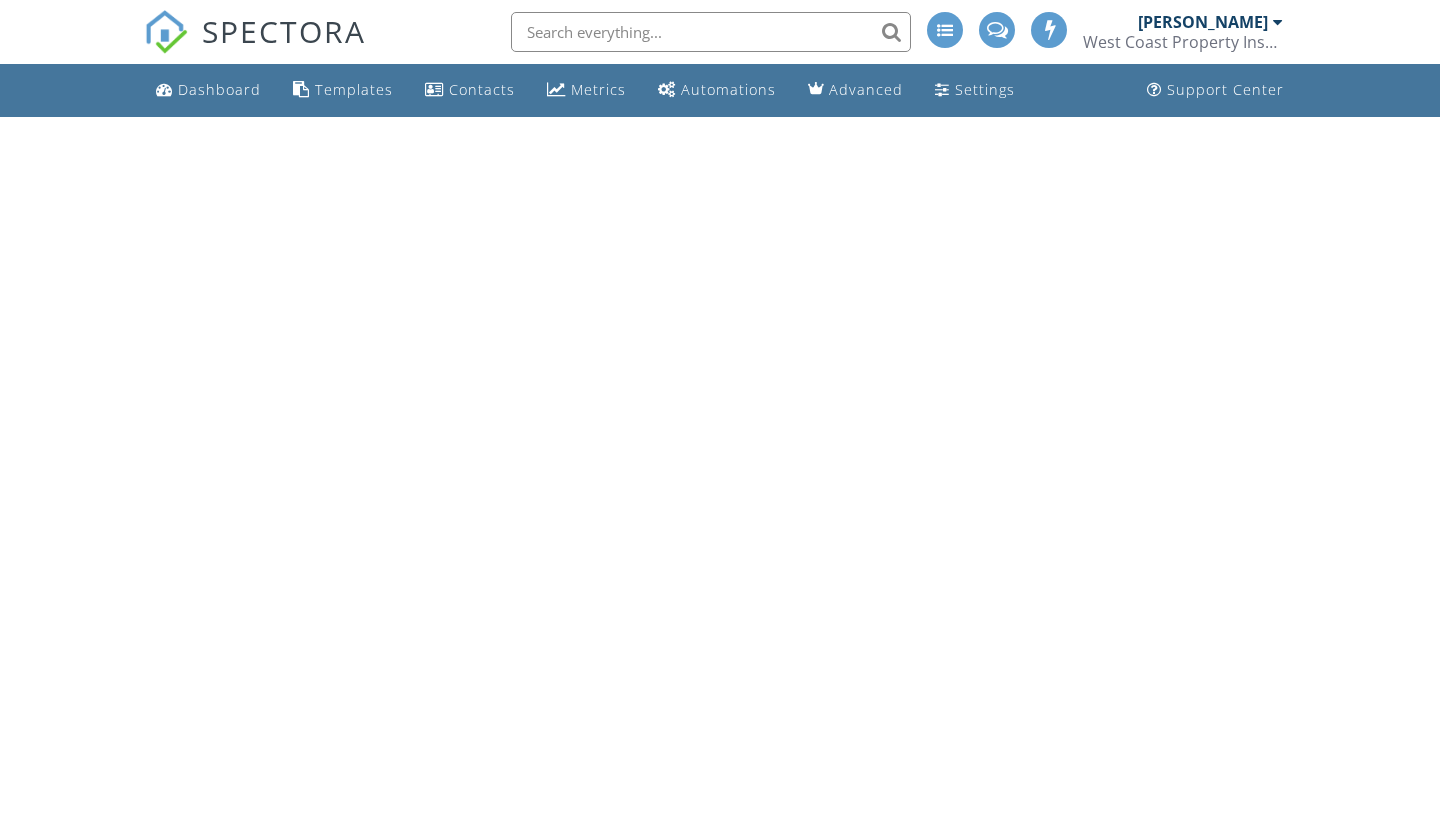 scroll, scrollTop: 0, scrollLeft: 0, axis: both 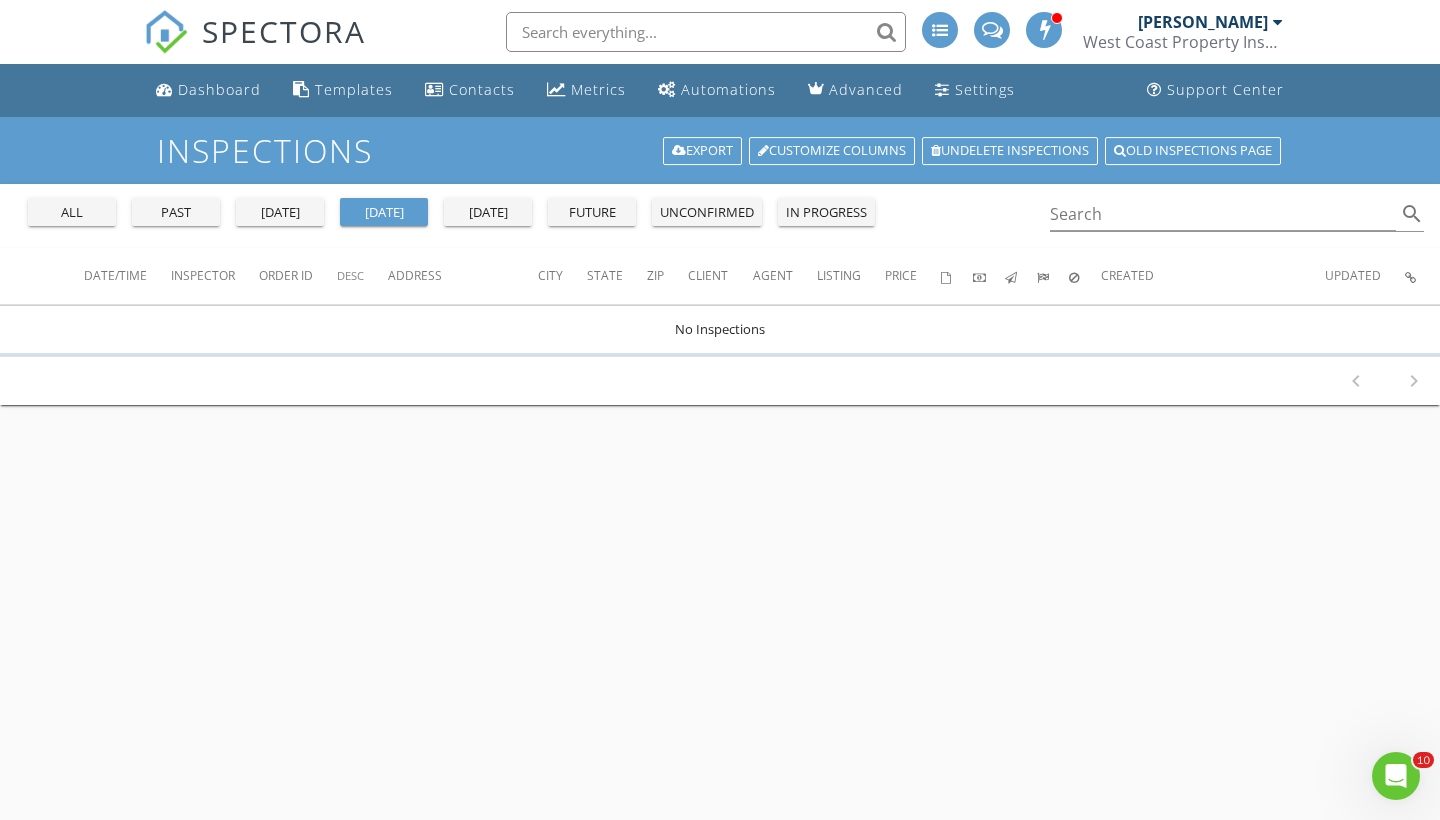 click on "[PERSON_NAME]" at bounding box center [1203, 22] 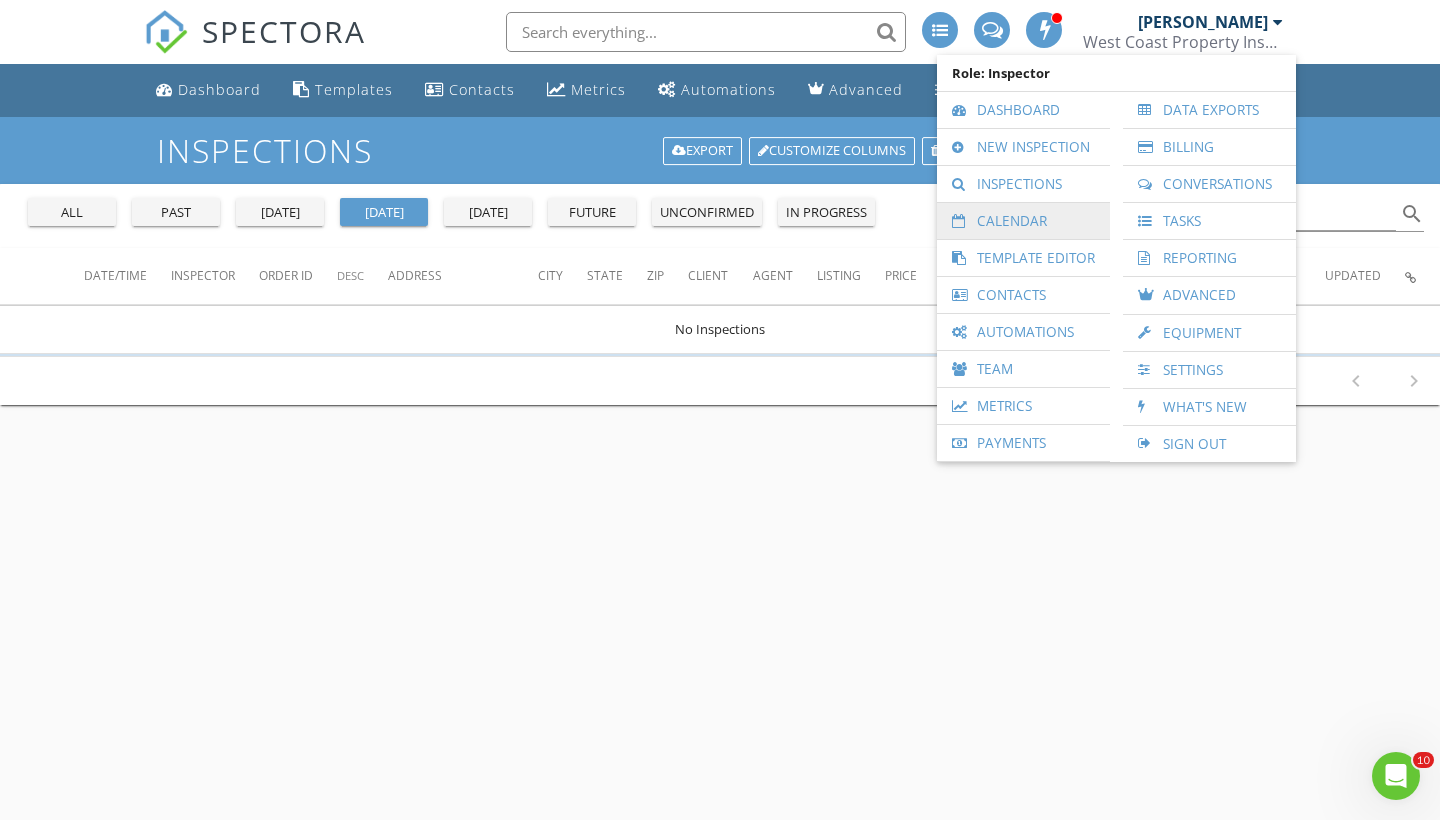 click on "Calendar" at bounding box center (1023, 221) 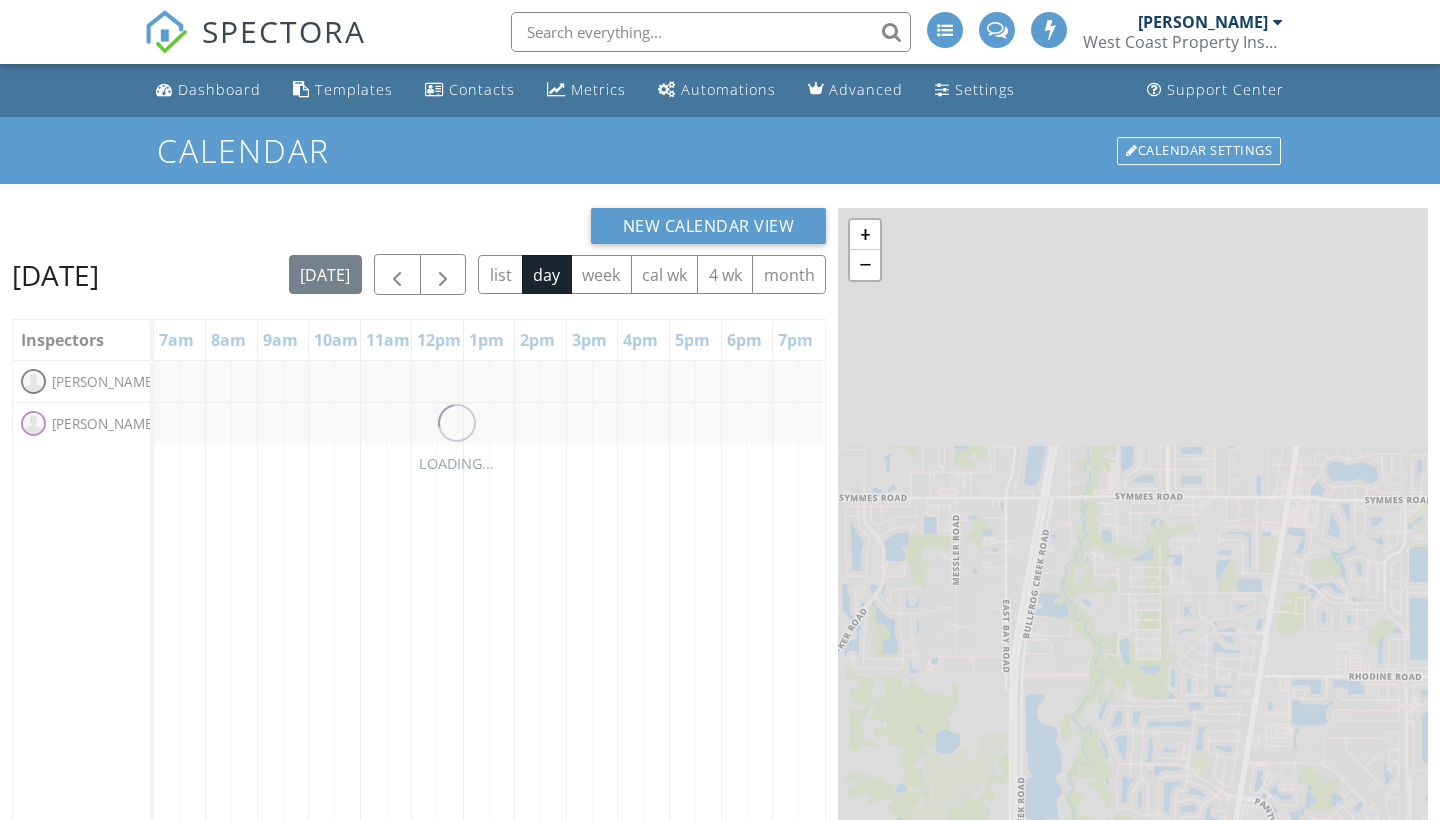scroll, scrollTop: 0, scrollLeft: 0, axis: both 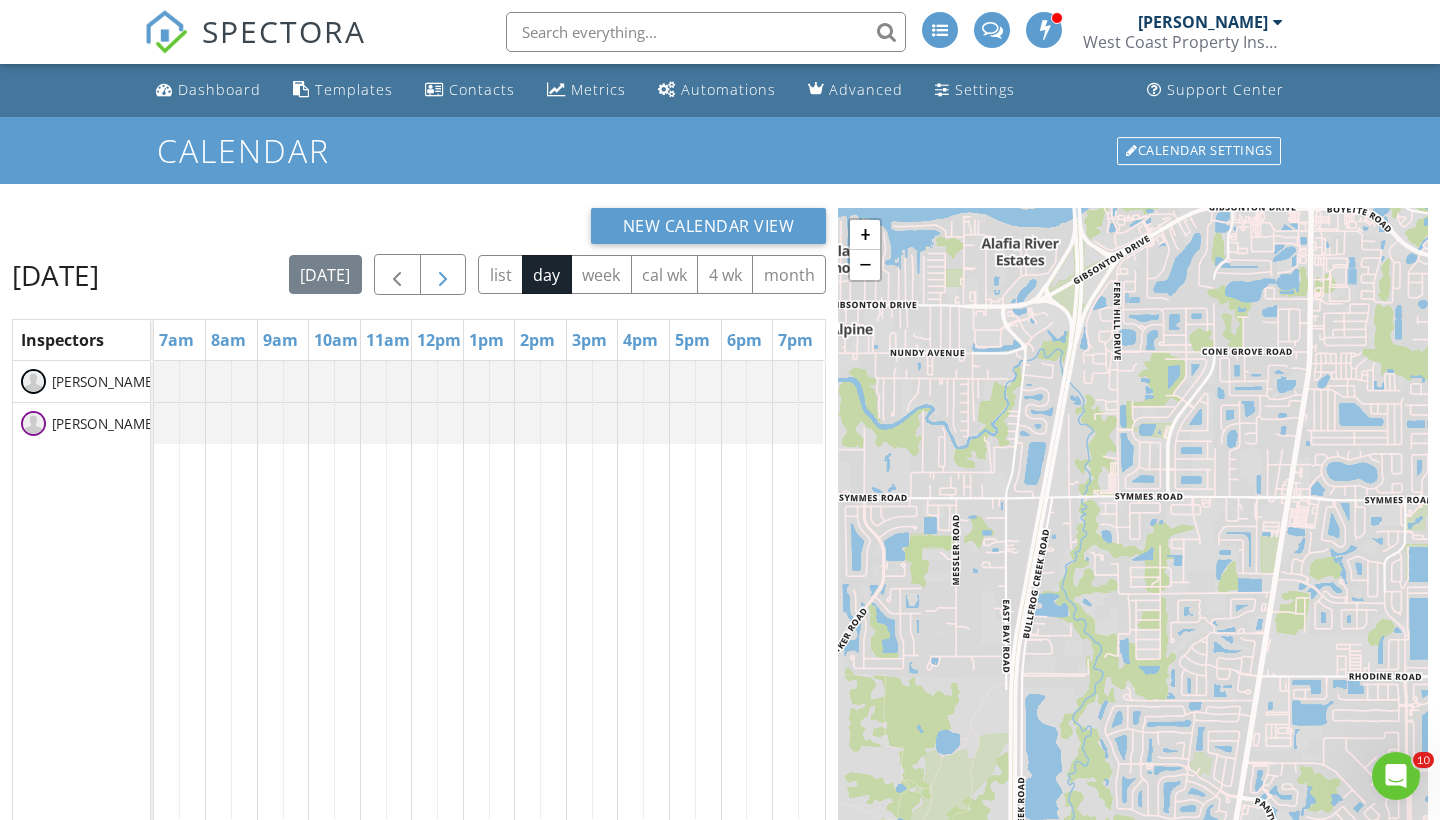 click at bounding box center [443, 275] 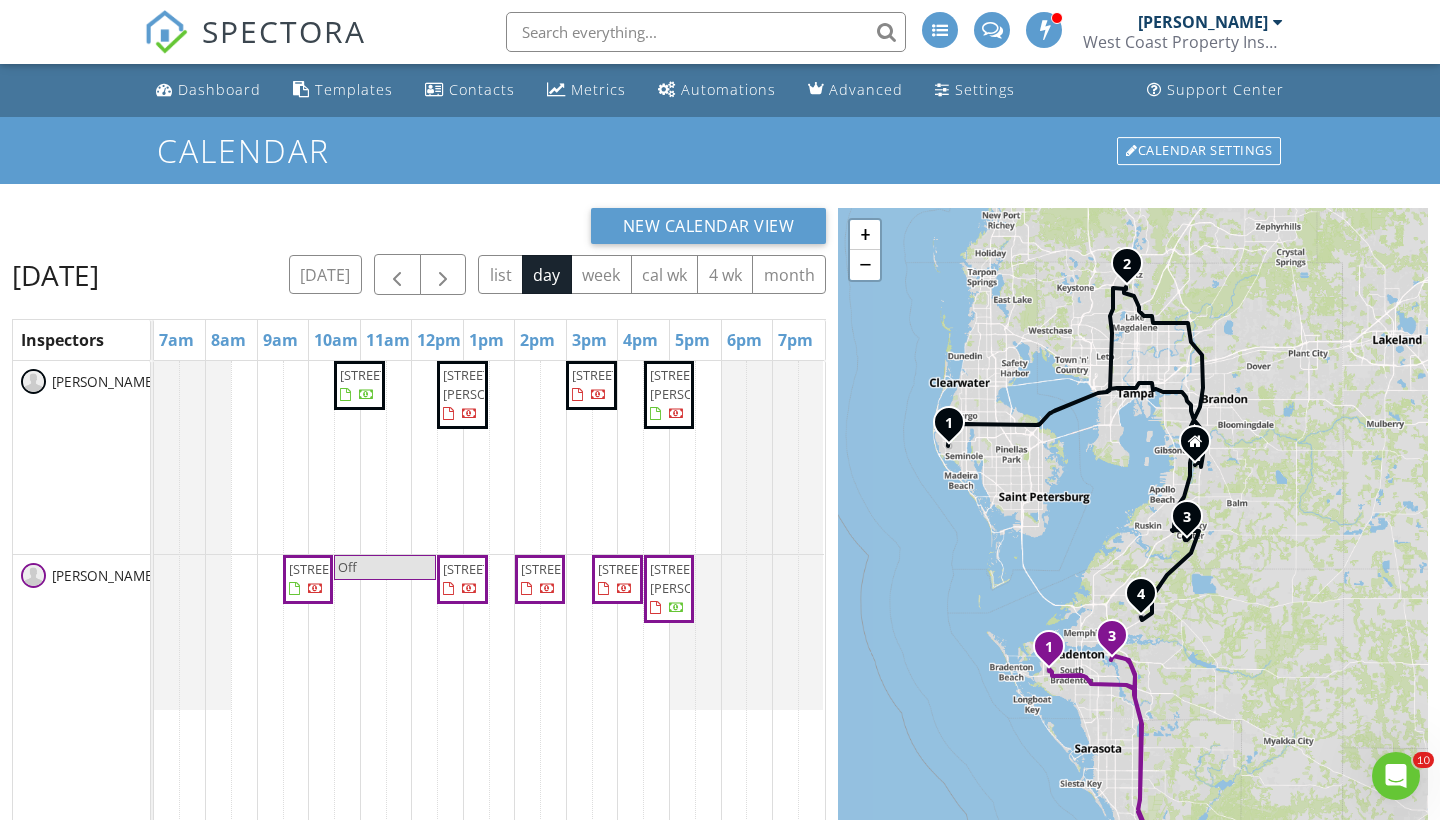 scroll, scrollTop: 0, scrollLeft: 0, axis: both 